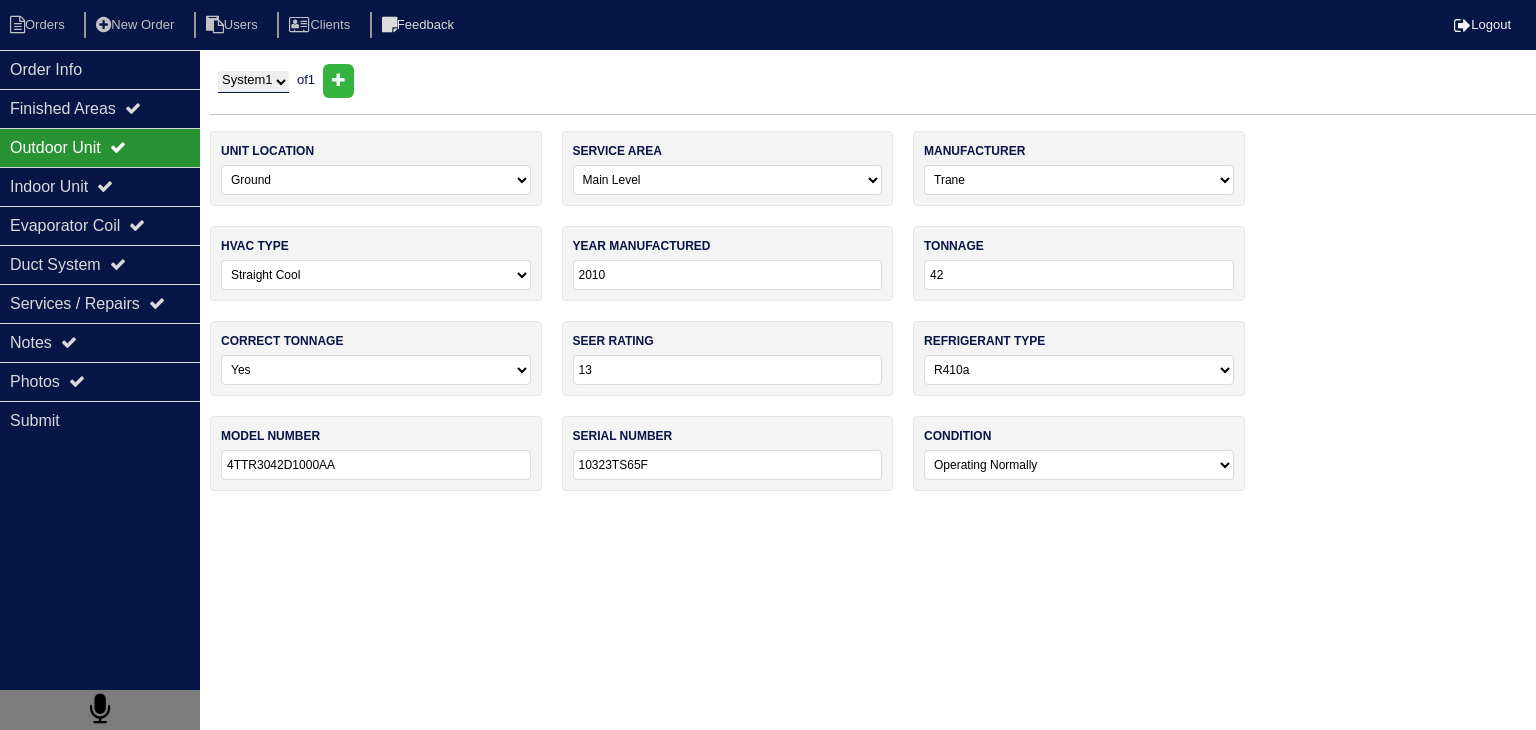 select on "0" 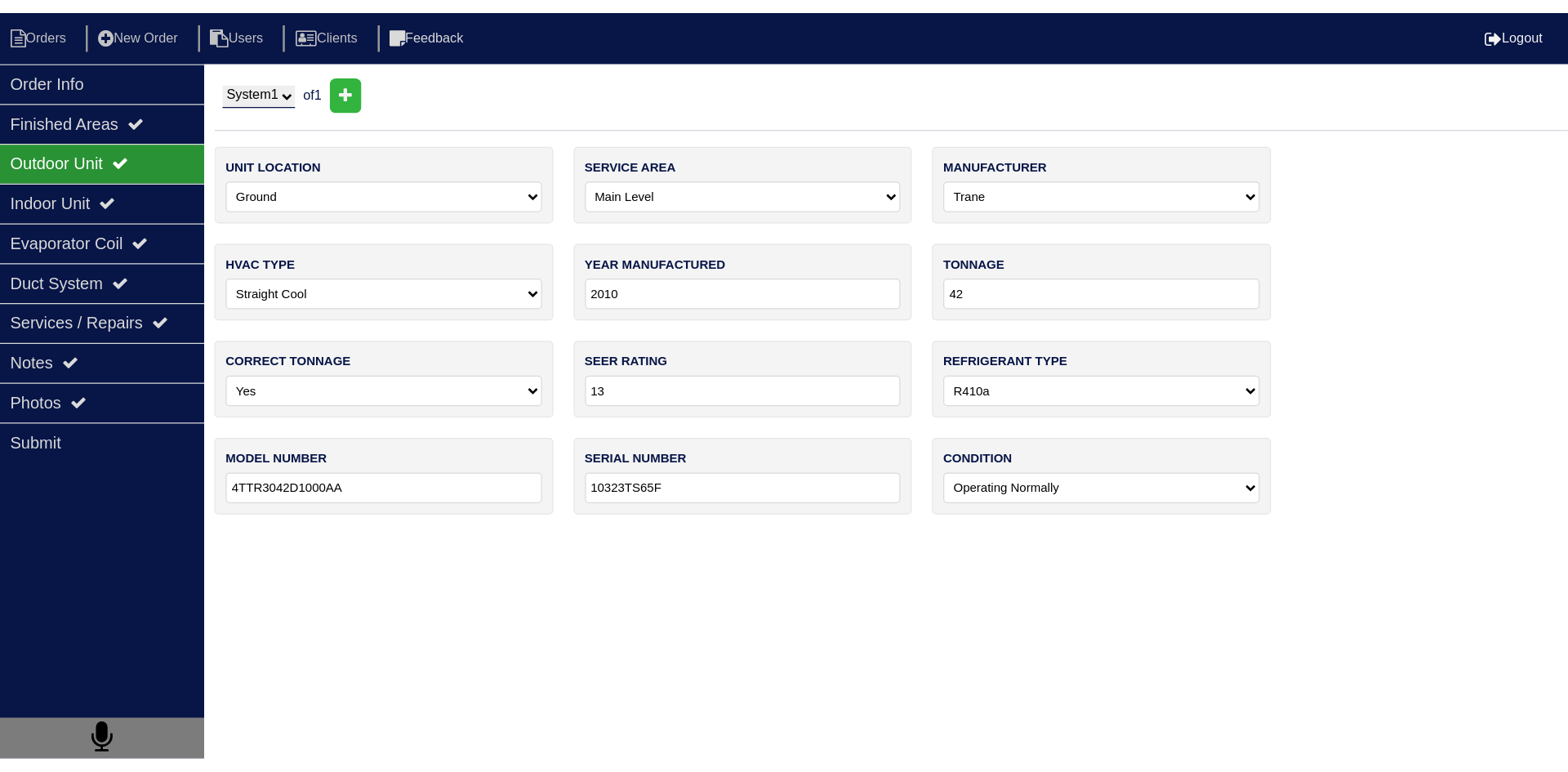 scroll, scrollTop: 0, scrollLeft: 0, axis: both 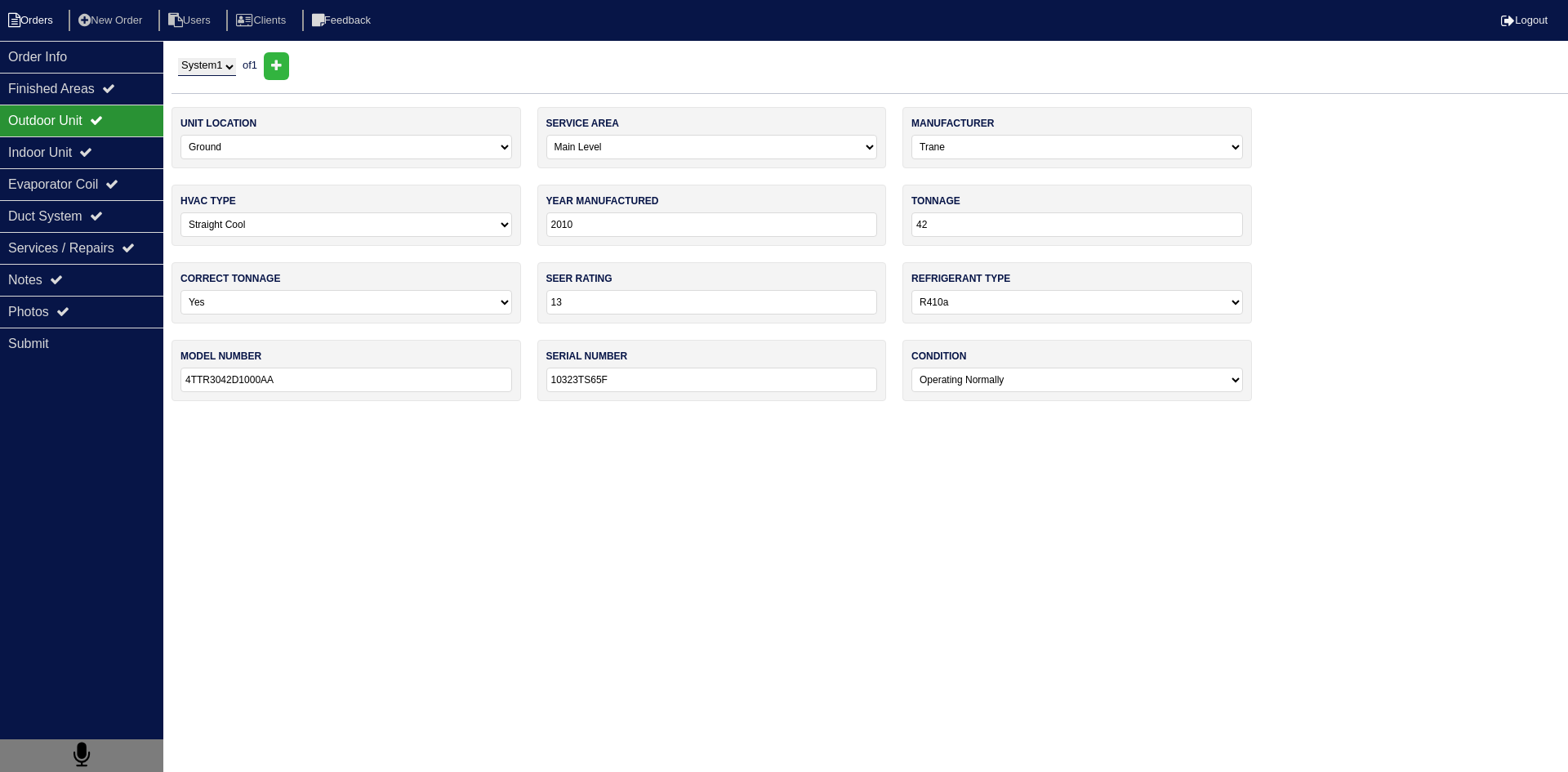 click on "Orders" at bounding box center (33, 20) 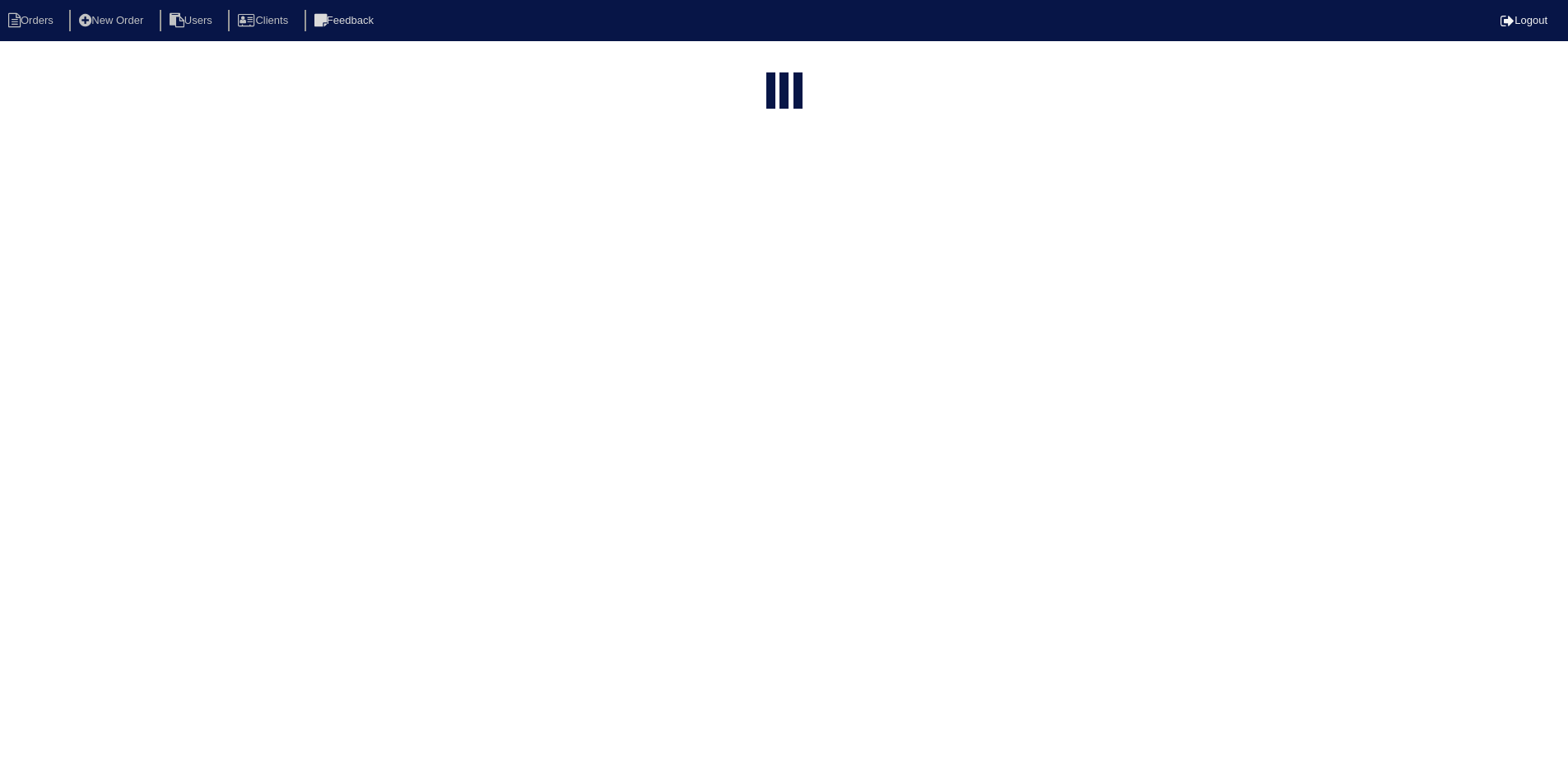 select on "15" 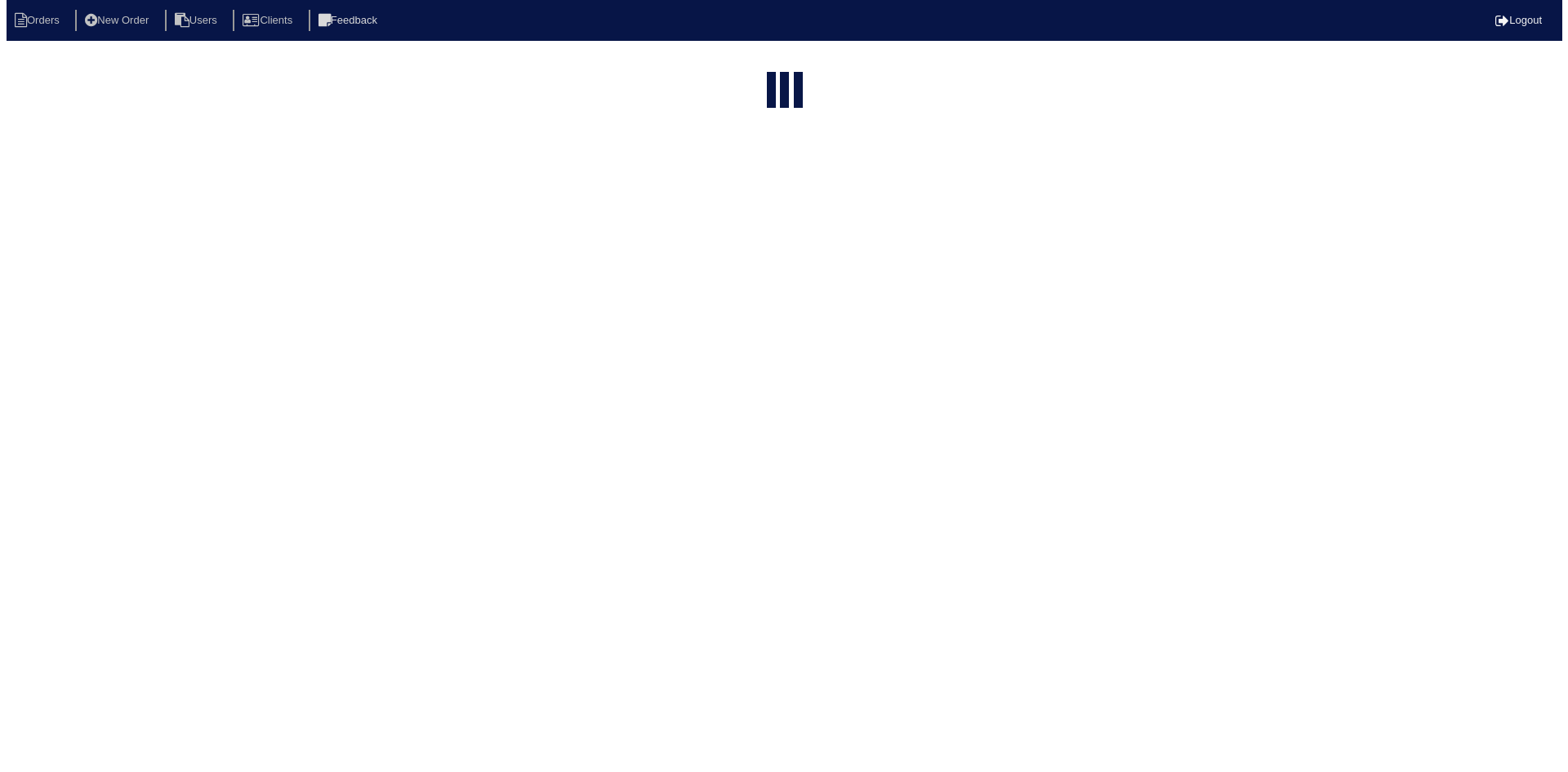 scroll, scrollTop: 0, scrollLeft: 0, axis: both 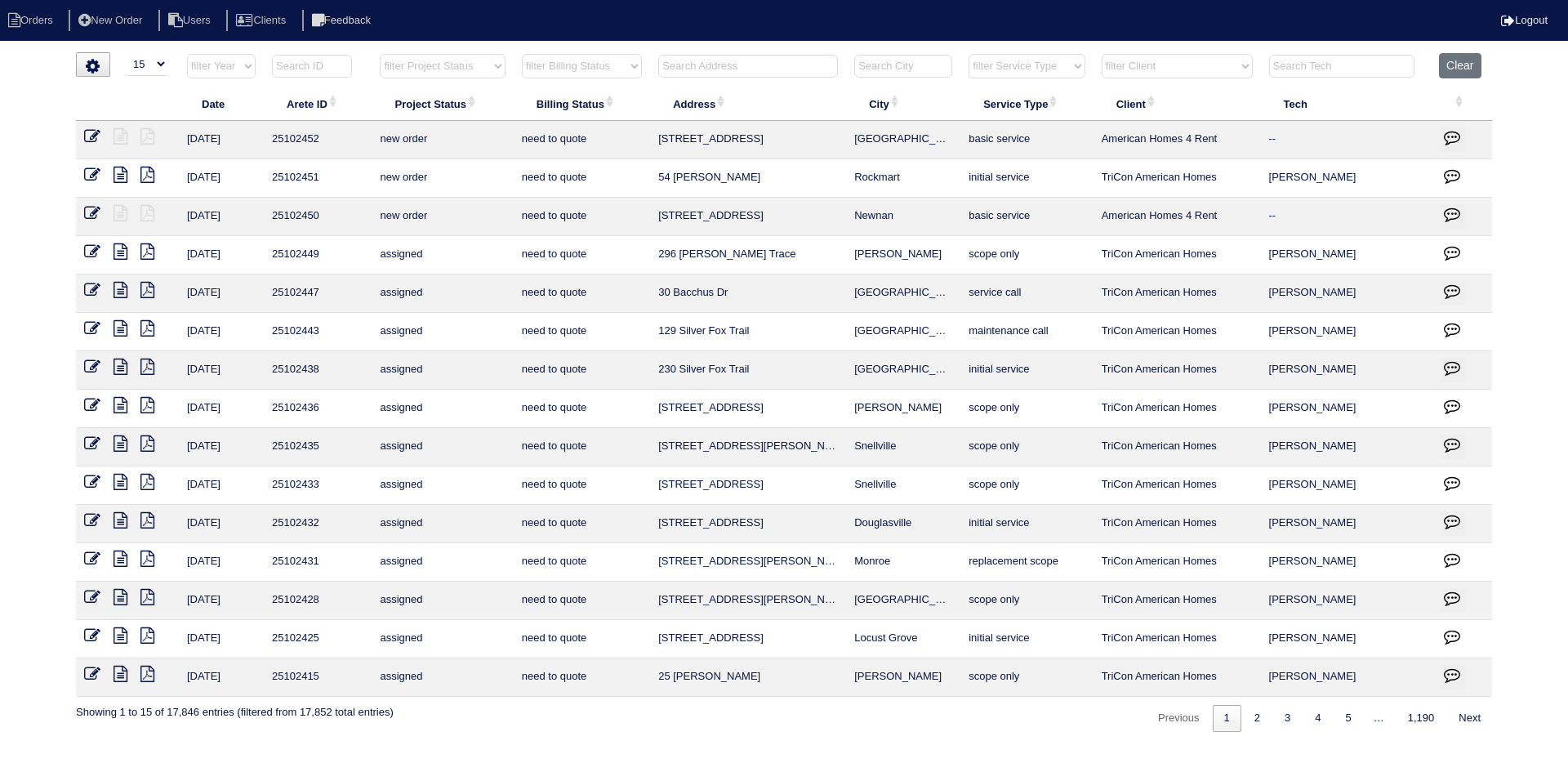 click at bounding box center (748, 66) 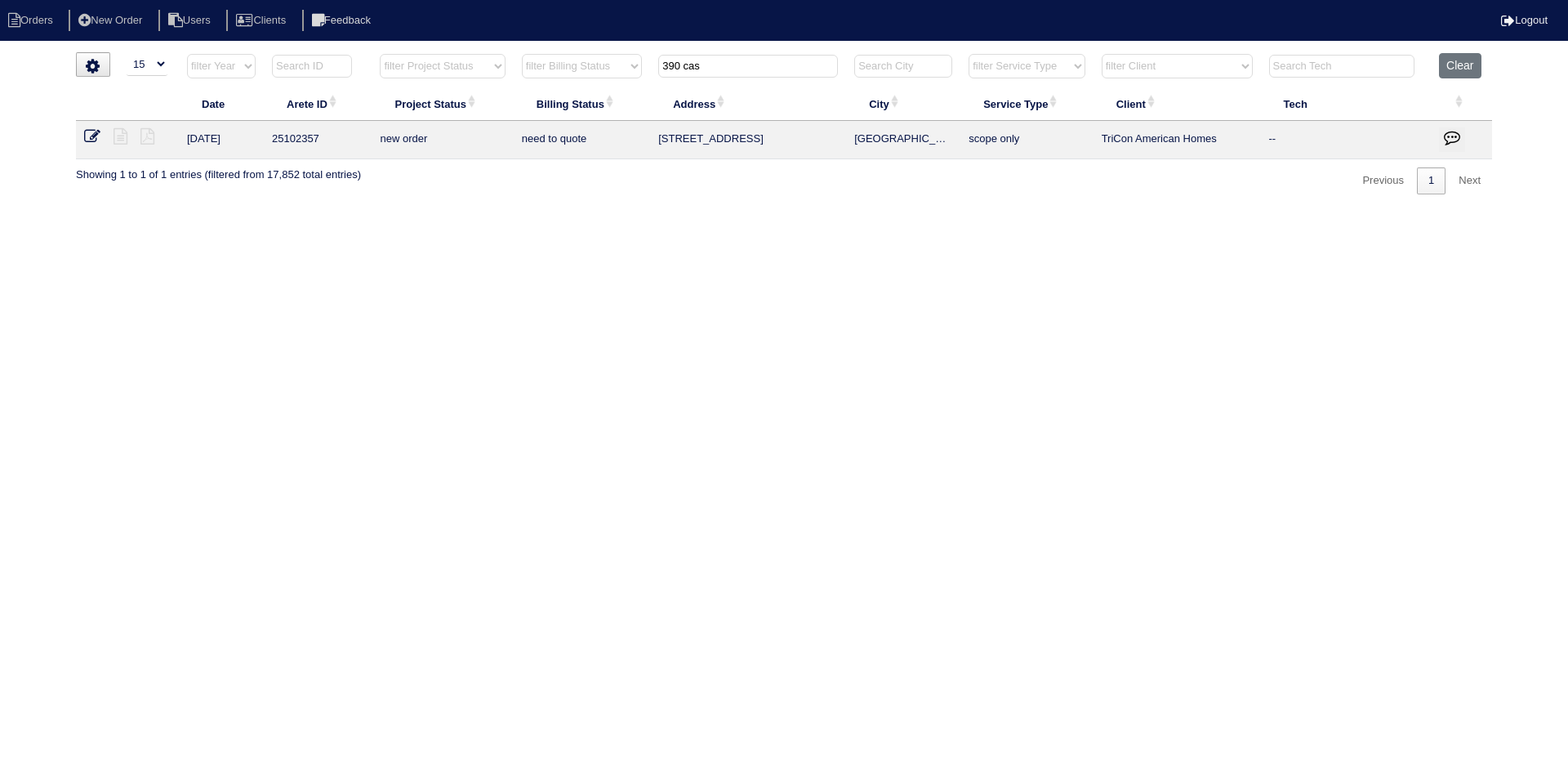 type on "390 cas" 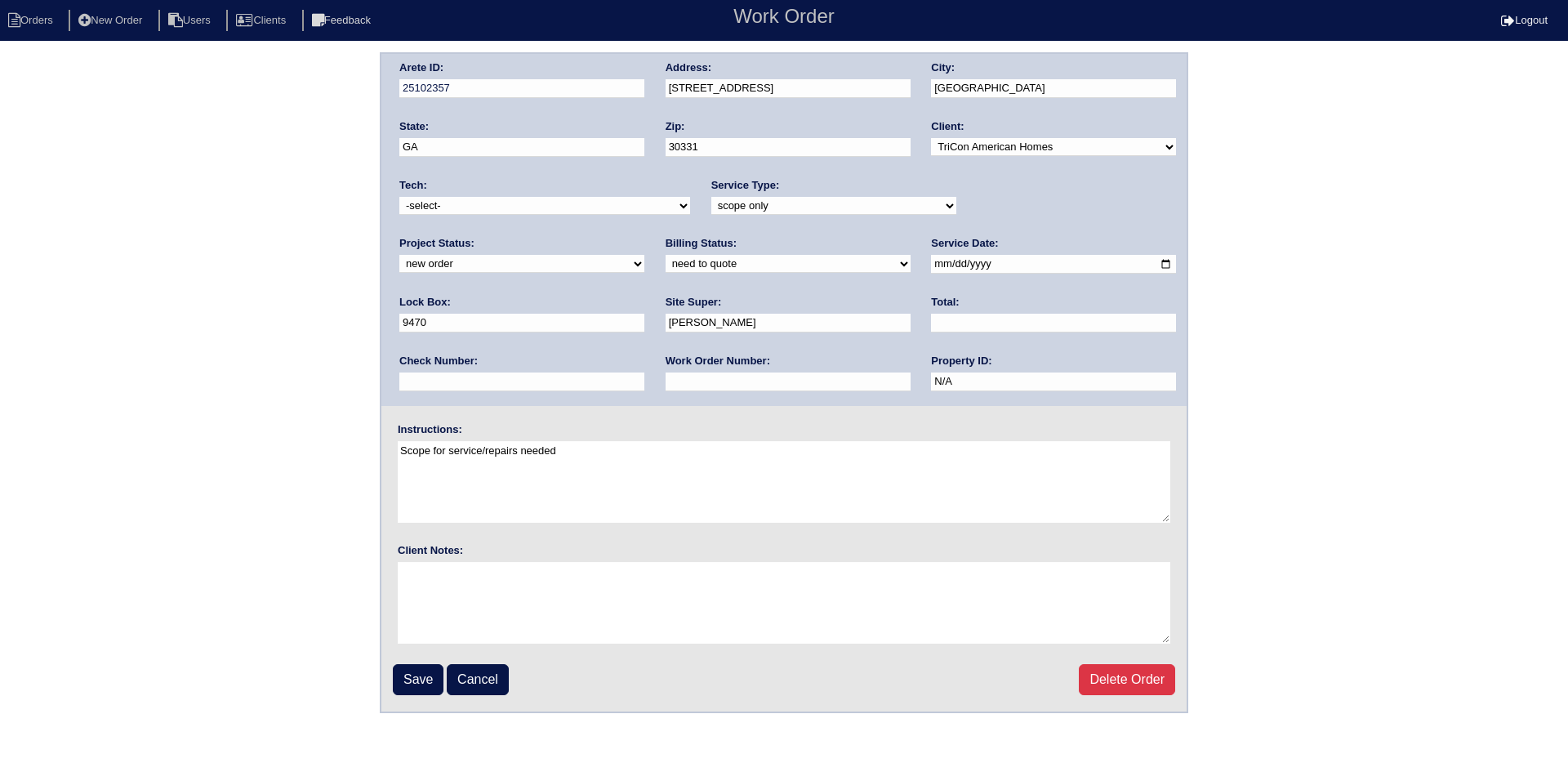 scroll, scrollTop: 0, scrollLeft: 0, axis: both 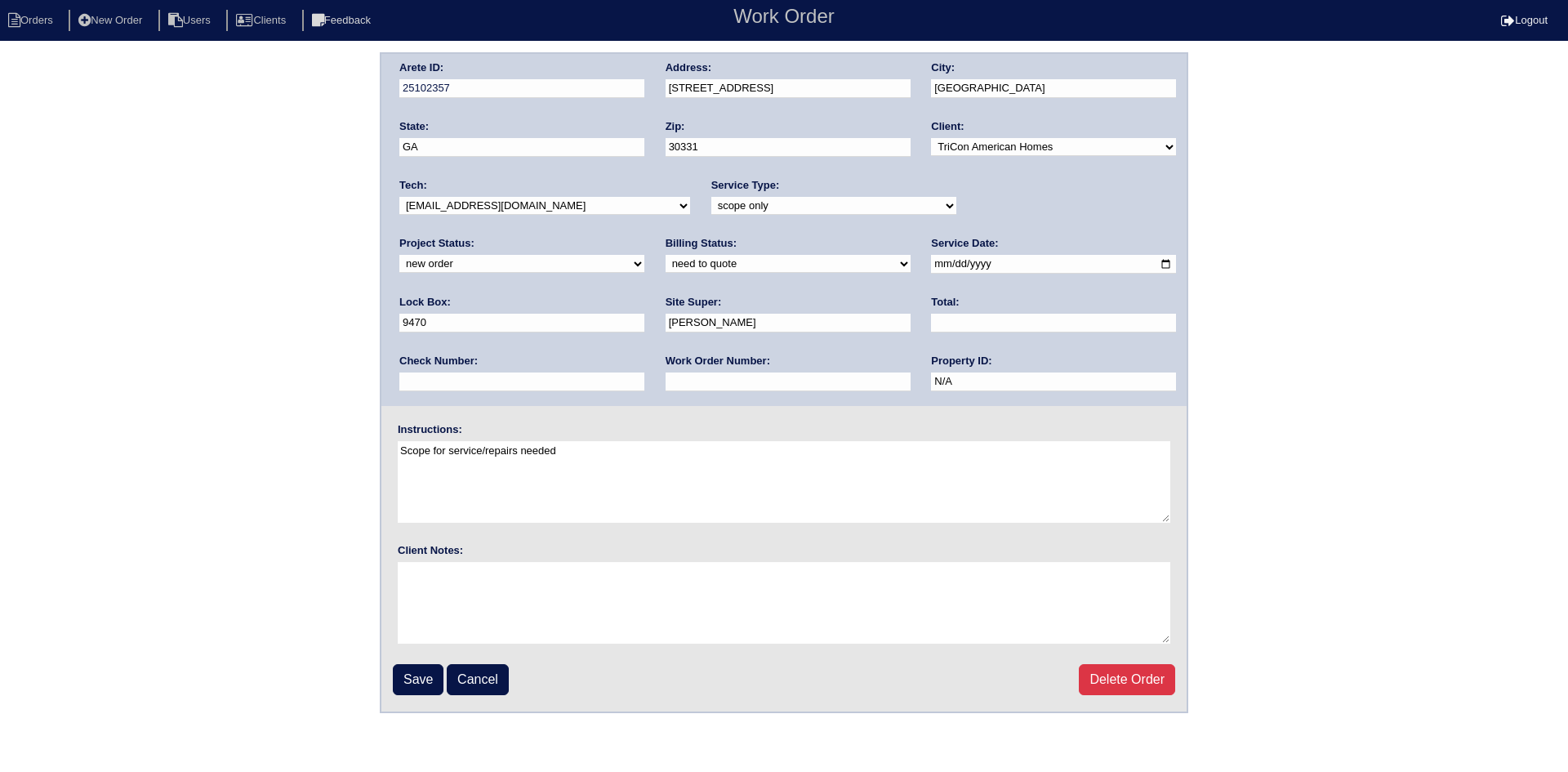 click on "-select- aretesmg+backup-tech@gmail.com
benjohnholt88@gmail.com
callisonhvac@yahoo.com
chasecrankshaw63@gmail.com
jesusomelendez18@gmail.com
jonathanswilliams20@gmail.com
justincasereese@gmail.com
maynor.menjivar1991@gmail.com
silverszack2@icloud.com
tobukuro724@gmail.com" at bounding box center [545, 206] 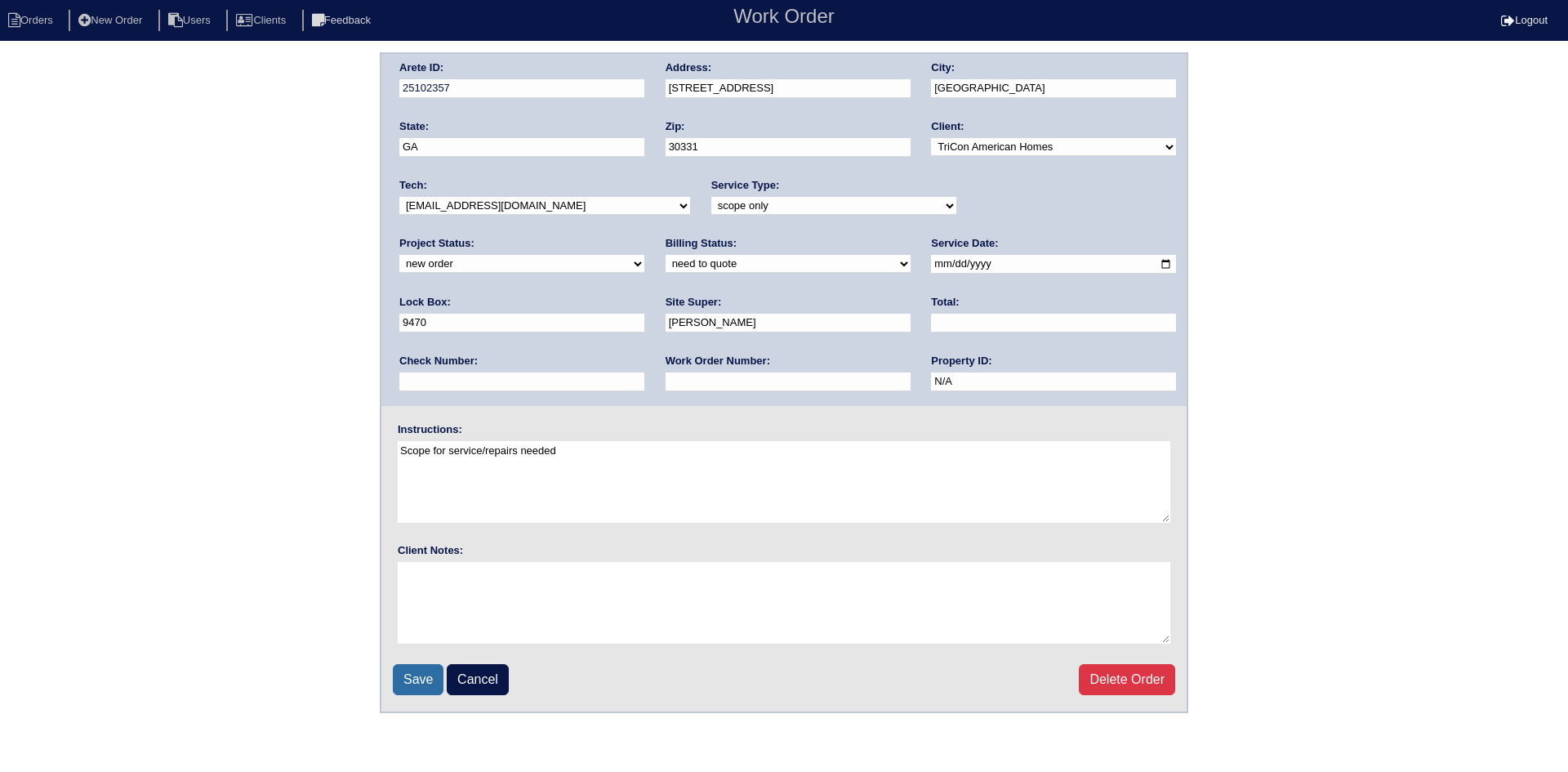 click on "Save" at bounding box center [418, 680] 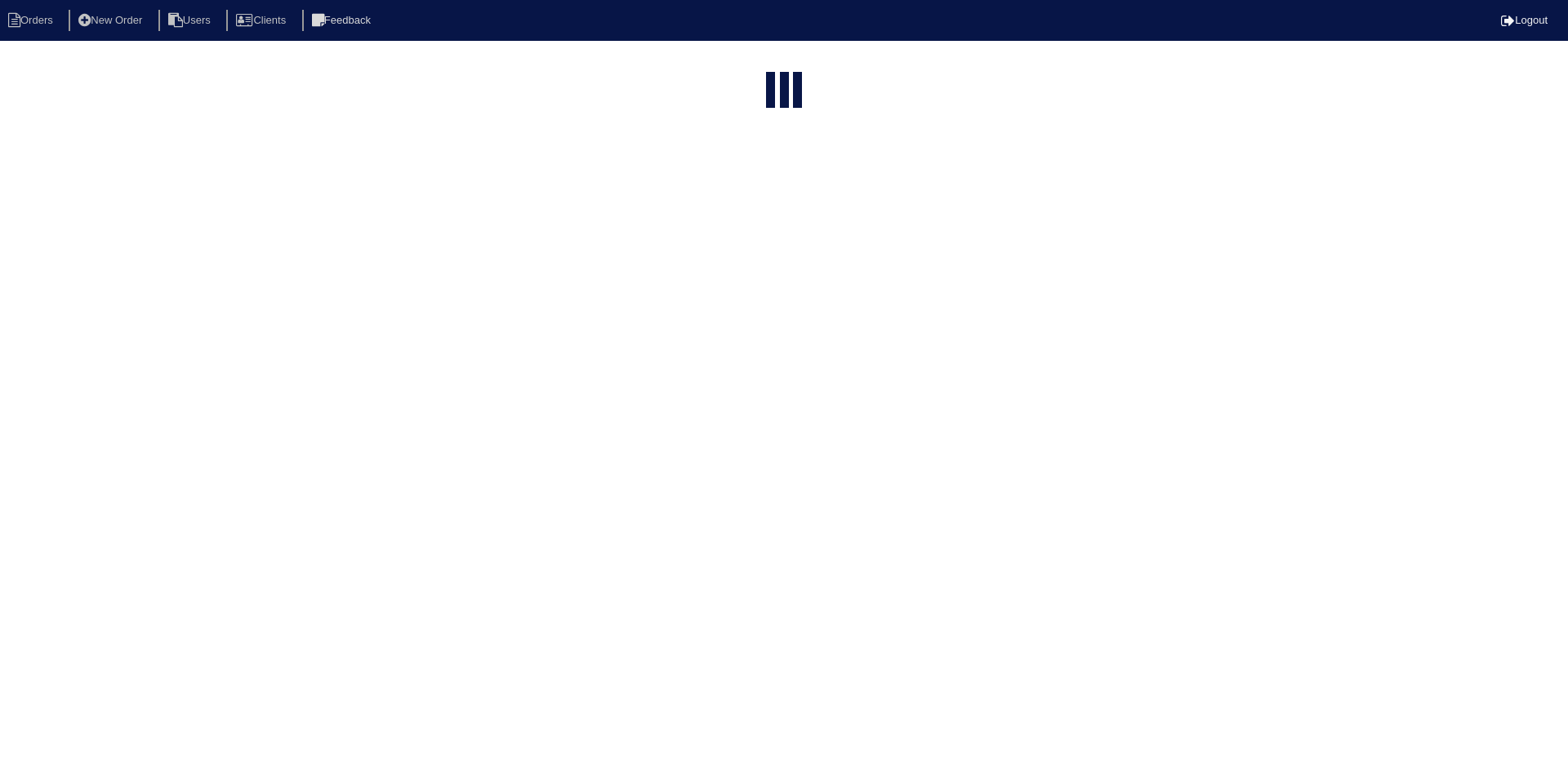 select on "15" 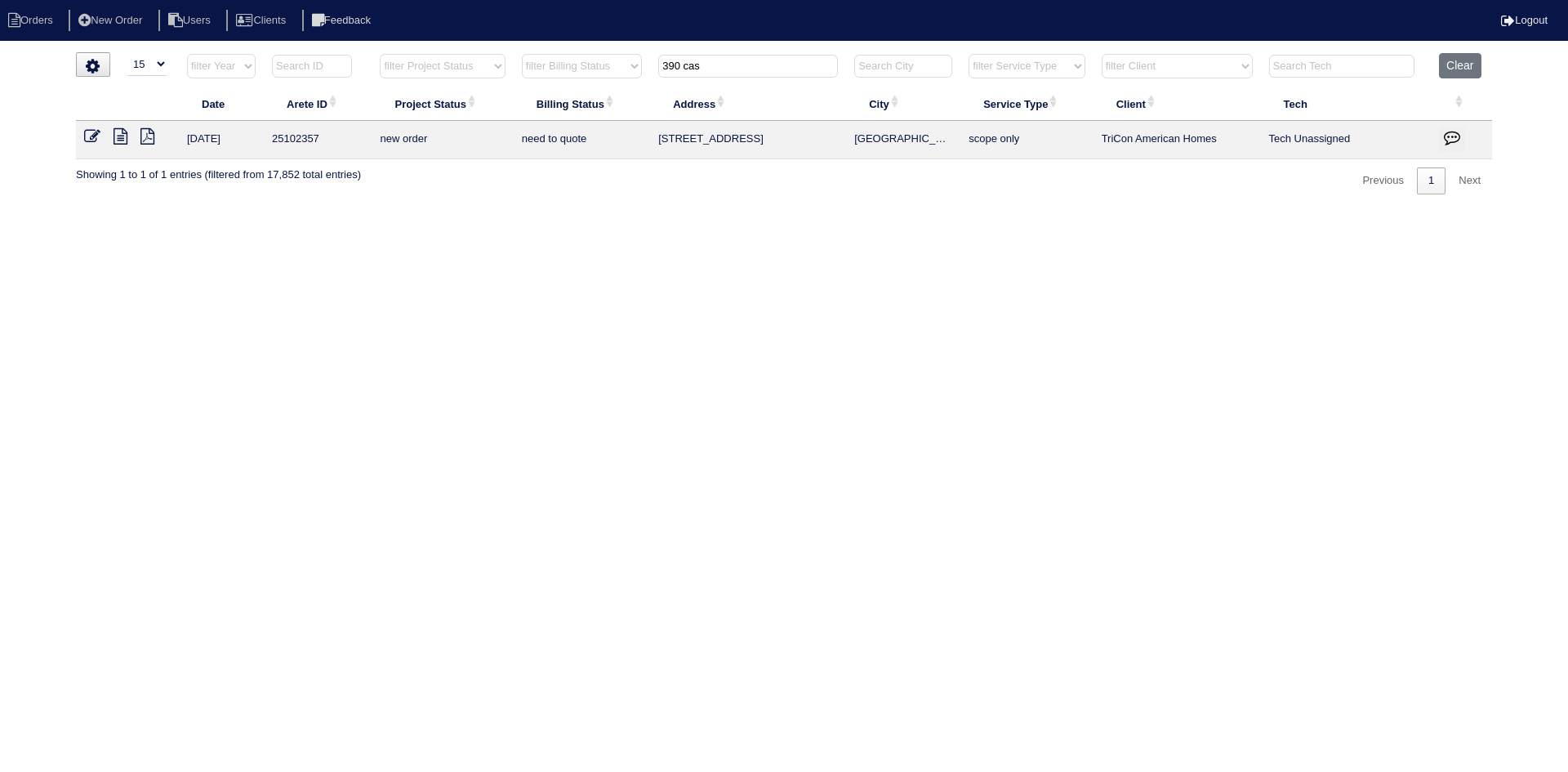 click at bounding box center (120, 136) 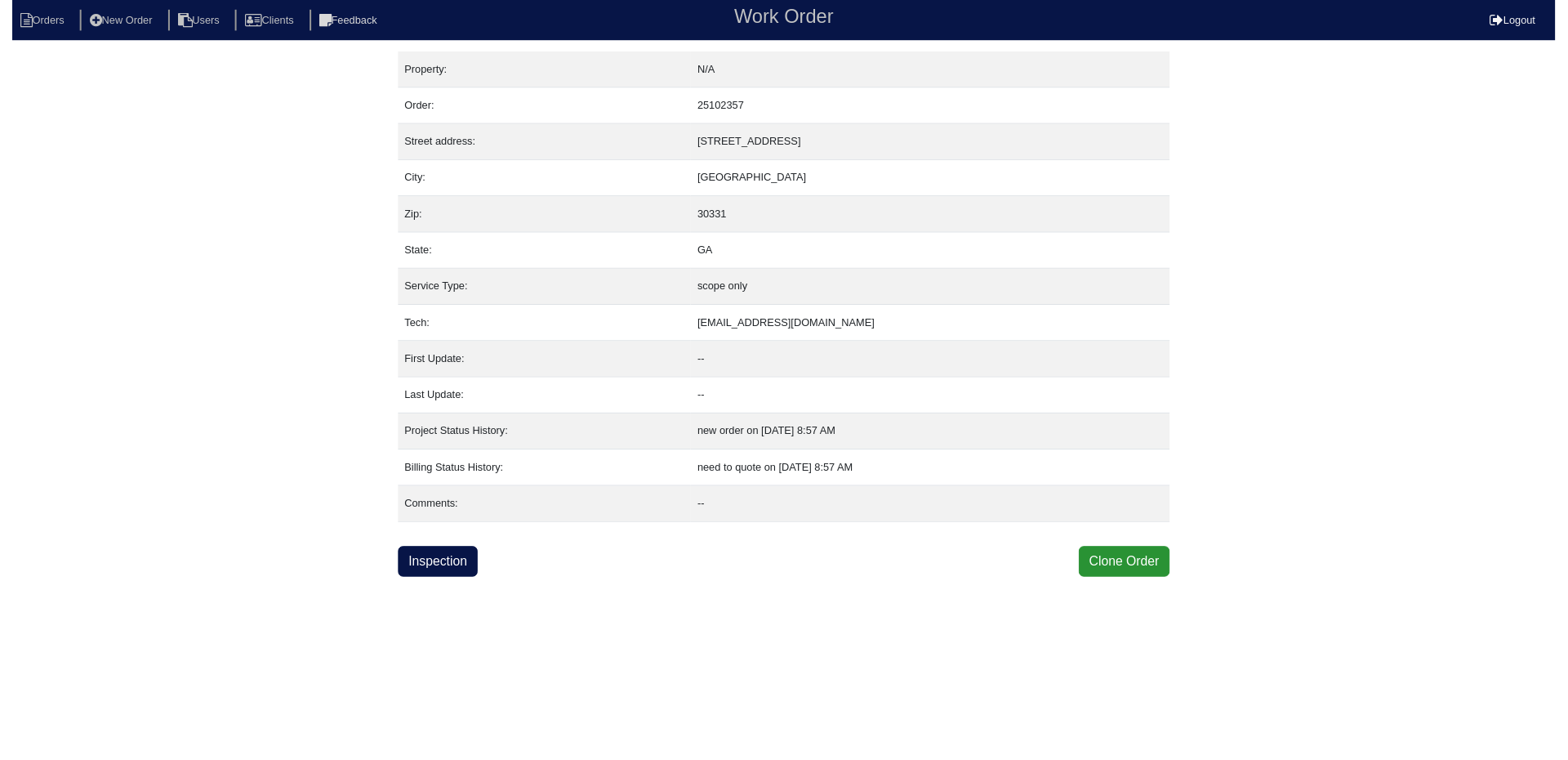 scroll, scrollTop: 0, scrollLeft: 0, axis: both 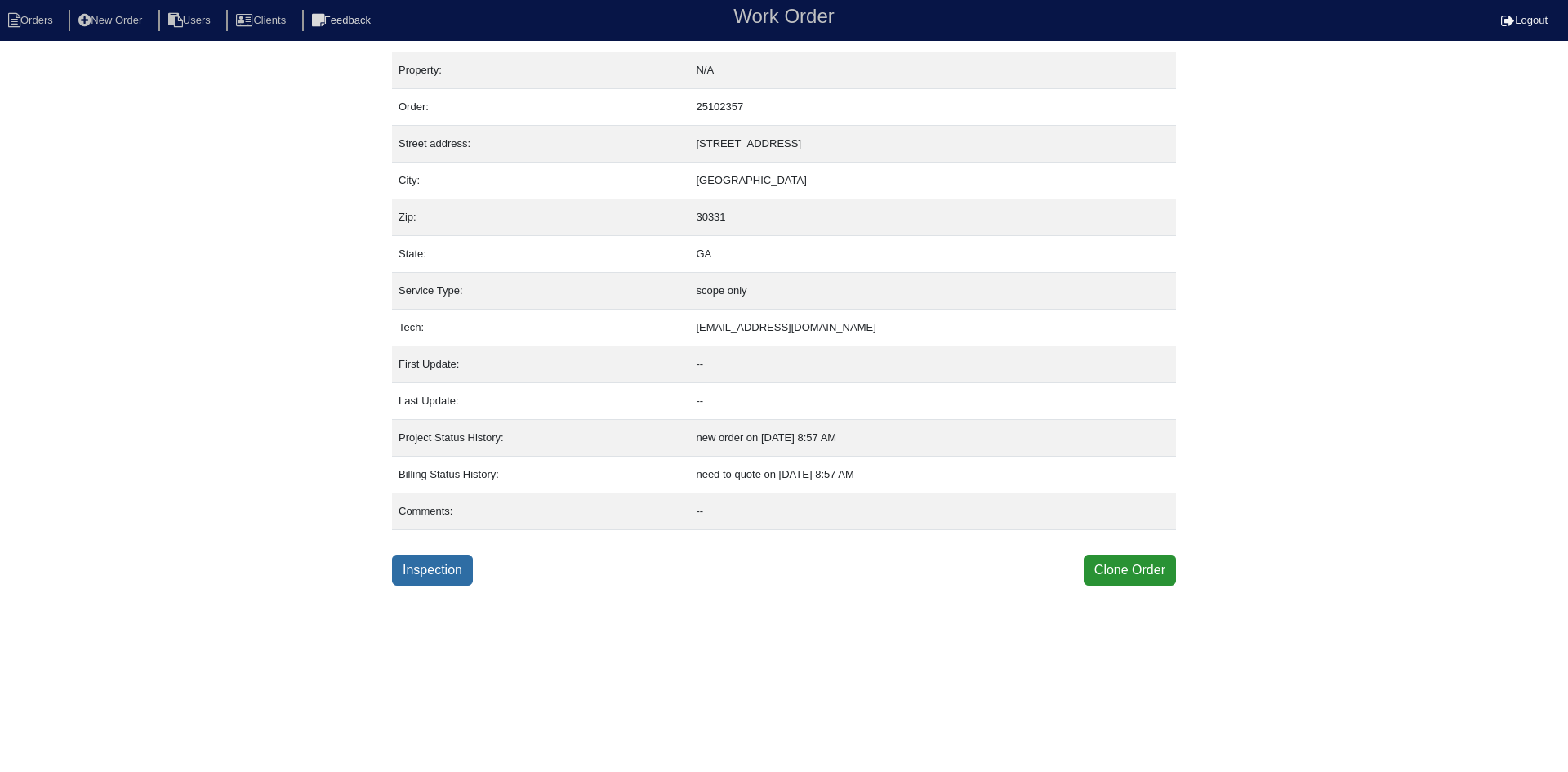 click on "Inspection" at bounding box center (432, 570) 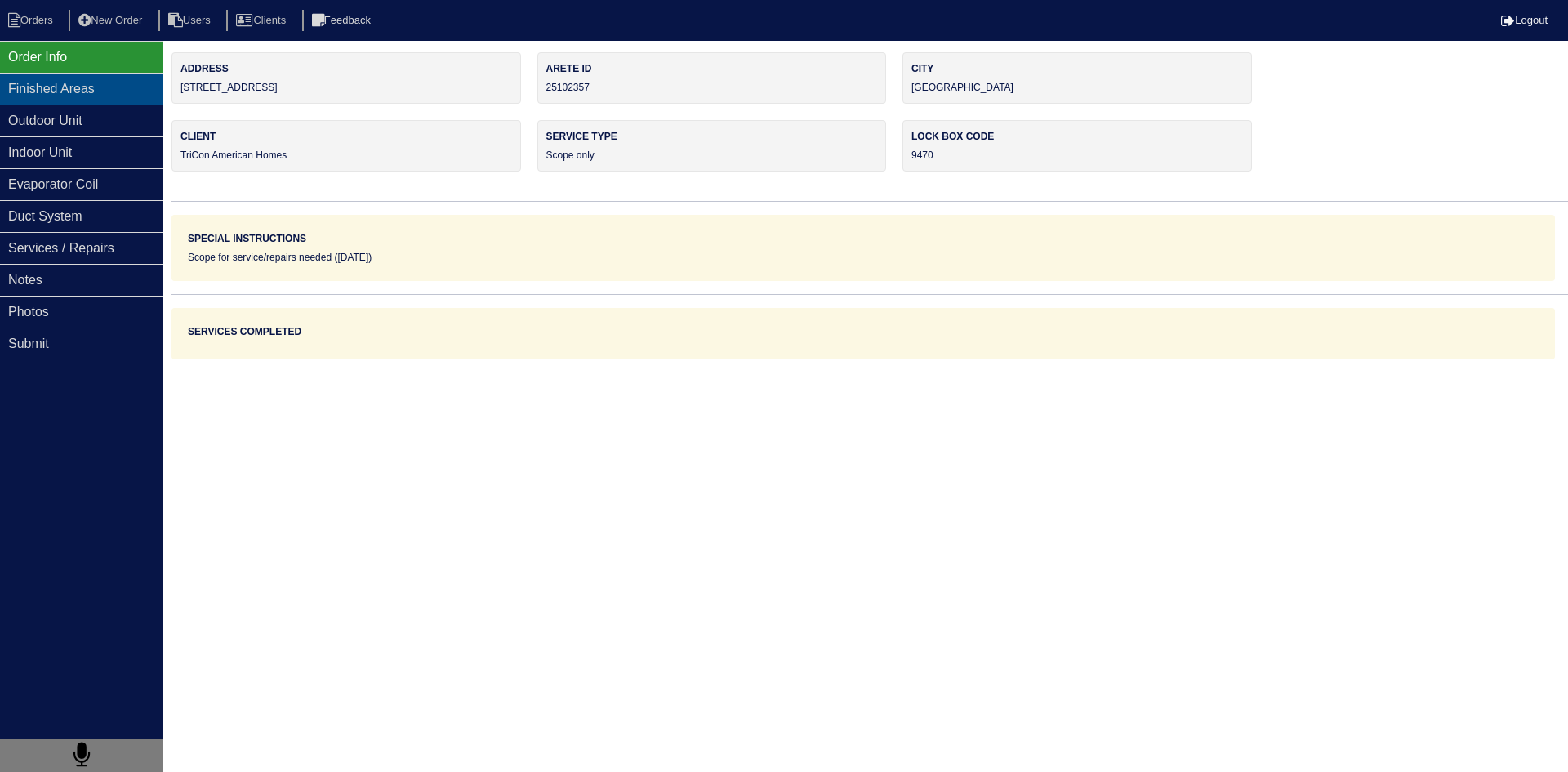 click on "Finished Areas" at bounding box center [82, 88] 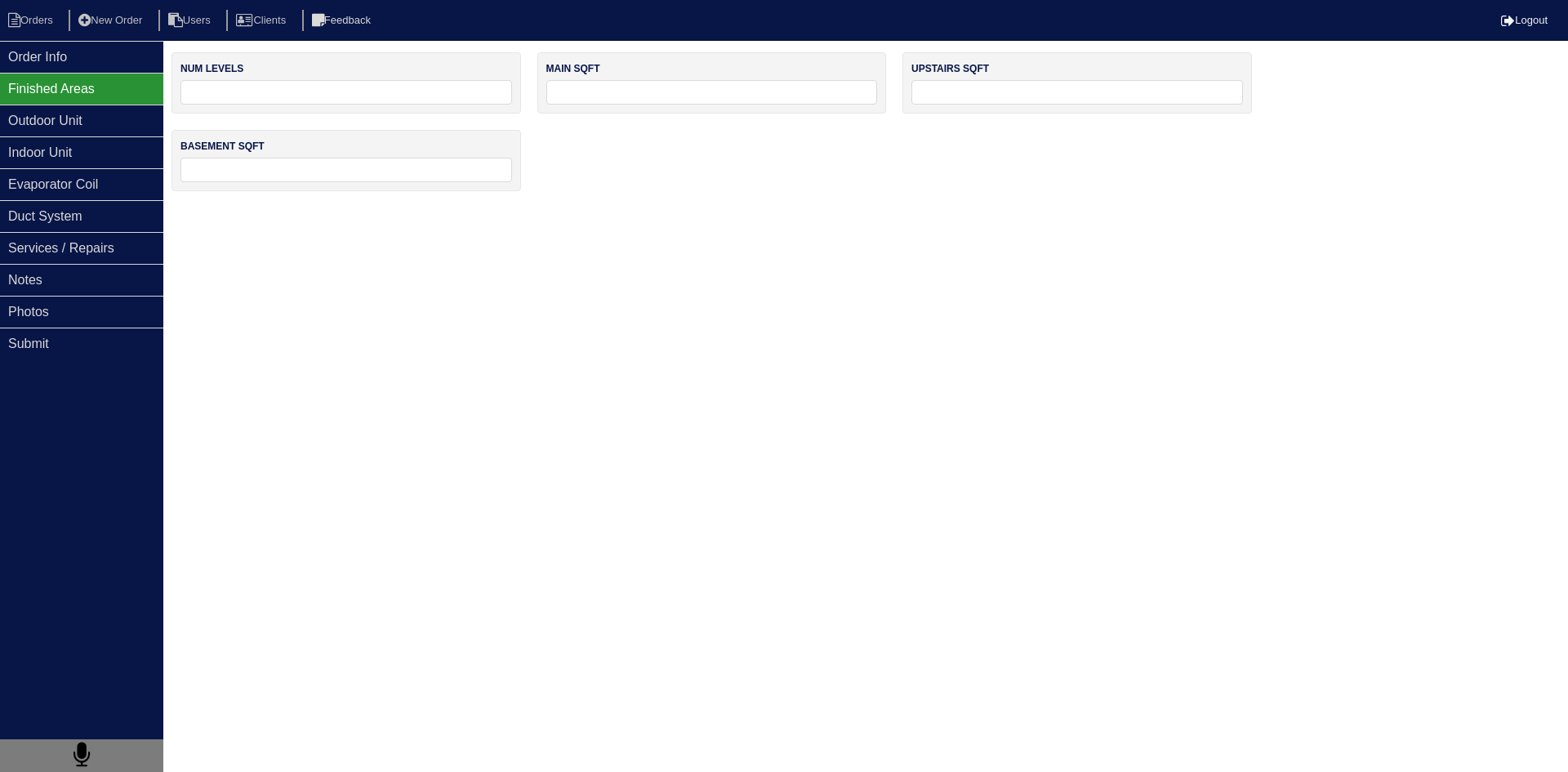 click at bounding box center (346, 92) 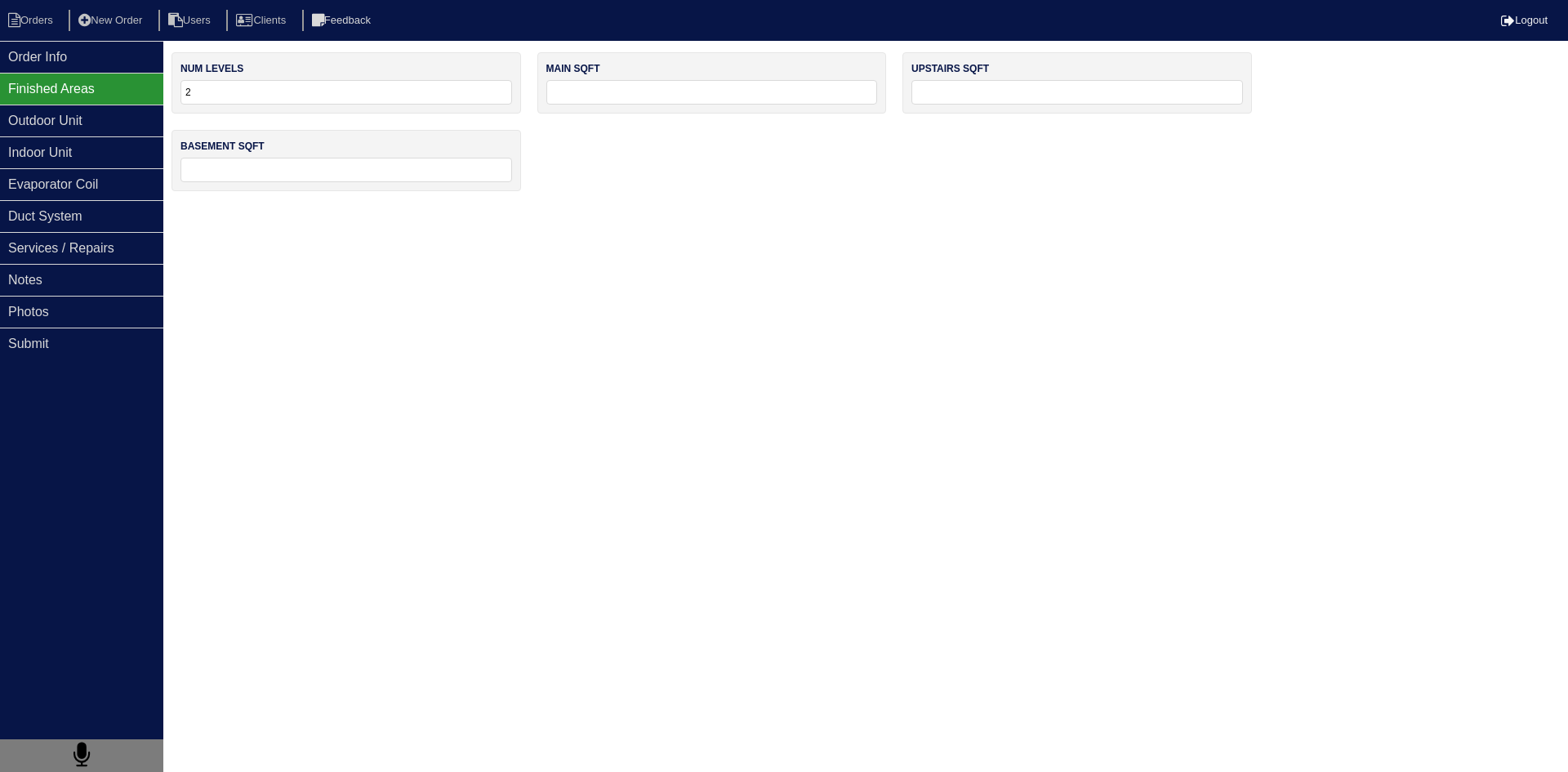 type on "2" 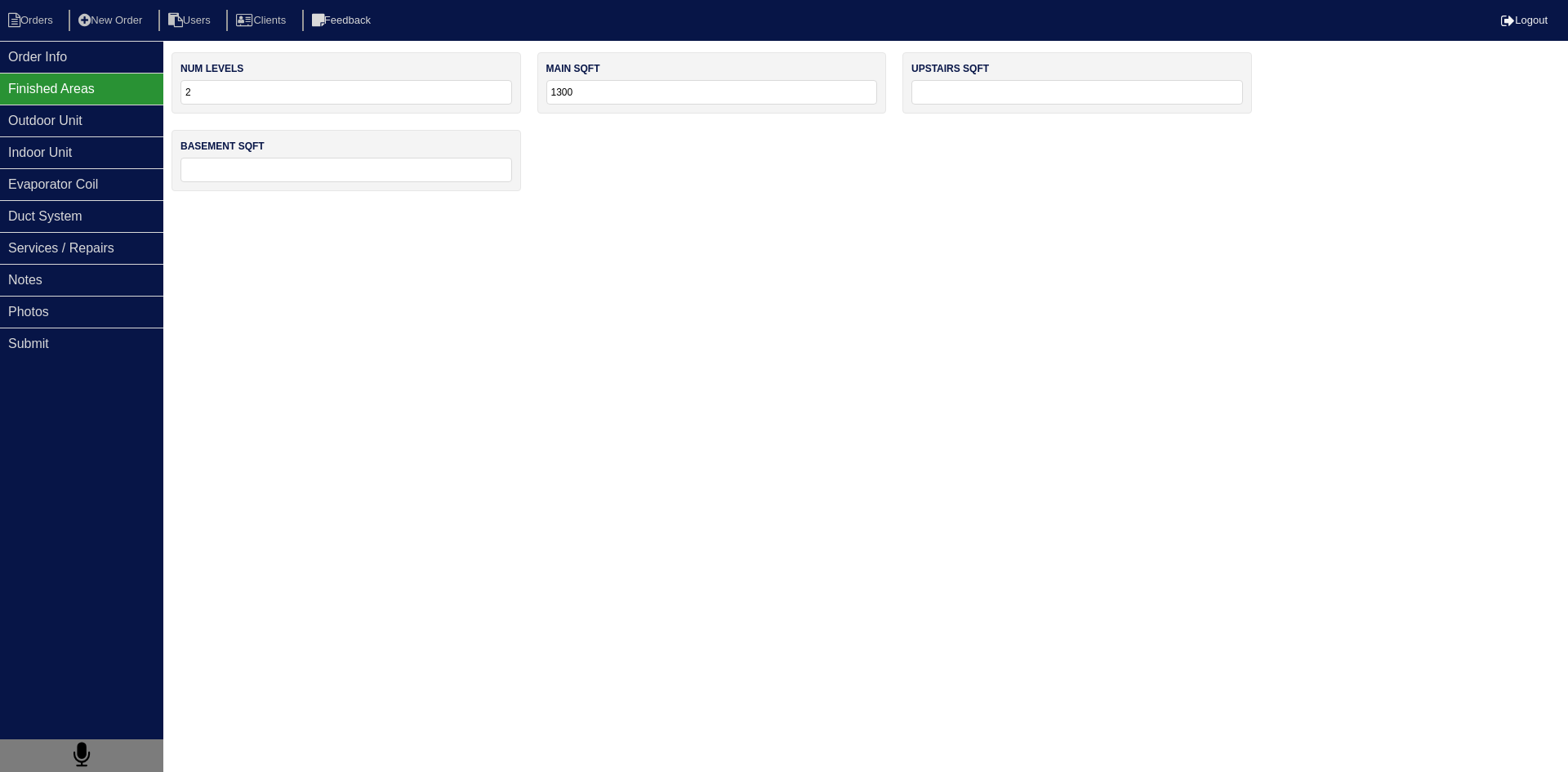 type on "1300" 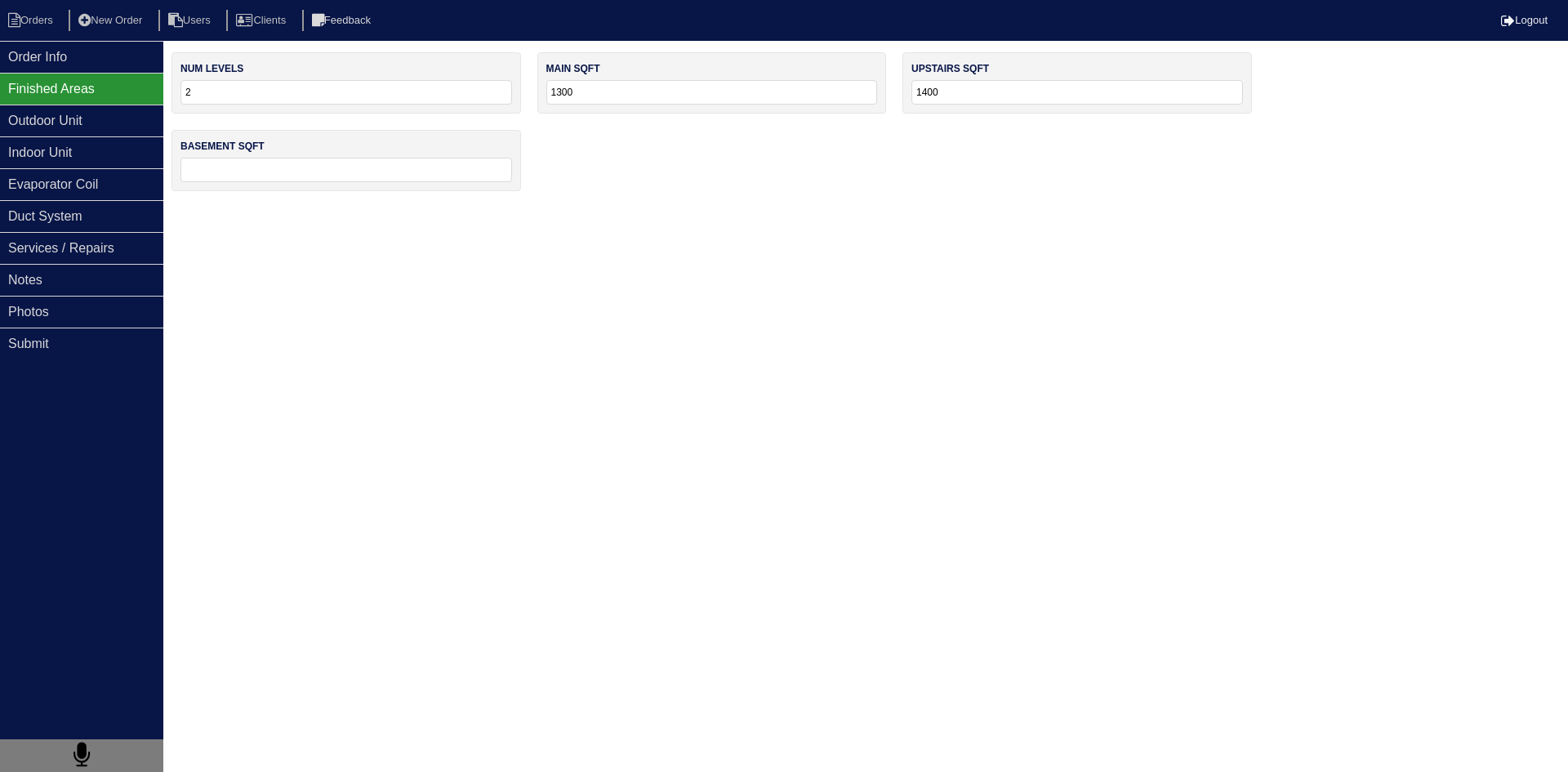 type on "1400" 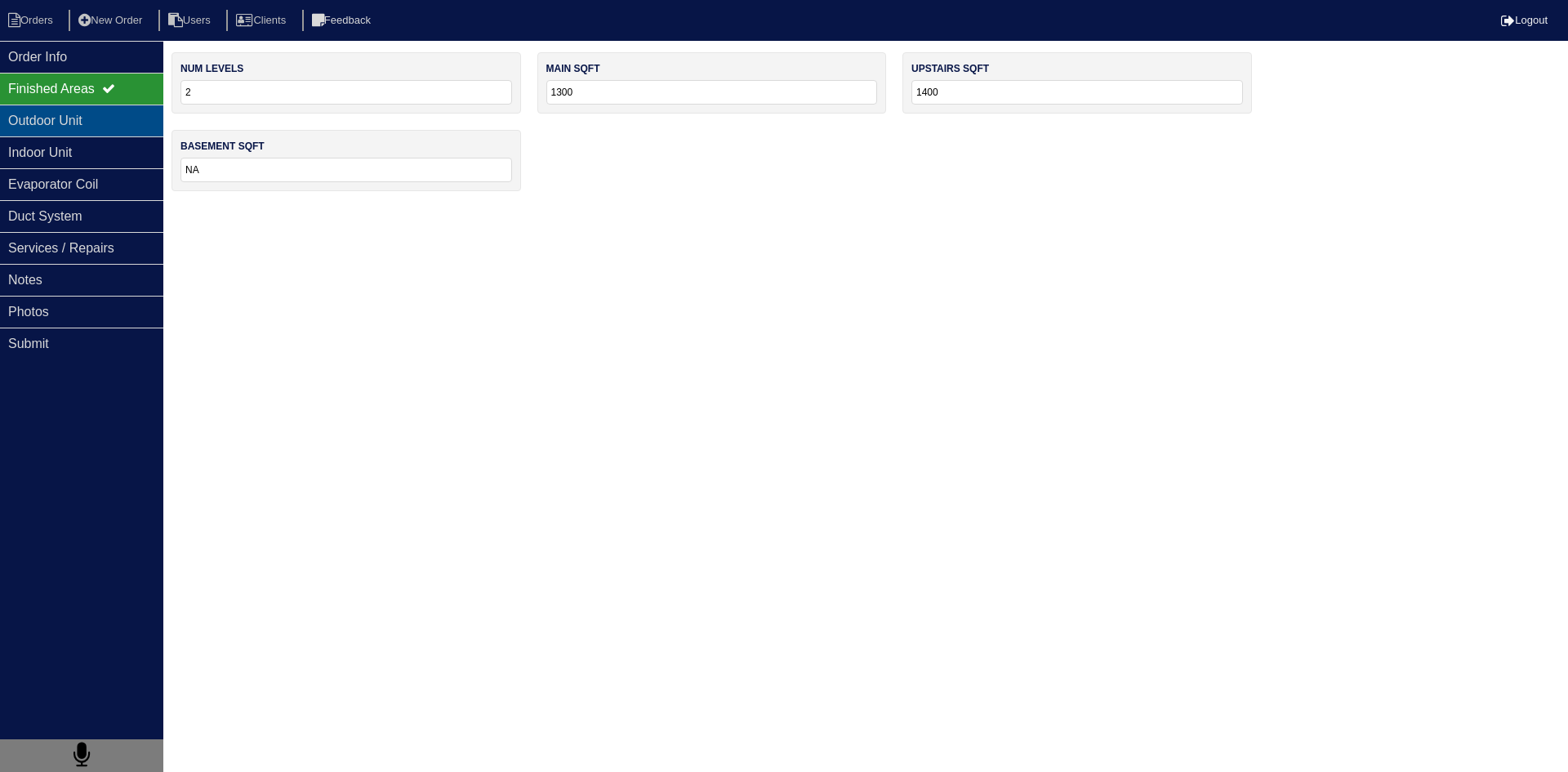 type on "NA" 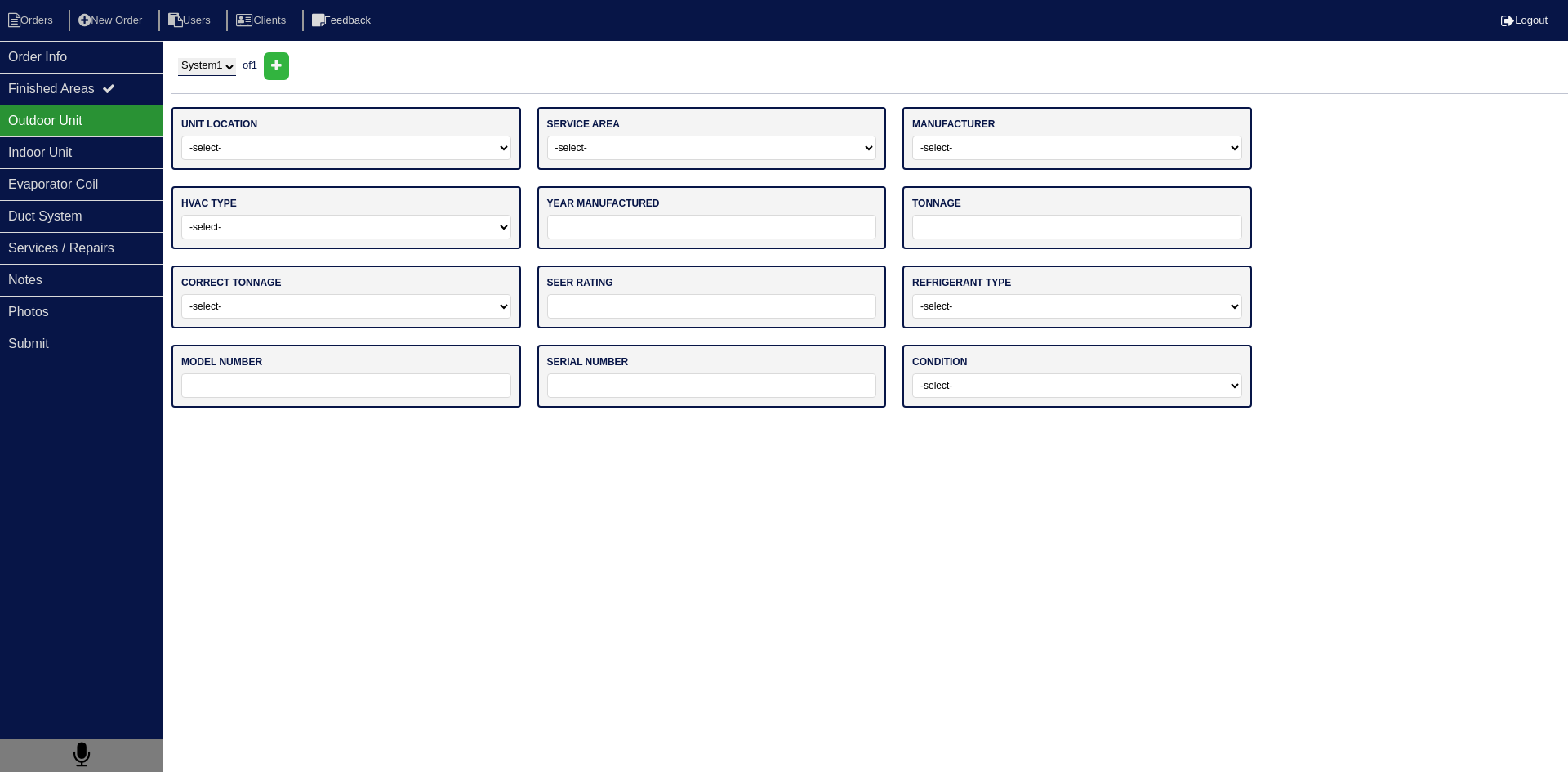 click on "System  1" at bounding box center (207, 67) 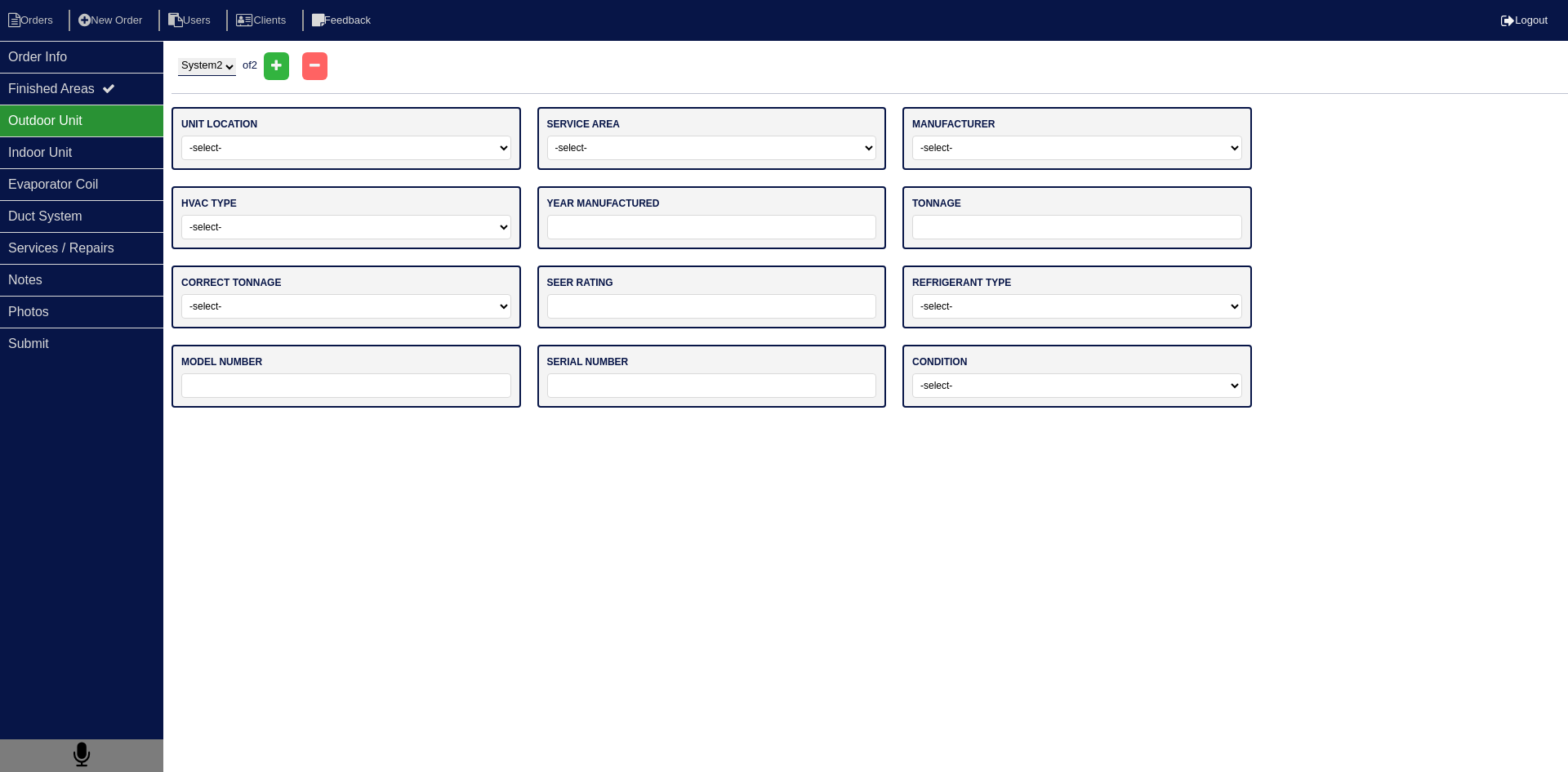 click on "-select- Ground Rooftop" at bounding box center (346, 148) 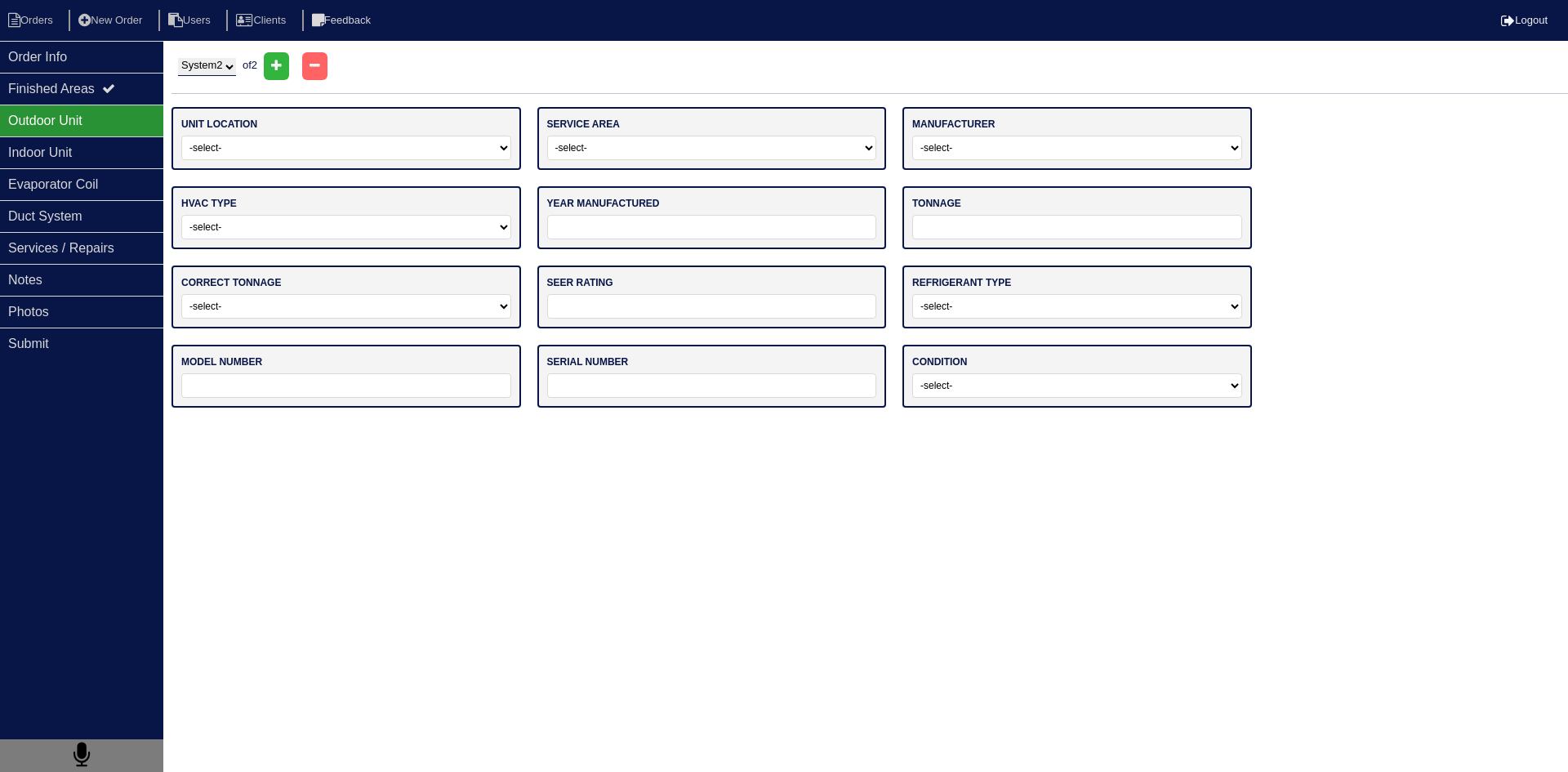 select on "0" 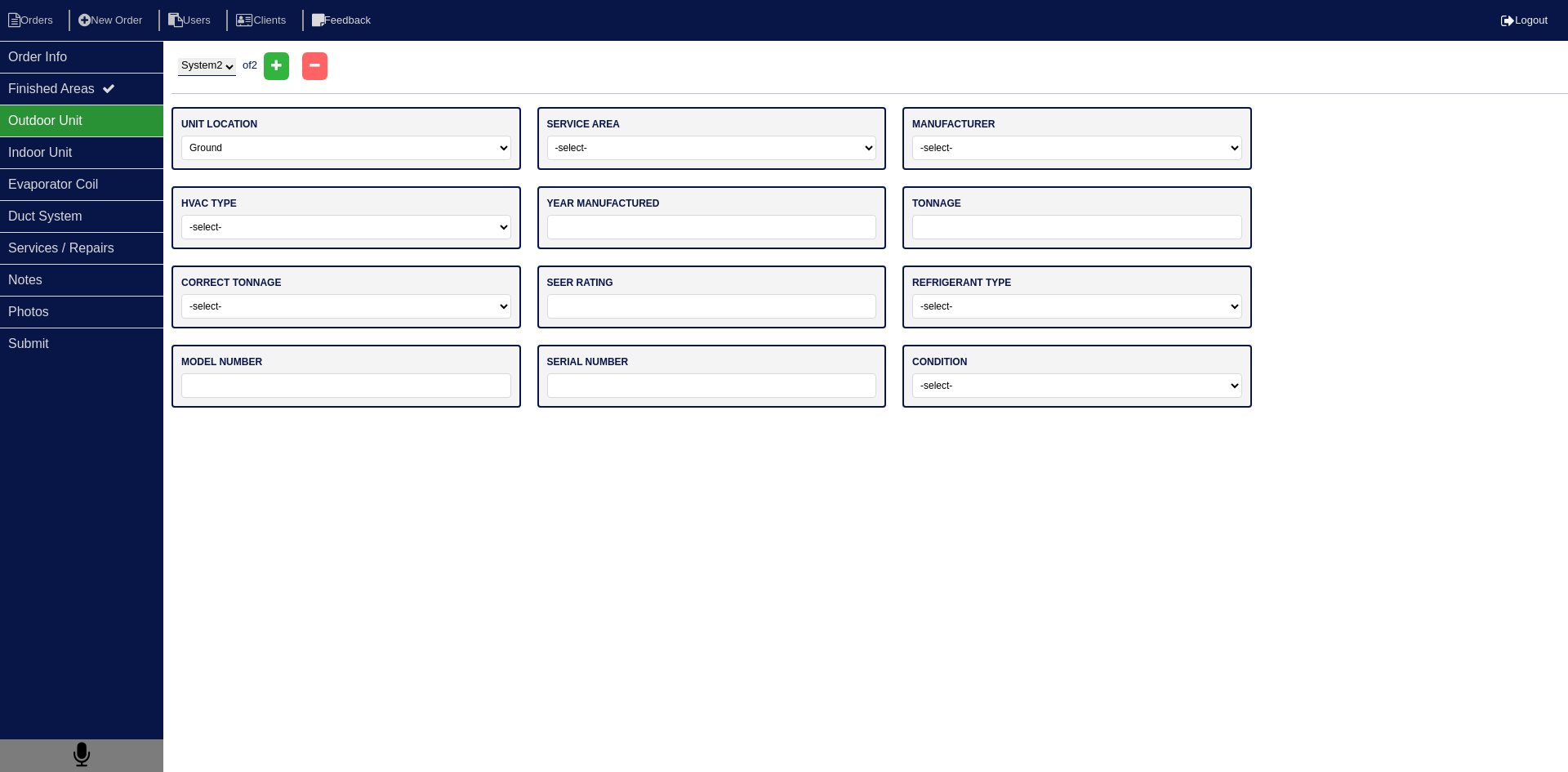 click on "-select- Ground Rooftop" at bounding box center [346, 148] 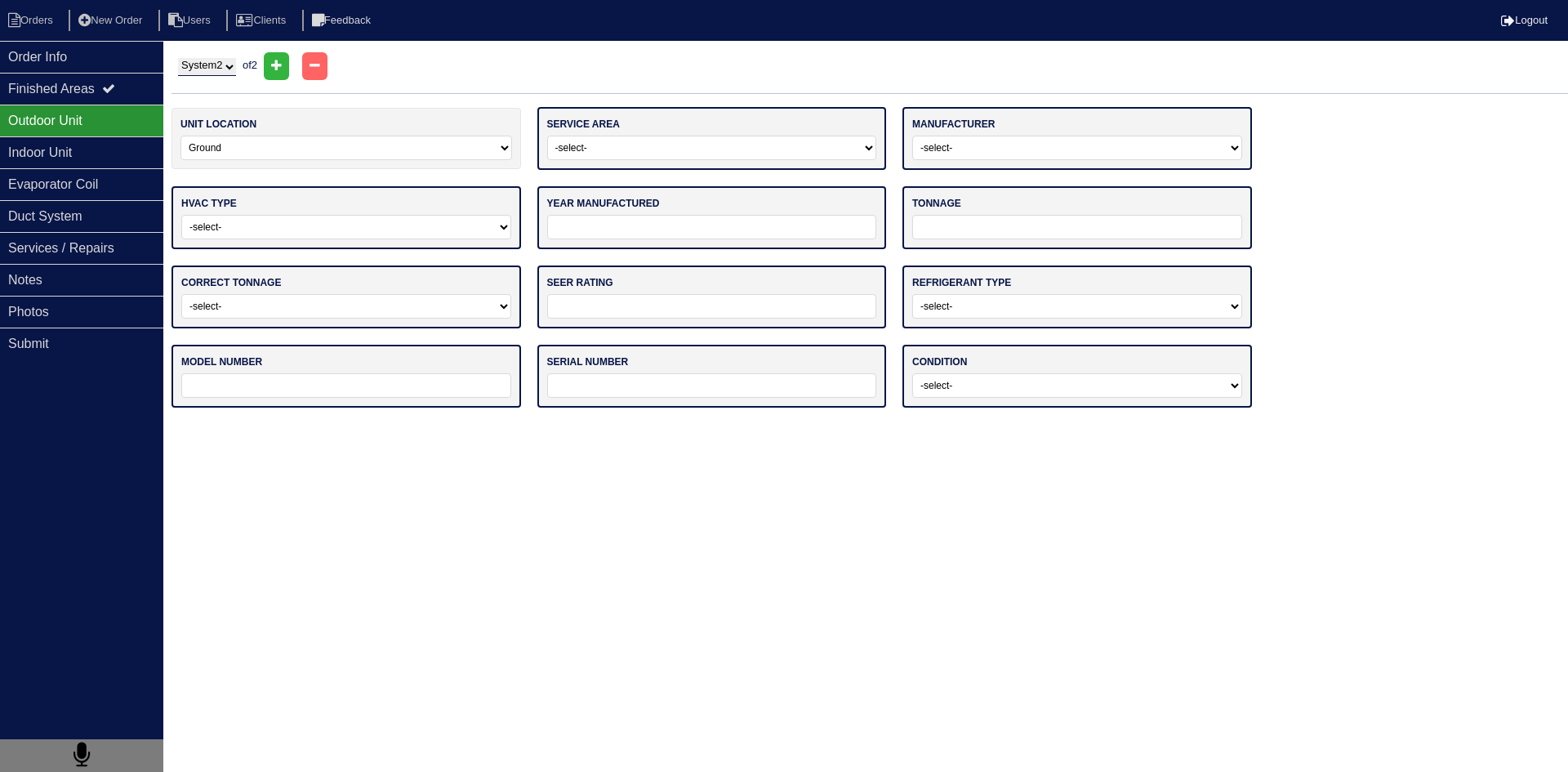 click on "-select- Main Level Upstairs Level Lower/Basement Level Other" at bounding box center (712, 148) 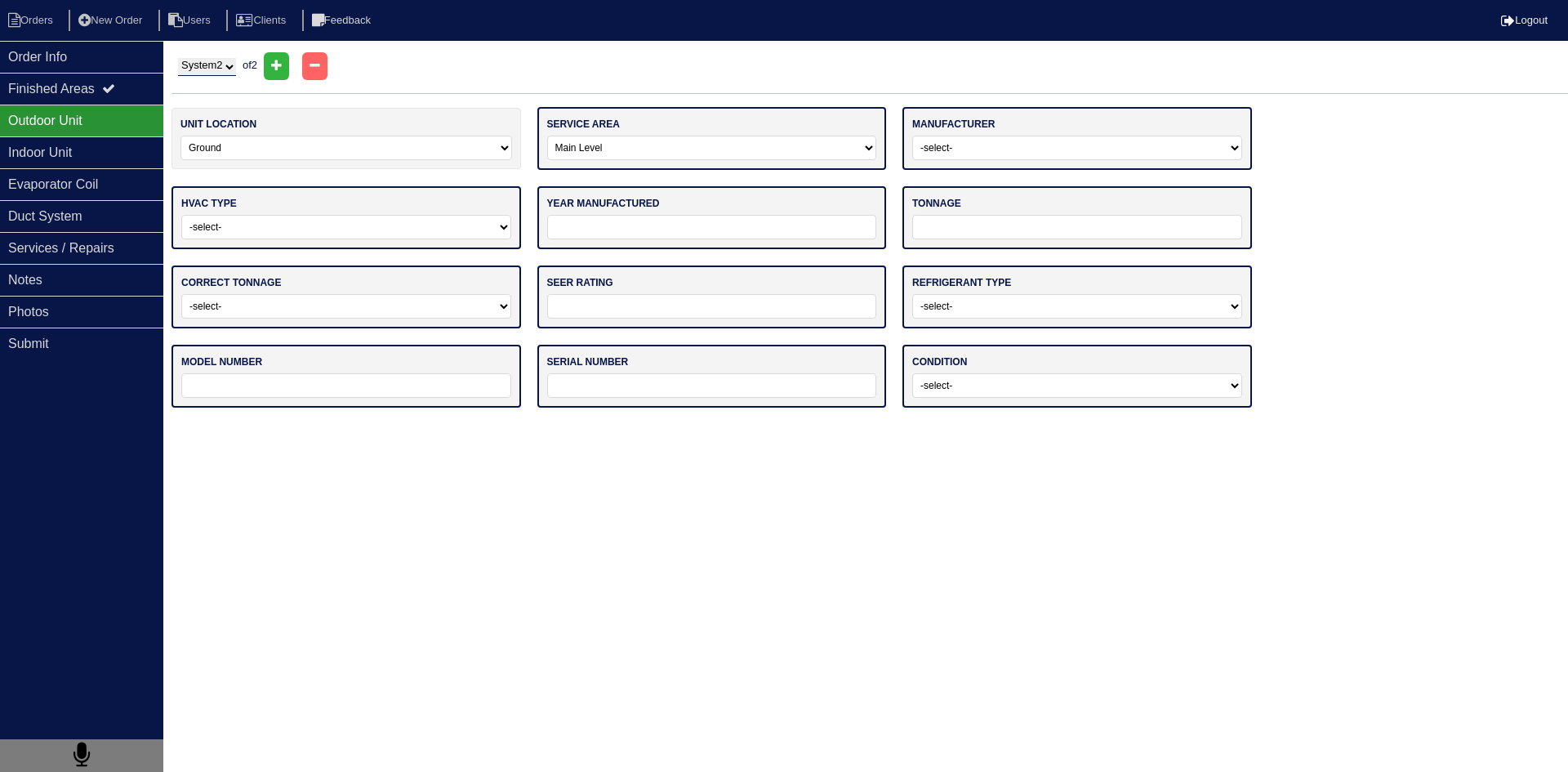 click on "-select- Main Level Upstairs Level Lower/Basement Level Other" at bounding box center [712, 148] 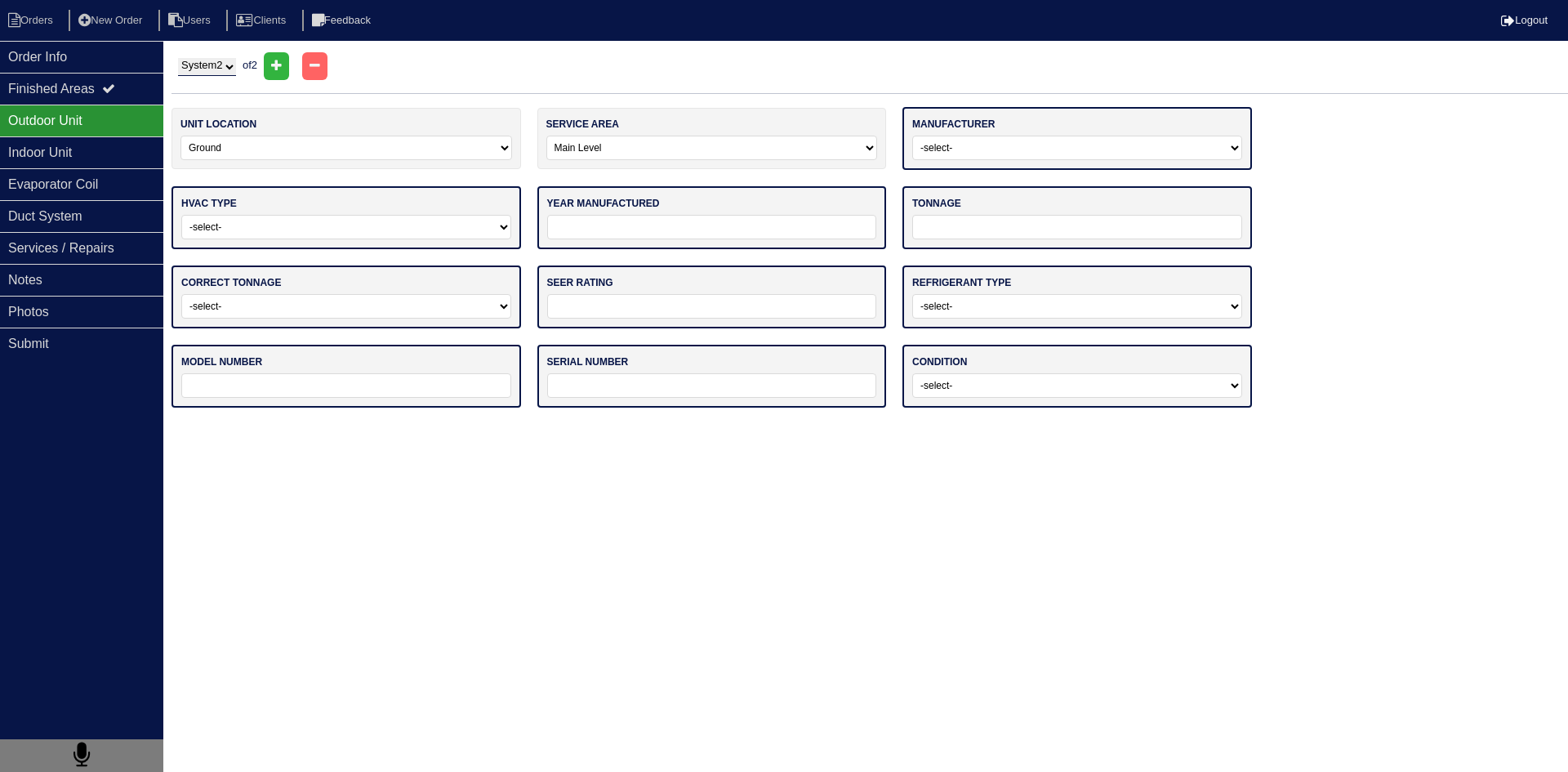 click on "-select- ADP Air Quest Air Temp Aire-Flo AirEase Airquest Airtemp Allstyle Aspen Amana American Standard Ameristar Arcoaire Armana Armstrong Air Bryant BDP Carrier Centurion Champion Coleman Comfort Maker Concord Consolidated Industries Corsaire Daikin Day And Night Duncane Evcon Excel Fedders Fraser Johnston Freedom Air Frigidaire Fujitsu Gama Garrison Gibson Goodman Grandaire Haeir Heil ICP International Comfort Products Luxaire Kenmore King Lennox Maratherm Mitsubishi Nordyne Oxbox Payne Rheem Ruud Run Tru Snyder General Soler & Palau Sure Tempstar Thermal Zone Trane Turbo Air Ultra Weather Maker Weatherking Westinghouse Whirlpool York Other" at bounding box center (1077, 148) 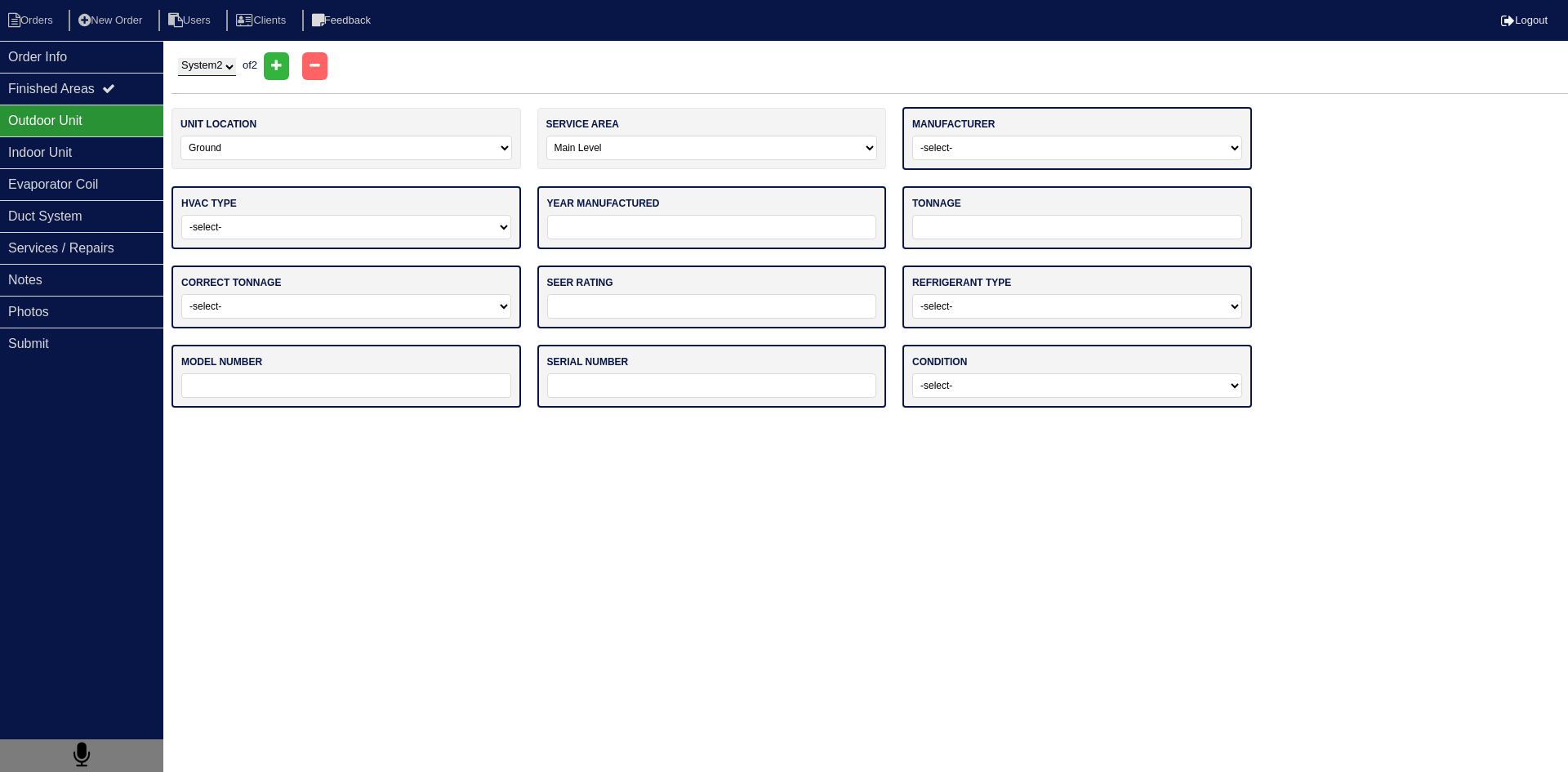 click on "unit location -select- Ground Rooftop service area -select- Main Level Upstairs Level Lower/Basement Level Other manufacturer -select- ADP Air Quest Air Temp Aire-Flo AirEase Airquest Airtemp Allstyle Aspen Amana American Standard Ameristar Arcoaire Armana Armstrong Air Bryant BDP Carrier Centurion Champion Coleman Comfort Maker Concord Consolidated Industries Corsaire Daikin Day And Night Duncane Evcon Excel Fedders Fraser Johnston Freedom Air Frigidaire Fujitsu Gama Garrison Gibson Goodman Grandaire Haeir Heil ICP International Comfort Products Luxaire Kenmore King Lennox Maratherm Mitsubishi Nordyne Oxbox Payne Rheem Ruud Run Tru Snyder General Soler & Palau Sure Tempstar Thermal Zone Trane Turbo Air Ultra Weather Maker Weatherking Westinghouse Whirlpool York Other hvac type -select- Straight Cool Heat Pump Other year manufactured tonnage correct tonnage -select- Yes No - Unit Undersized No - Unit Oversized seer rating refrigerant type -select- R22 R410a Other model number serial number condition -select-" at bounding box center (870, 266) 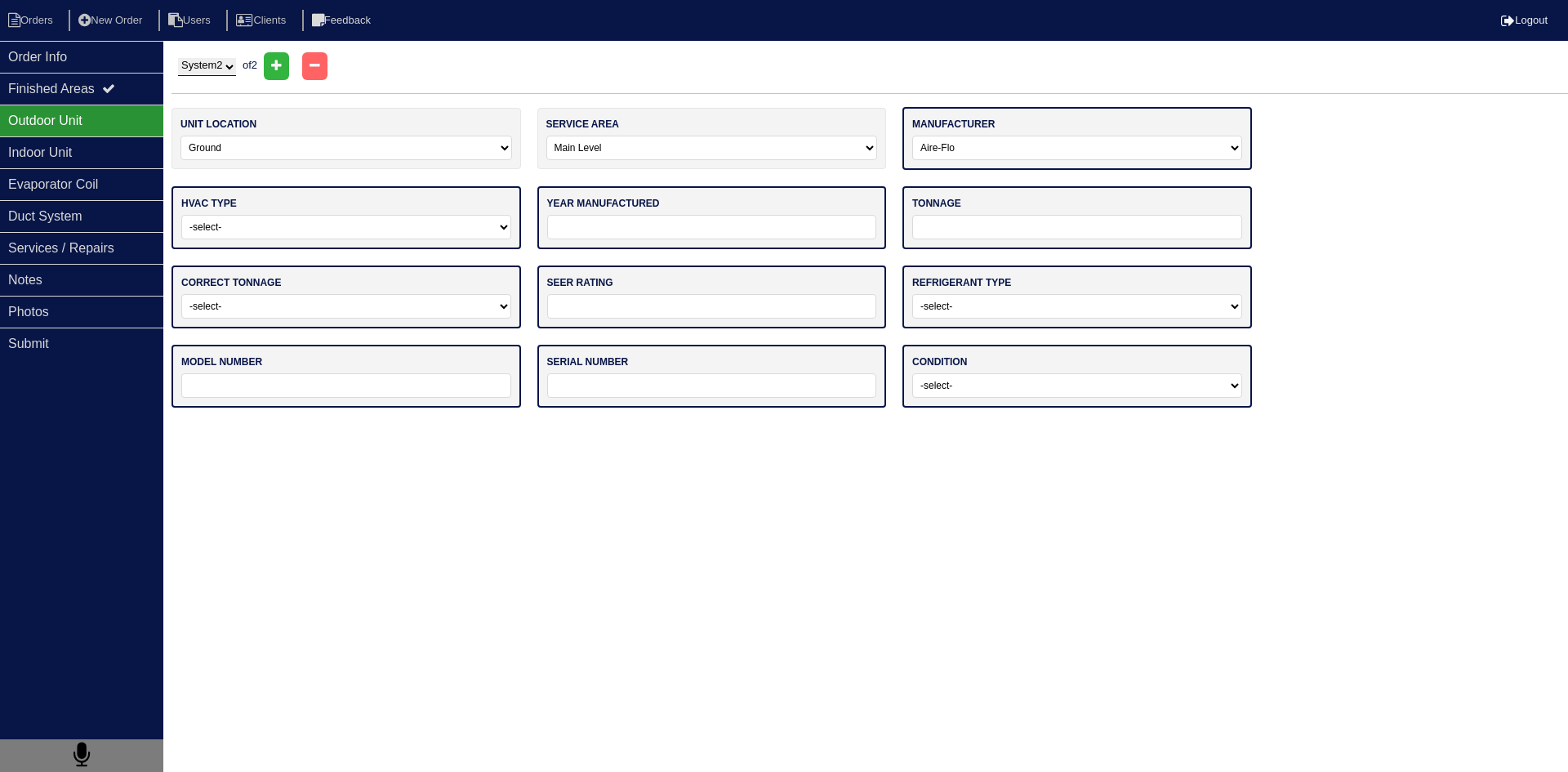 click on "-select- ADP Air Quest Air Temp Aire-Flo AirEase Airquest Airtemp Allstyle Aspen Amana American Standard Ameristar Arcoaire Armana Armstrong Air Bryant BDP Carrier Centurion Champion Coleman Comfort Maker Concord Consolidated Industries Corsaire Daikin Day And Night Duncane Evcon Excel Fedders Fraser Johnston Freedom Air Frigidaire Fujitsu Gama Garrison Gibson Goodman Grandaire Haeir Heil ICP International Comfort Products Luxaire Kenmore King Lennox Maratherm Mitsubishi Nordyne Oxbox Payne Rheem Ruud Run Tru Snyder General Soler & Palau Sure Tempstar Thermal Zone Trane Turbo Air Ultra Weather Maker Weatherking Westinghouse Whirlpool York Other" at bounding box center [1077, 148] 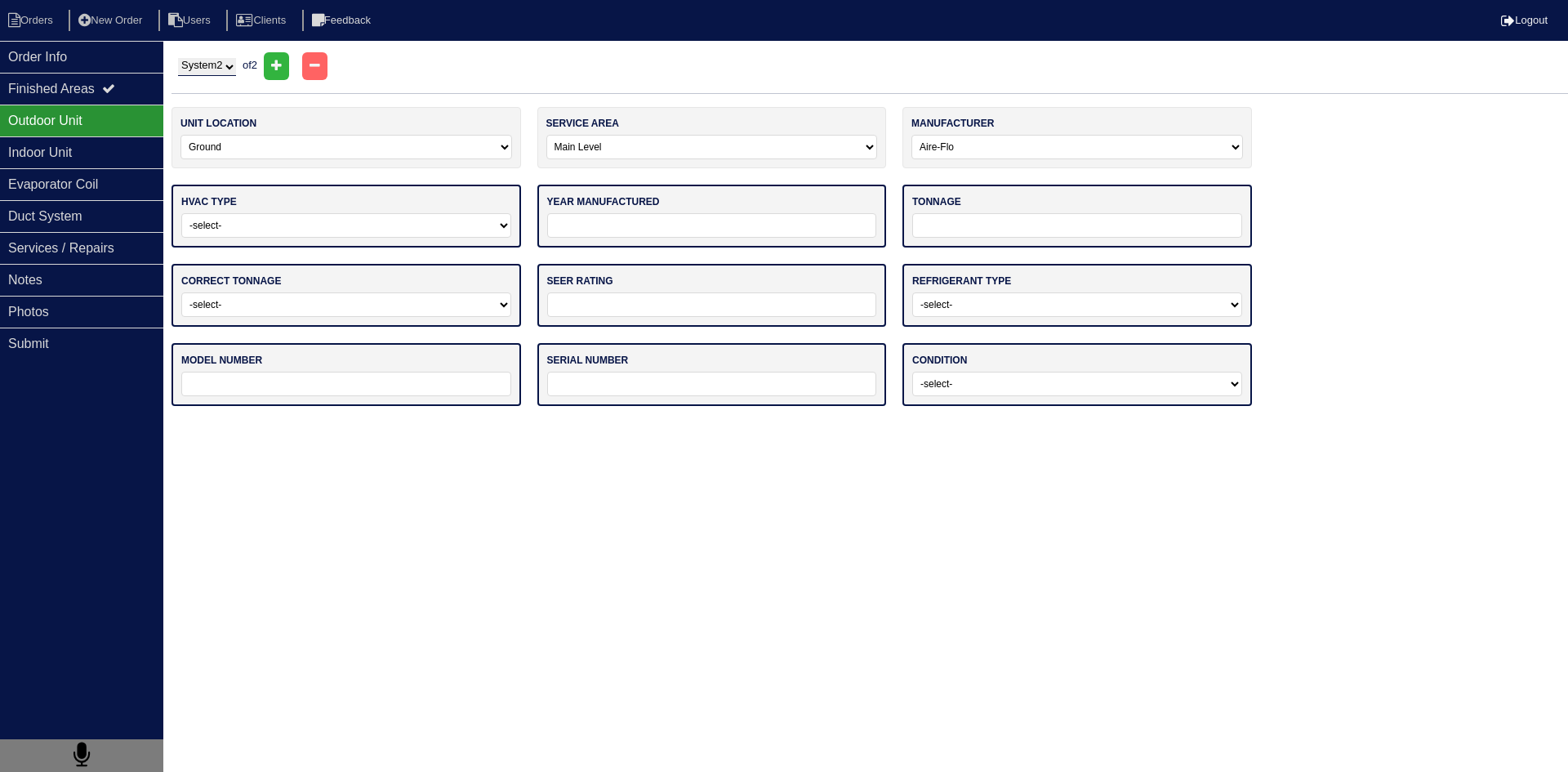 click on "-select- Straight Cool Heat Pump Other" at bounding box center [346, 225] 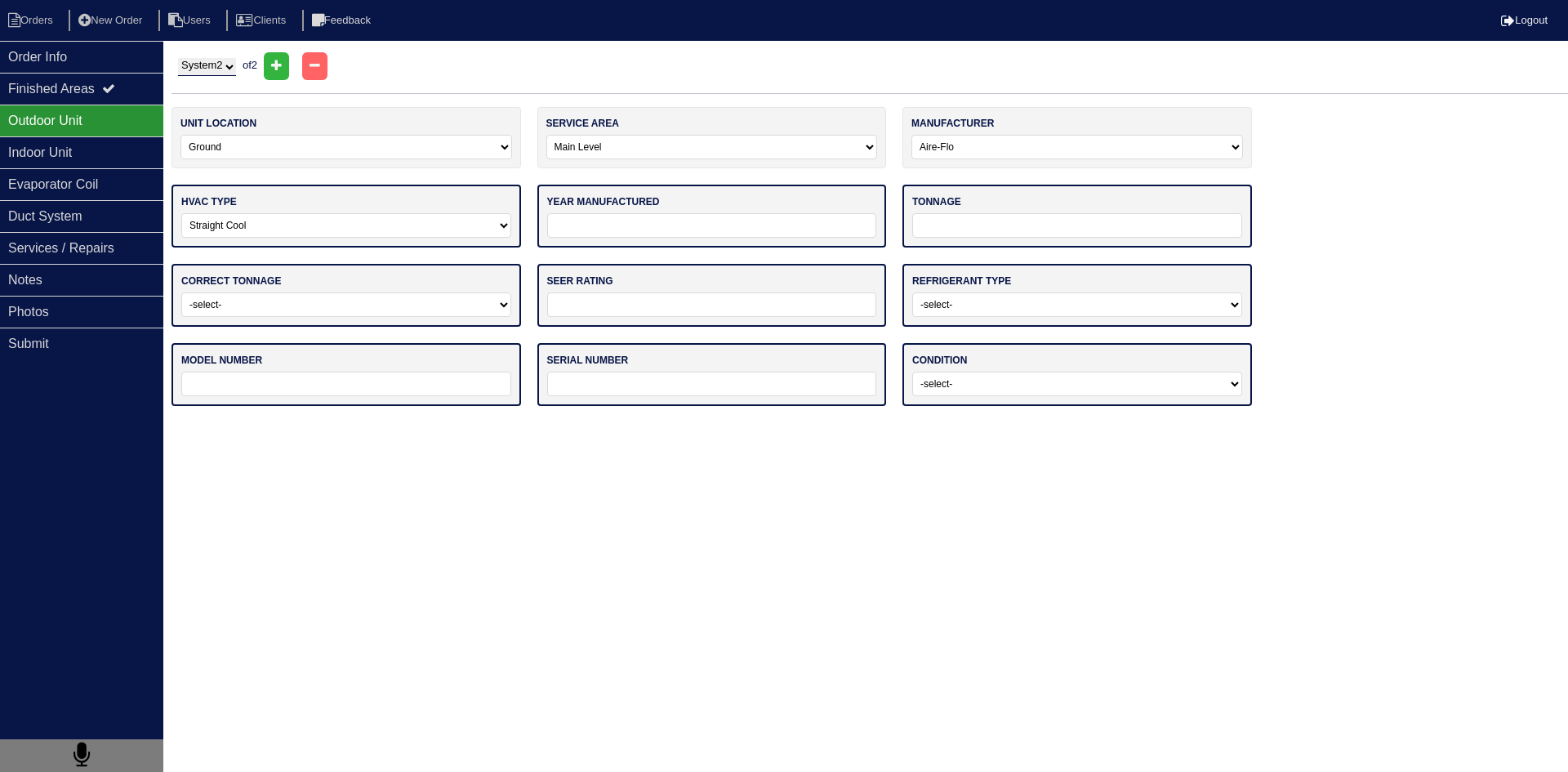 click on "-select- Straight Cool Heat Pump Other" at bounding box center (346, 225) 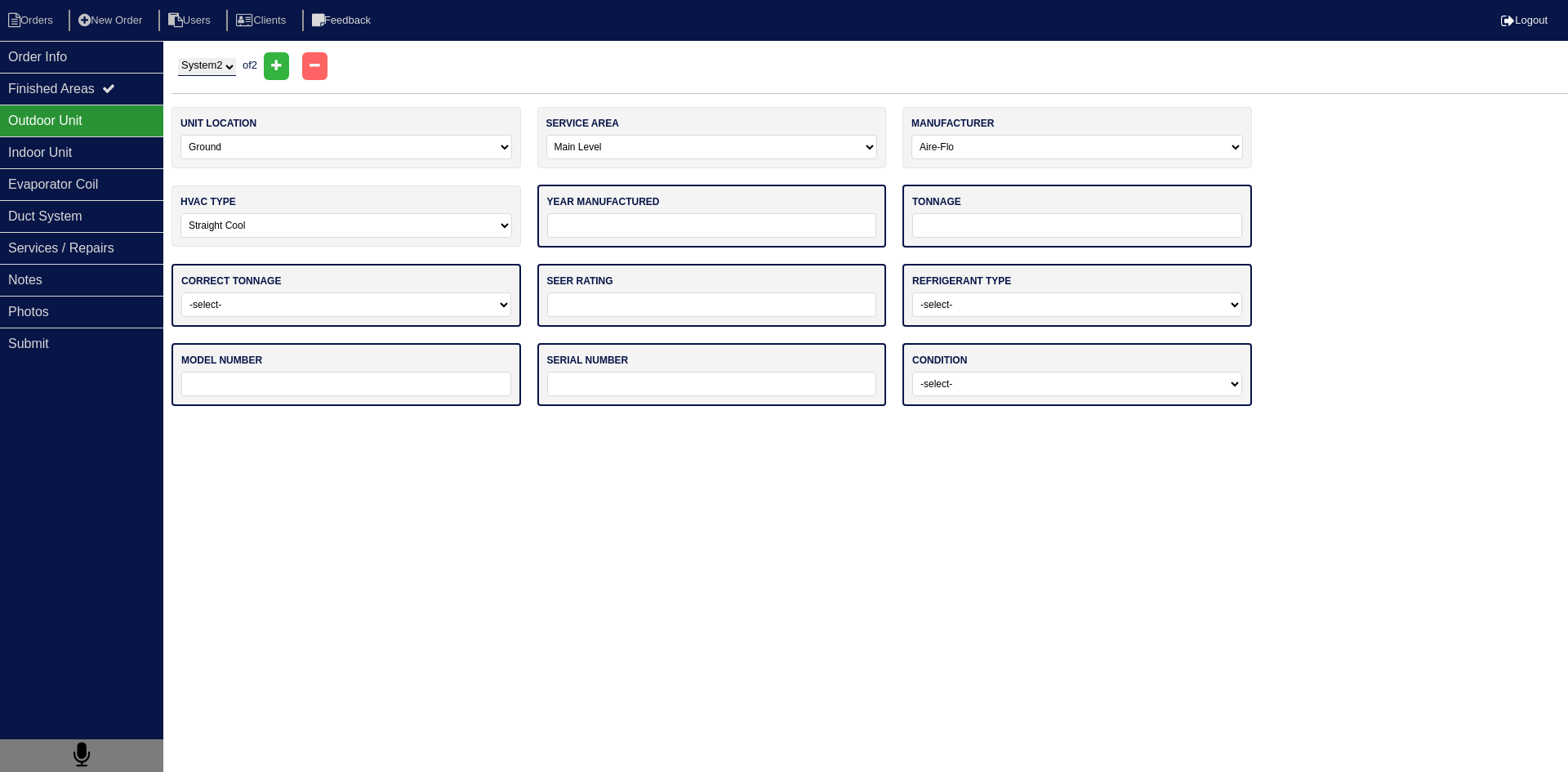 click at bounding box center (712, 225) 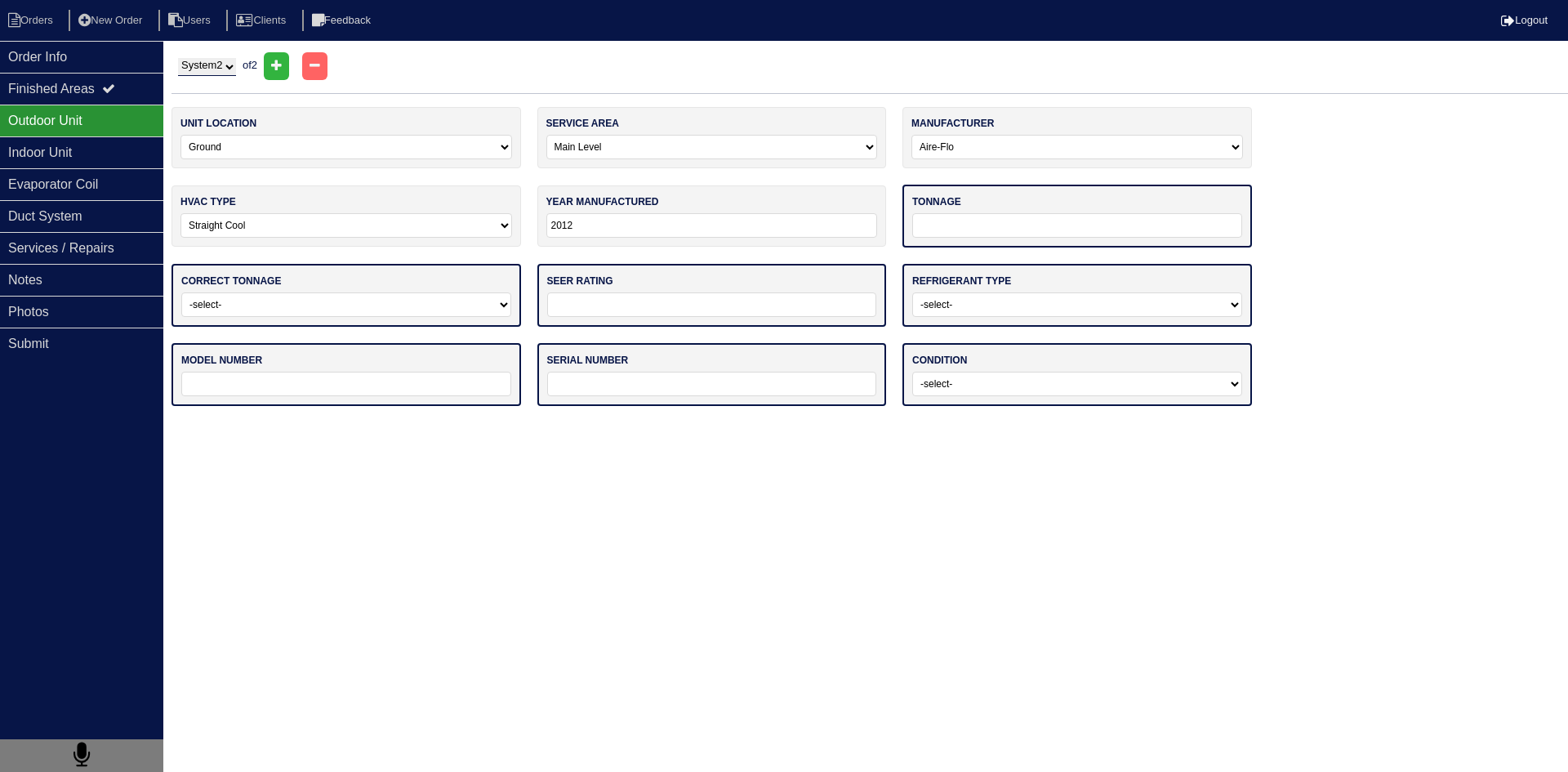 type on "2012" 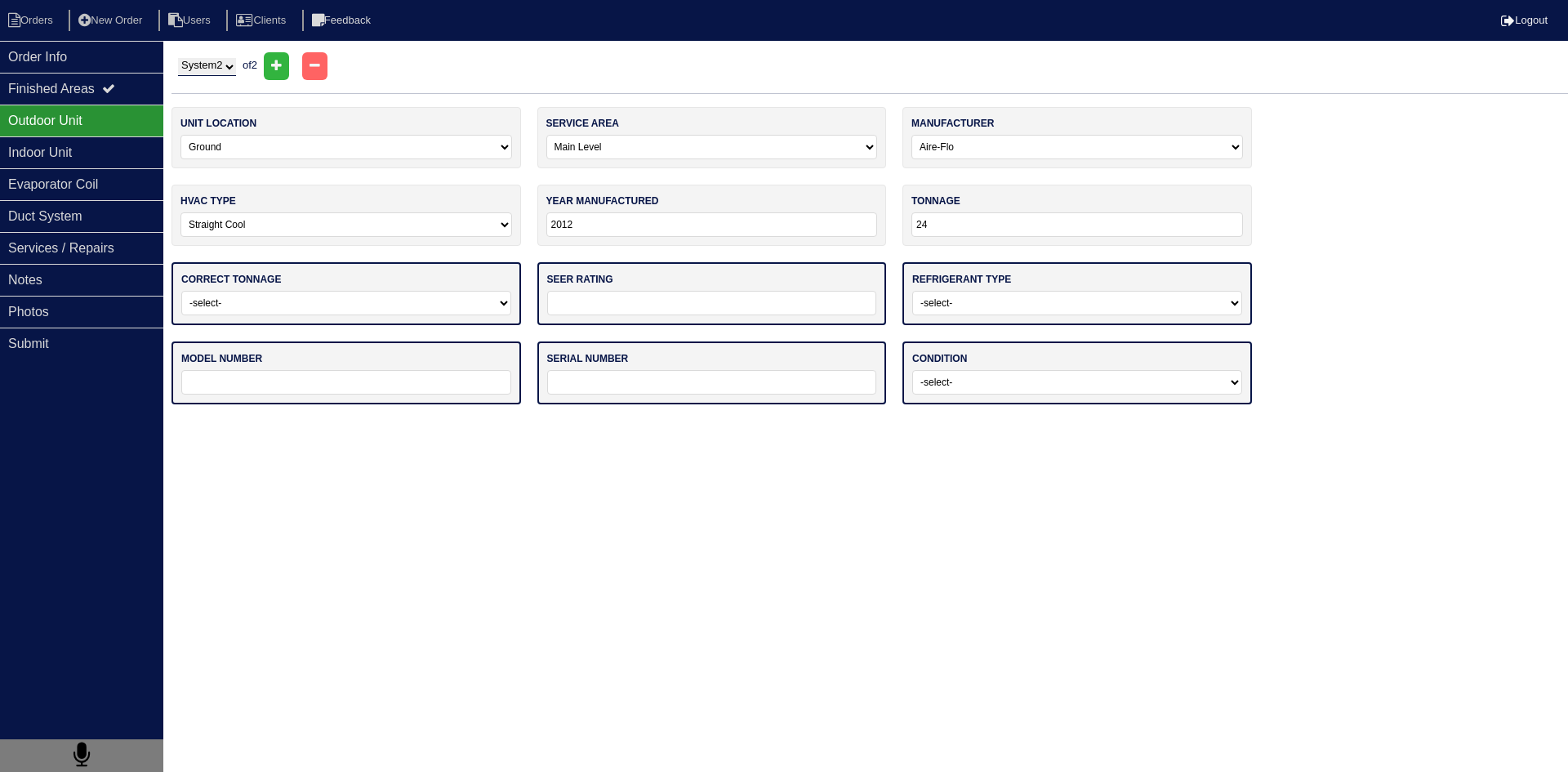 type on "24" 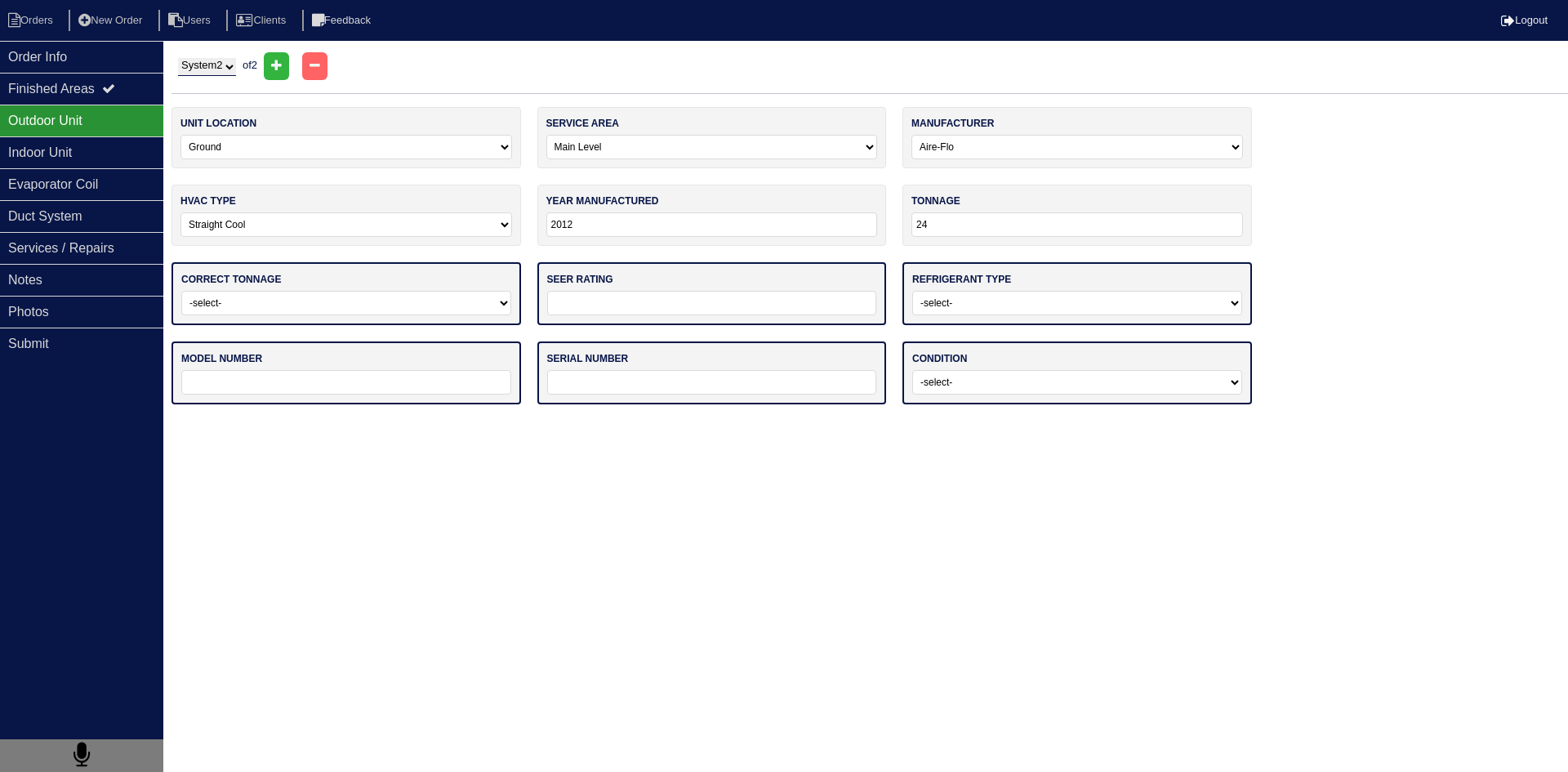 click on "-select- Yes No - Unit Undersized No - Unit Oversized" at bounding box center (346, 303) 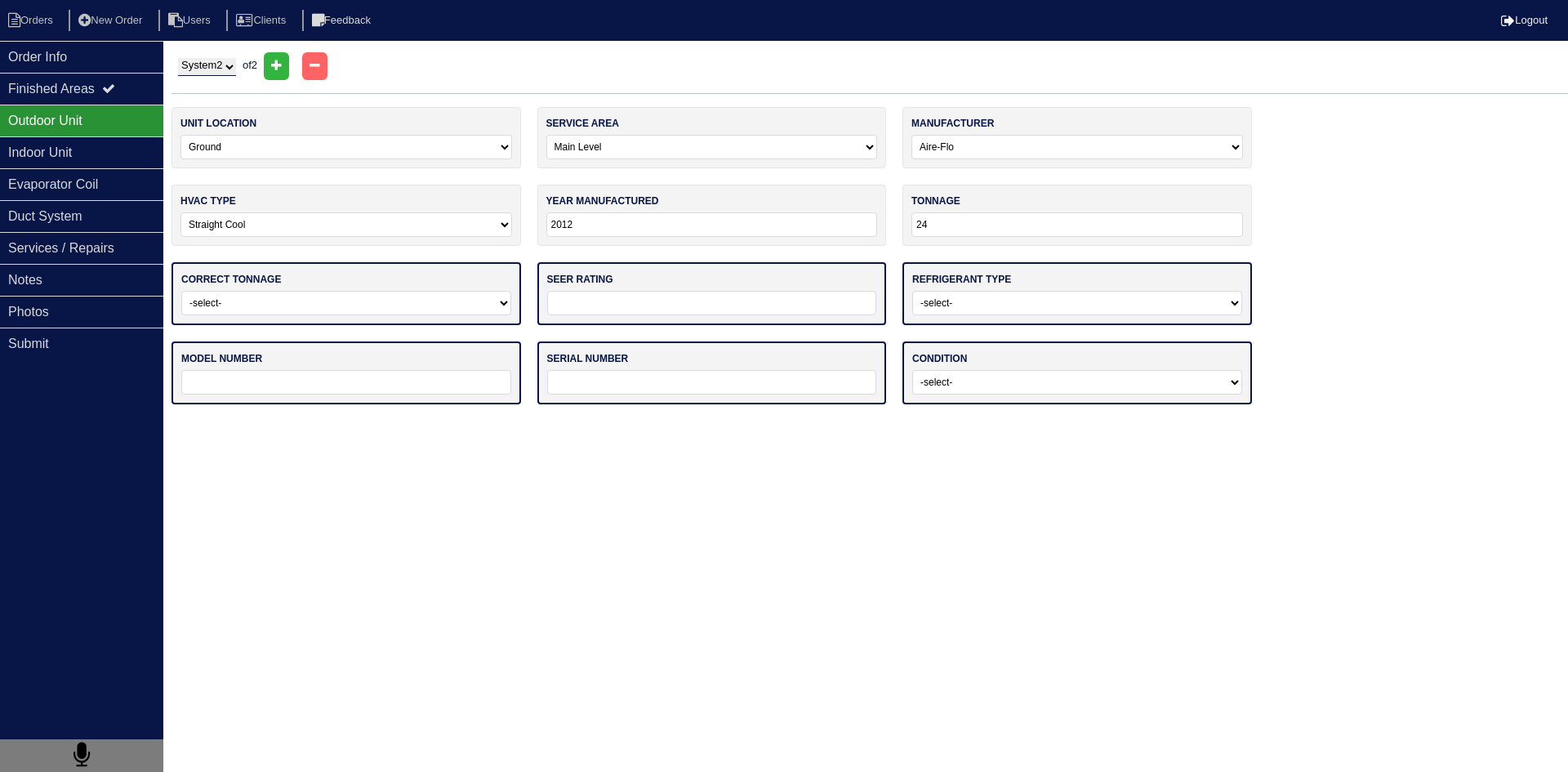 select on "0" 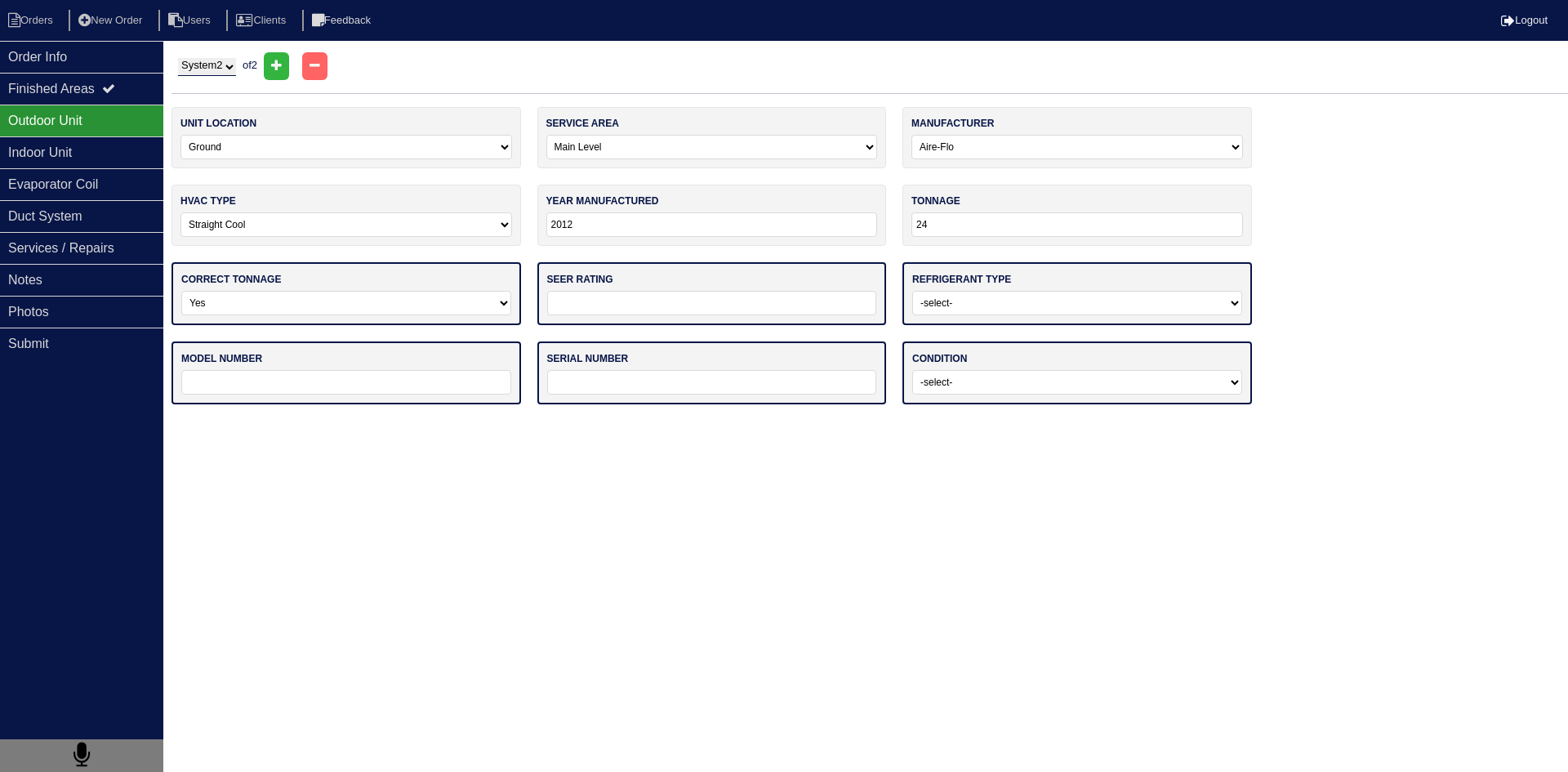 click on "-select- Yes No - Unit Undersized No - Unit Oversized" at bounding box center [346, 303] 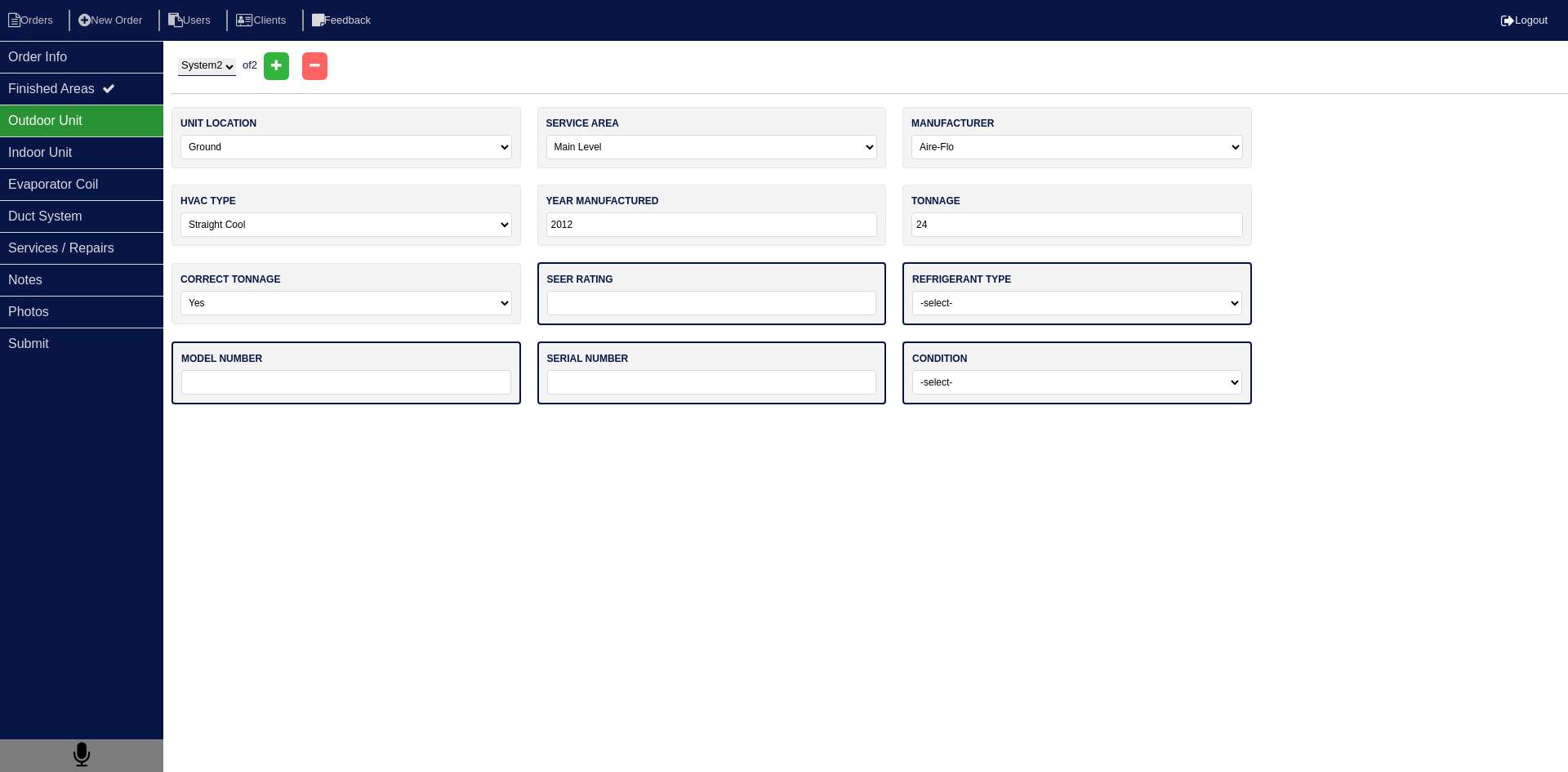 click at bounding box center (712, 303) 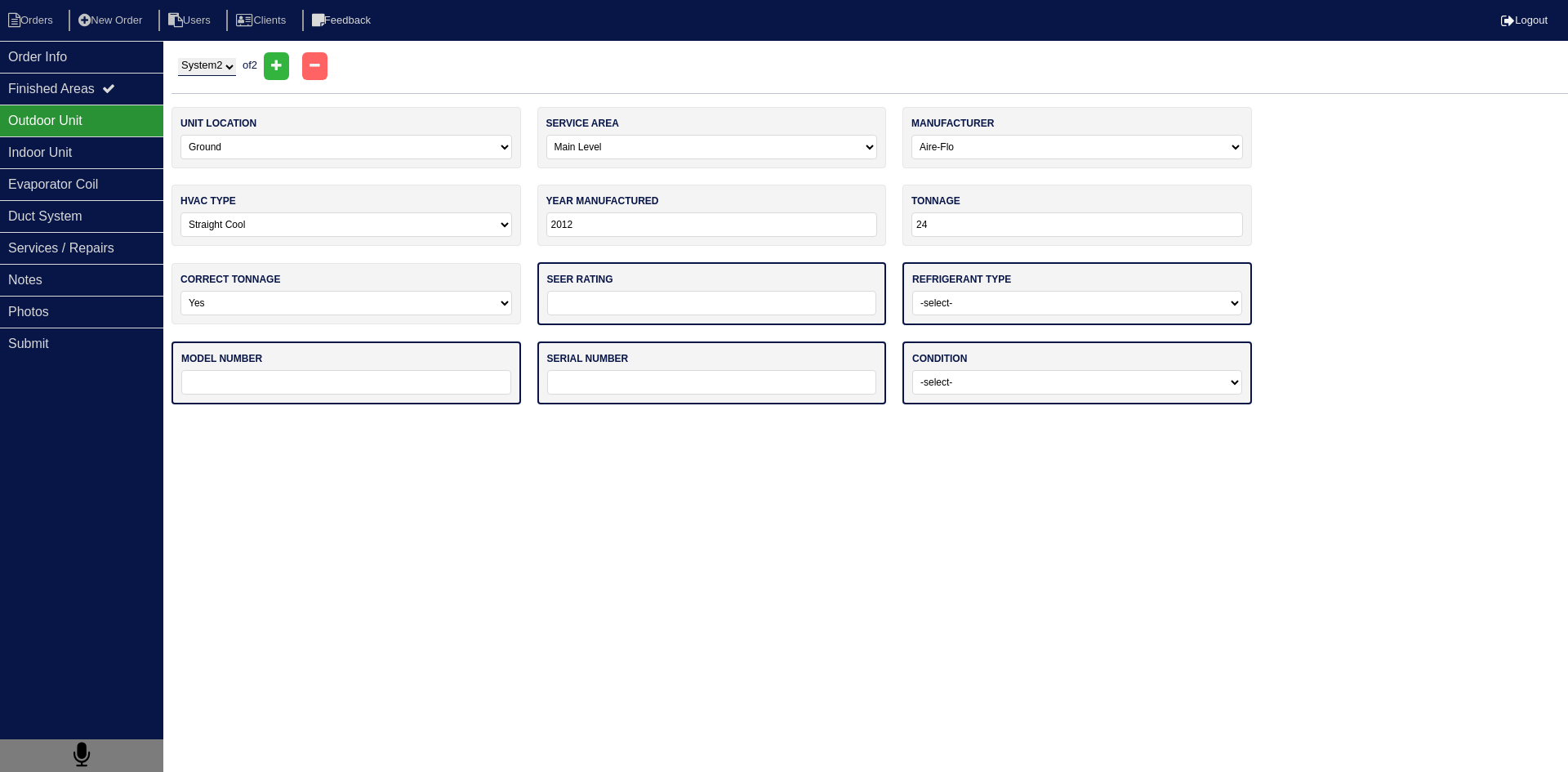 type on "13" 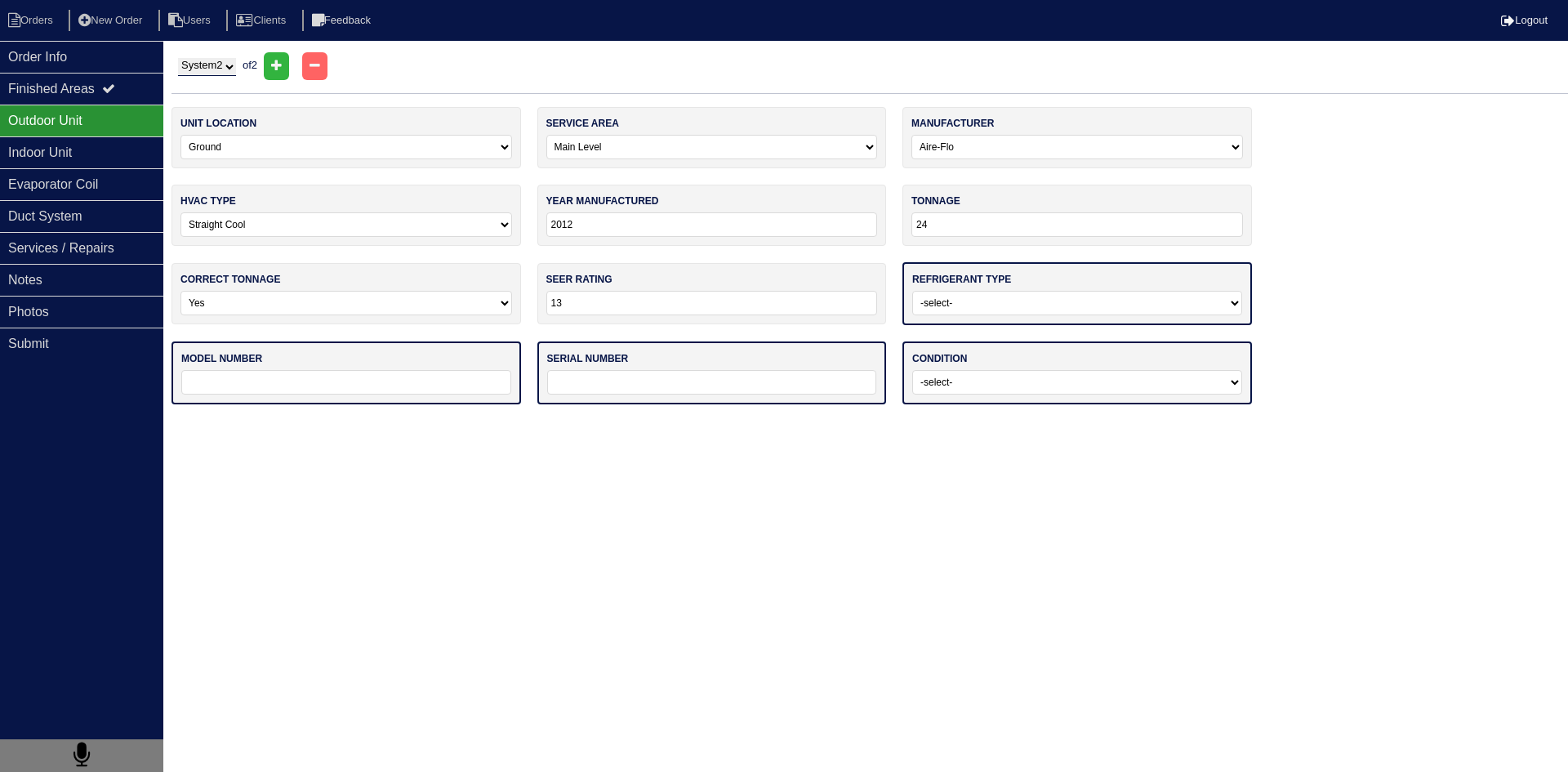 click on "-select- R22 R410a Other" at bounding box center (1077, 303) 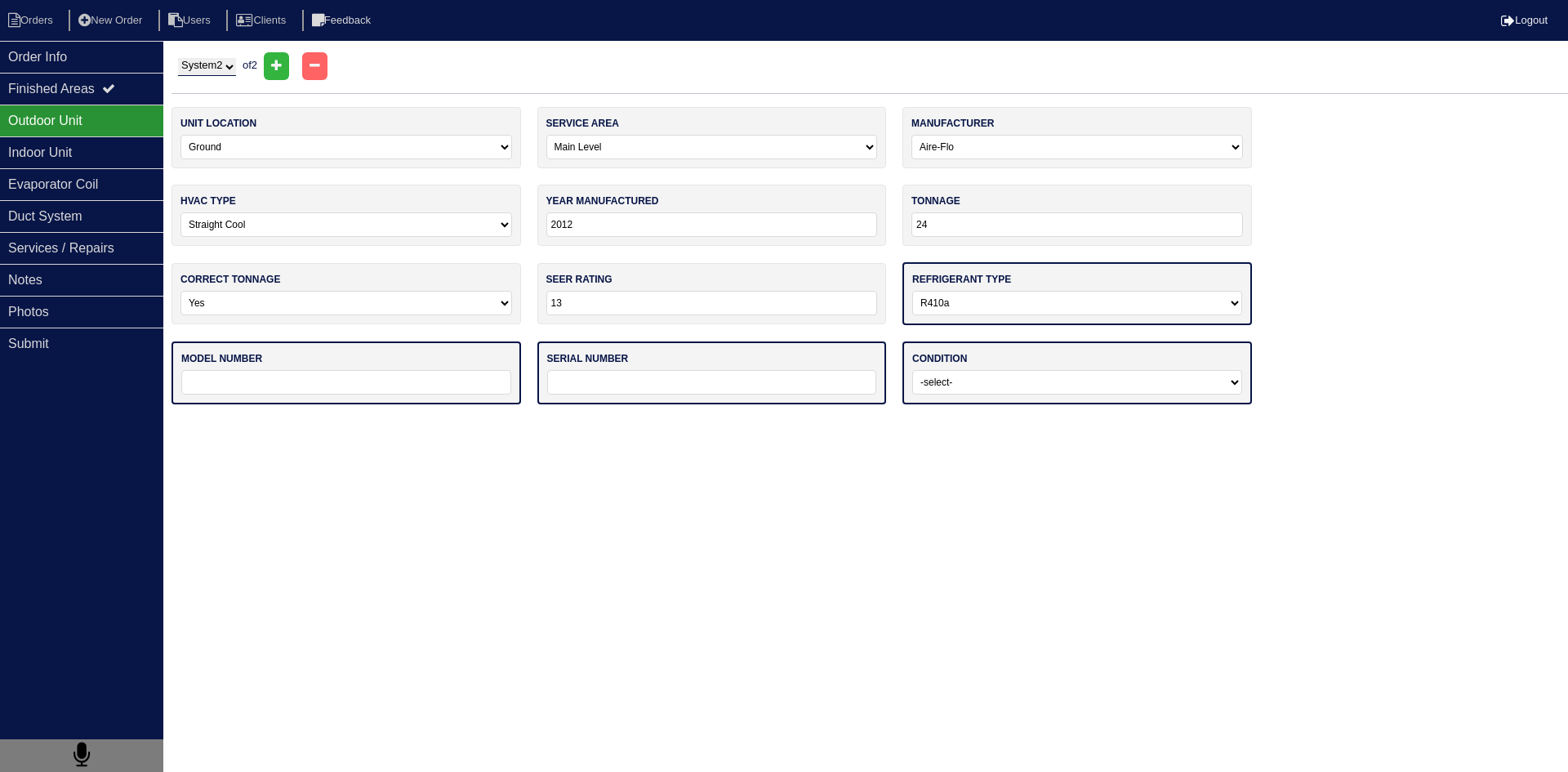 click on "-select- R22 R410a Other" at bounding box center (1077, 303) 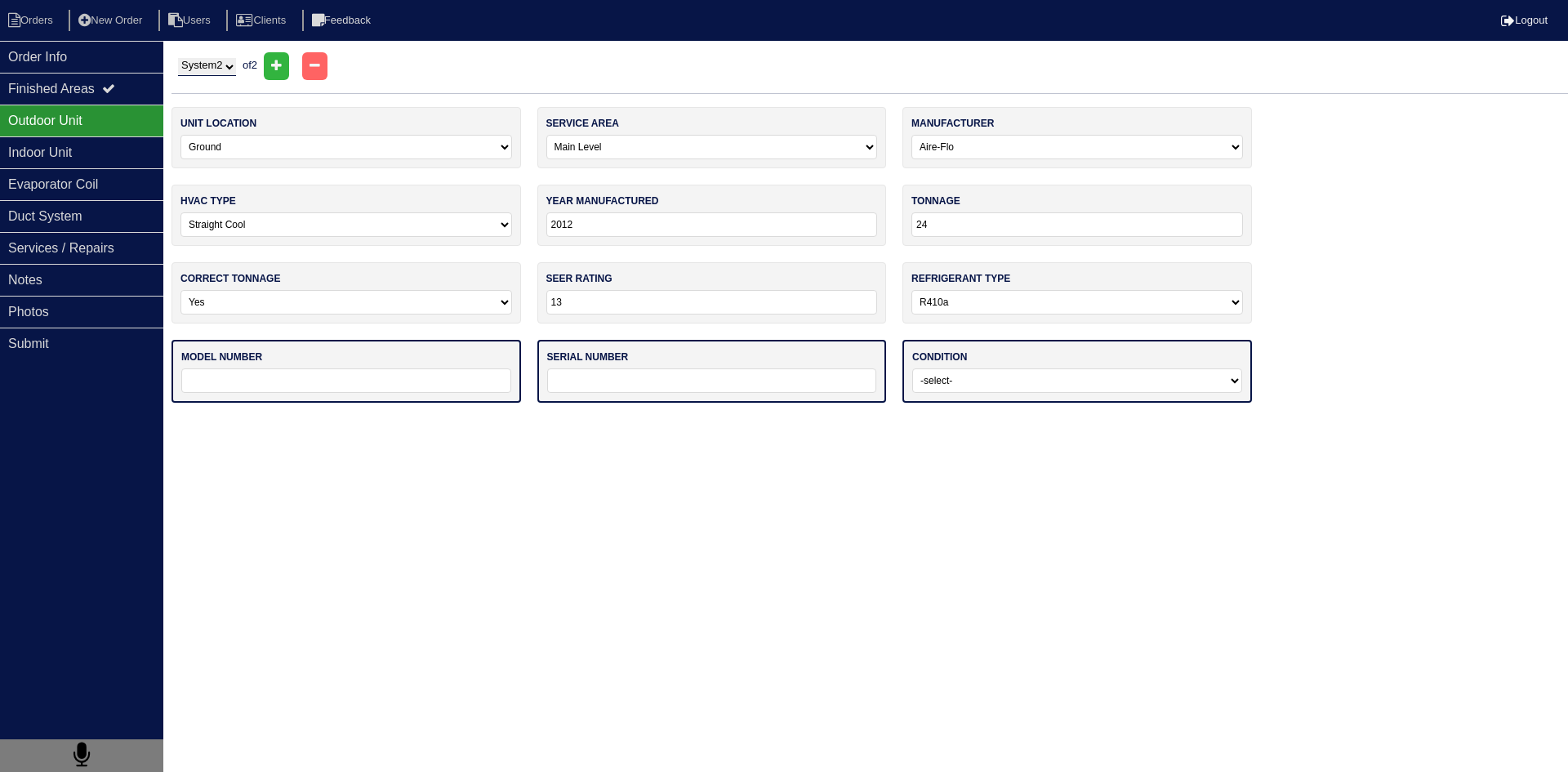 click on "Orders
New Order
Users
Clients
Feedback
Logout
Orders
New Order
Users
Clients
Message is blank.  Please add text or cancel.
Send Feedback
Cancel" at bounding box center [784, 209] 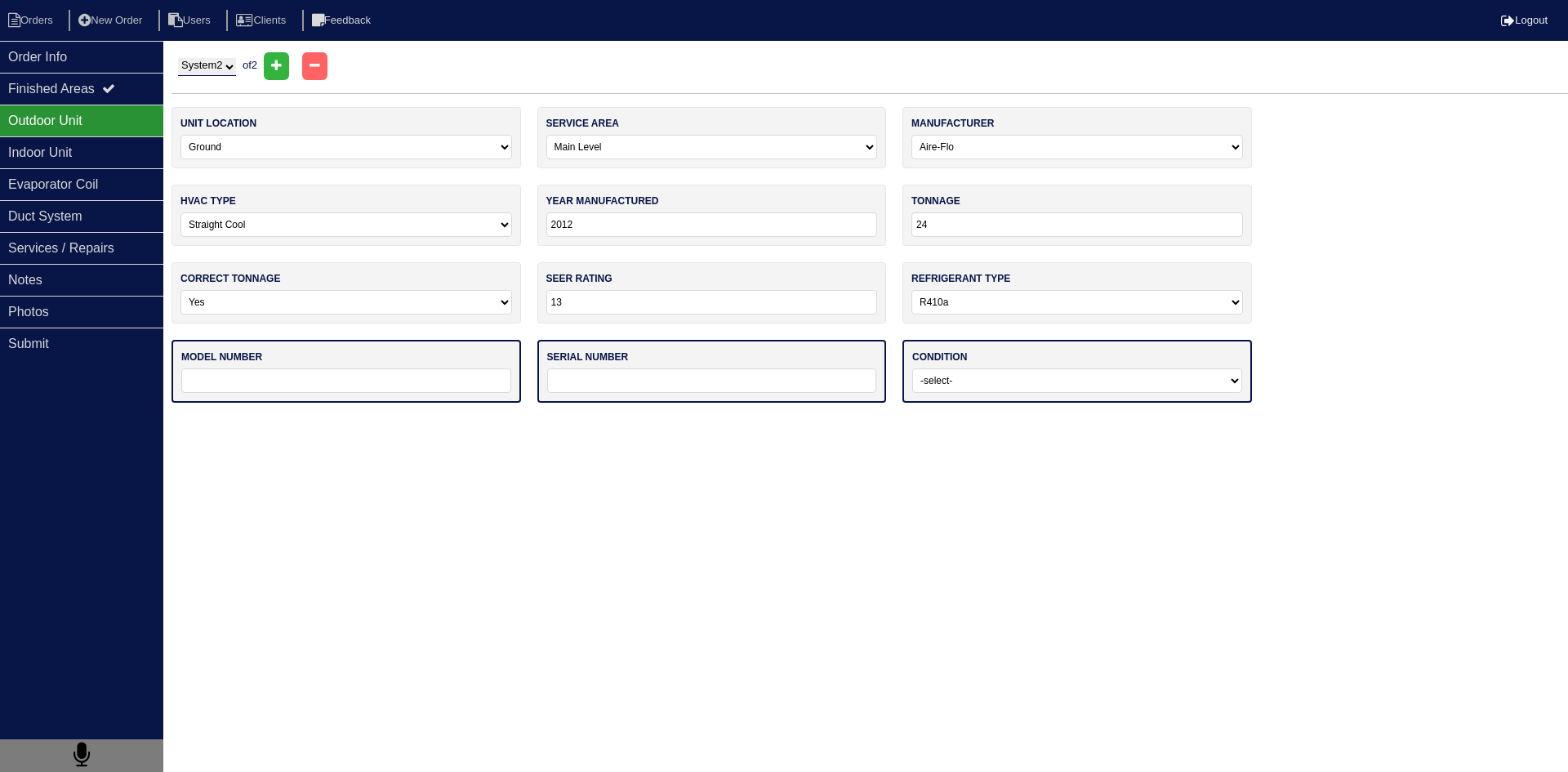 click on "-select- Operating Normally Service/Repairs Needed Replacement Needed Missing" at bounding box center (1077, 381) 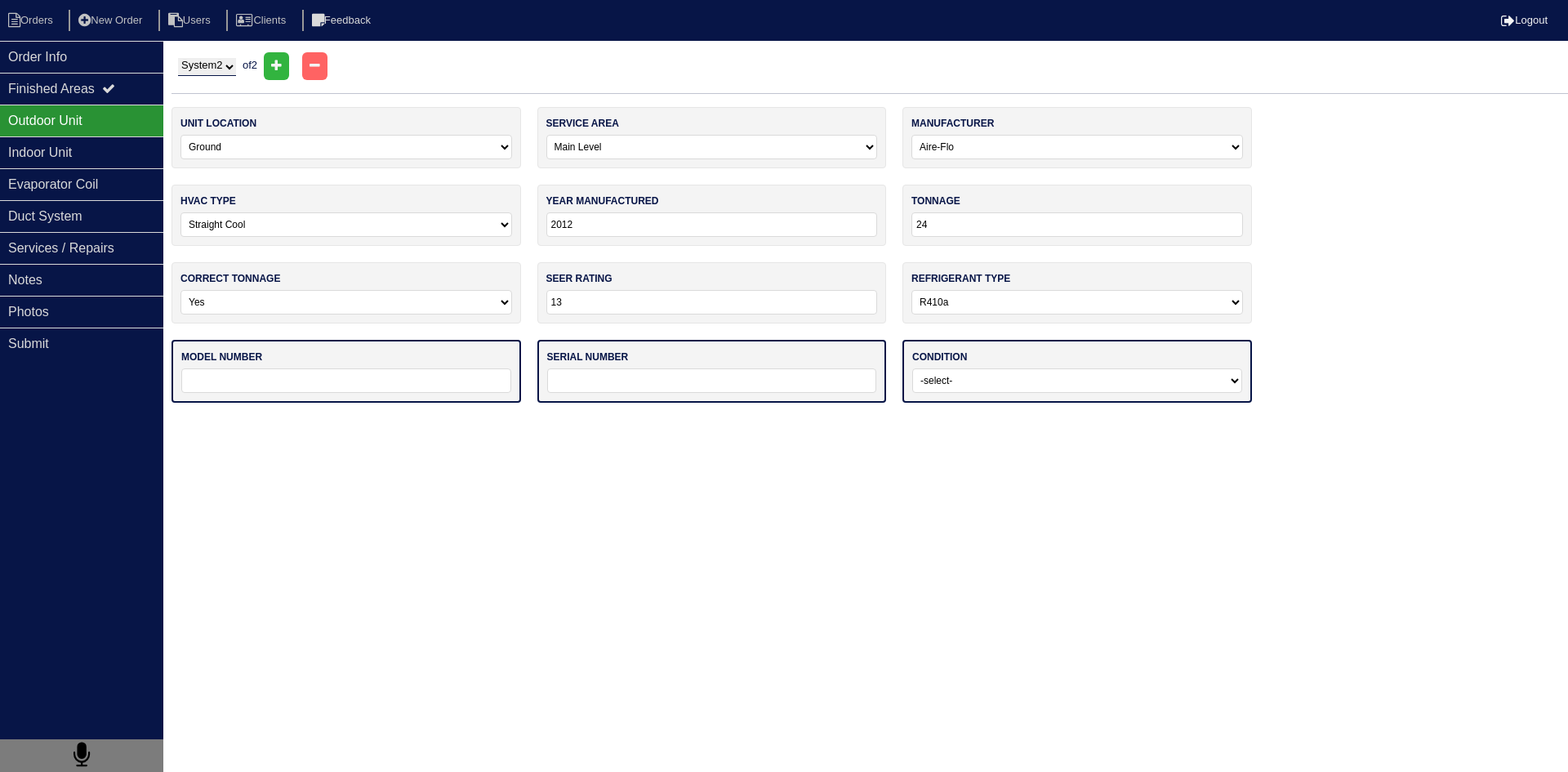 select on "2" 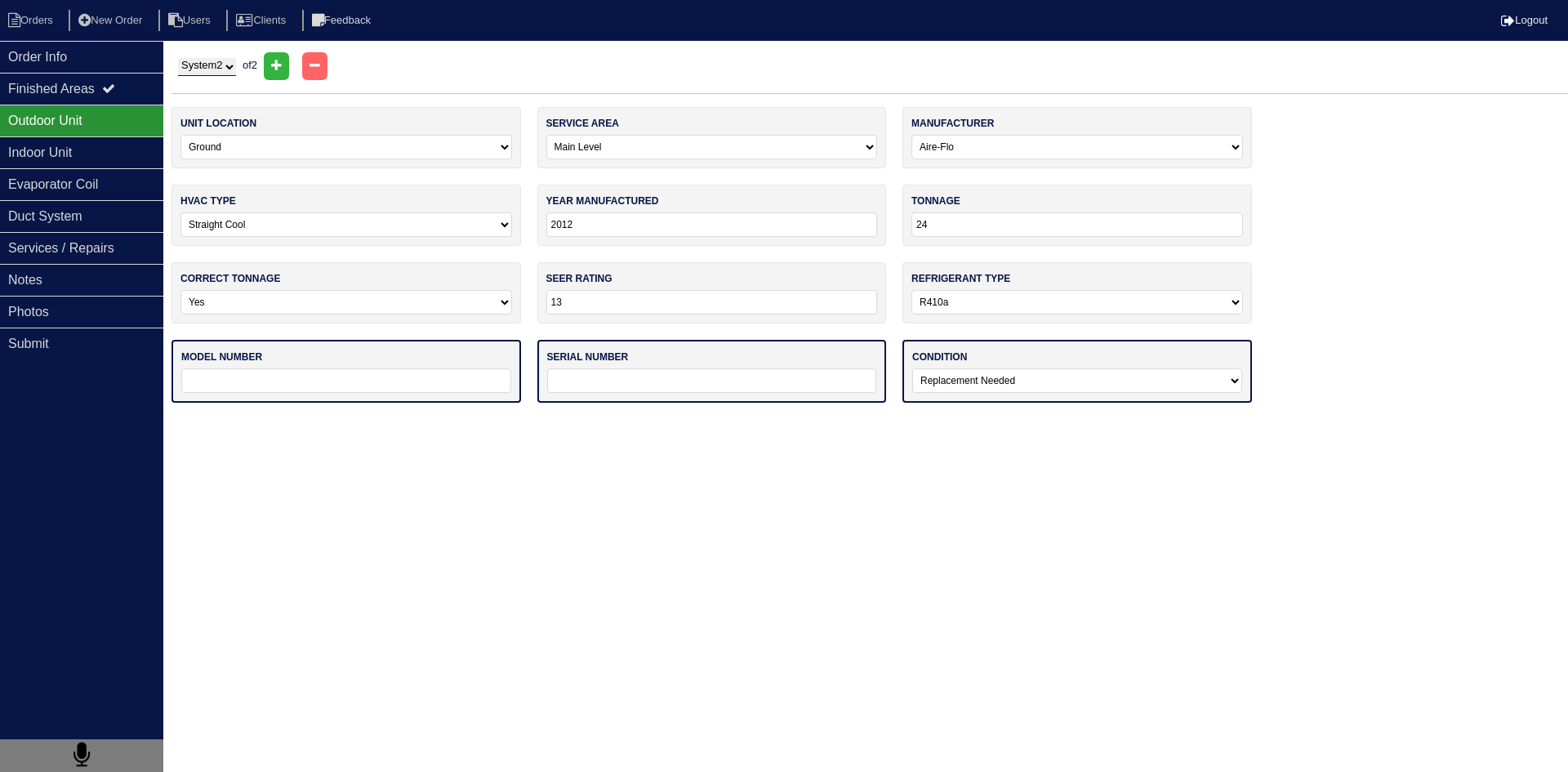 click on "-select- Operating Normally Service/Repairs Needed Replacement Needed Missing" at bounding box center (1077, 381) 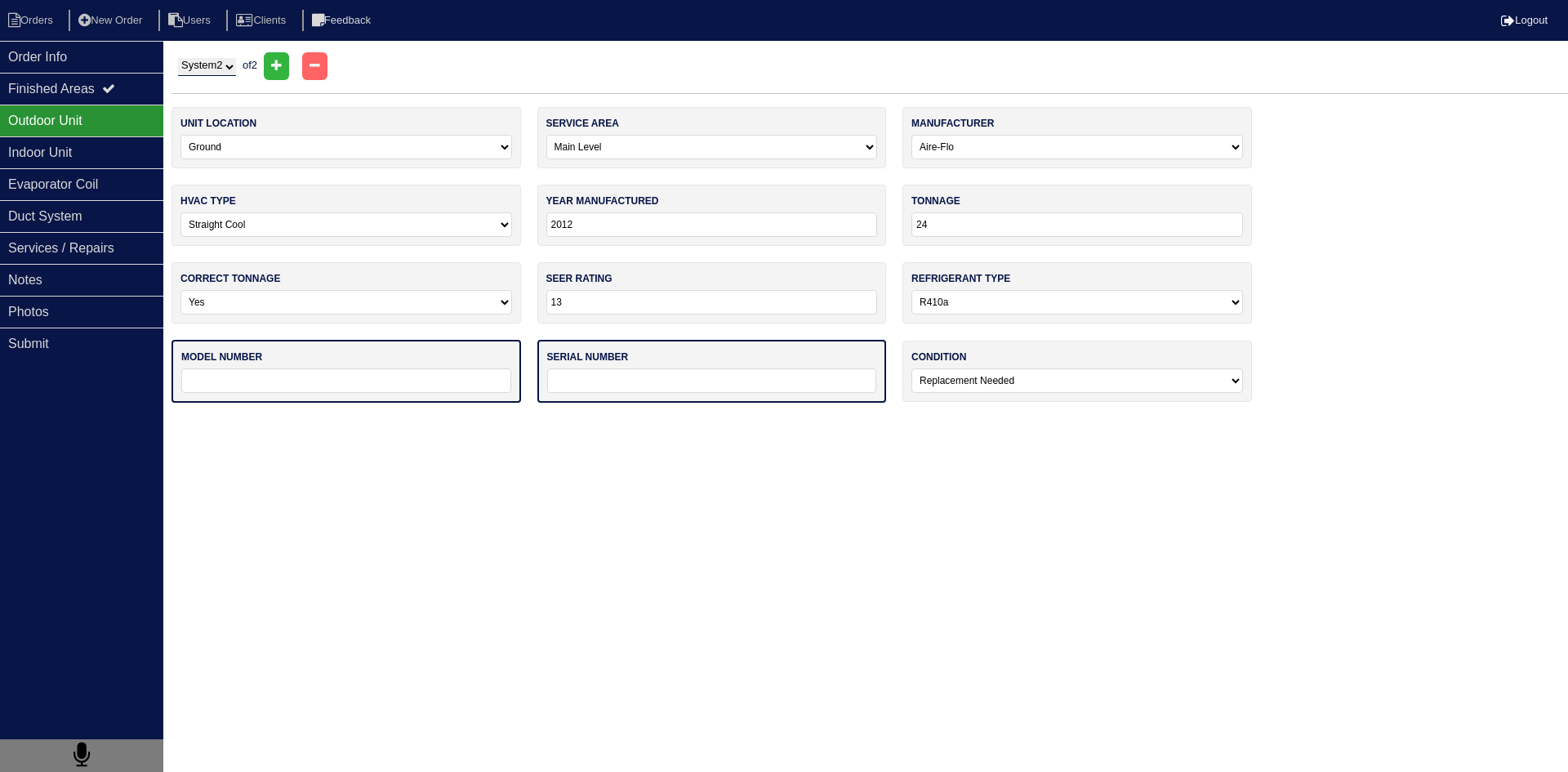 drag, startPoint x: 1040, startPoint y: 464, endPoint x: 1027, endPoint y: 460, distance: 13.601471 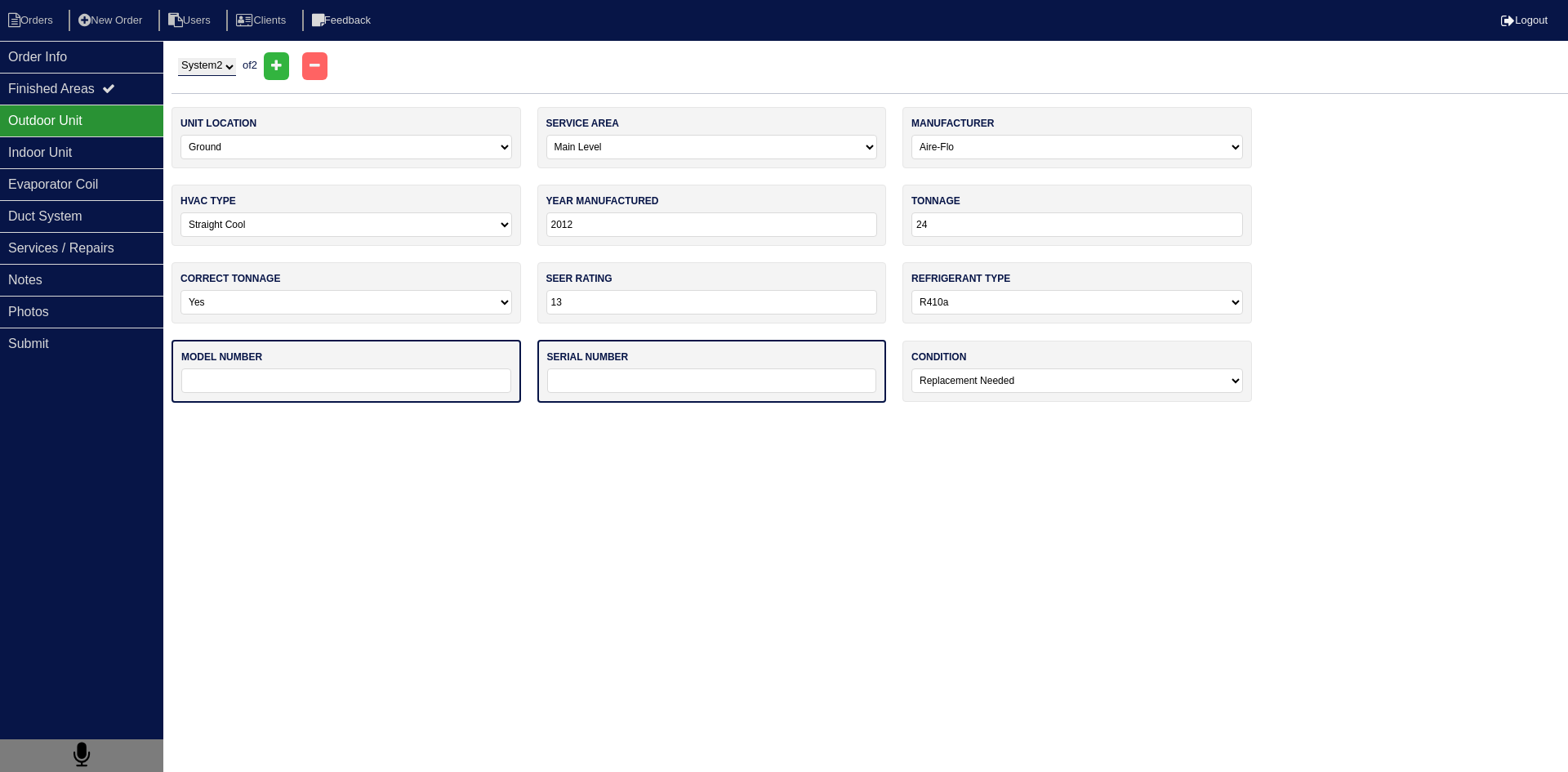 click on "System  1 System  2" at bounding box center [207, 67] 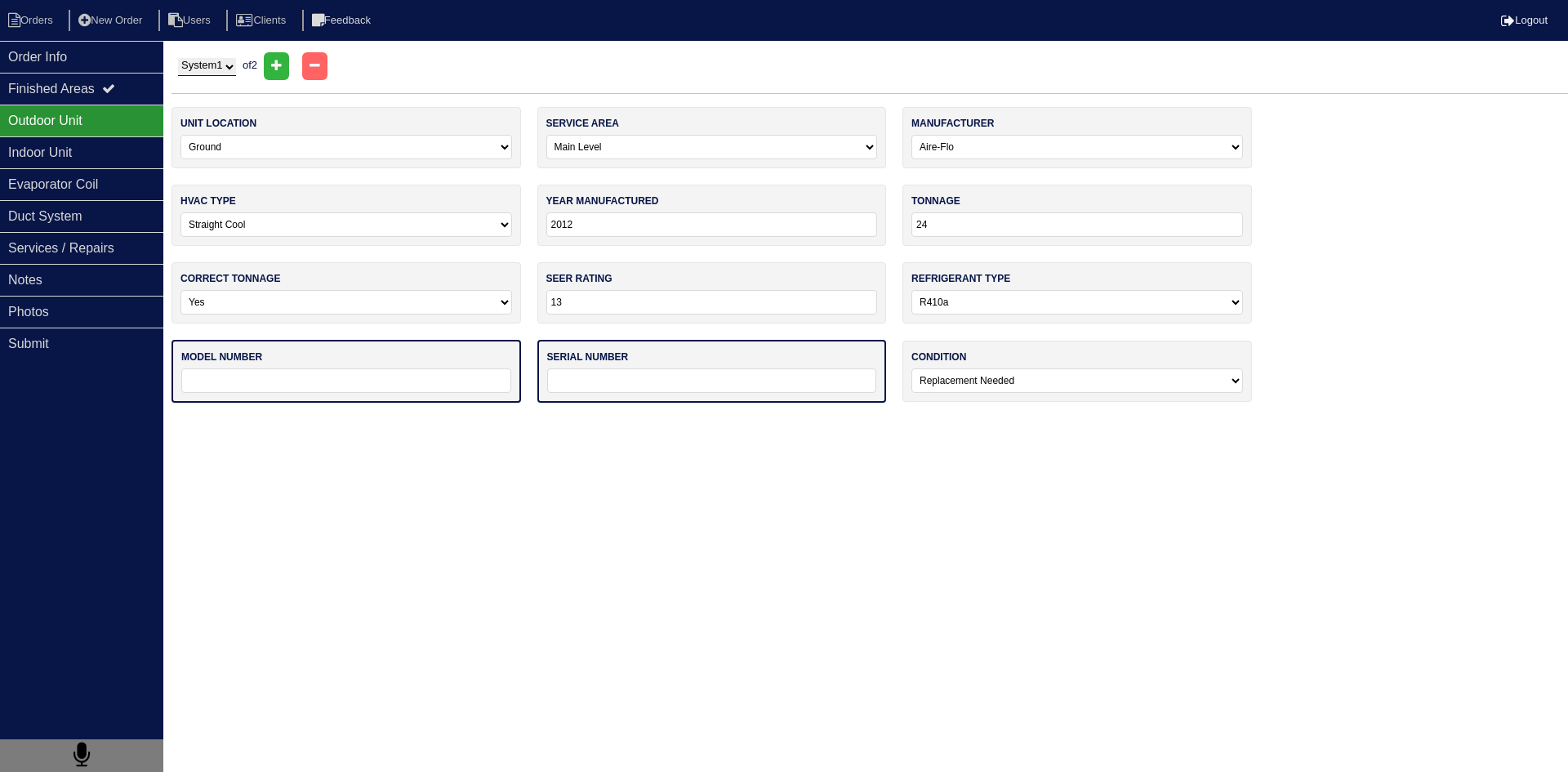 click on "System  1 System  2" at bounding box center [207, 67] 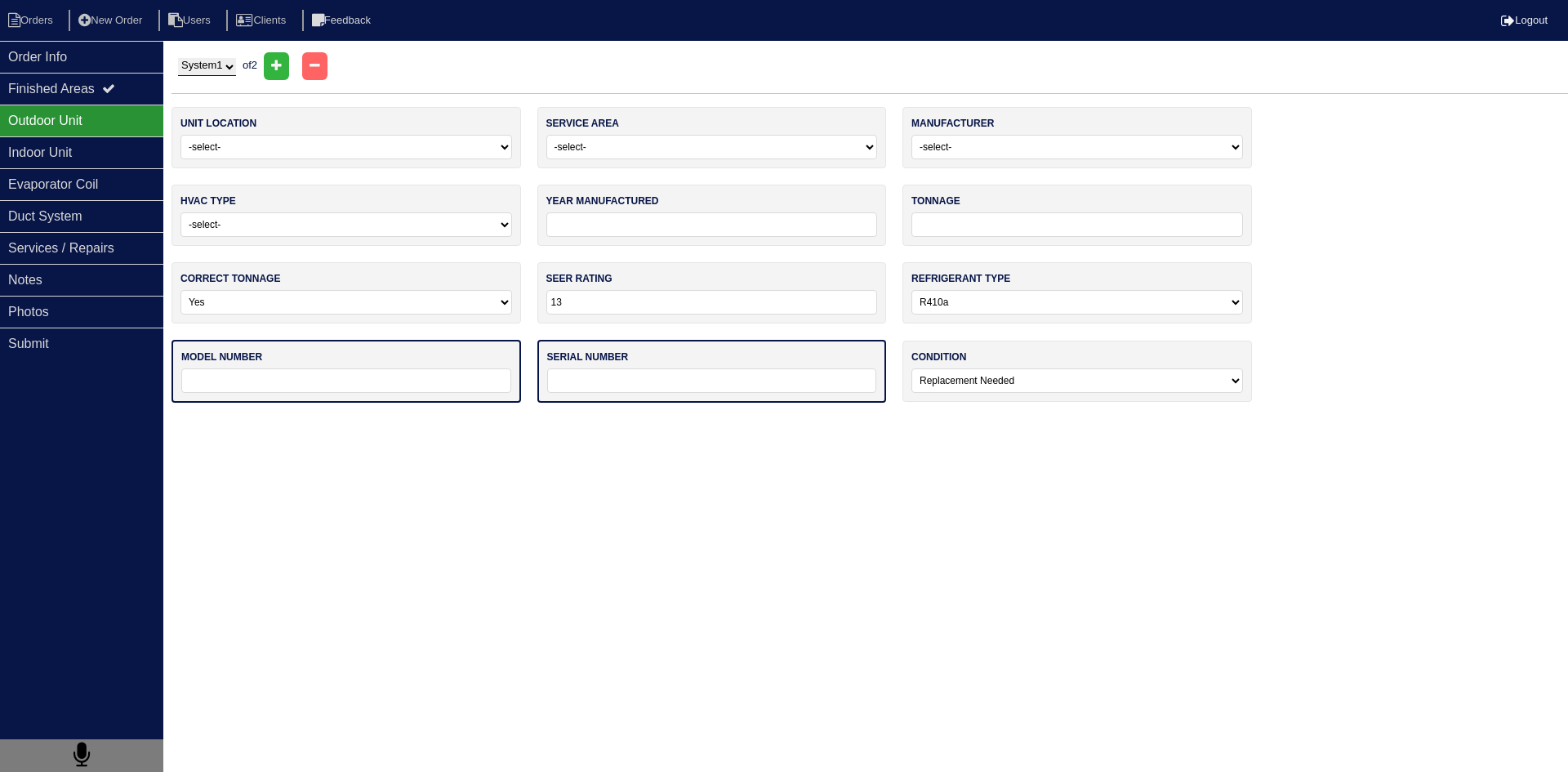 select 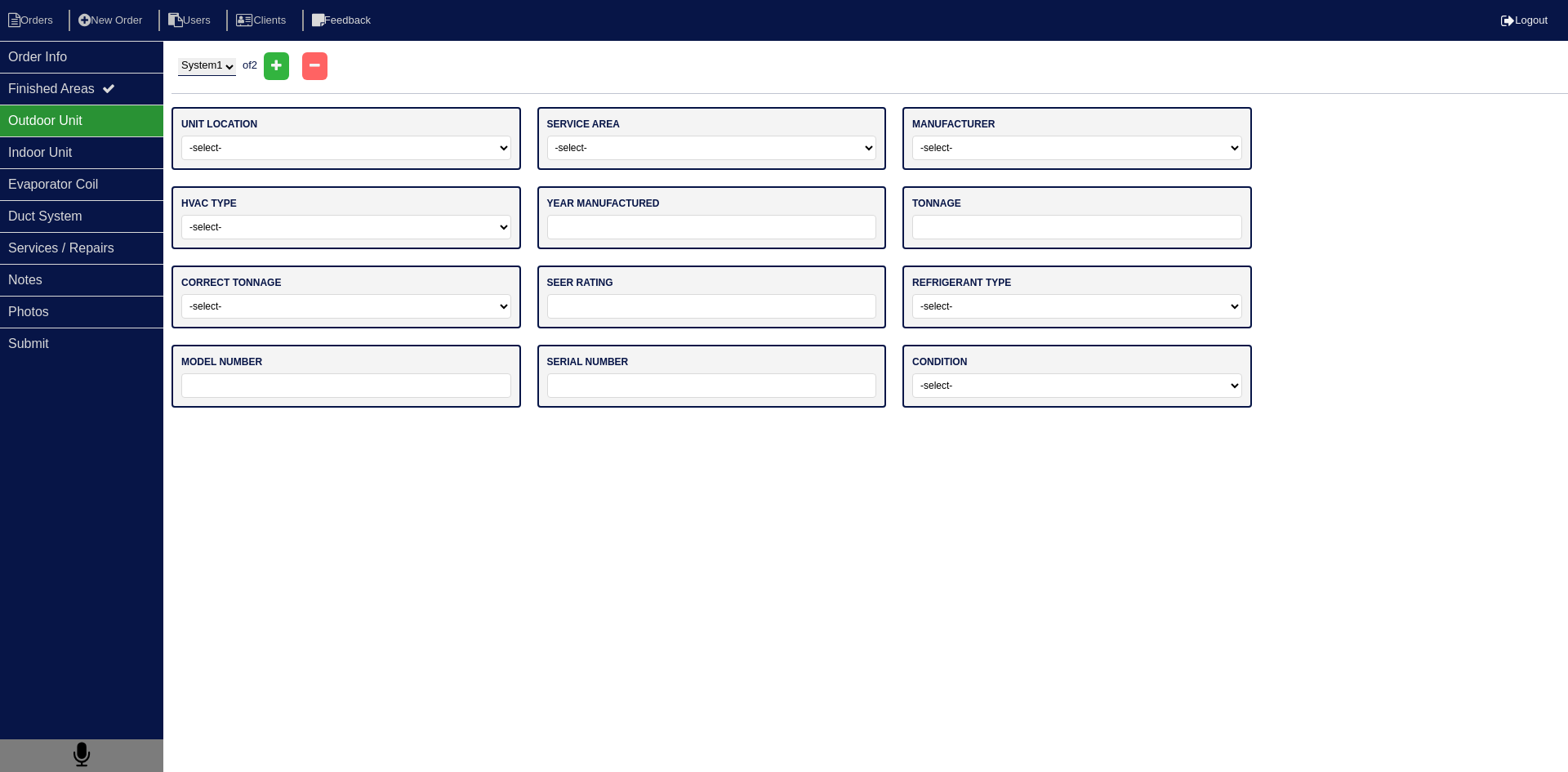 click on "-select- Ground Rooftop" at bounding box center (346, 148) 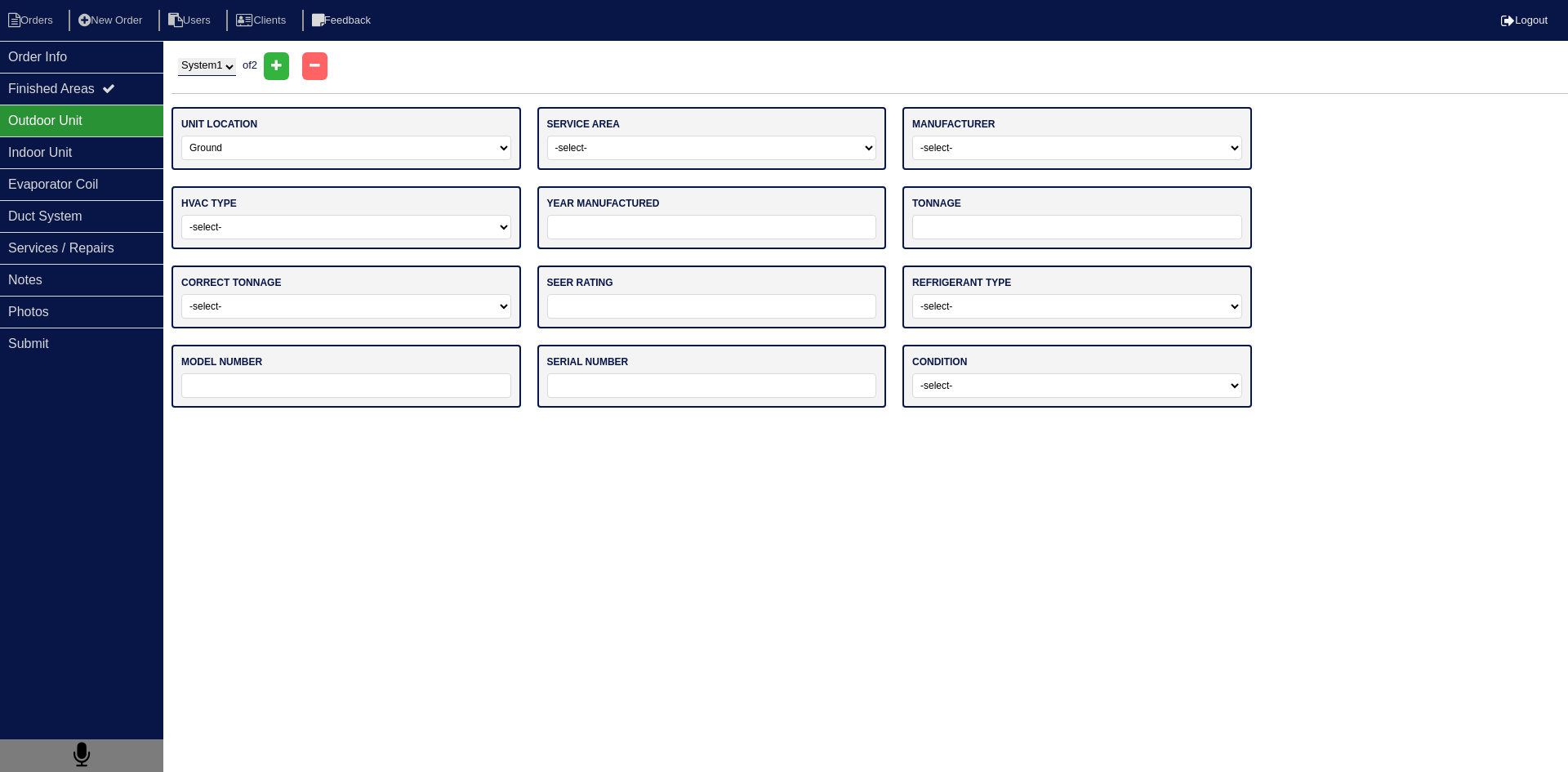 click on "-select- Ground Rooftop" at bounding box center [346, 148] 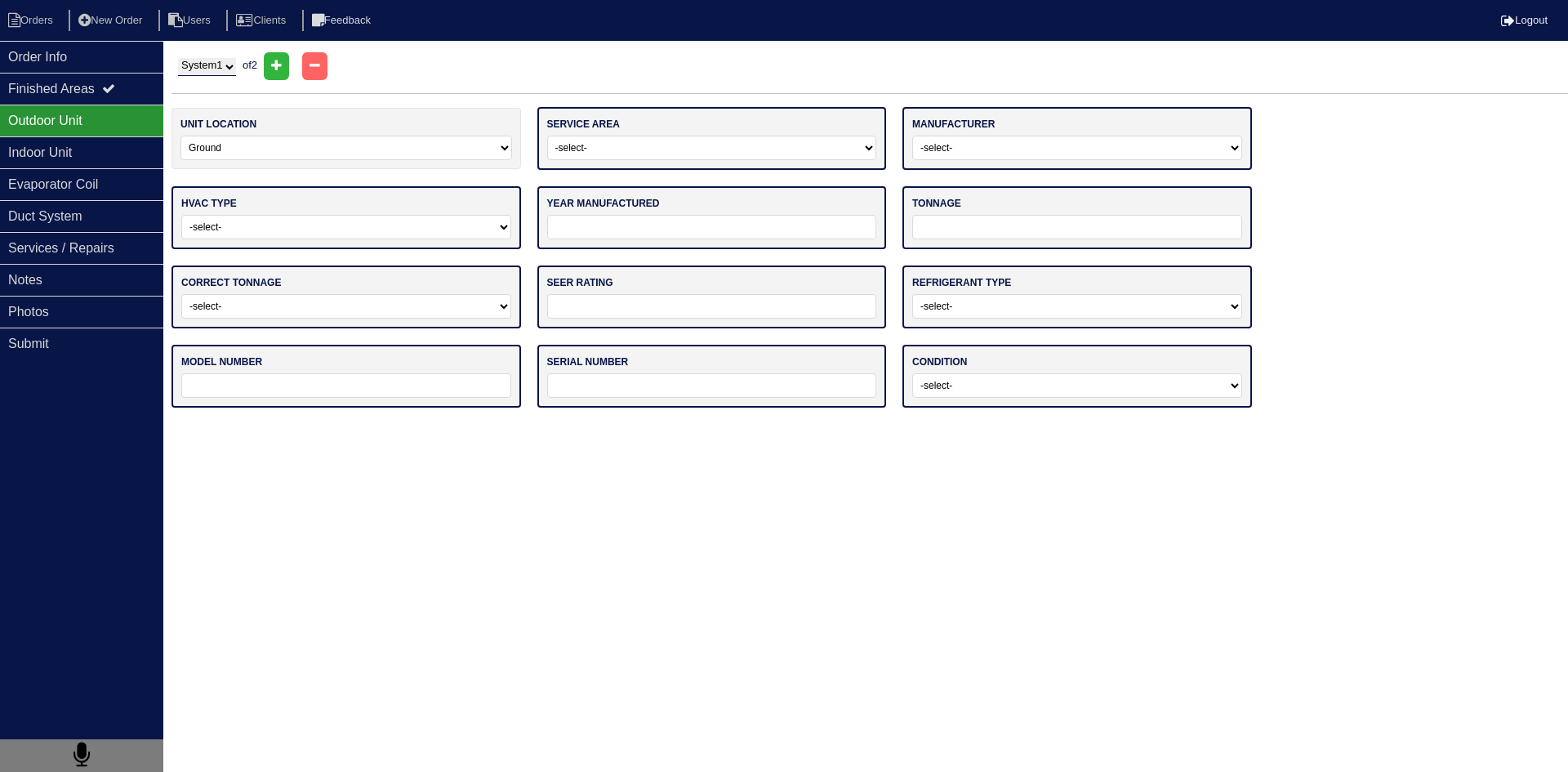 click on "-select- Main Level Upstairs Level Lower/Basement Level Other" at bounding box center [712, 148] 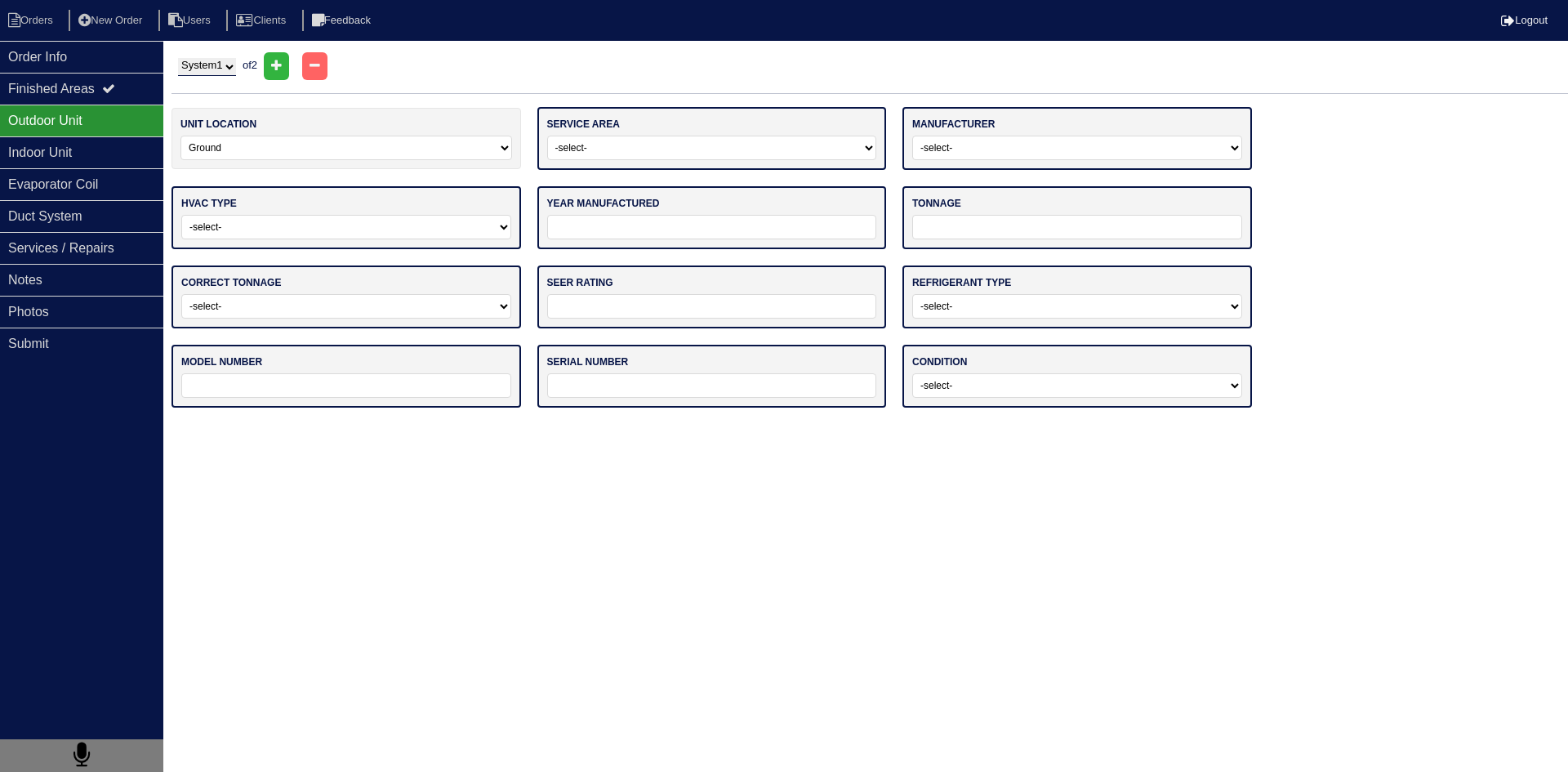 select on "1" 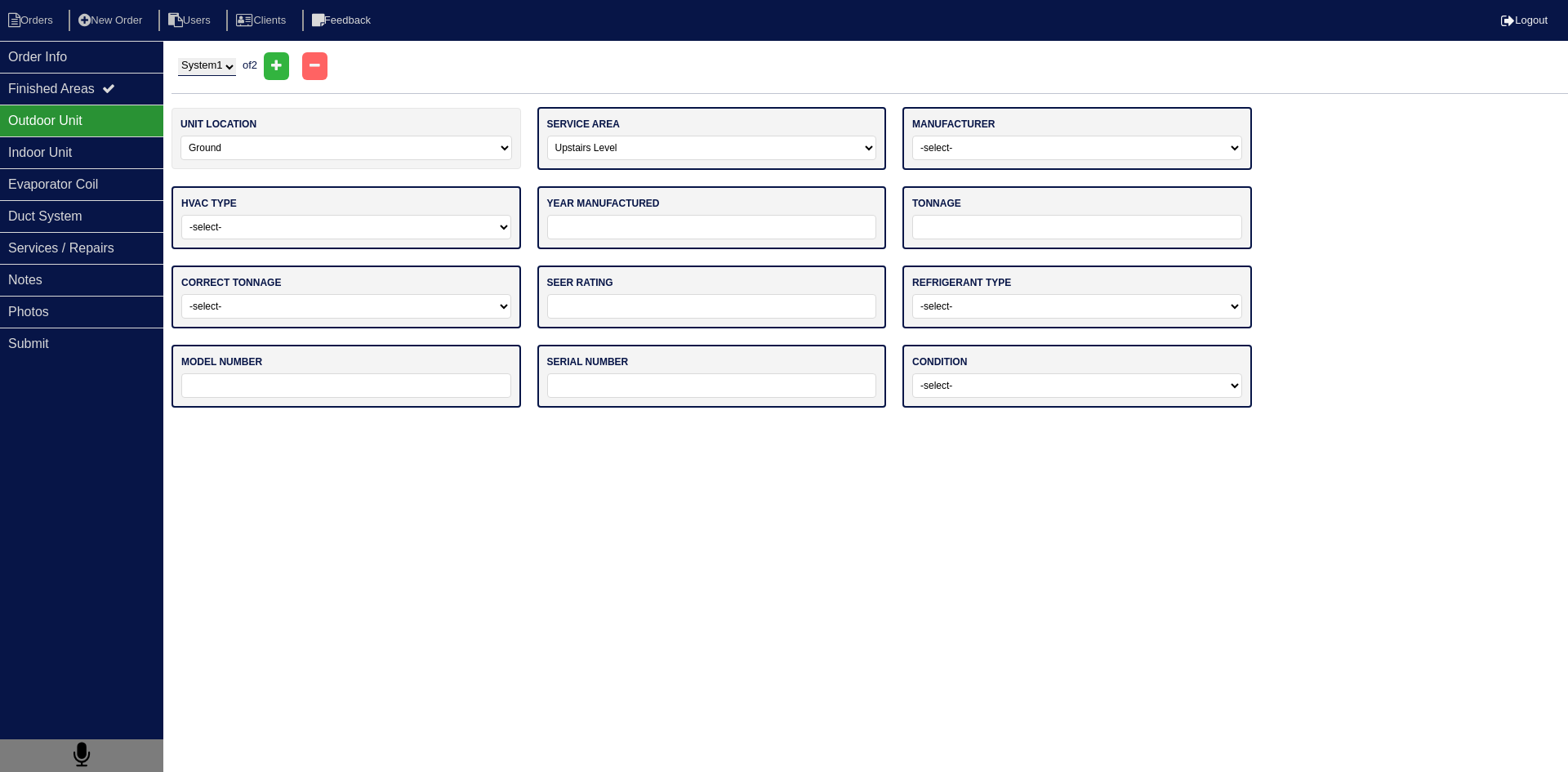 click on "-select- Main Level Upstairs Level Lower/Basement Level Other" at bounding box center [712, 148] 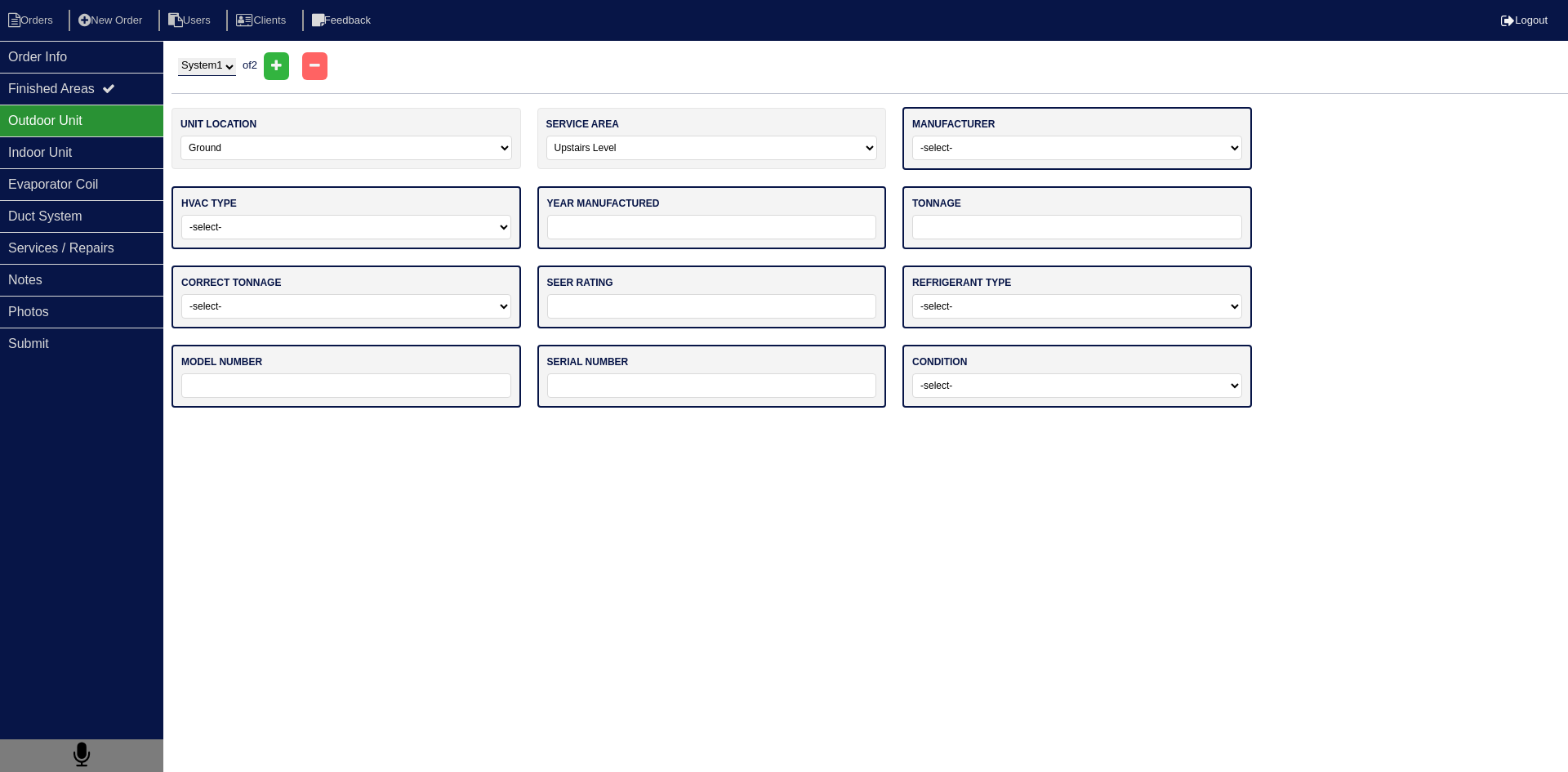 click on "-select- ADP Air Quest Air Temp Aire-Flo AirEase Airquest Airtemp Allstyle Aspen Amana American Standard Ameristar Arcoaire Armana Armstrong Air Bryant BDP Carrier Centurion Champion Coleman Comfort Maker Concord Consolidated Industries Corsaire Daikin Day And Night Duncane Evcon Excel Fedders Fraser Johnston Freedom Air Frigidaire Fujitsu Gama Garrison Gibson Goodman Grandaire Haeir Heil ICP International Comfort Products Luxaire Kenmore King Lennox Maratherm Mitsubishi Nordyne Oxbox Payne Rheem Ruud Run Tru Snyder General Soler & Palau Sure Tempstar Thermal Zone Trane Turbo Air Ultra Weather Maker Weatherking Westinghouse Whirlpool York Other" at bounding box center (1077, 148) 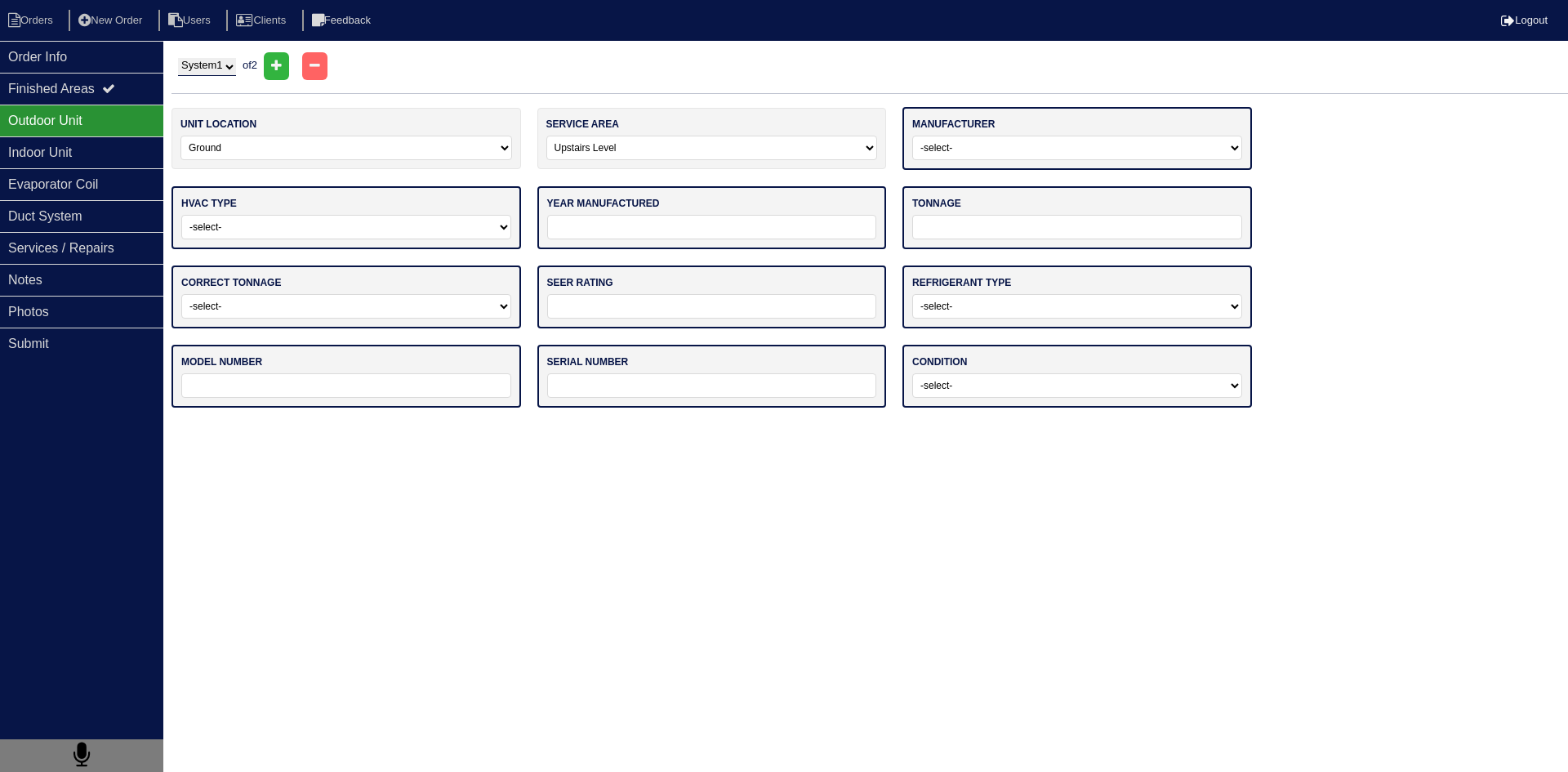 select on "Oxbox" 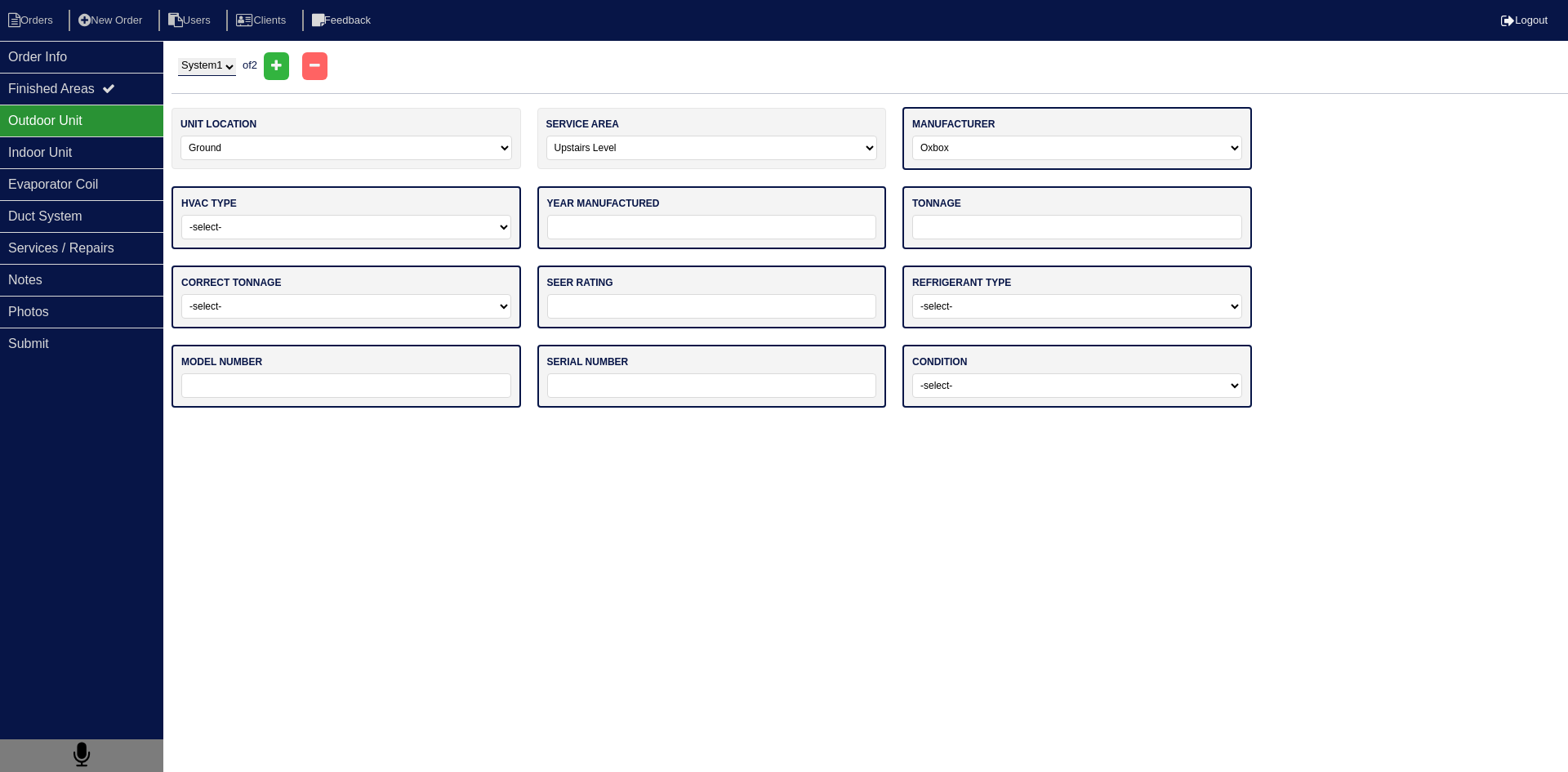 click on "-select- ADP Air Quest Air Temp Aire-Flo AirEase Airquest Airtemp Allstyle Aspen Amana American Standard Ameristar Arcoaire Armana Armstrong Air Bryant BDP Carrier Centurion Champion Coleman Comfort Maker Concord Consolidated Industries Corsaire Daikin Day And Night Duncane Evcon Excel Fedders Fraser Johnston Freedom Air Frigidaire Fujitsu Gama Garrison Gibson Goodman Grandaire Haeir Heil ICP International Comfort Products Luxaire Kenmore King Lennox Maratherm Mitsubishi Nordyne Oxbox Payne Rheem Ruud Run Tru Snyder General Soler & Palau Sure Tempstar Thermal Zone Trane Turbo Air Ultra Weather Maker Weatherking Westinghouse Whirlpool York Other" at bounding box center (1077, 148) 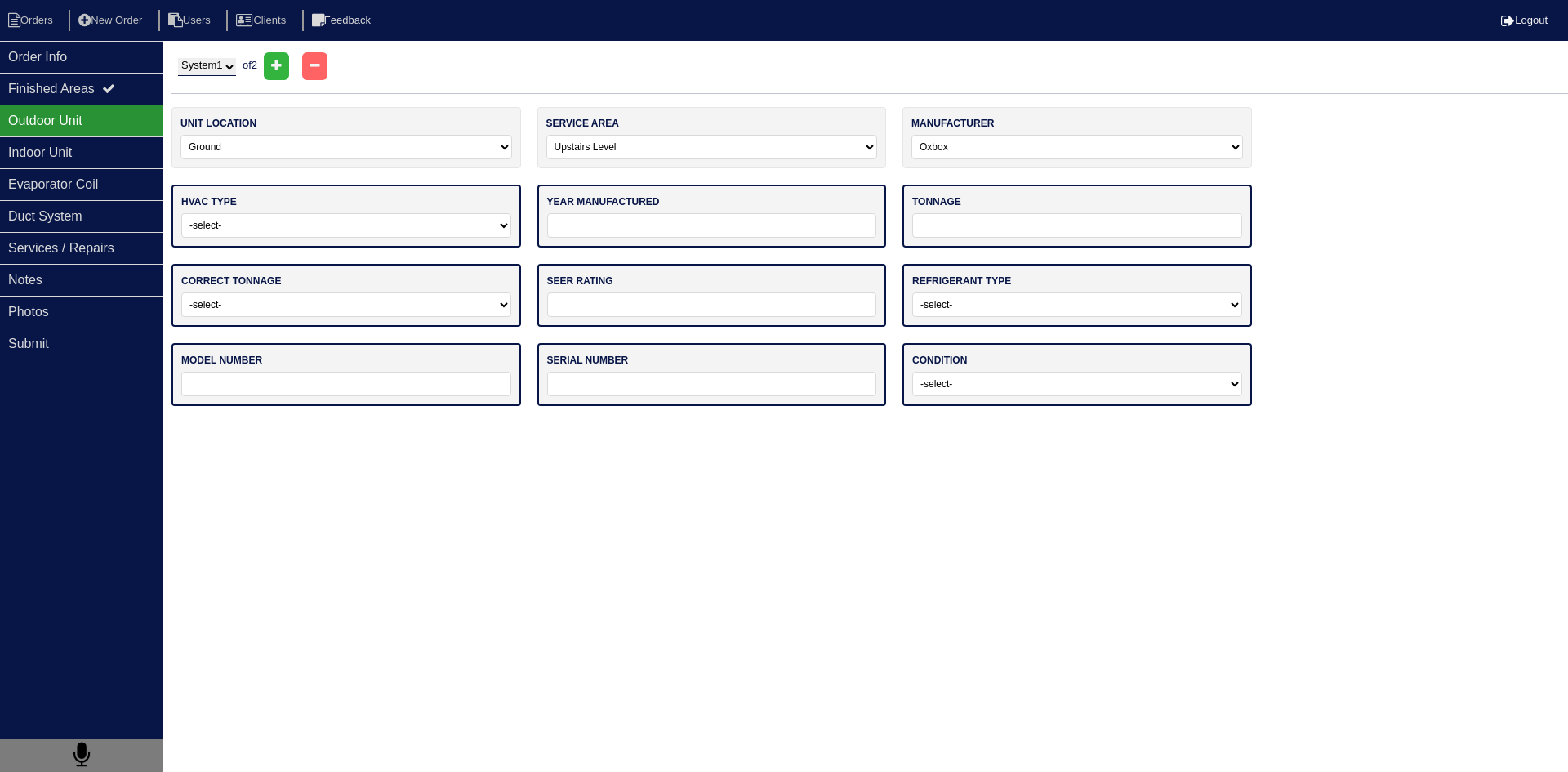click on "-select- Straight Cool Heat Pump Other" at bounding box center (346, 225) 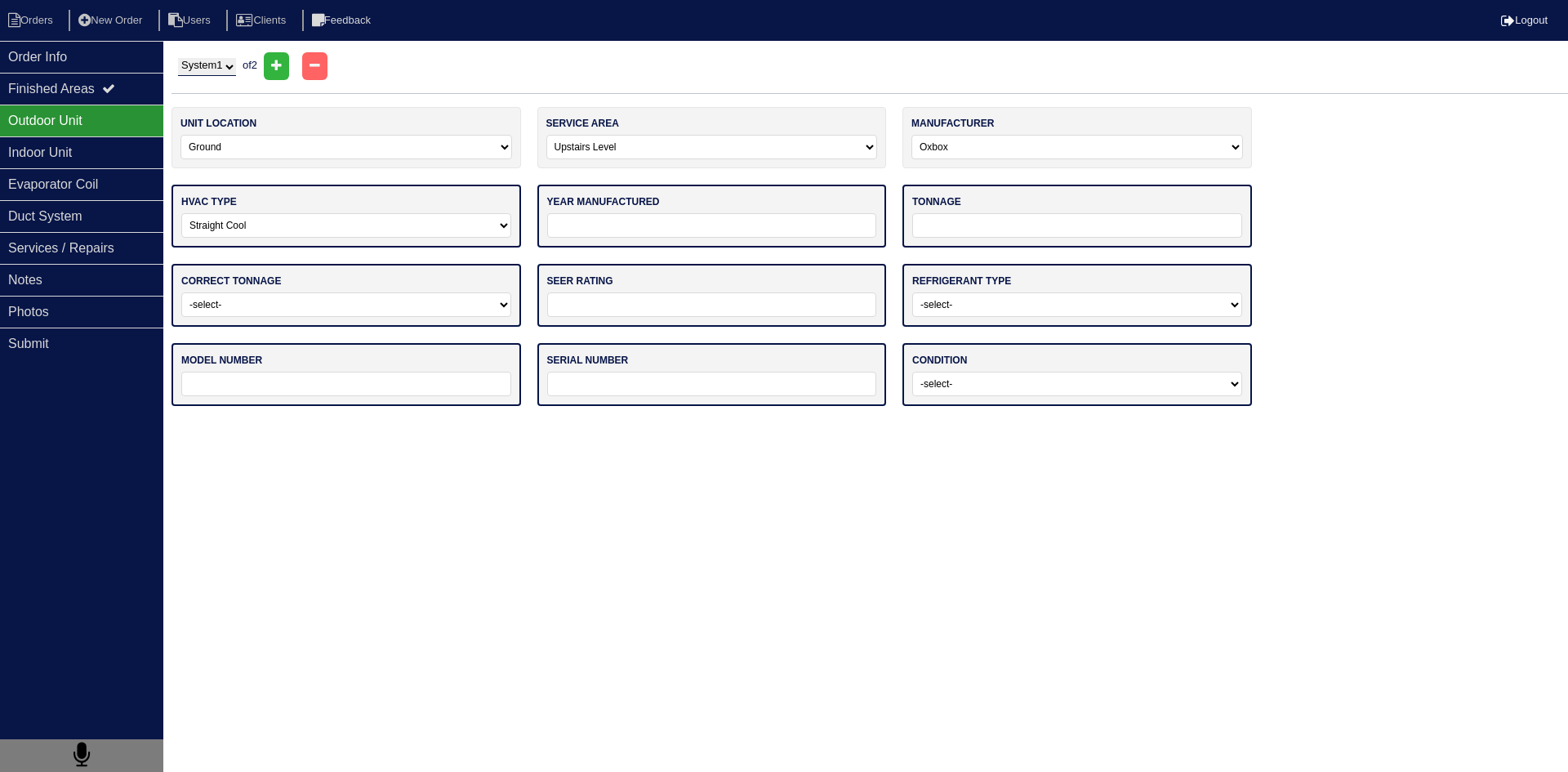 click on "-select- Straight Cool Heat Pump Other" at bounding box center (346, 225) 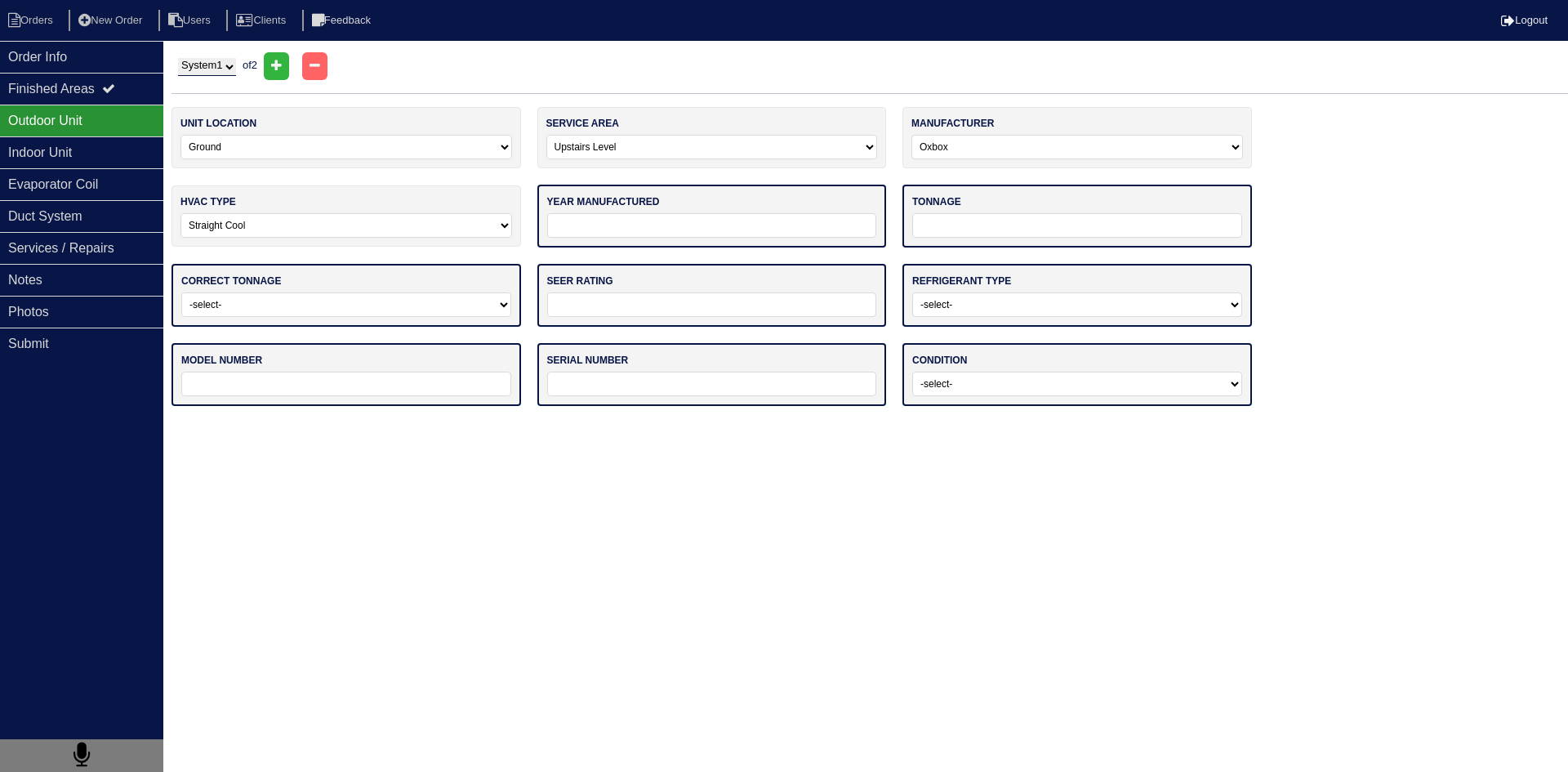 click at bounding box center (712, 225) 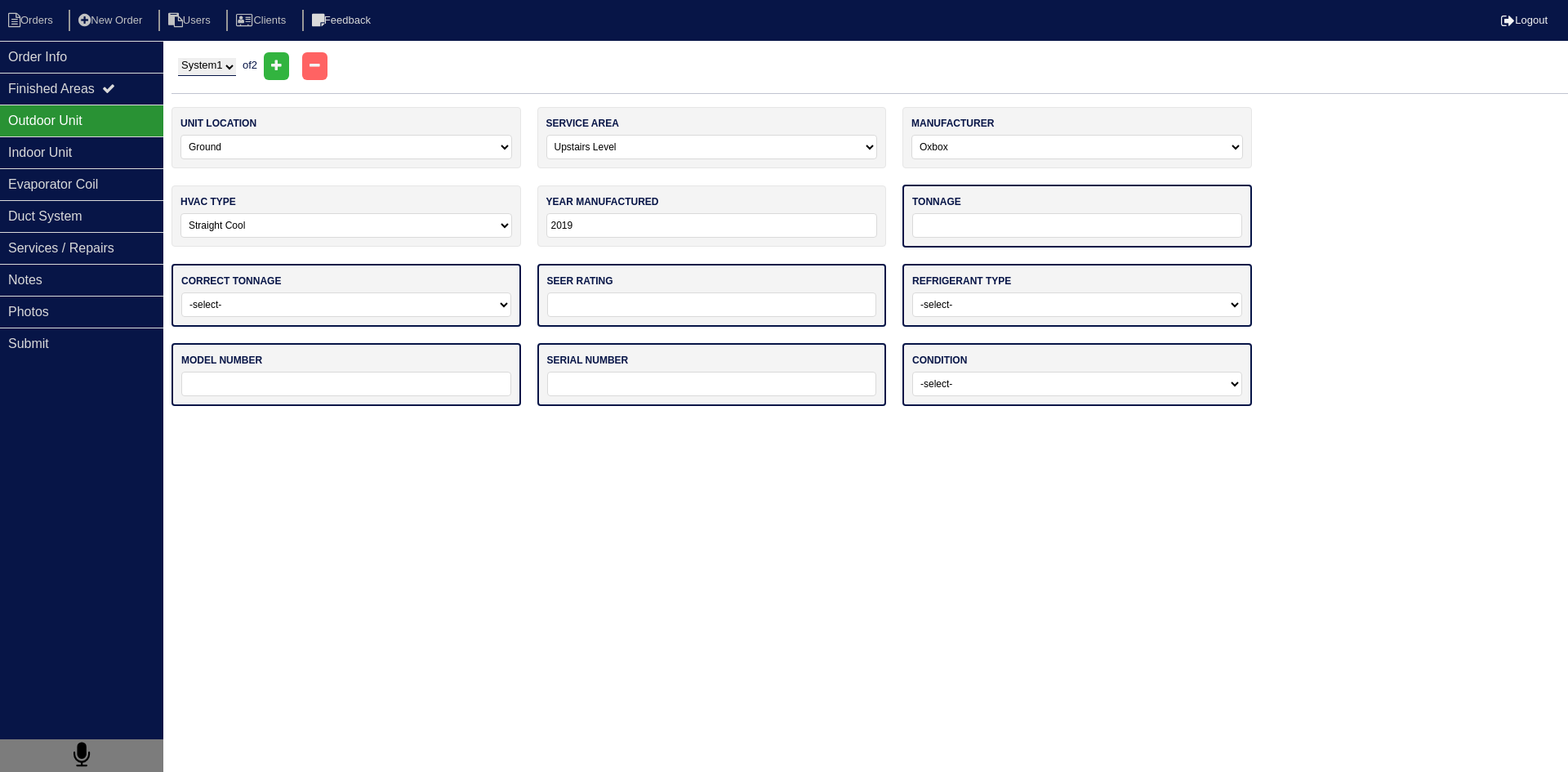 click on "Orders
New Order
Users
Clients
Feedback
Logout
Orders
New Order
Users
Clients
Message is blank.  Please add text or cancel.
Send Feedback
Cancel" at bounding box center (784, 211) 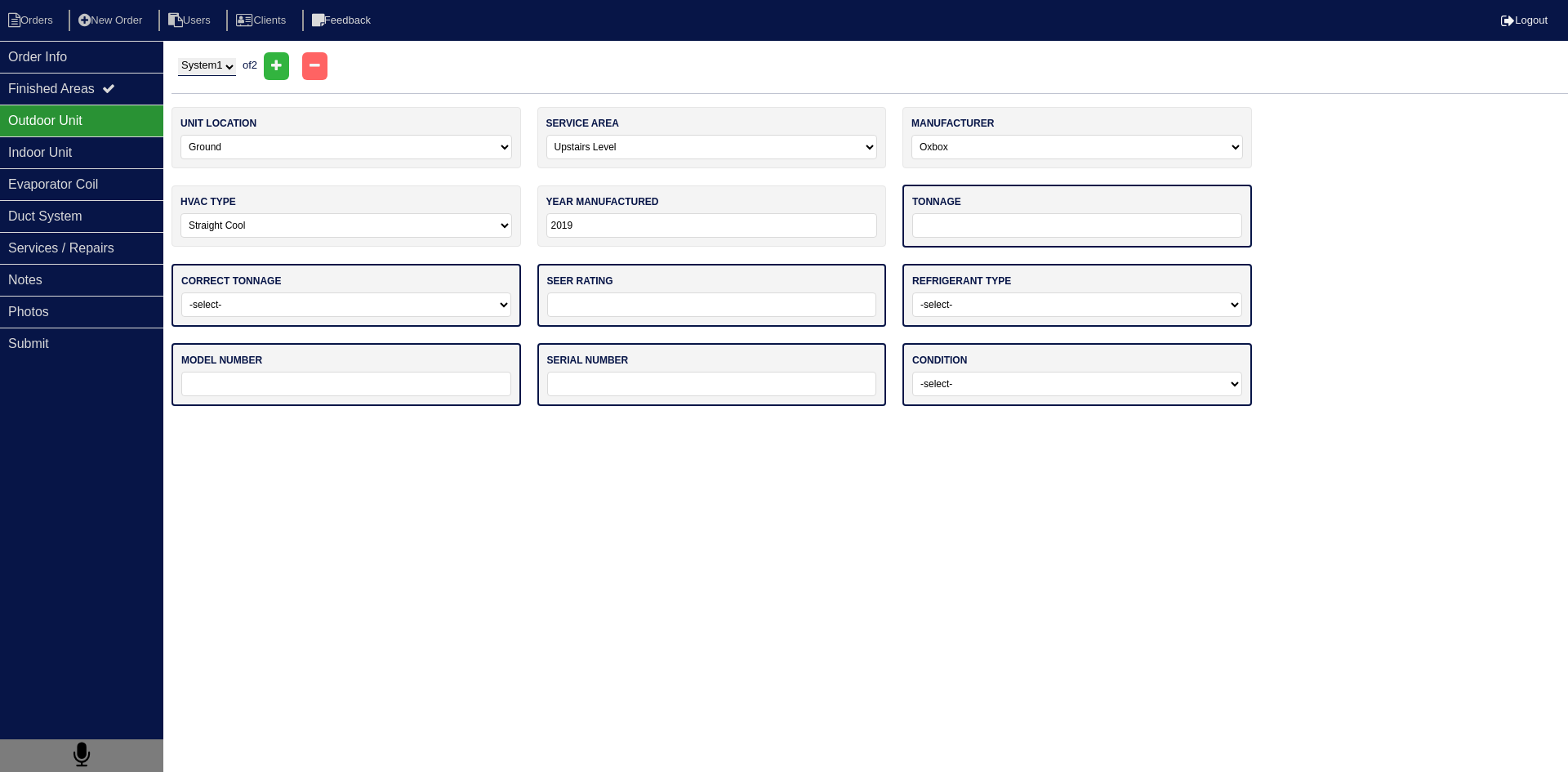 click on "2019" at bounding box center (712, 225) 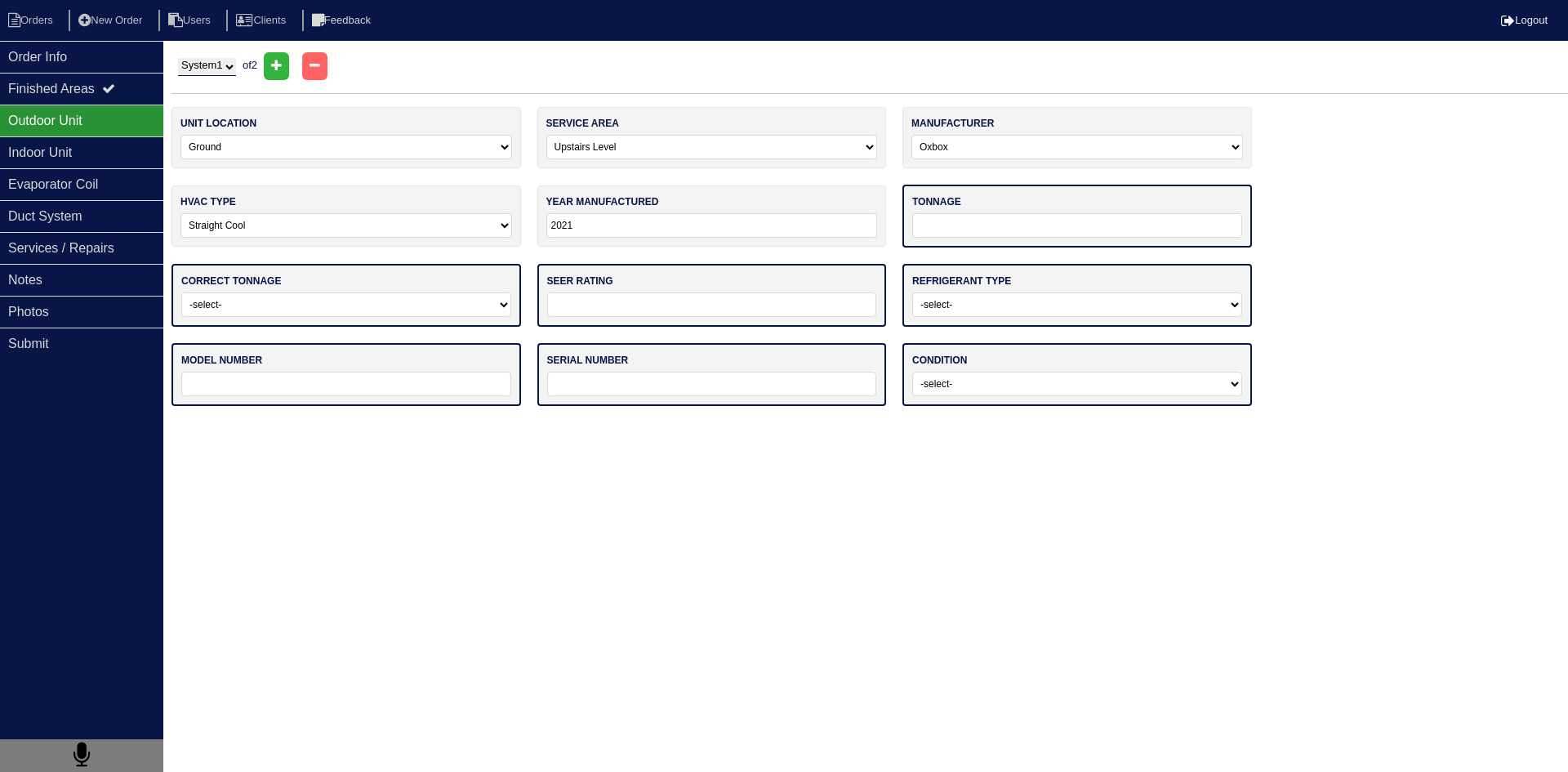type on "2021" 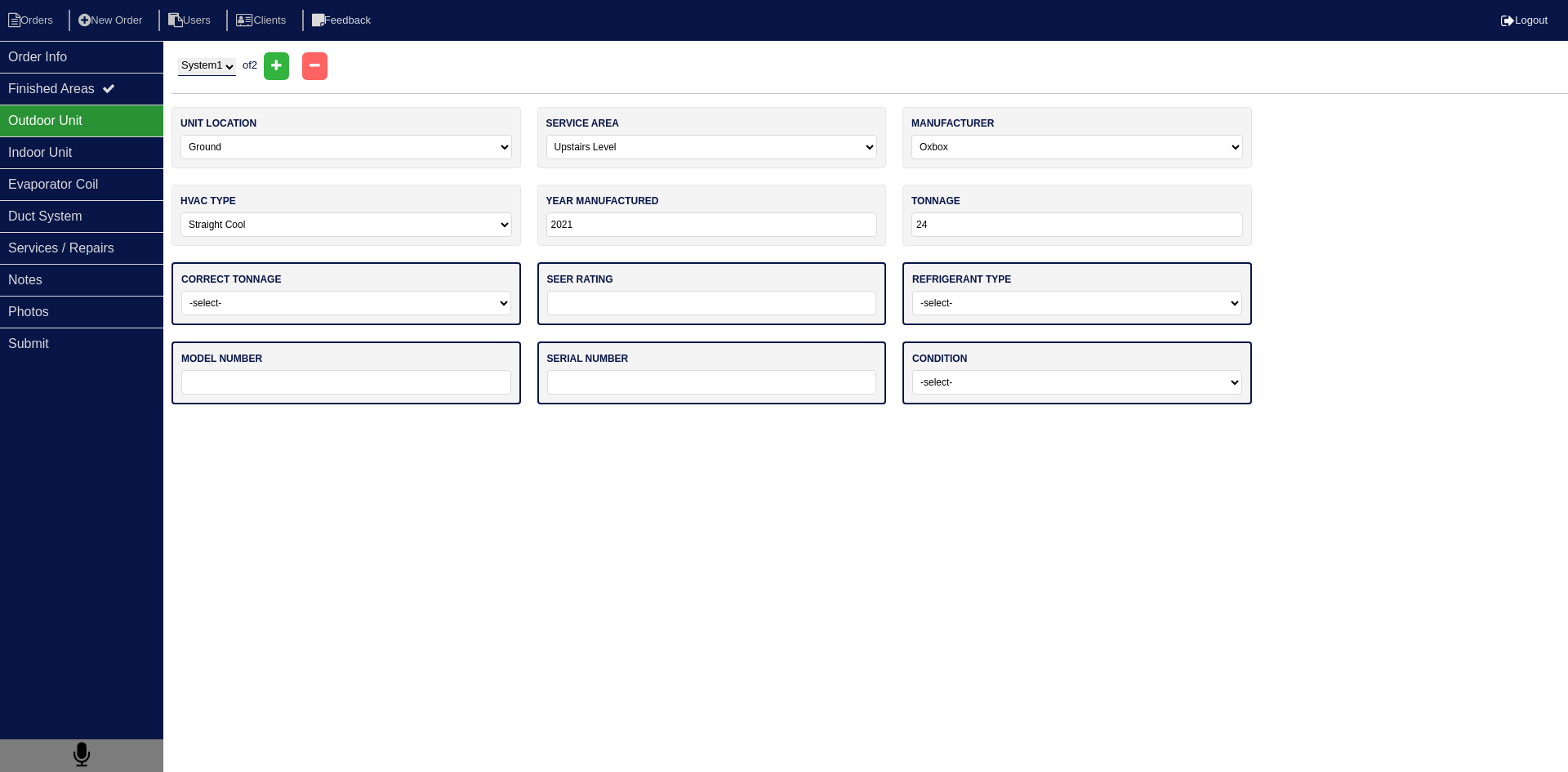 type on "24" 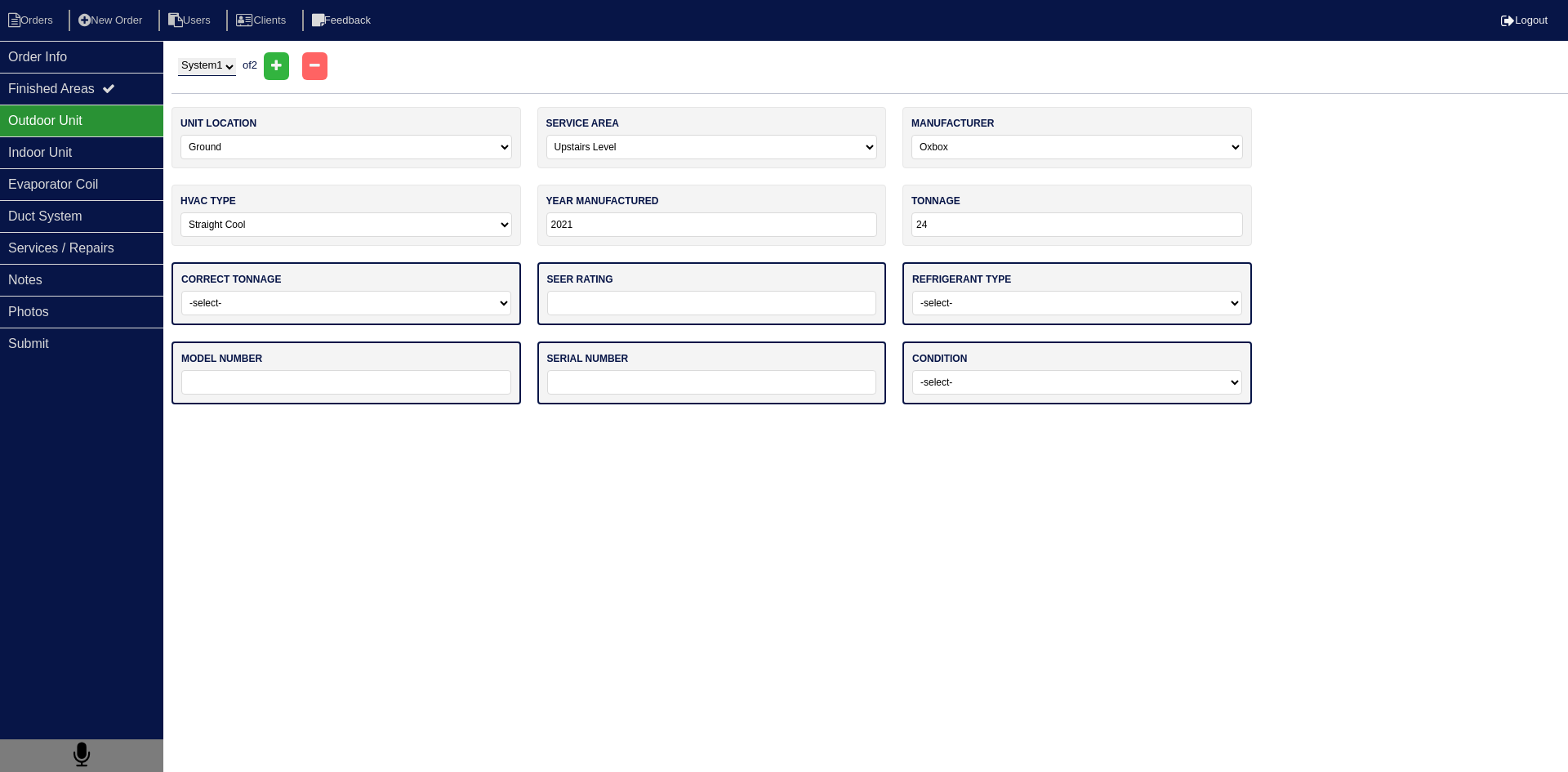 click on "-select- Yes No - Unit Undersized No - Unit Oversized" at bounding box center [346, 303] 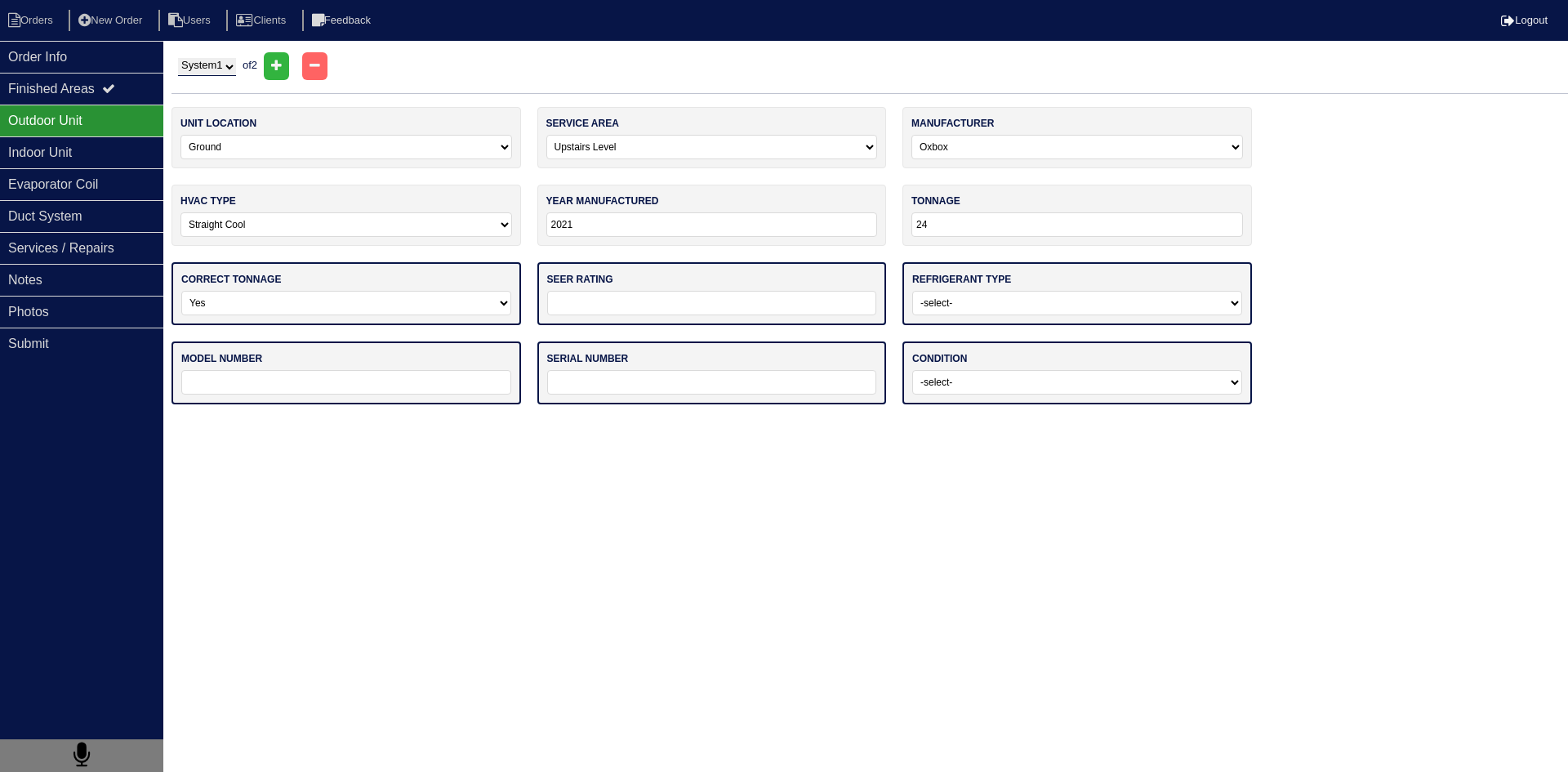 click on "-select- Yes No - Unit Undersized No - Unit Oversized" at bounding box center [346, 303] 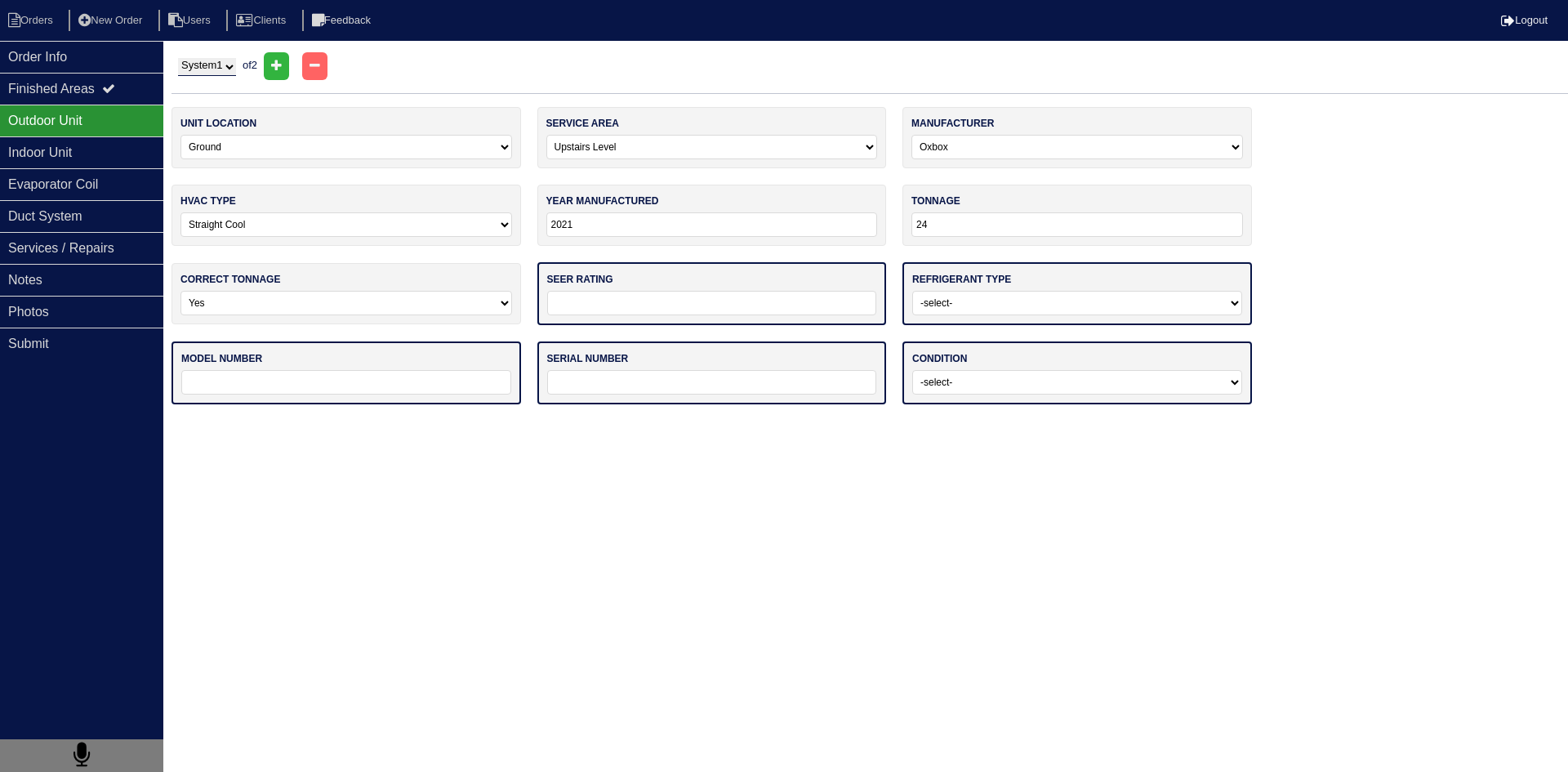 click at bounding box center (712, 303) 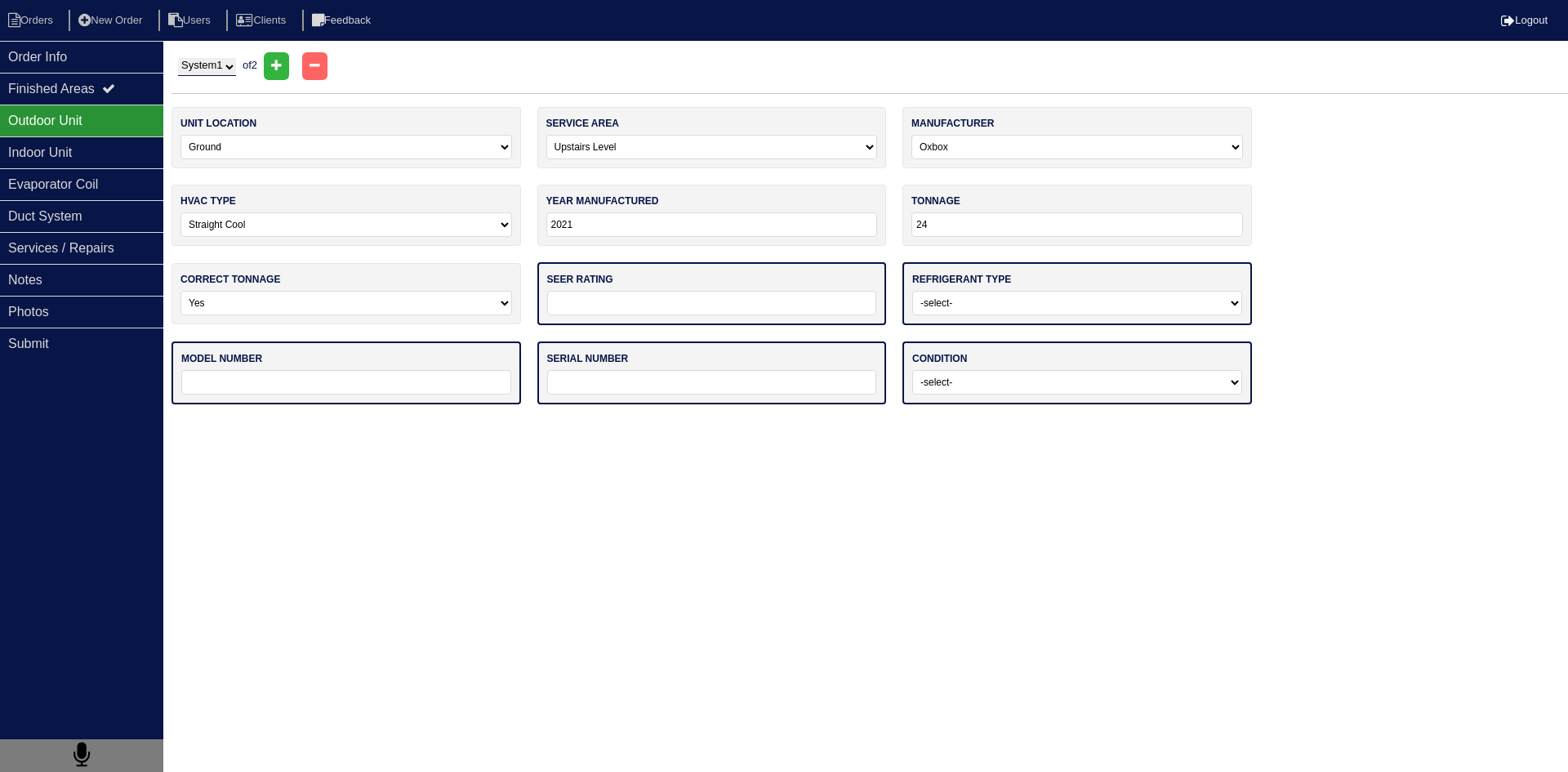 type on "14" 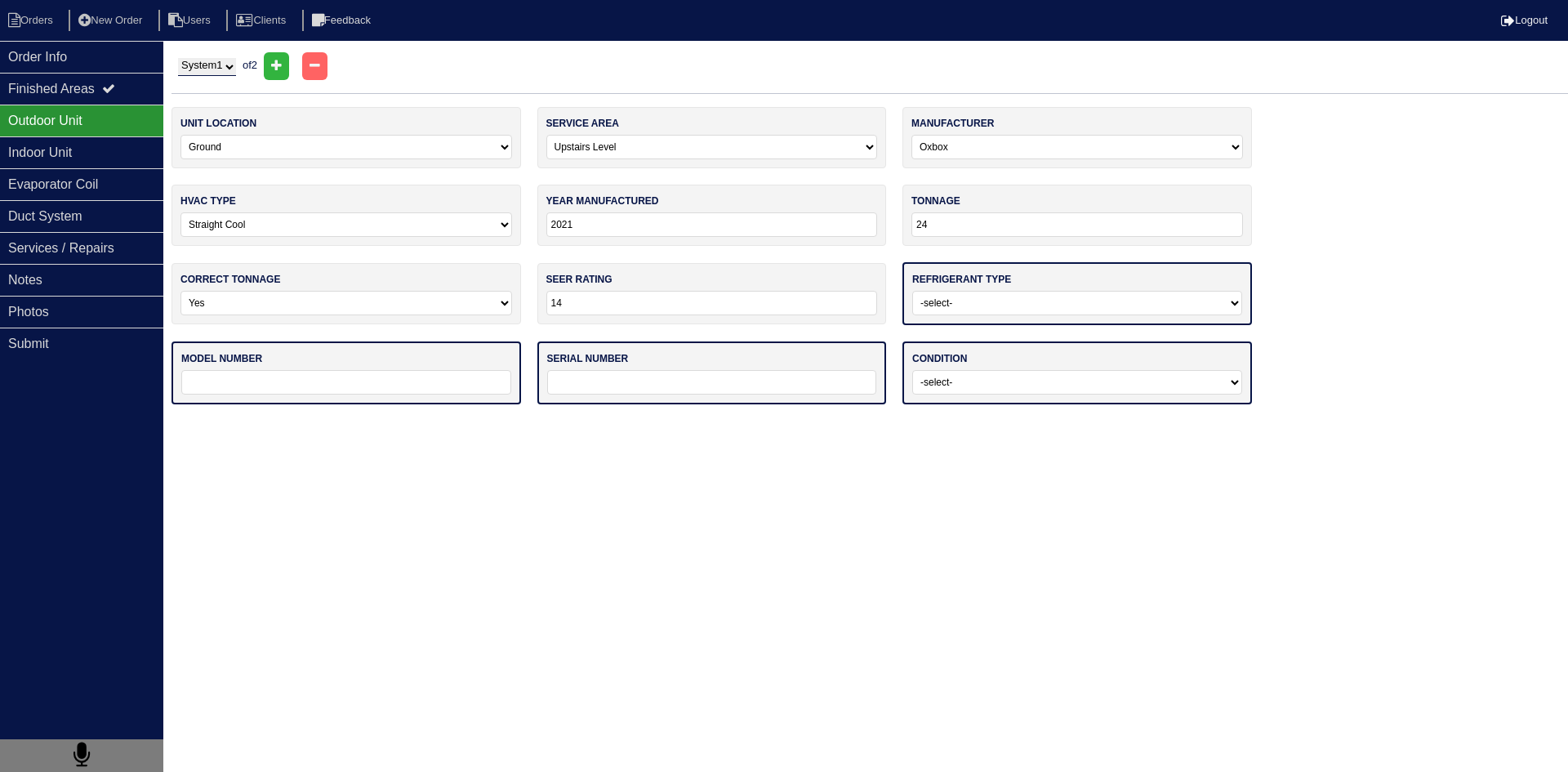 click on "-select- R22 R410a Other" at bounding box center (1077, 303) 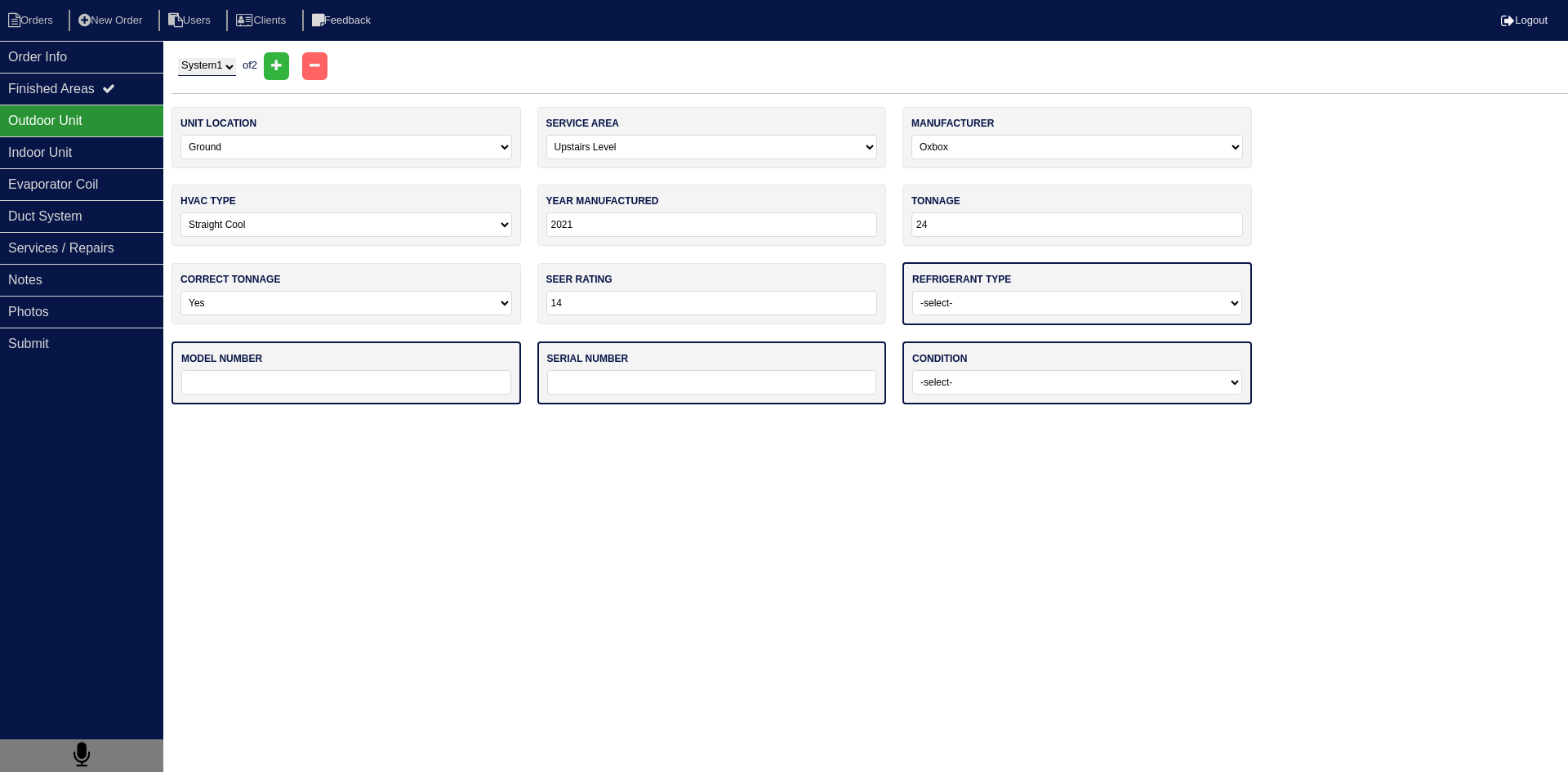 select on "1" 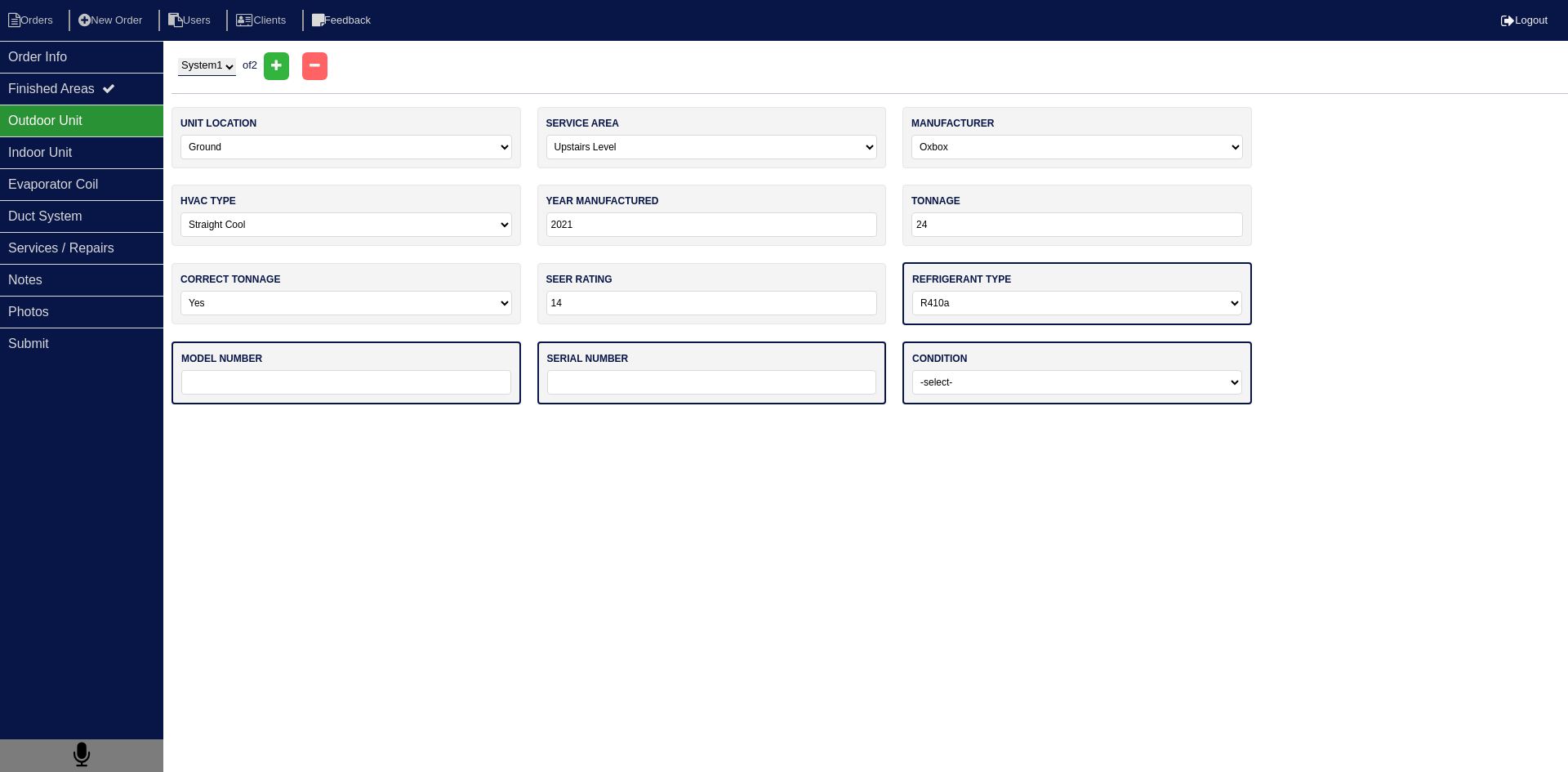 click on "-select- R22 R410a Other" at bounding box center (1077, 303) 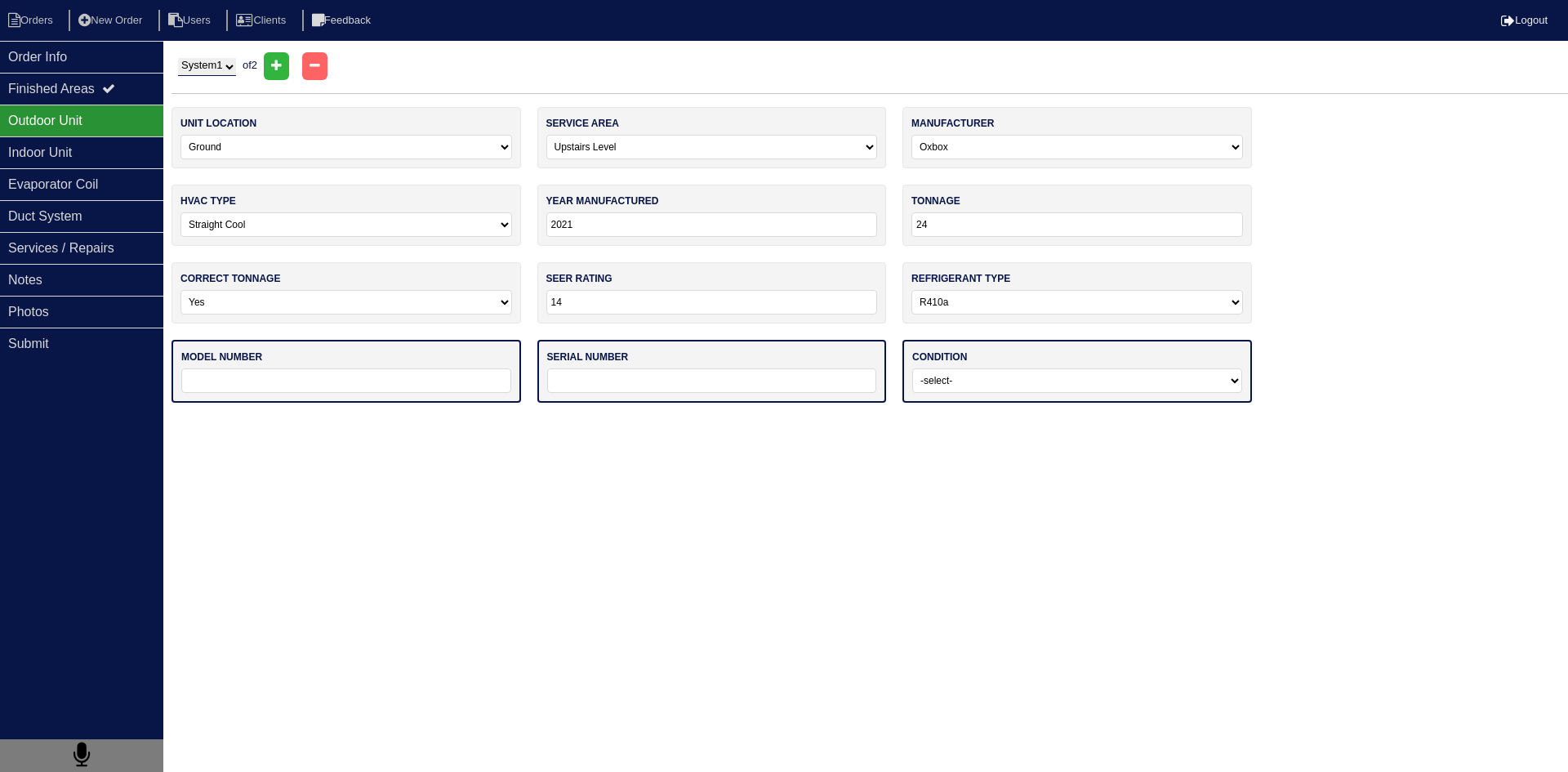 click on "-select- Operating Normally Service/Repairs Needed Replacement Needed Missing" at bounding box center (1077, 381) 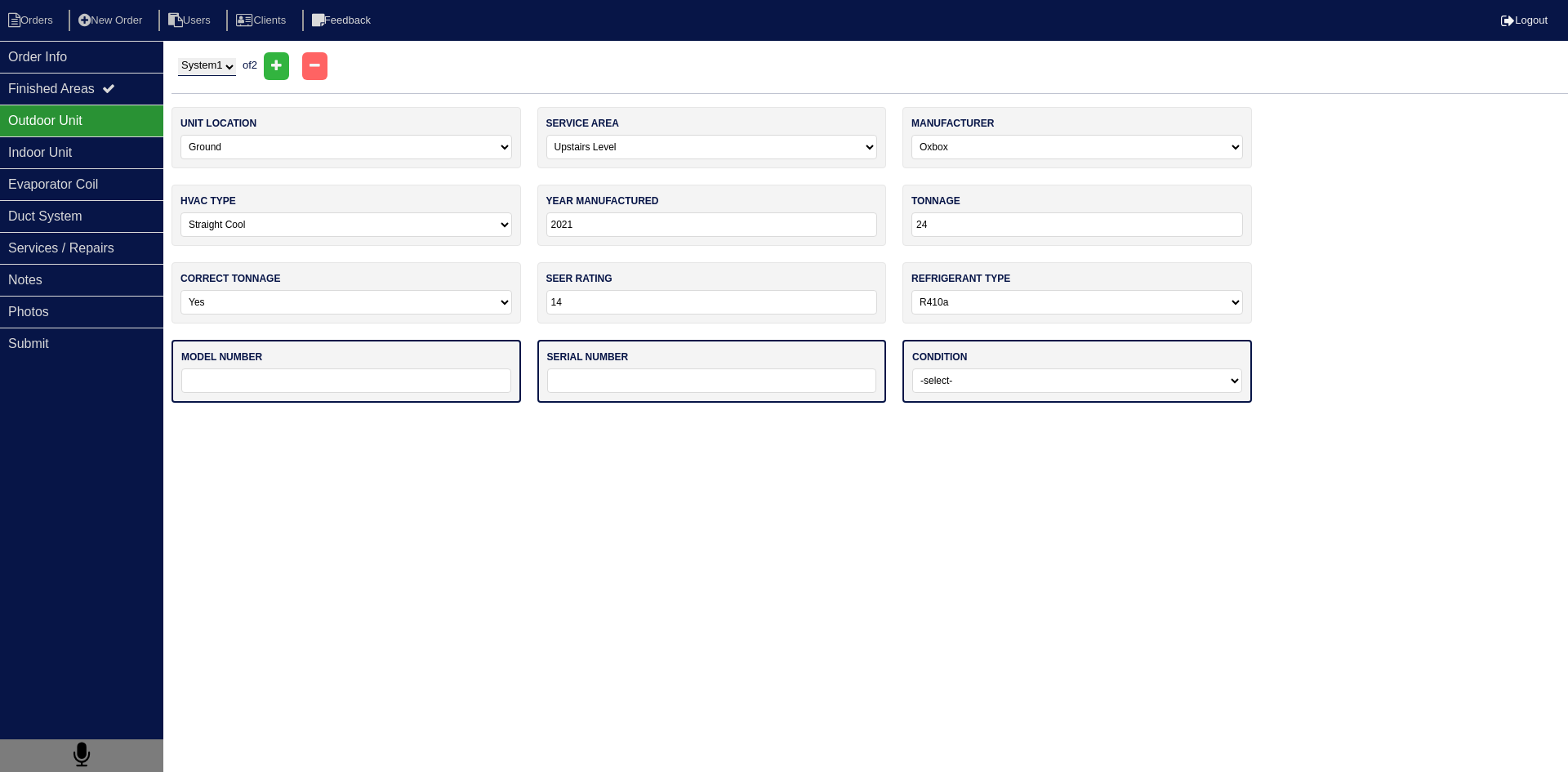 select on "0" 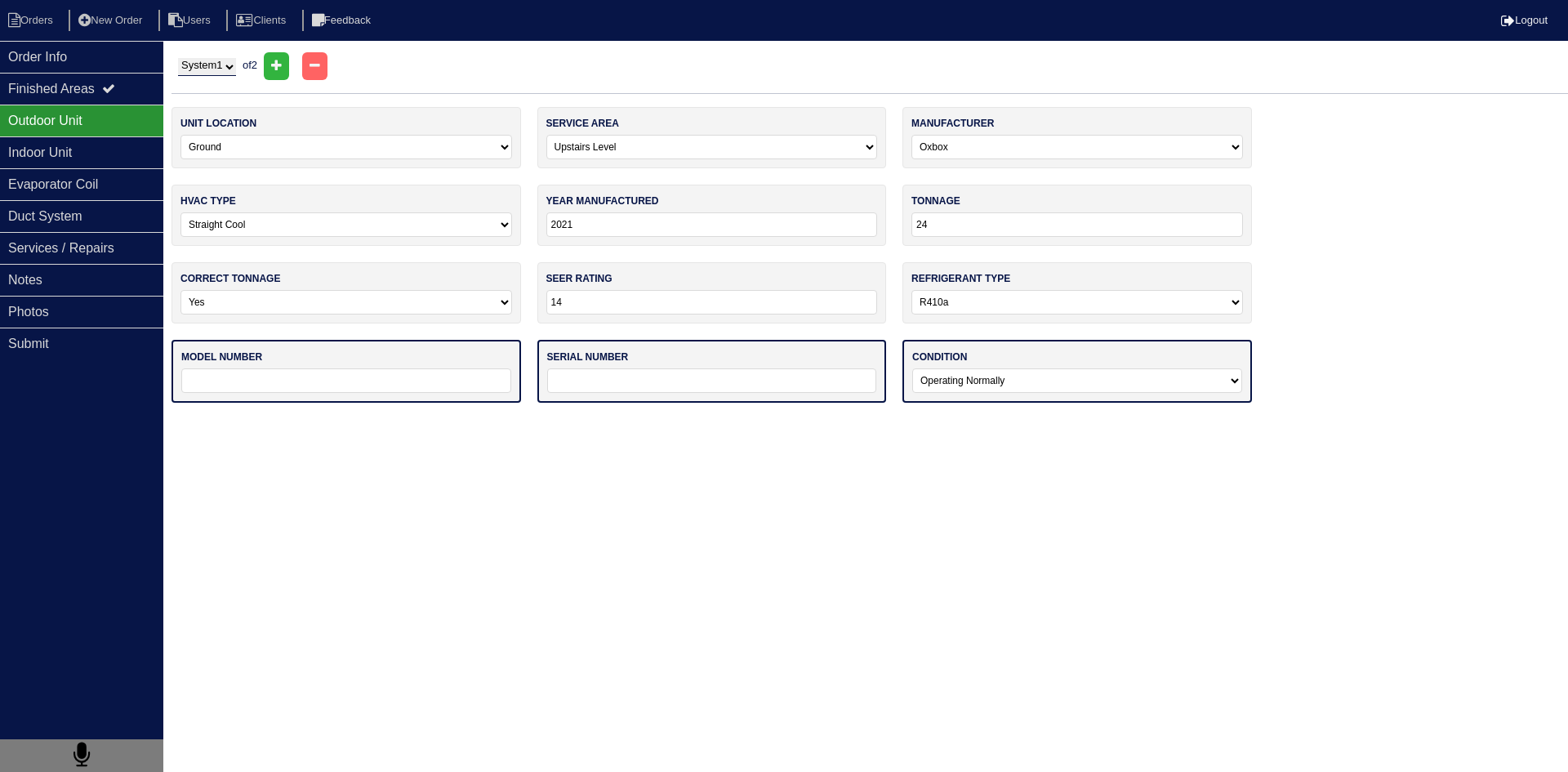 click on "-select- Operating Normally Service/Repairs Needed Replacement Needed Missing" at bounding box center [1077, 381] 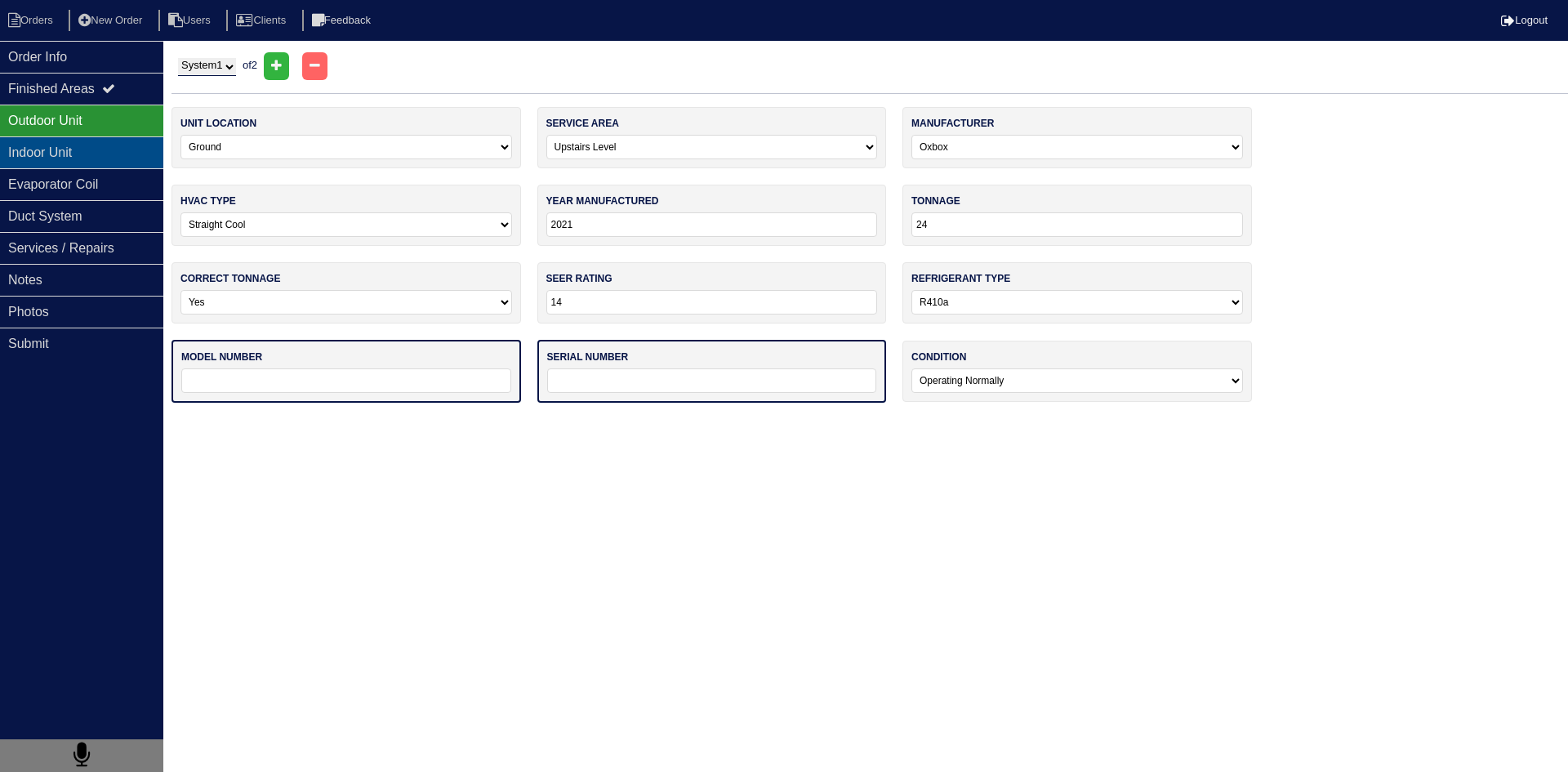 click on "Indoor Unit" at bounding box center (82, 152) 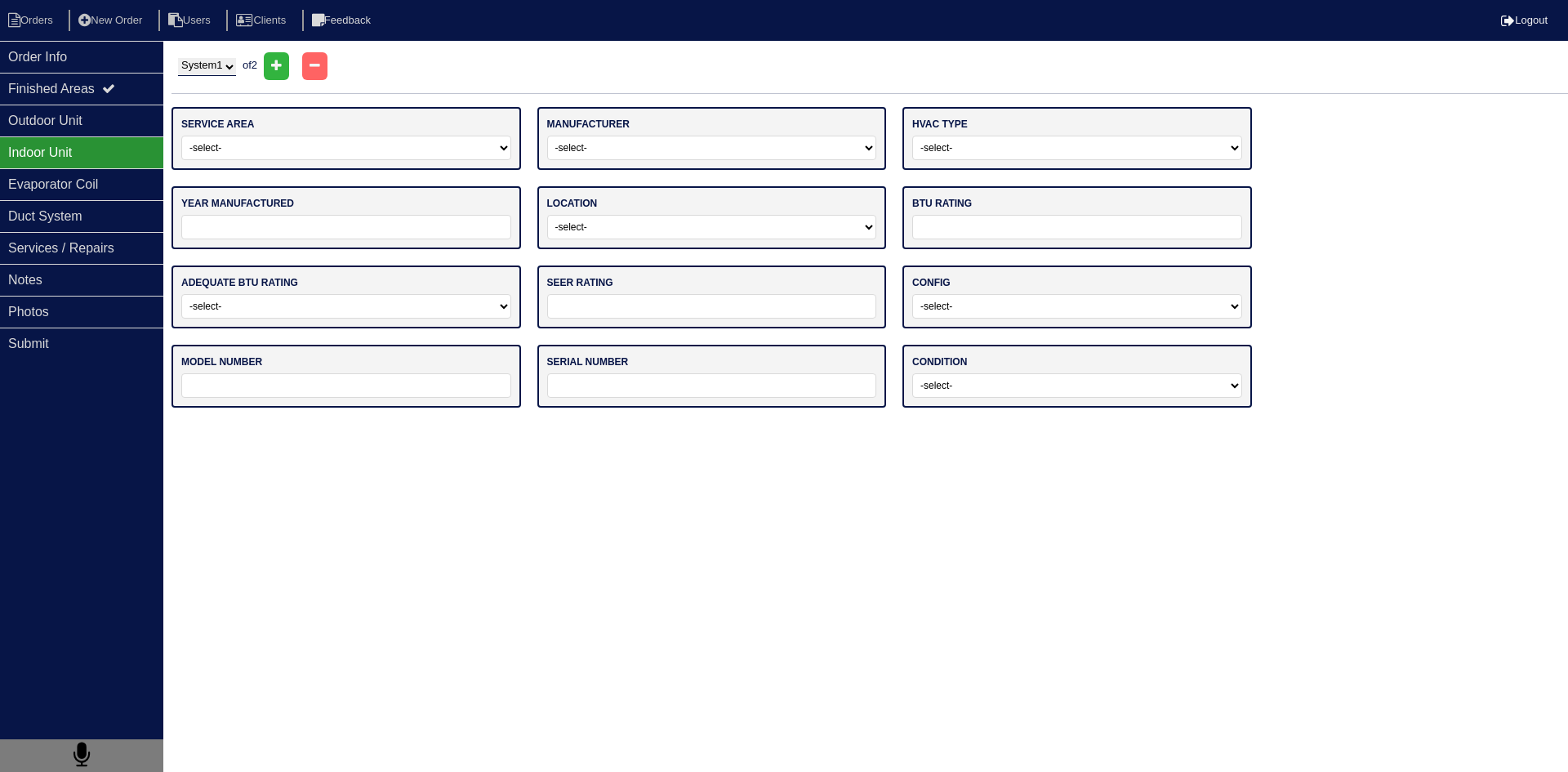 click on "service area -select- Main Level Upstairs Level Lower/Basement Level Other" at bounding box center [346, 138] 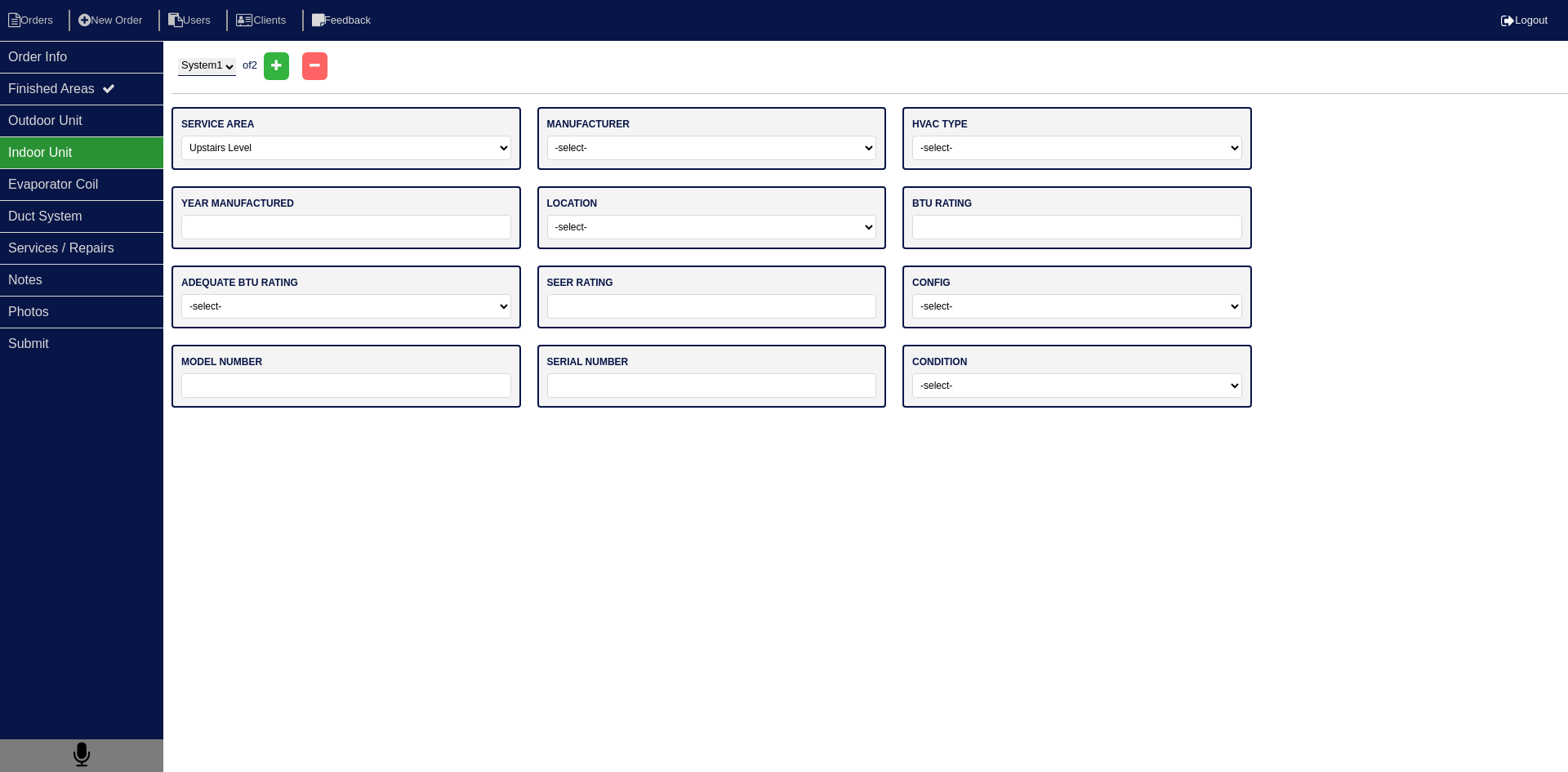 click on "-select- Main Level Upstairs Level Lower/Basement Level Other" at bounding box center [346, 148] 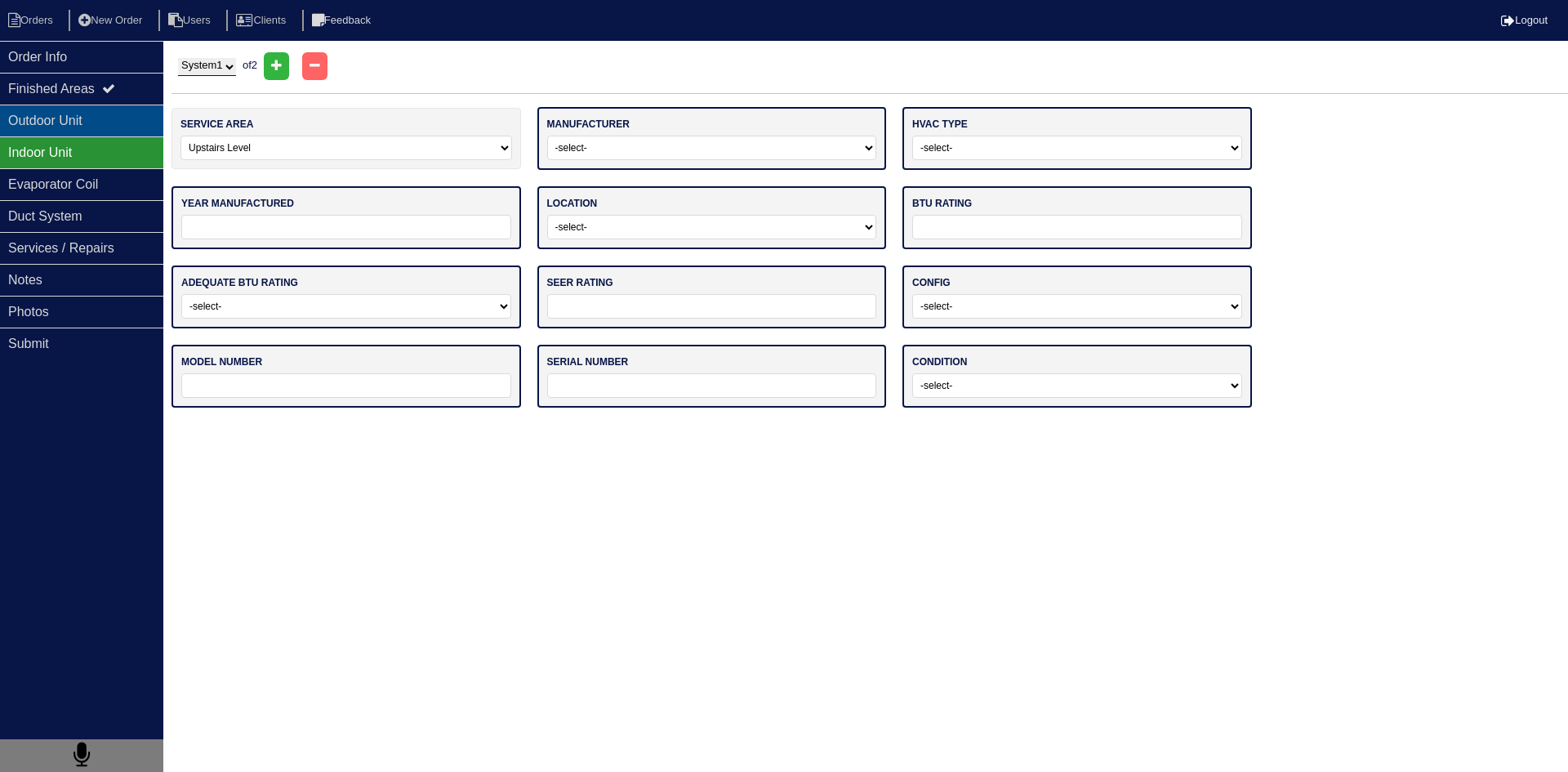 click on "Outdoor Unit" at bounding box center [82, 120] 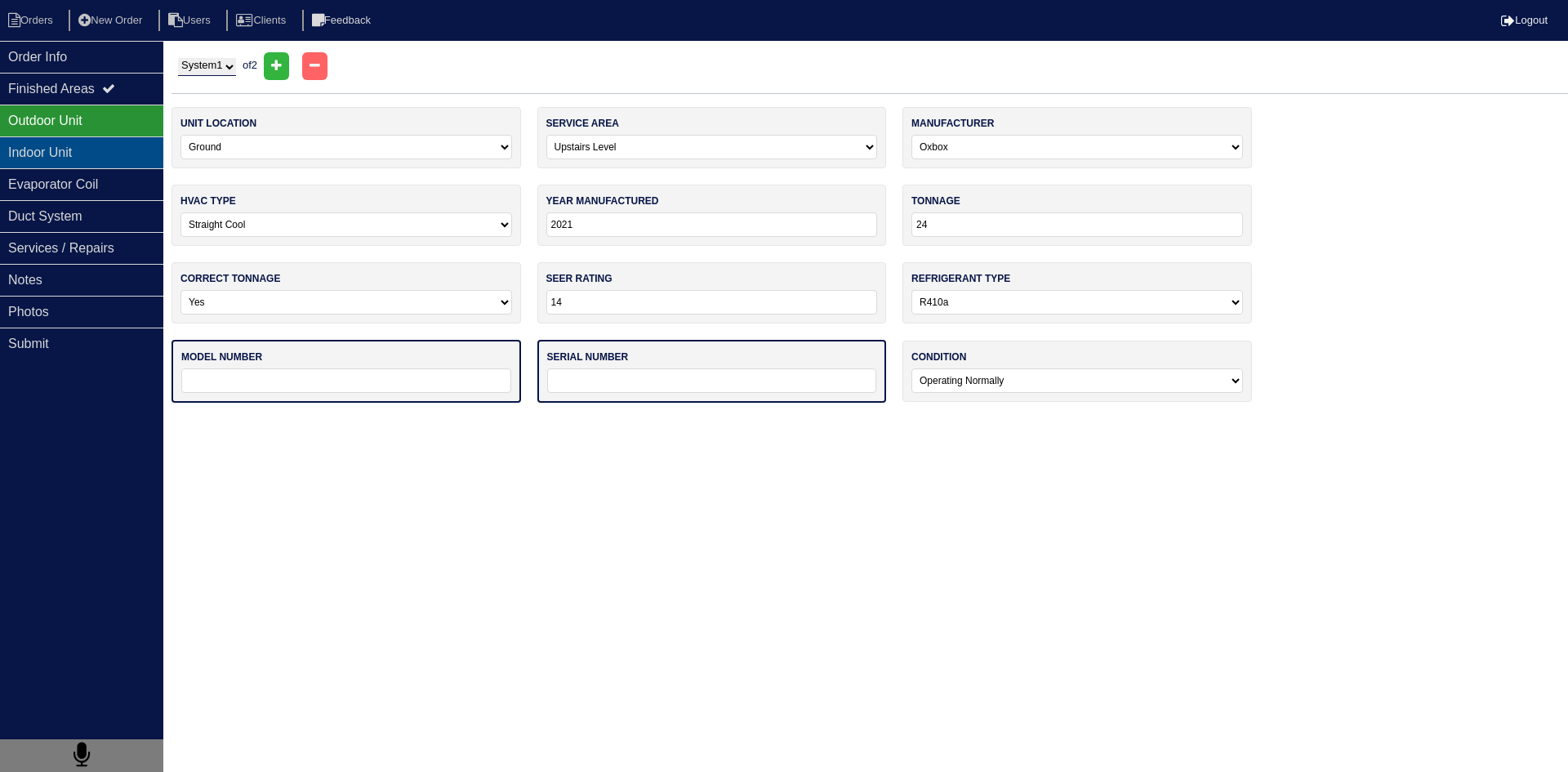 click on "Indoor Unit" at bounding box center (82, 152) 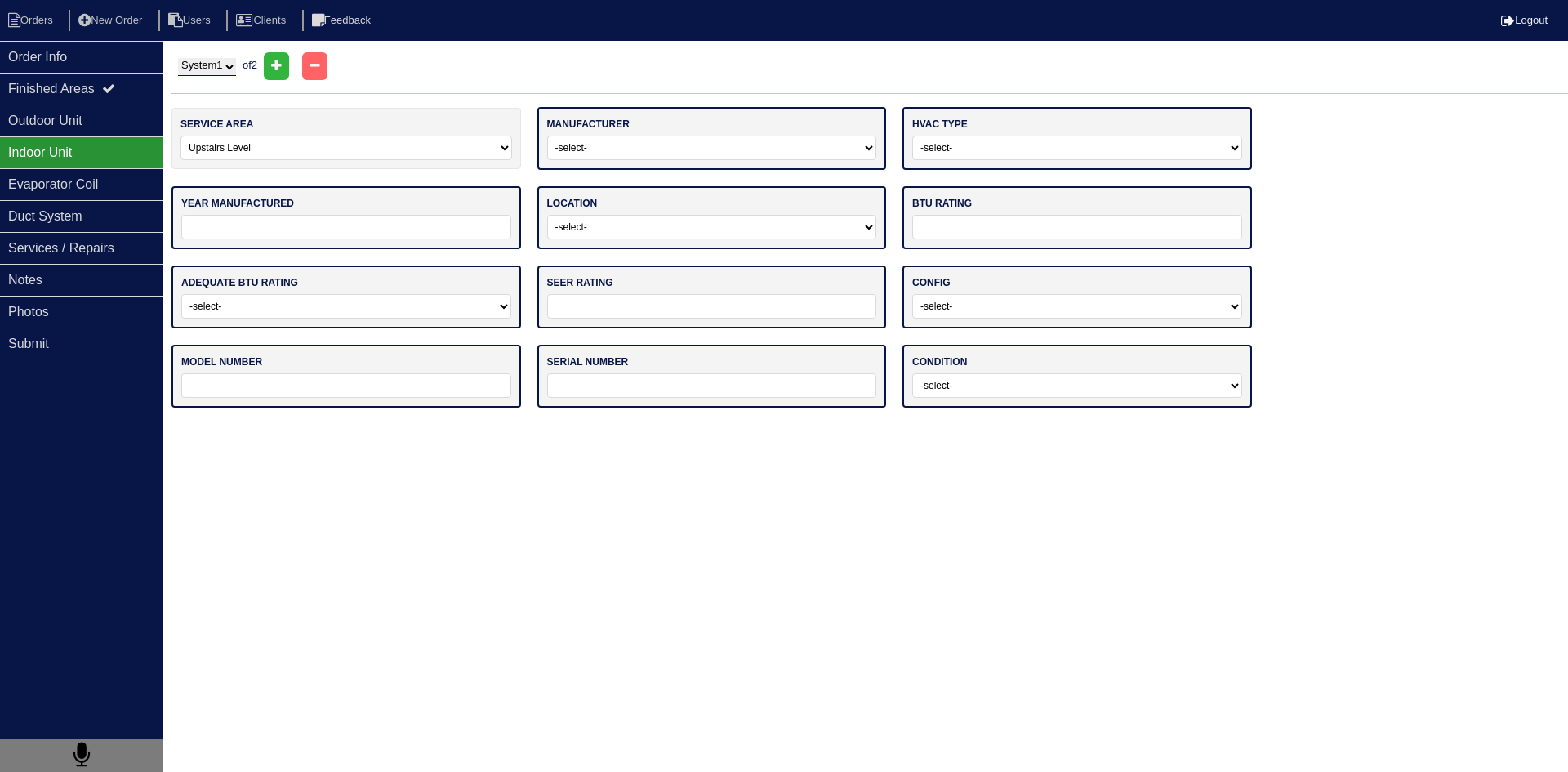 click on "-select- ADP Air Quest Air Temp Aire-Flo AirEase Airquest Airtemp Allstyle Aspen Amana American Standard Ameristar Arcoaire Armana Armstrong Air Bryant BDP Carrier Centurion Champion Coleman Comfort Maker Concord Consolidated Industries Corsaire Daikin Day And Night Duncane Evcon Excel Fedders Fraser Johnston Freedom Air Frigidaire Fujitsu Gama Garrison Gibson Goodman Grandaire Haeir Heil ICP International Comfort Products Luxaire Kenmore King Lennox Maratherm Mitsubishi Nordyne Oxbox Payne Rheem Ruud Run Tru Snyder General Soler & Palau Sure Tempstar Thermal Zone Trane Turbo Air Ultra Weather Maker Weatherking Westinghouse Whirlpool York Other" at bounding box center (712, 148) 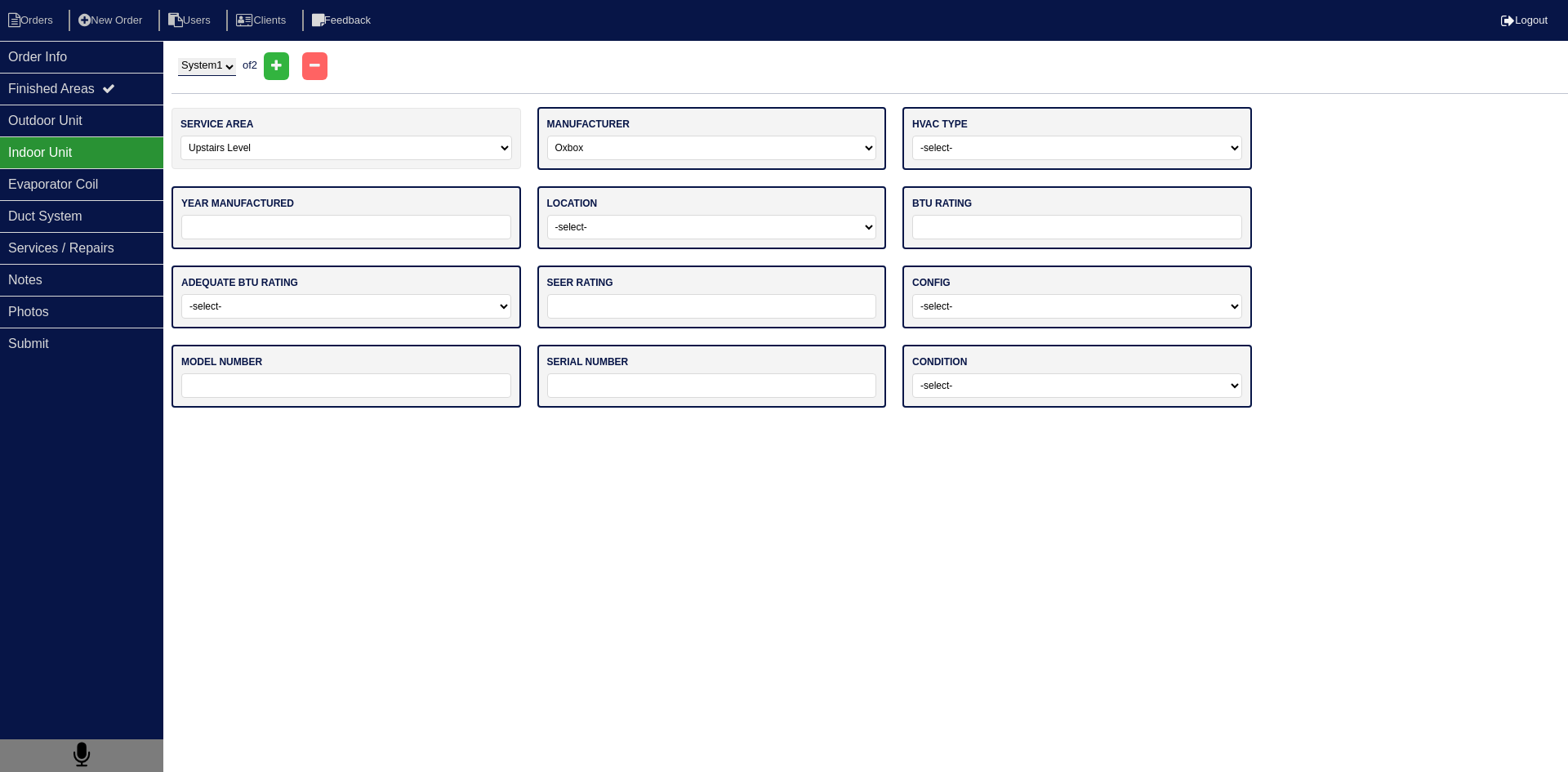 click on "-select- ADP Air Quest Air Temp Aire-Flo AirEase Airquest Airtemp Allstyle Aspen Amana American Standard Ameristar Arcoaire Armana Armstrong Air Bryant BDP Carrier Centurion Champion Coleman Comfort Maker Concord Consolidated Industries Corsaire Daikin Day And Night Duncane Evcon Excel Fedders Fraser Johnston Freedom Air Frigidaire Fujitsu Gama Garrison Gibson Goodman Grandaire Haeir Heil ICP International Comfort Products Luxaire Kenmore King Lennox Maratherm Mitsubishi Nordyne Oxbox Payne Rheem Ruud Run Tru Snyder General Soler & Palau Sure Tempstar Thermal Zone Trane Turbo Air Ultra Weather Maker Weatherking Westinghouse Whirlpool York Other" at bounding box center (712, 148) 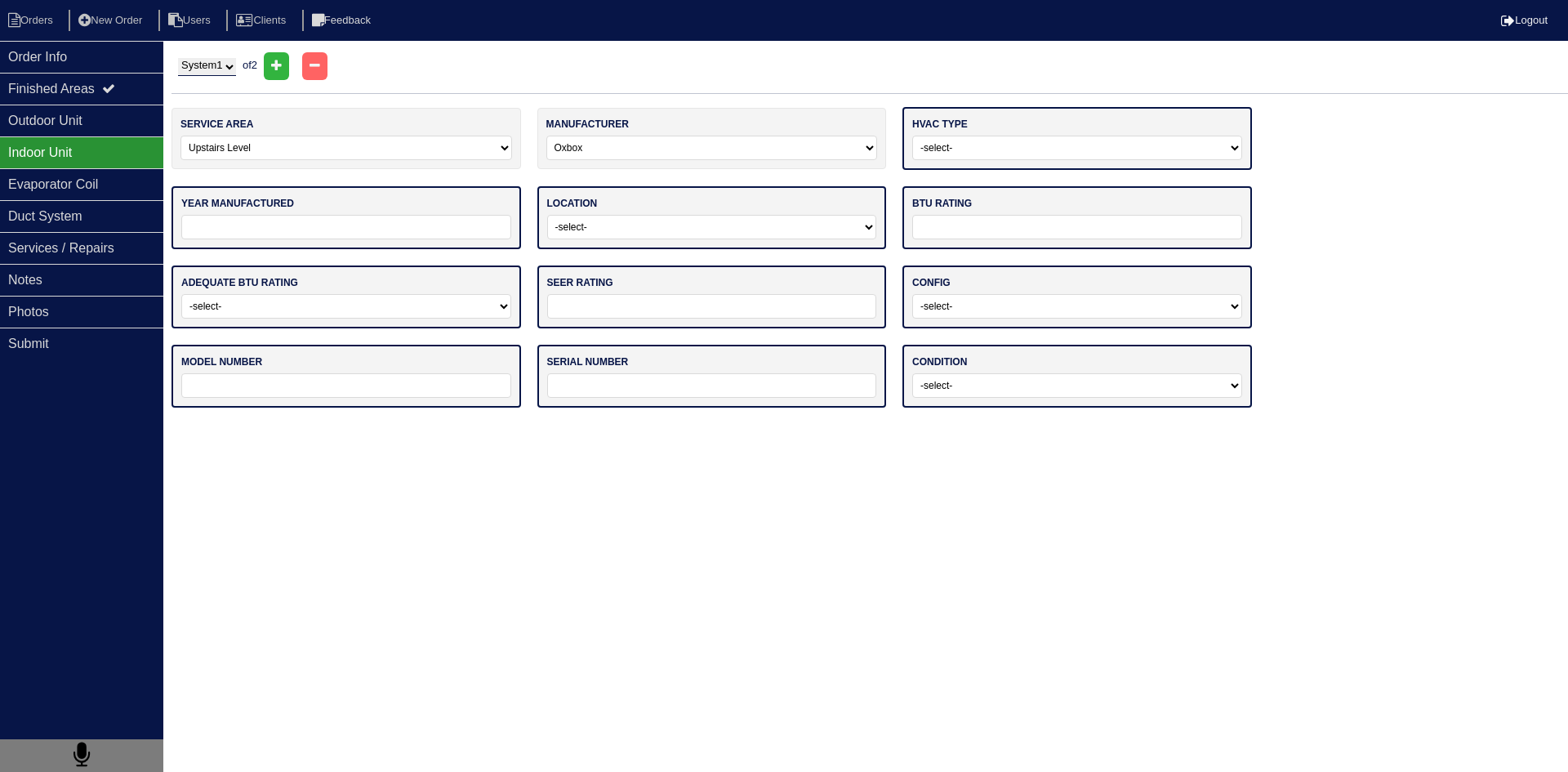 click on "-select- Gas Furnace Electric Air Handler Other" at bounding box center (1077, 148) 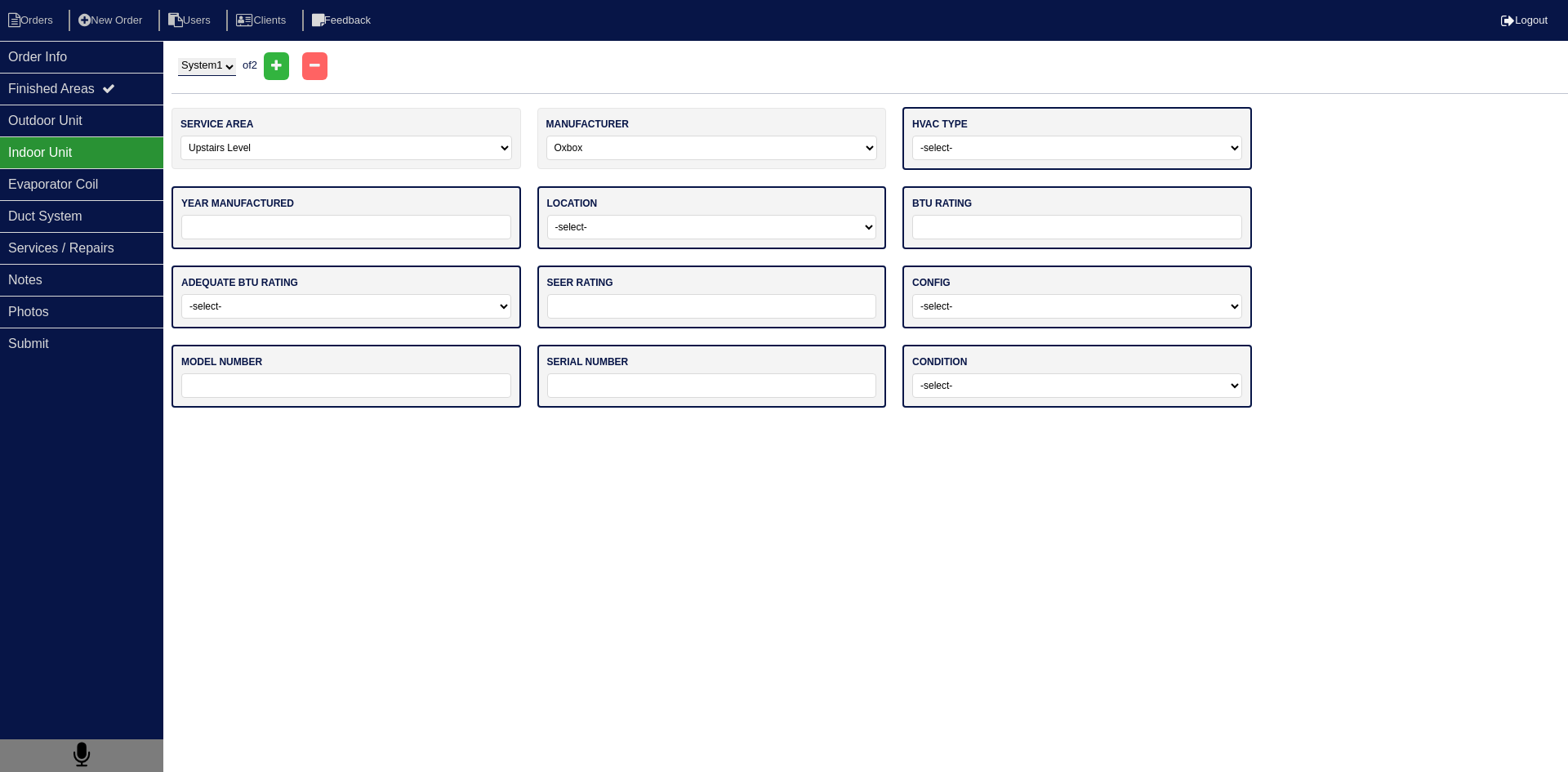 select on "0" 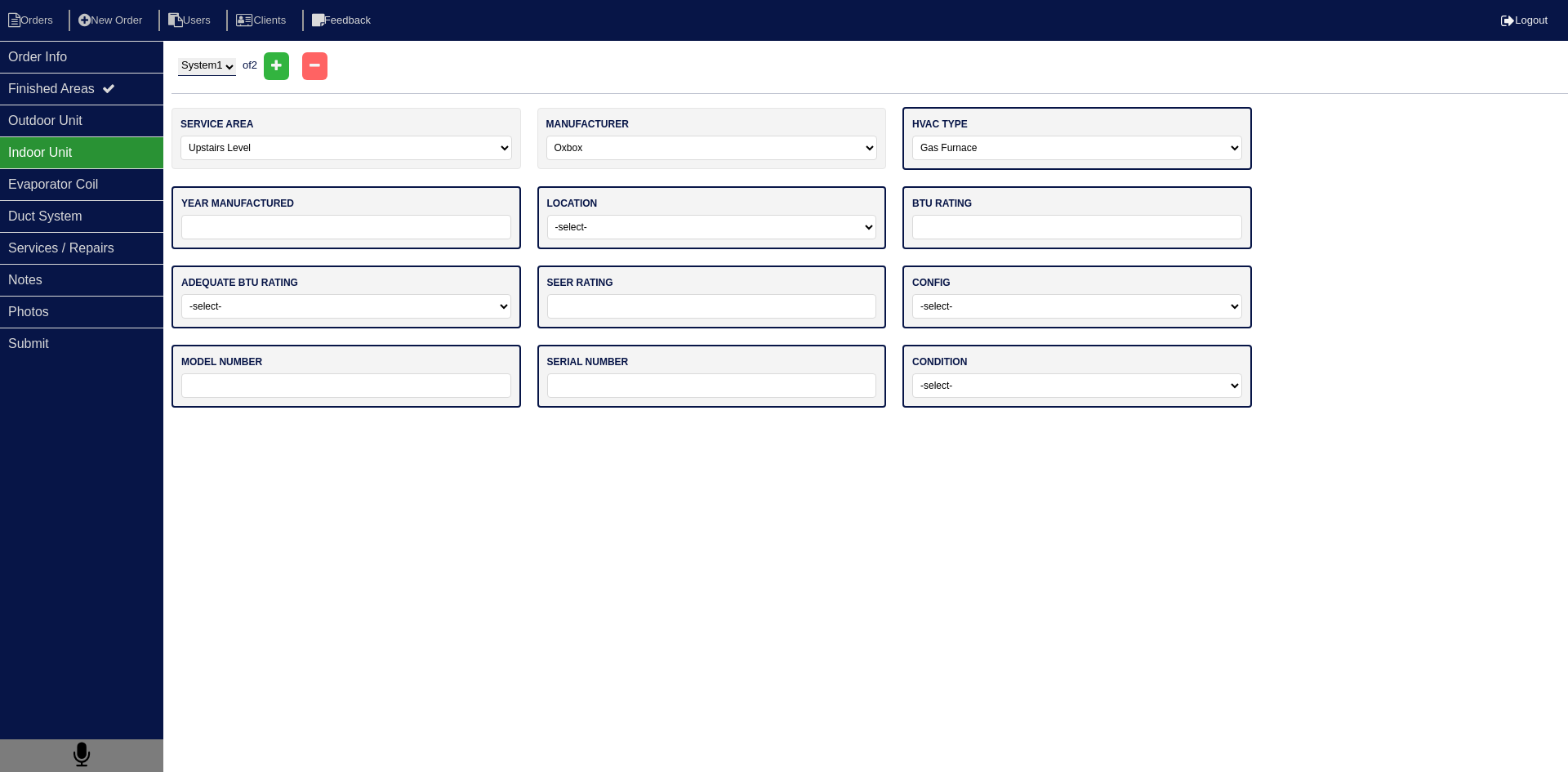 click on "-select- Gas Furnace Electric Air Handler Other" at bounding box center [1077, 148] 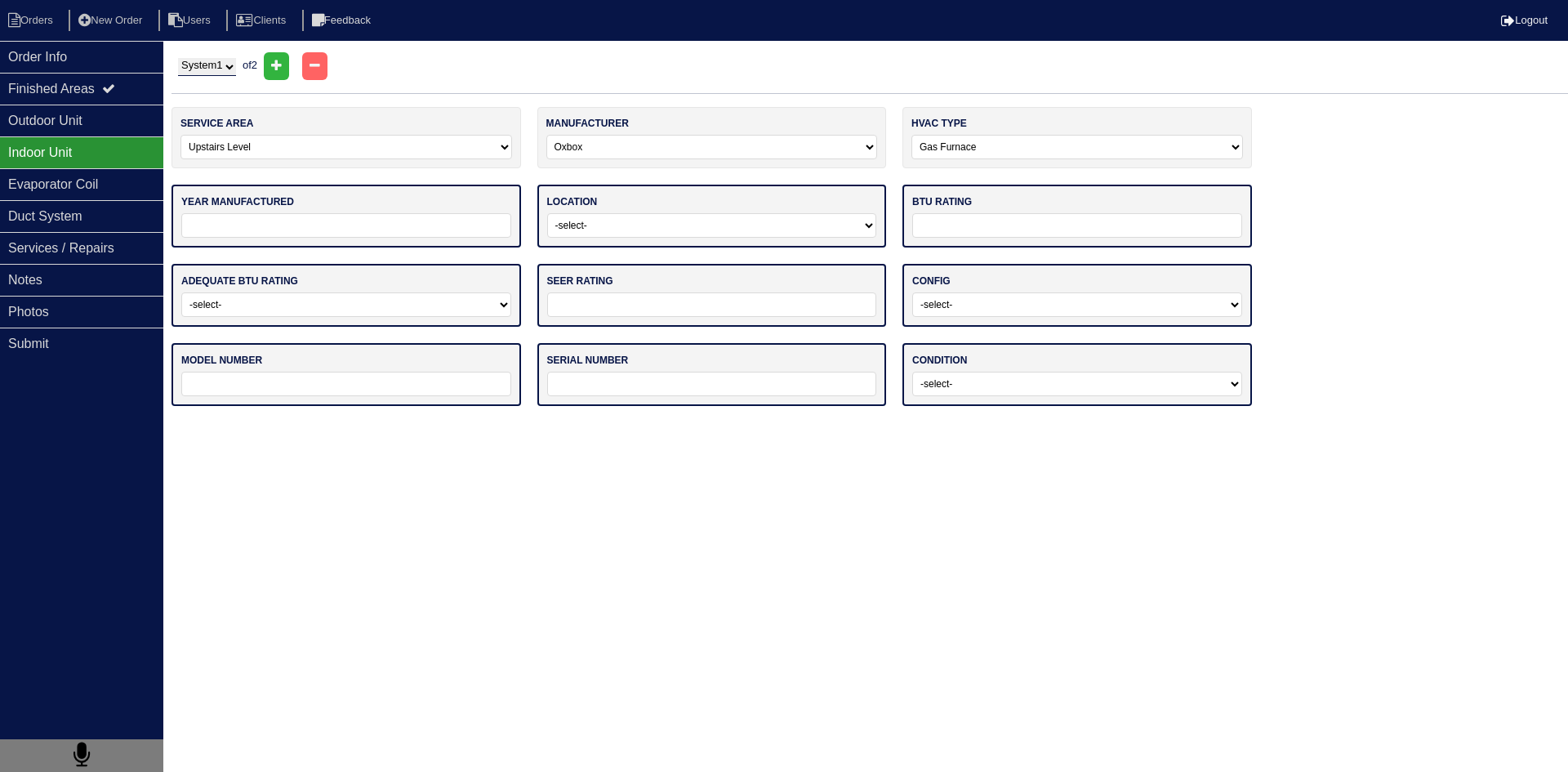 click at bounding box center (346, 225) 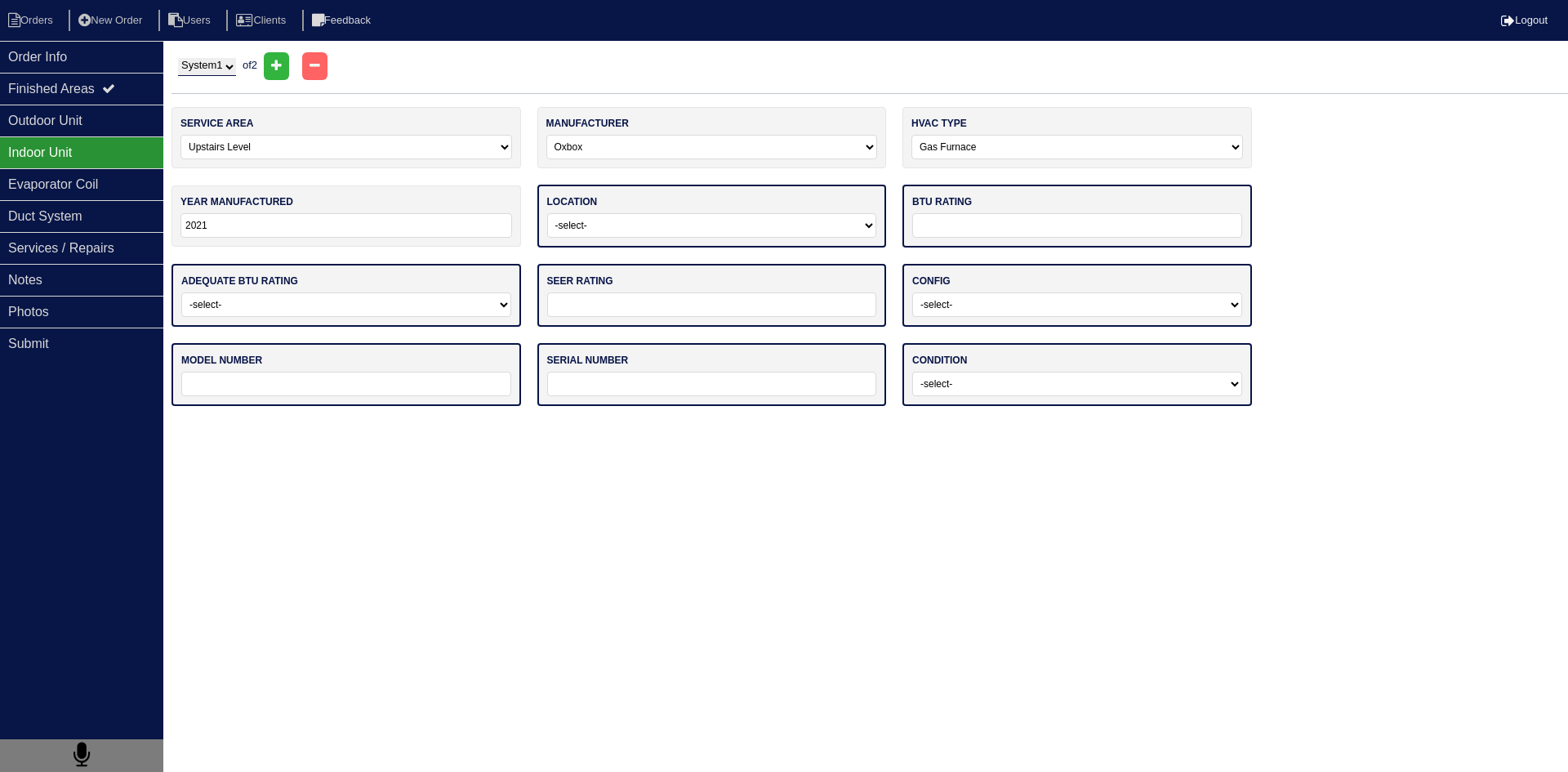 type on "2021" 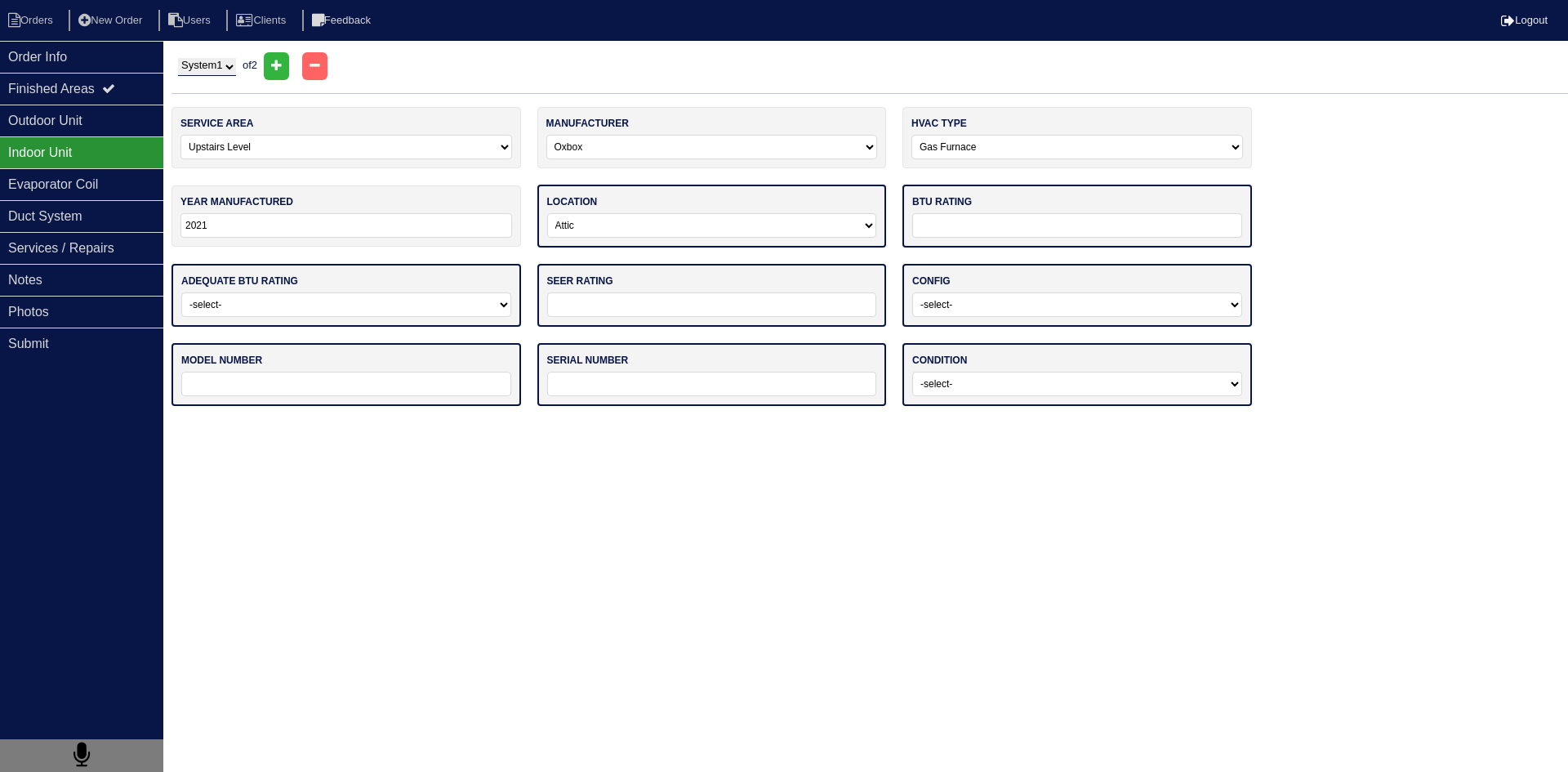 click on "-select- Attic Garage Crawl Space Lower Level / Basement Main Closet Upstairs Closet" at bounding box center (712, 225) 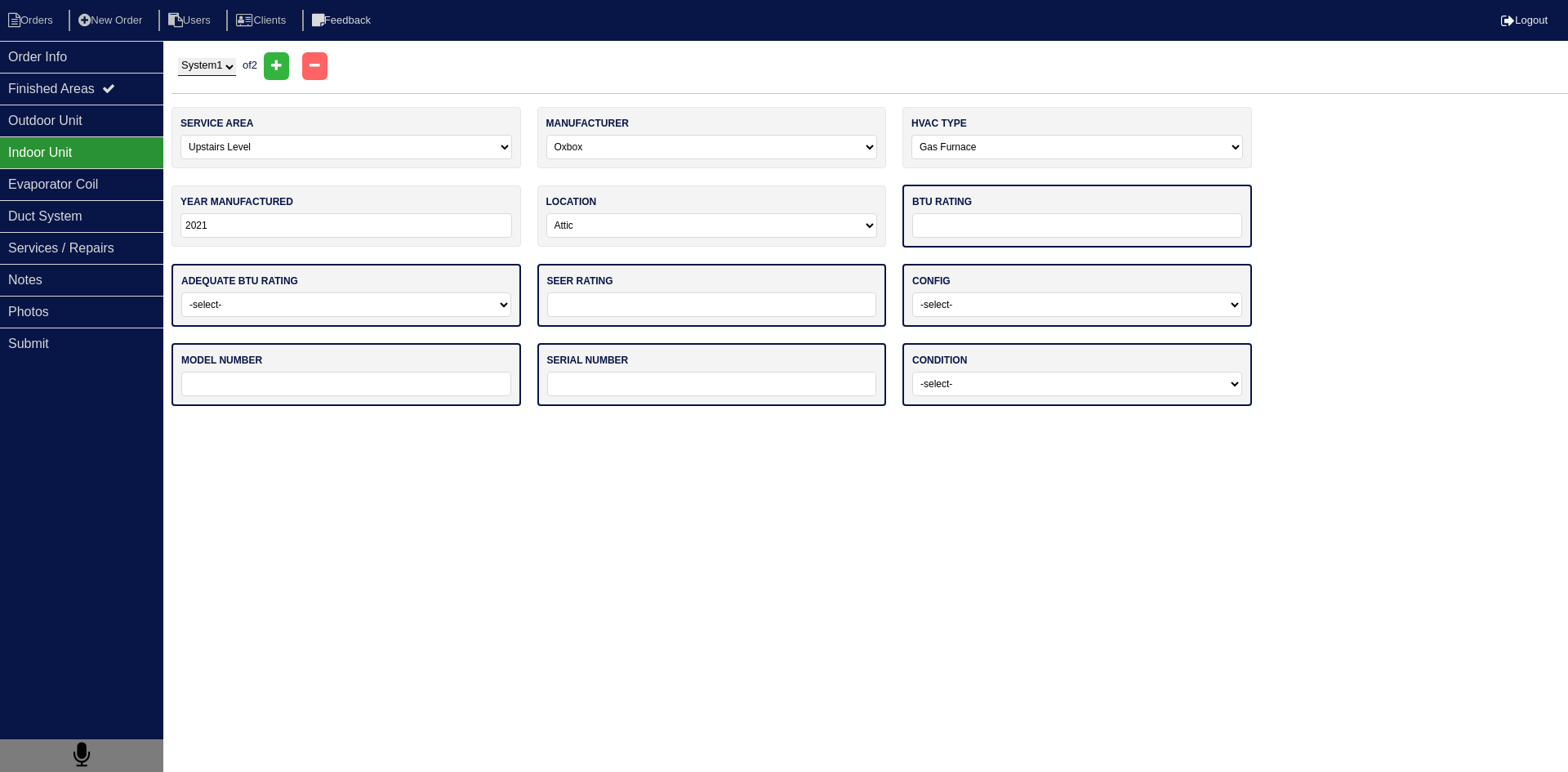 click at bounding box center (1077, 225) 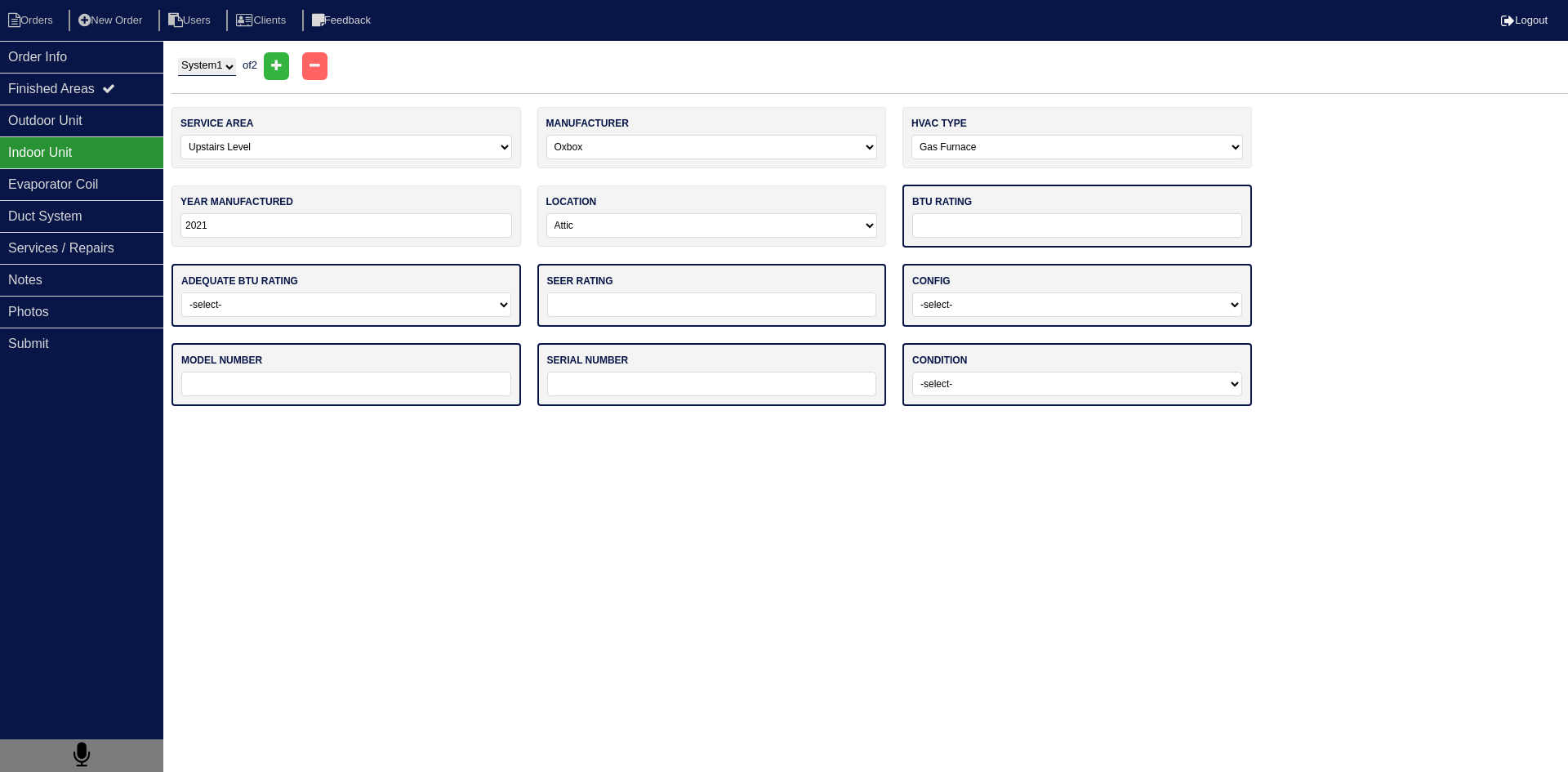 click on "Orders
New Order
Users
Clients
Feedback
Logout
Orders
New Order
Users
Clients
Message is blank.  Please add text or cancel.
Send Feedback
Cancel" at bounding box center [784, 211] 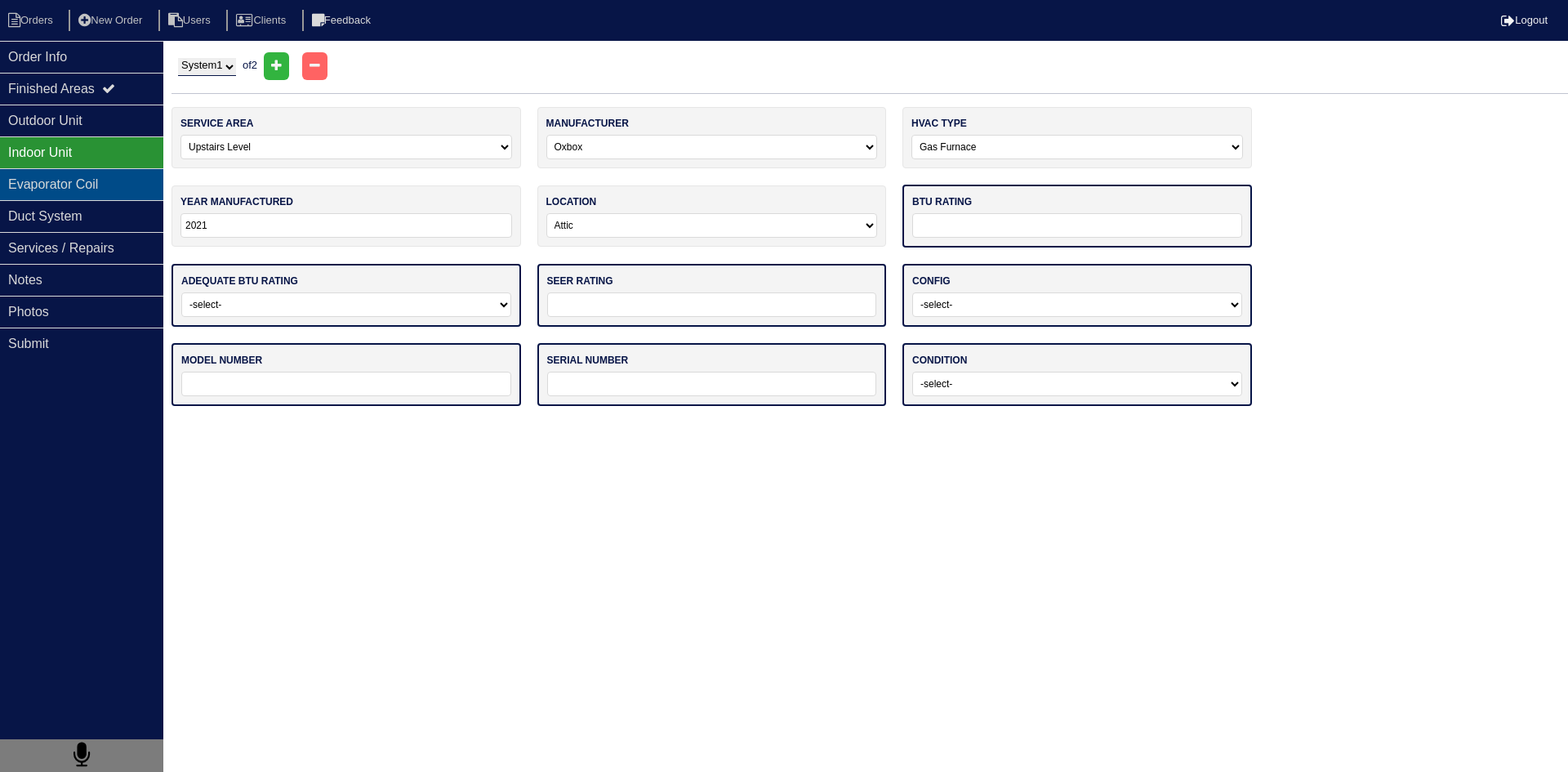 click on "Evaporator Coil" at bounding box center [82, 184] 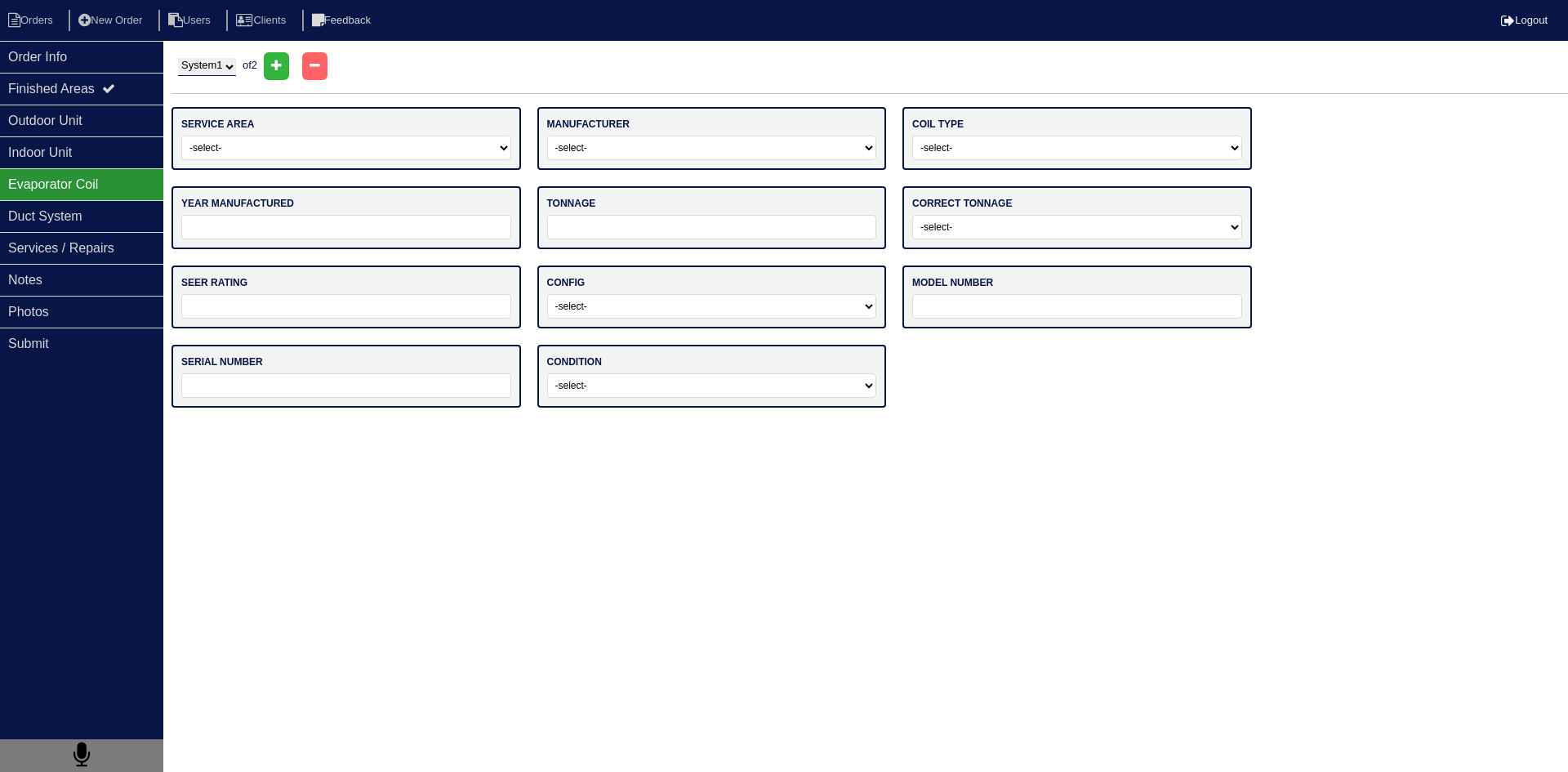 click at bounding box center (712, 227) 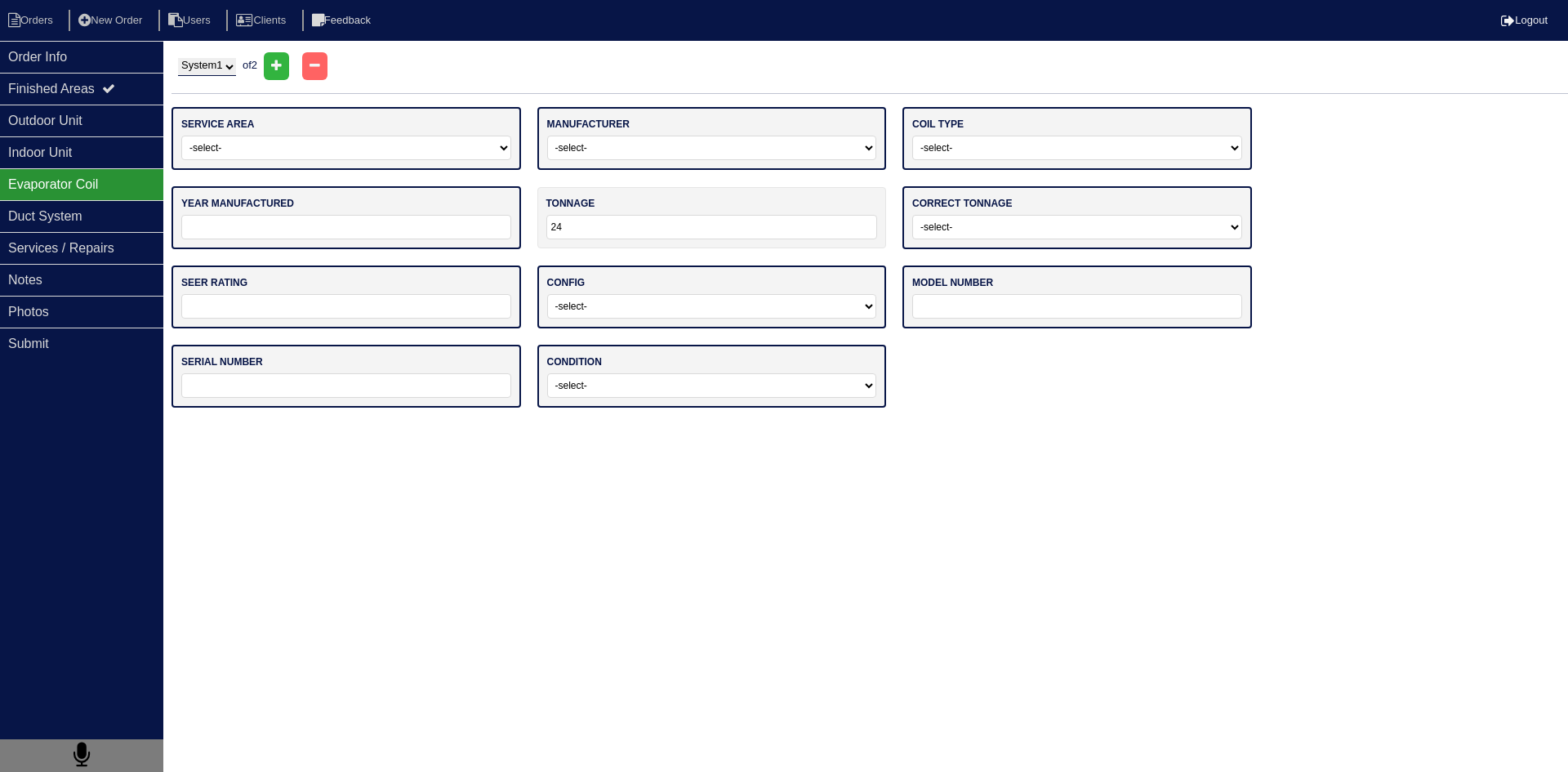 click at bounding box center [346, 227] 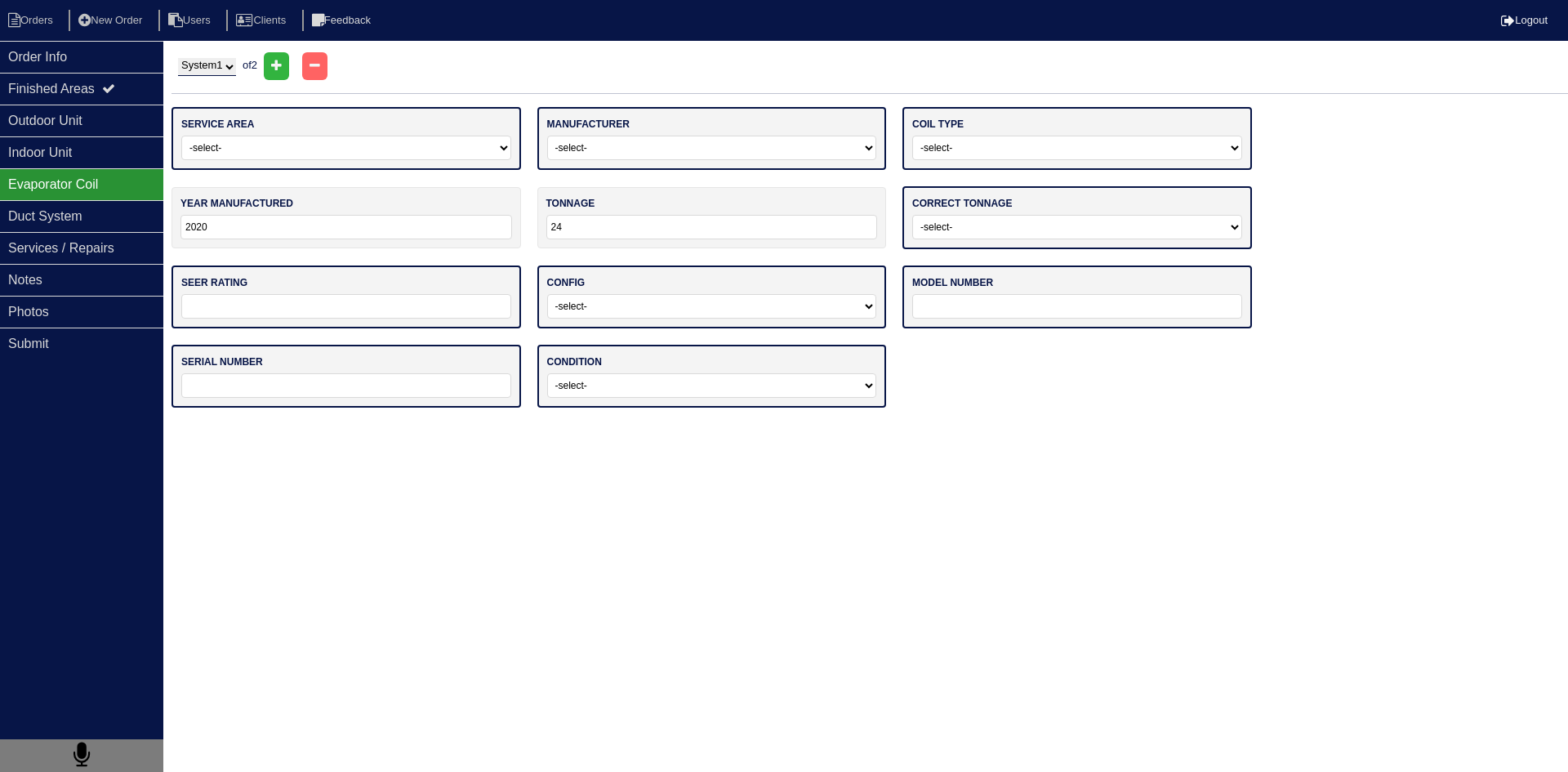 type on "2020" 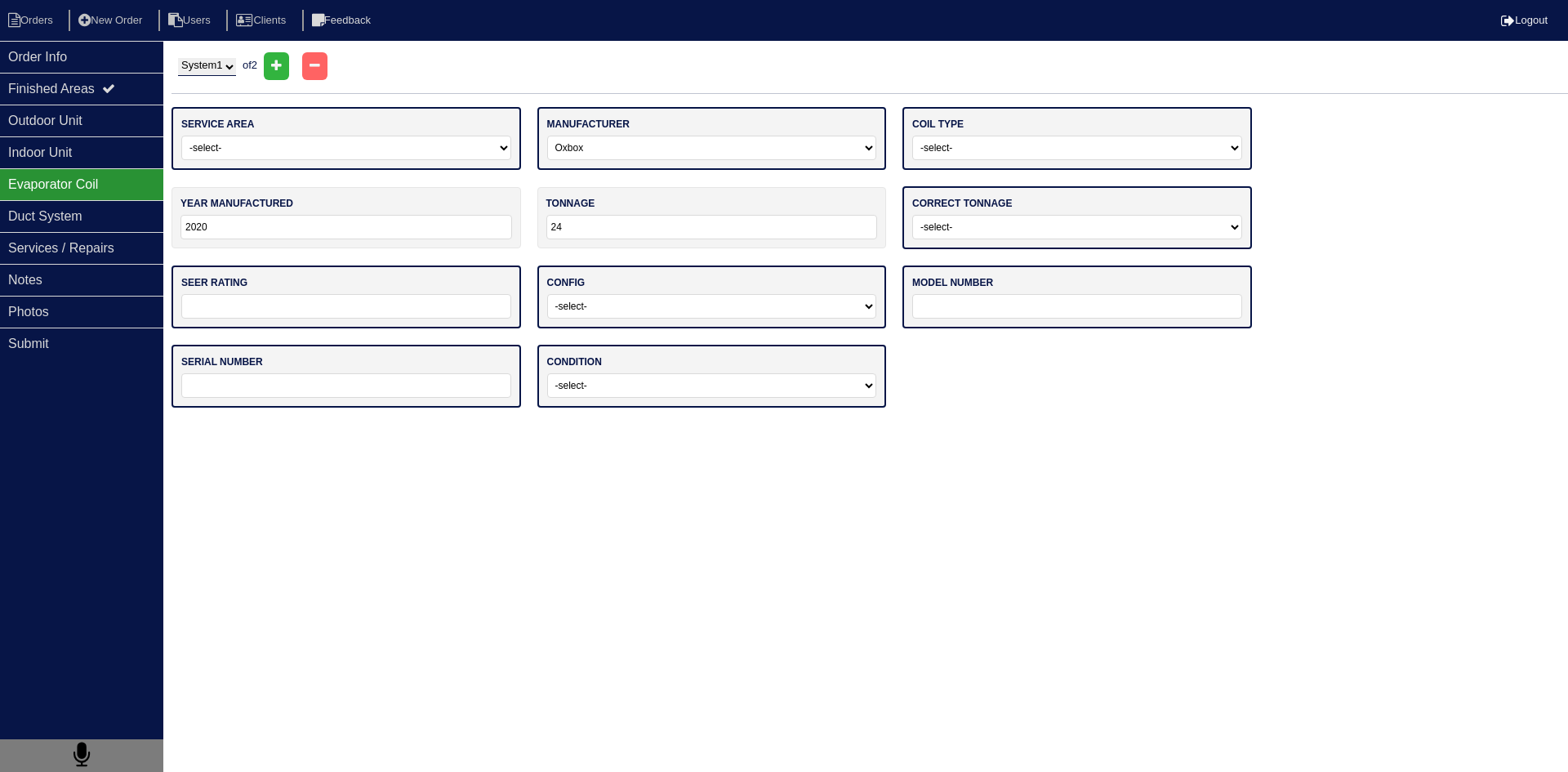 click on "-select- ADP Air Quest Air Temp Aire-Flo AirEase Airquest Airtemp Allstyle Aspen Amana American Standard Ameristar Arcoaire Armana Armstrong Air Bryant BDP Carrier Centurion Champion Coleman Comfort Maker Concord Consolidated Industries Corsaire Daikin Day And Night Duncane Evcon Excel Fedders Fraser Johnston Freedom Air Frigidaire Fujitsu Gama Garrison Gibson Goodman Grandaire Haeir Heil ICP International Comfort Products Luxaire Kenmore King Lennox Maratherm Mitsubishi Nordyne Oxbox Payne Rheem Ruud Run Tru Snyder General Soler & Palau Sure Tempstar Thermal Zone Trane Turbo Air Ultra Weather Maker Weatherking Westinghouse Whirlpool York Other" at bounding box center (712, 148) 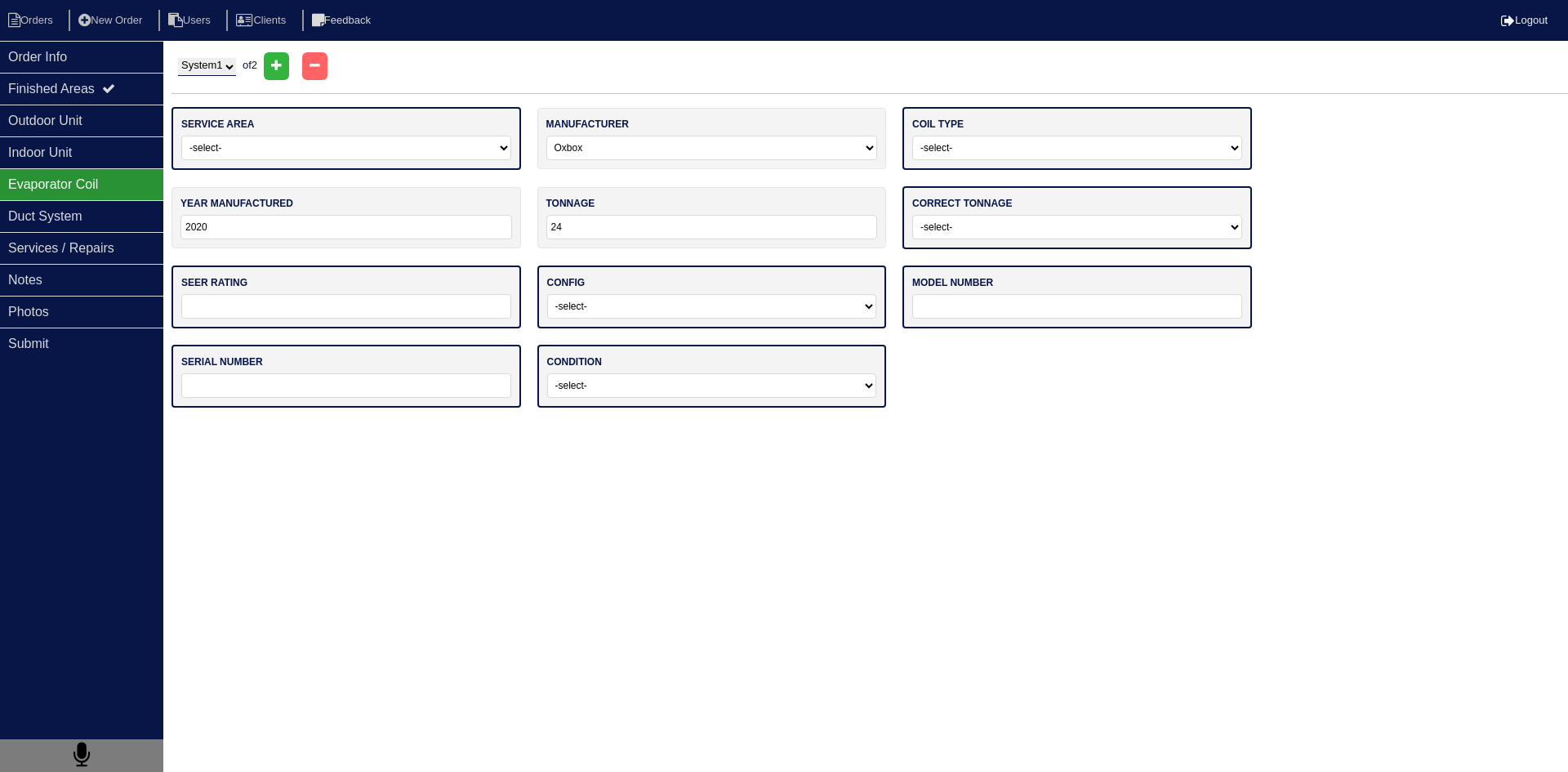click on "-select- Main Level Upstairs Level Lower/Basement Level Other" at bounding box center [346, 148] 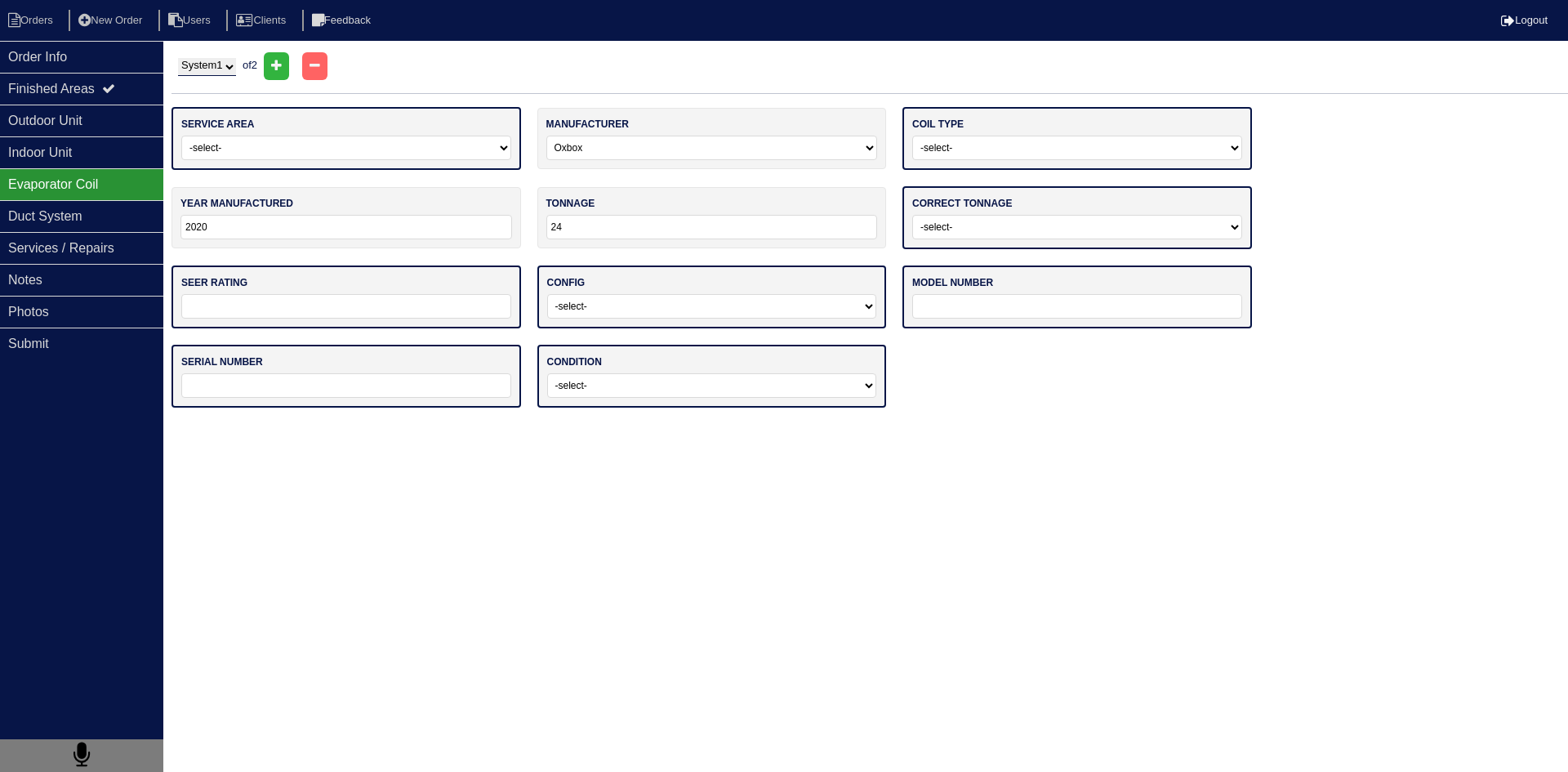 select on "1" 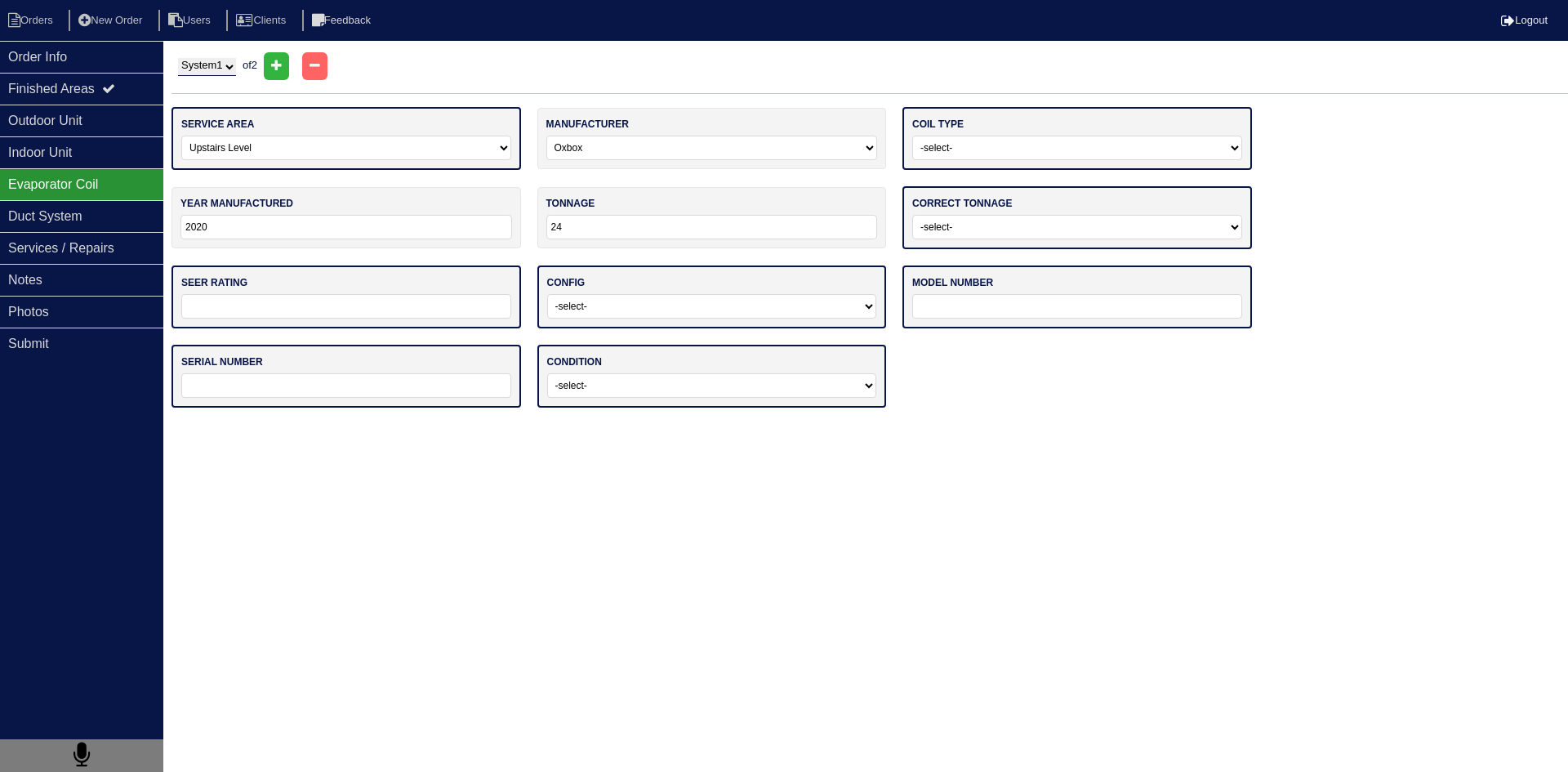 click on "-select- Main Level Upstairs Level Lower/Basement Level Other" at bounding box center (346, 148) 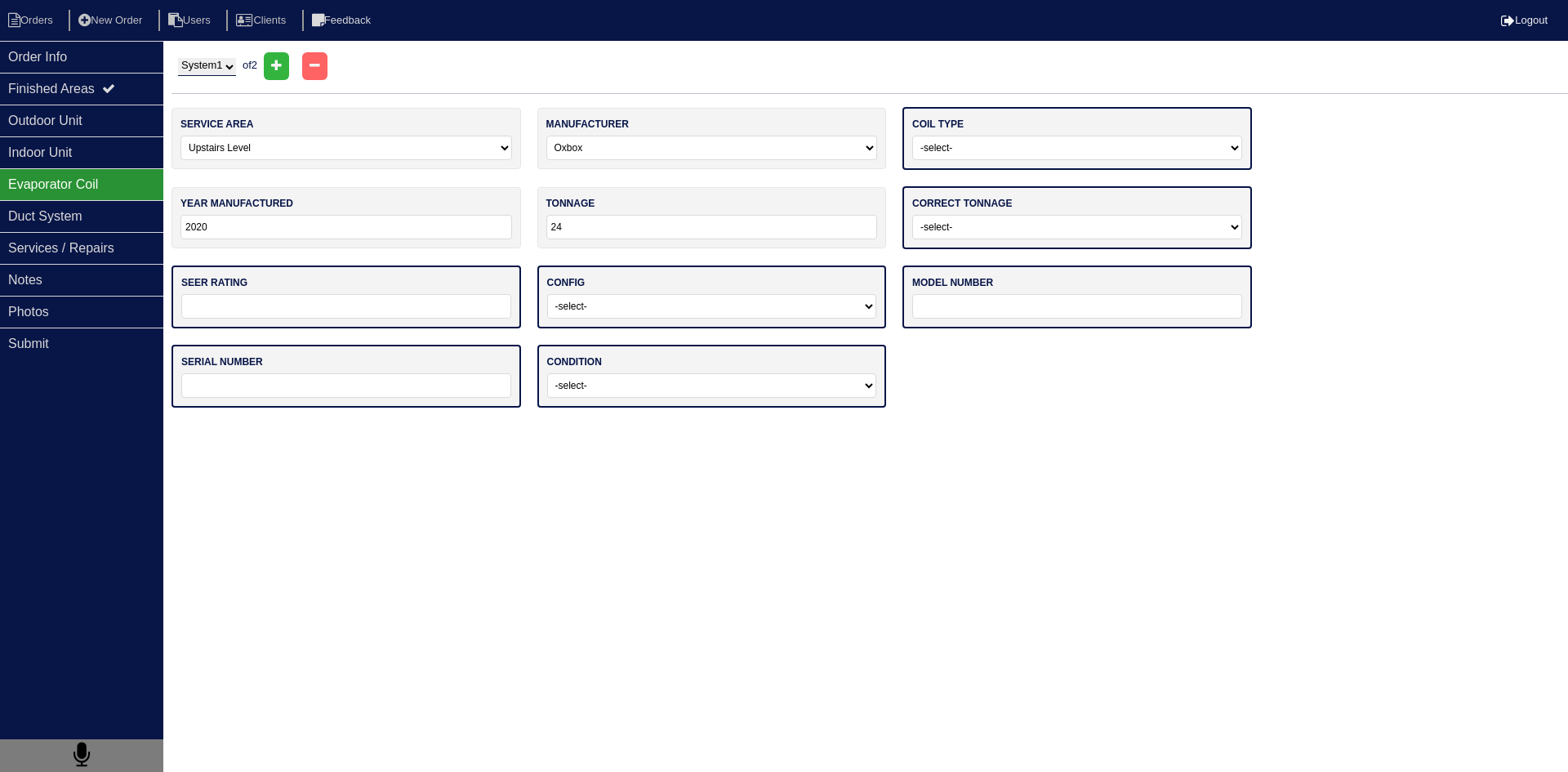 click on "-select- Straight Cool Air Handler Other" at bounding box center (1077, 148) 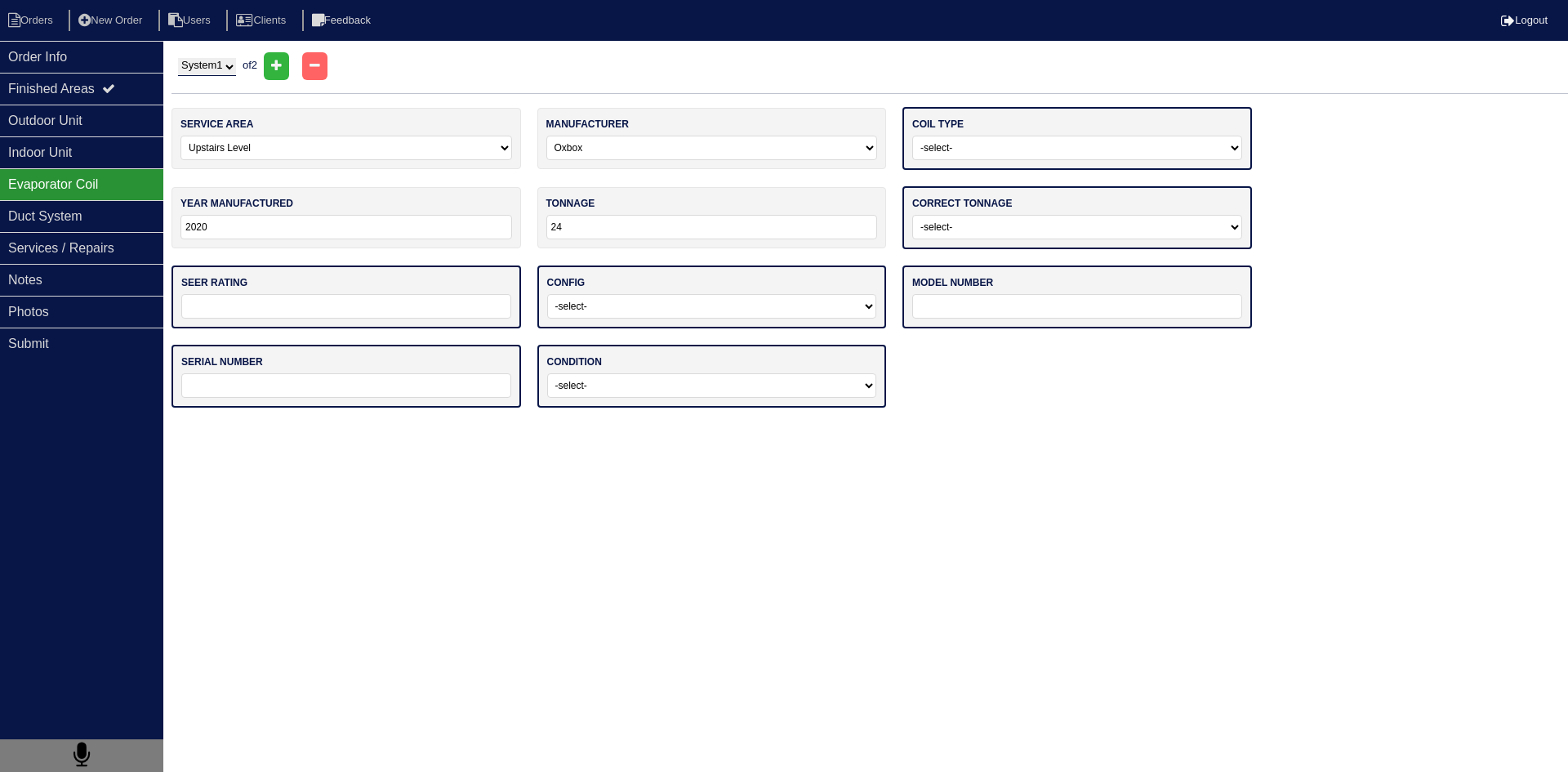 select on "0" 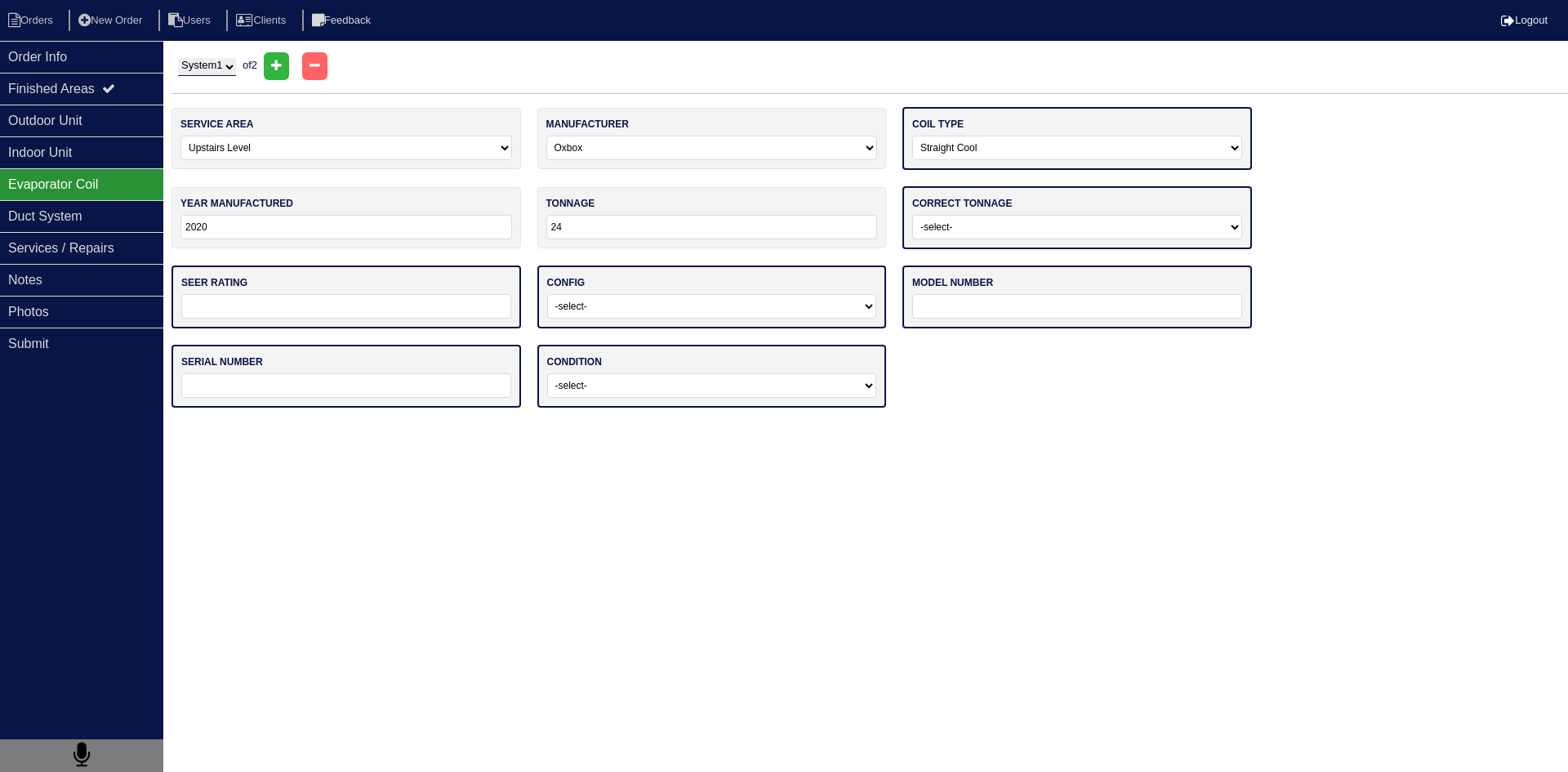 click on "-select- Straight Cool Air Handler Other" at bounding box center [1077, 148] 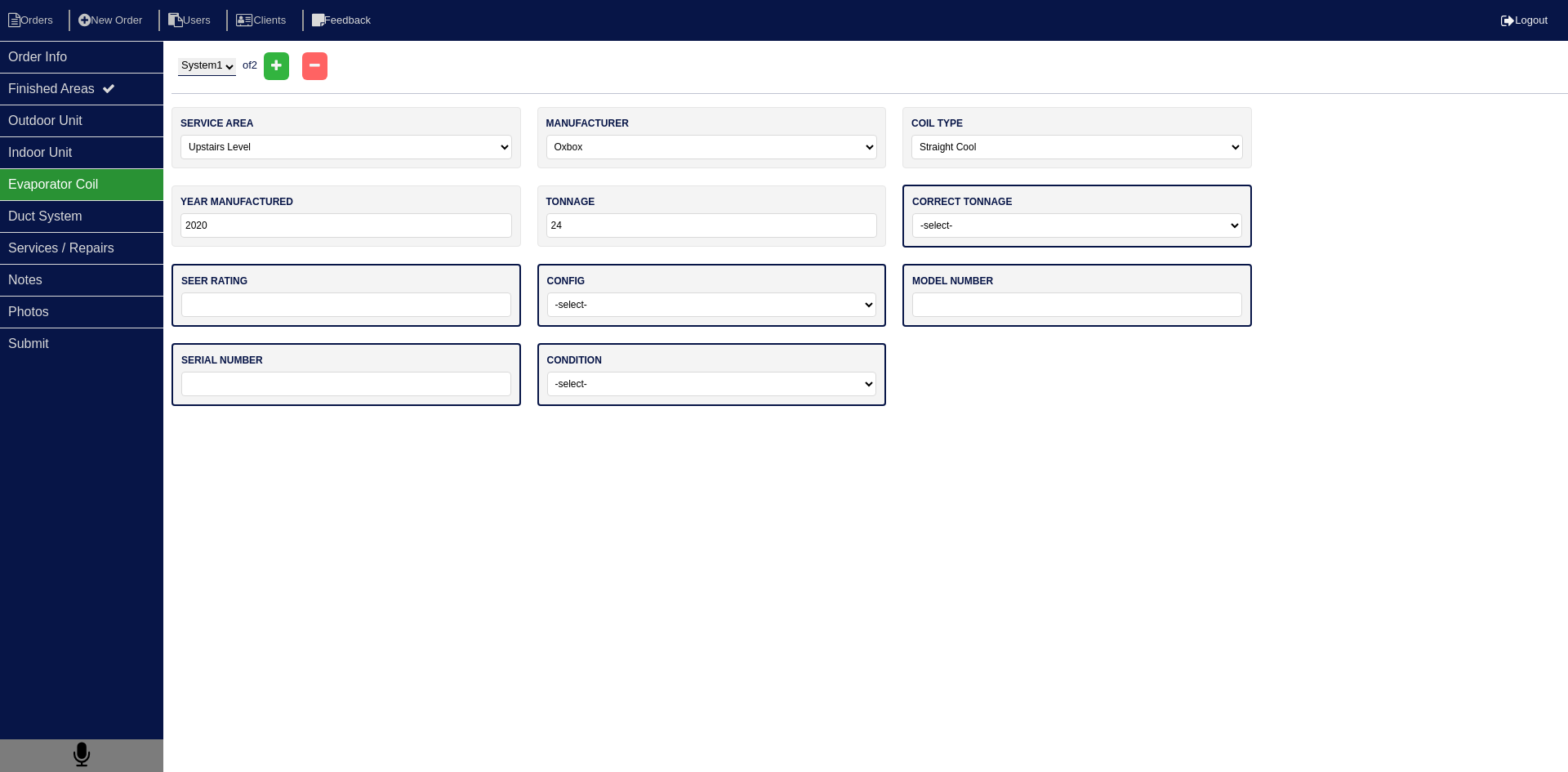 click on "-select- Yes No - Unit Undersized No - Unit Oversized" at bounding box center [1077, 225] 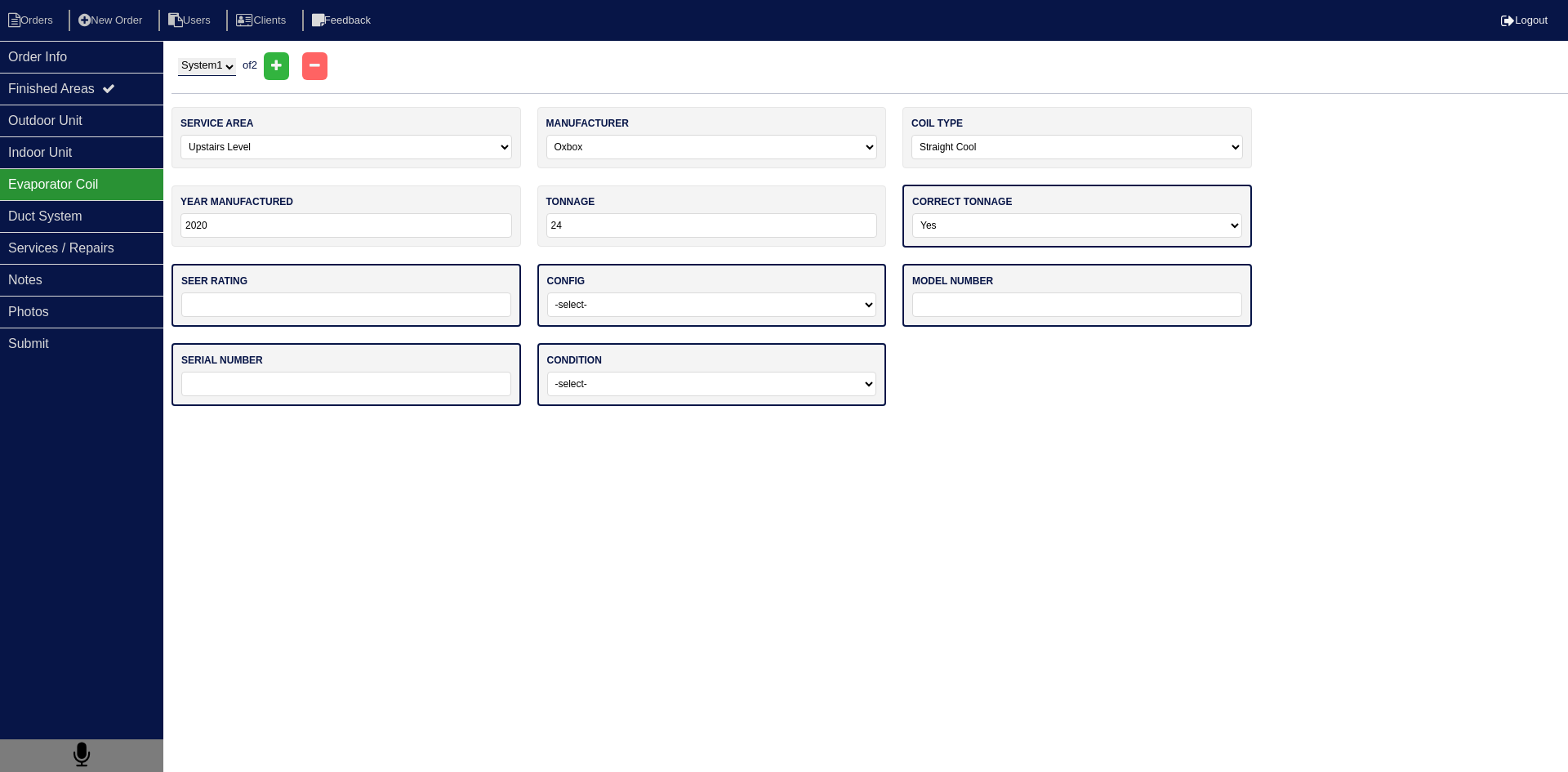 click on "-select- Yes No - Unit Undersized No - Unit Oversized" at bounding box center (1077, 225) 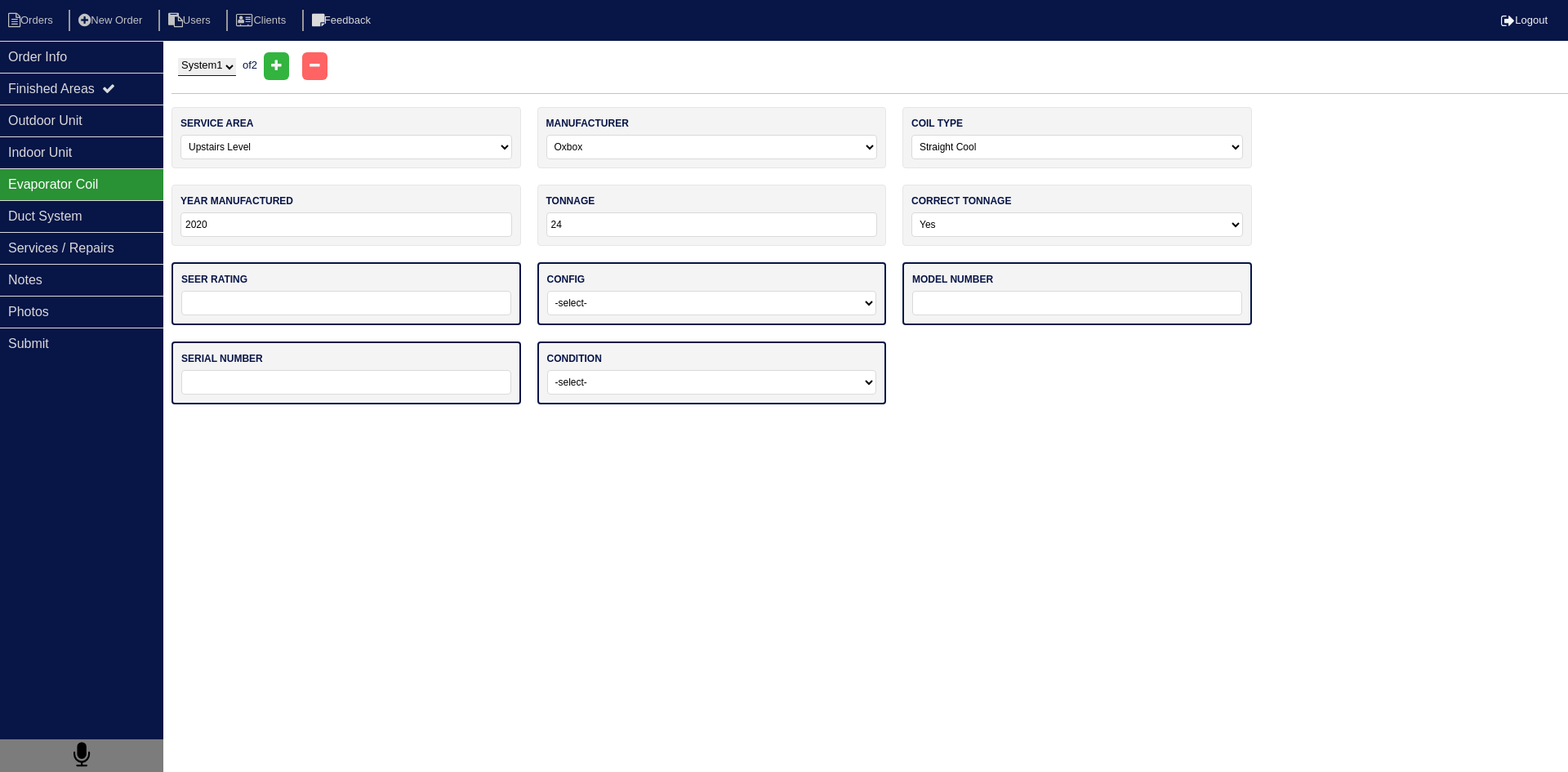 click at bounding box center (346, 303) 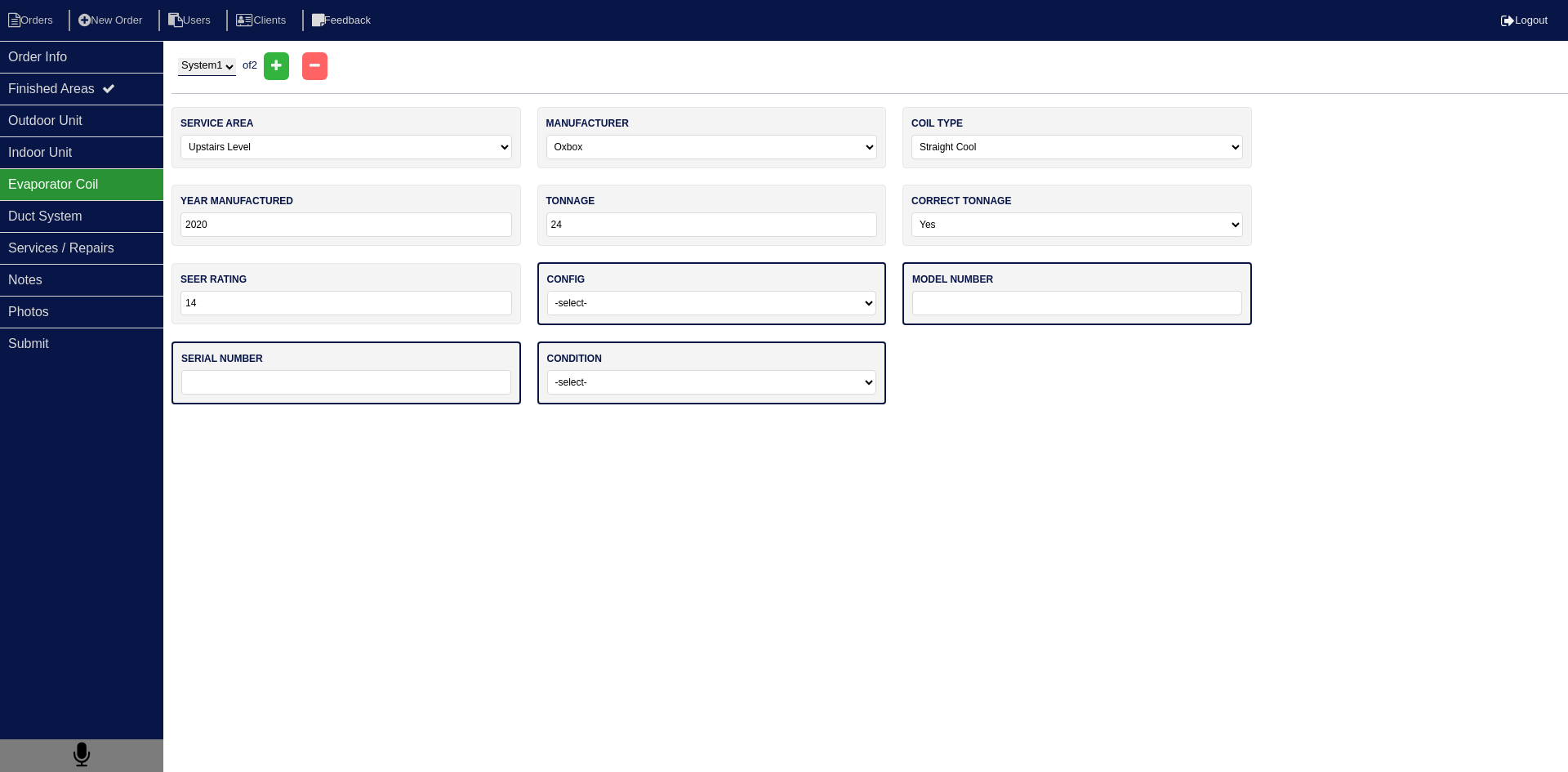 type on "14" 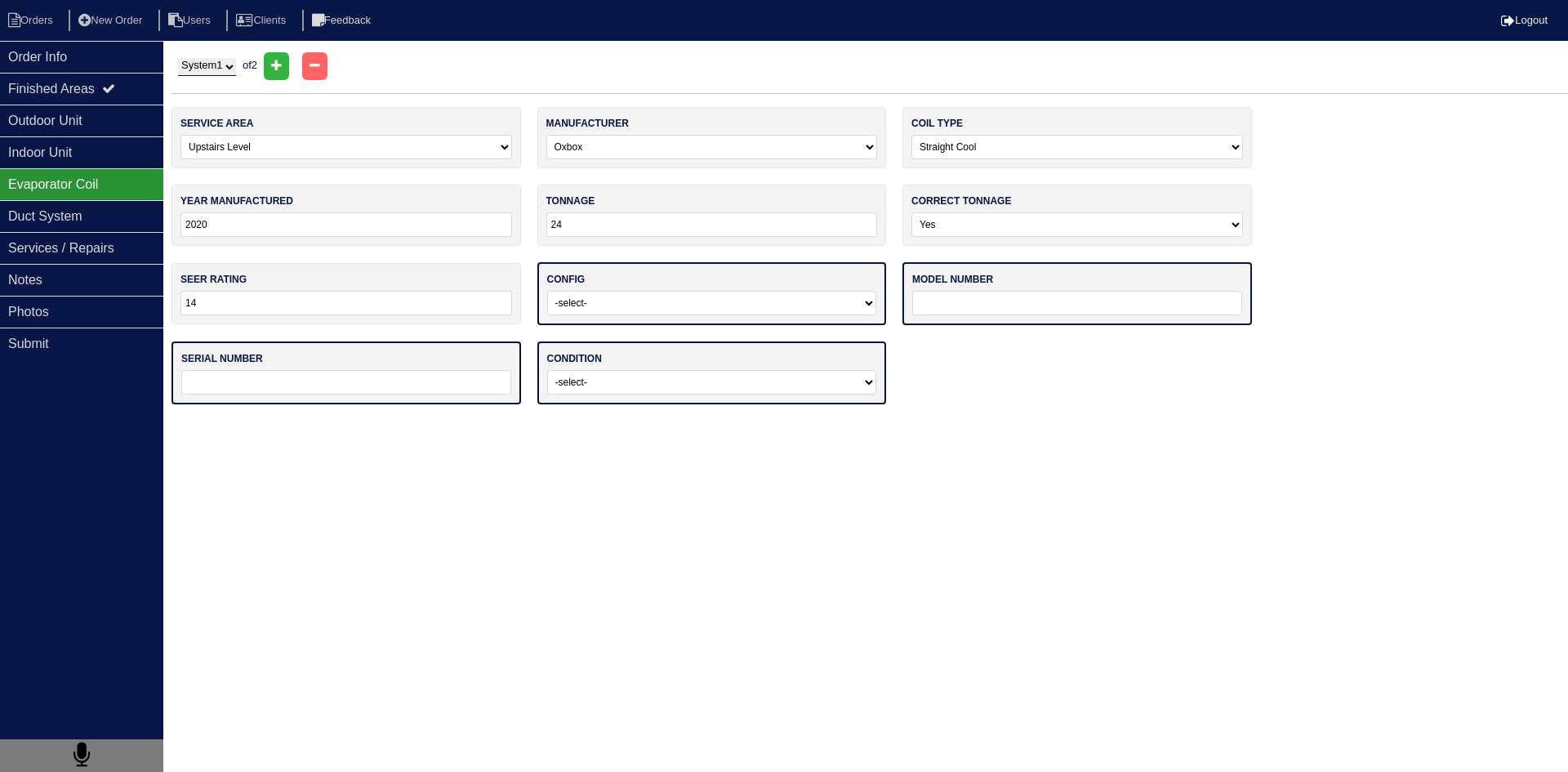 click on "-select- Vertical Horizontal" at bounding box center [712, 303] 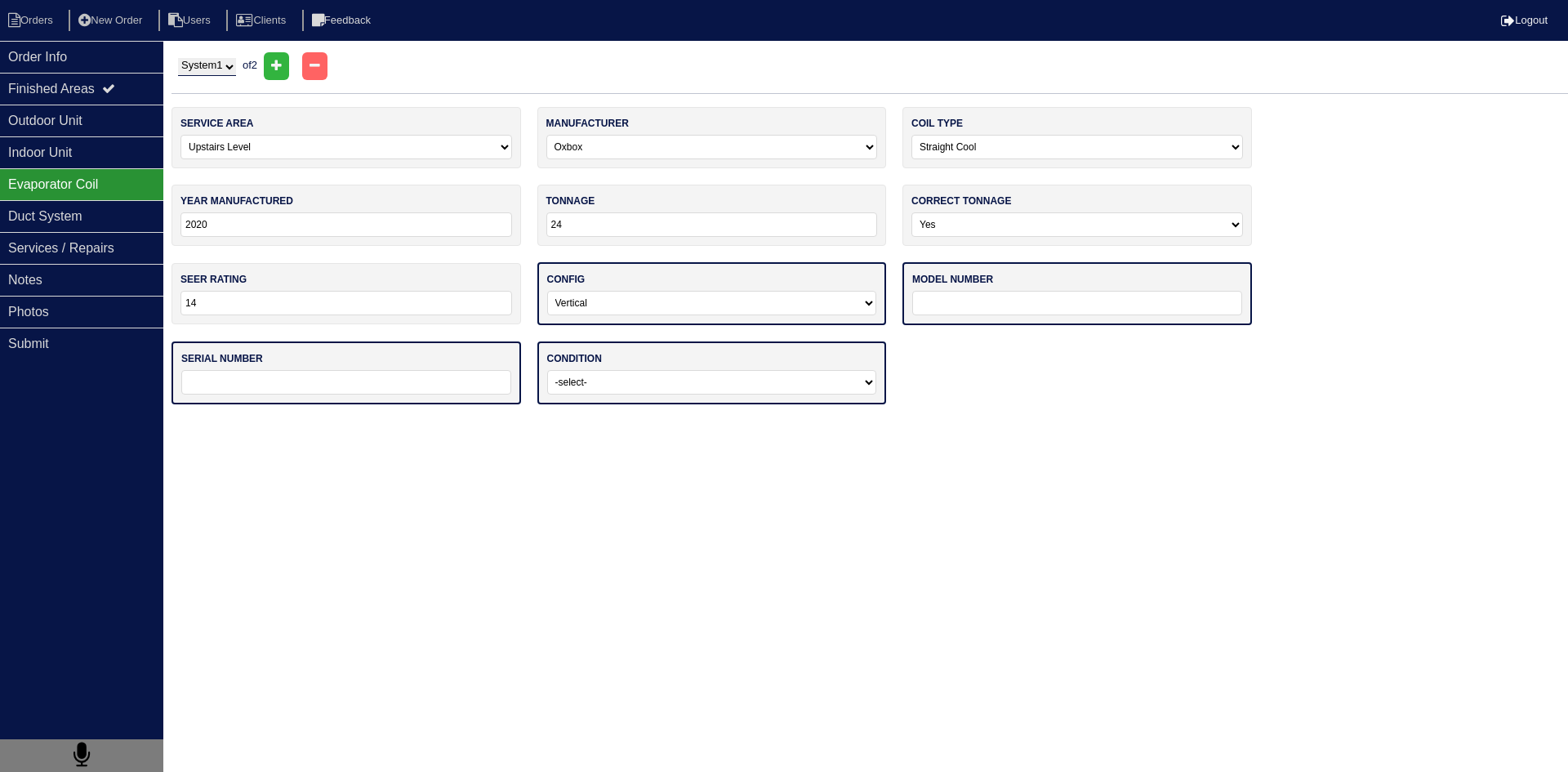 click on "-select- Vertical Horizontal" at bounding box center [712, 303] 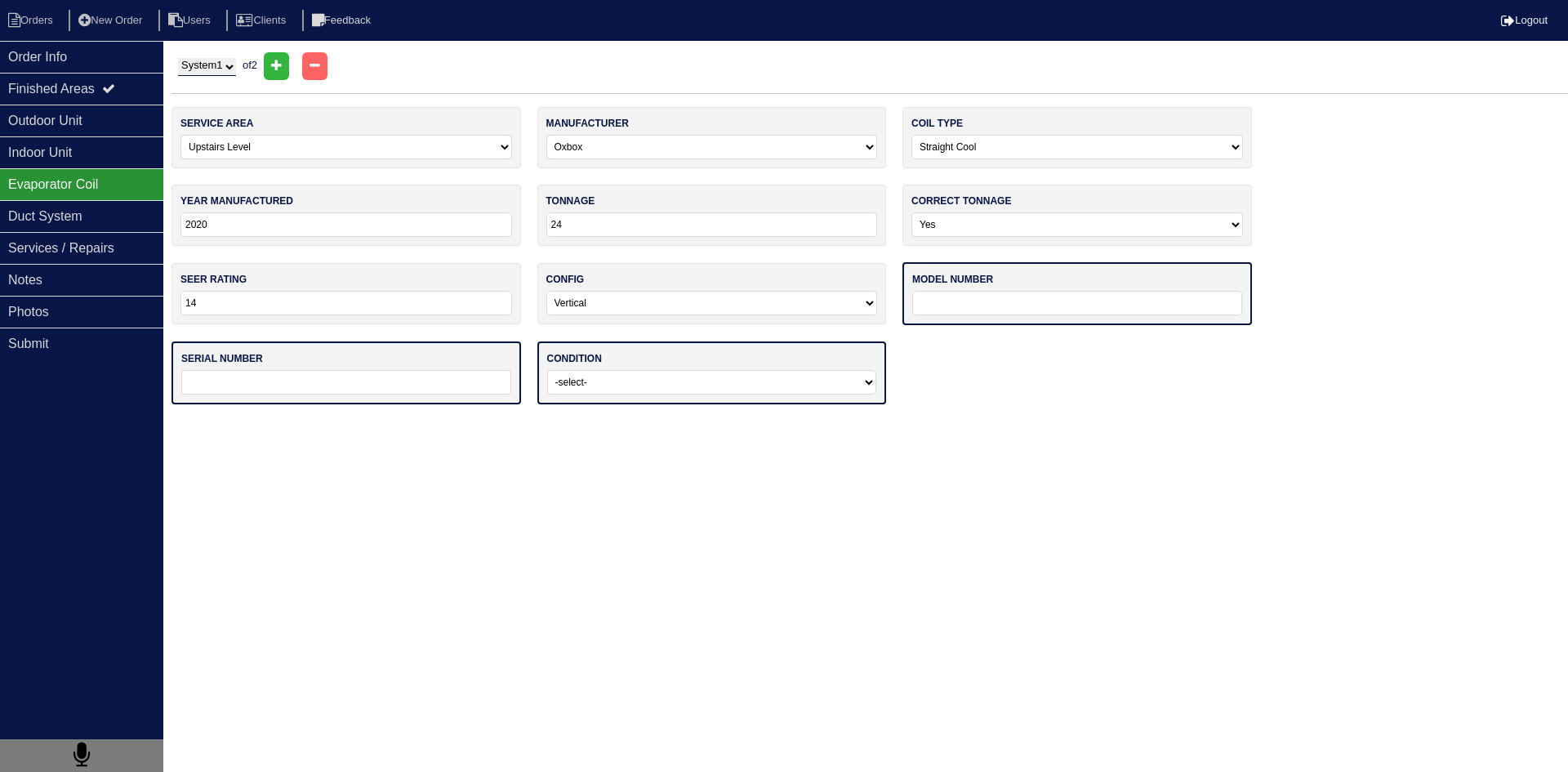 click on "-select- Operating Normally Service/Repairs Needed Replacement Needed Missing" at bounding box center [712, 382] 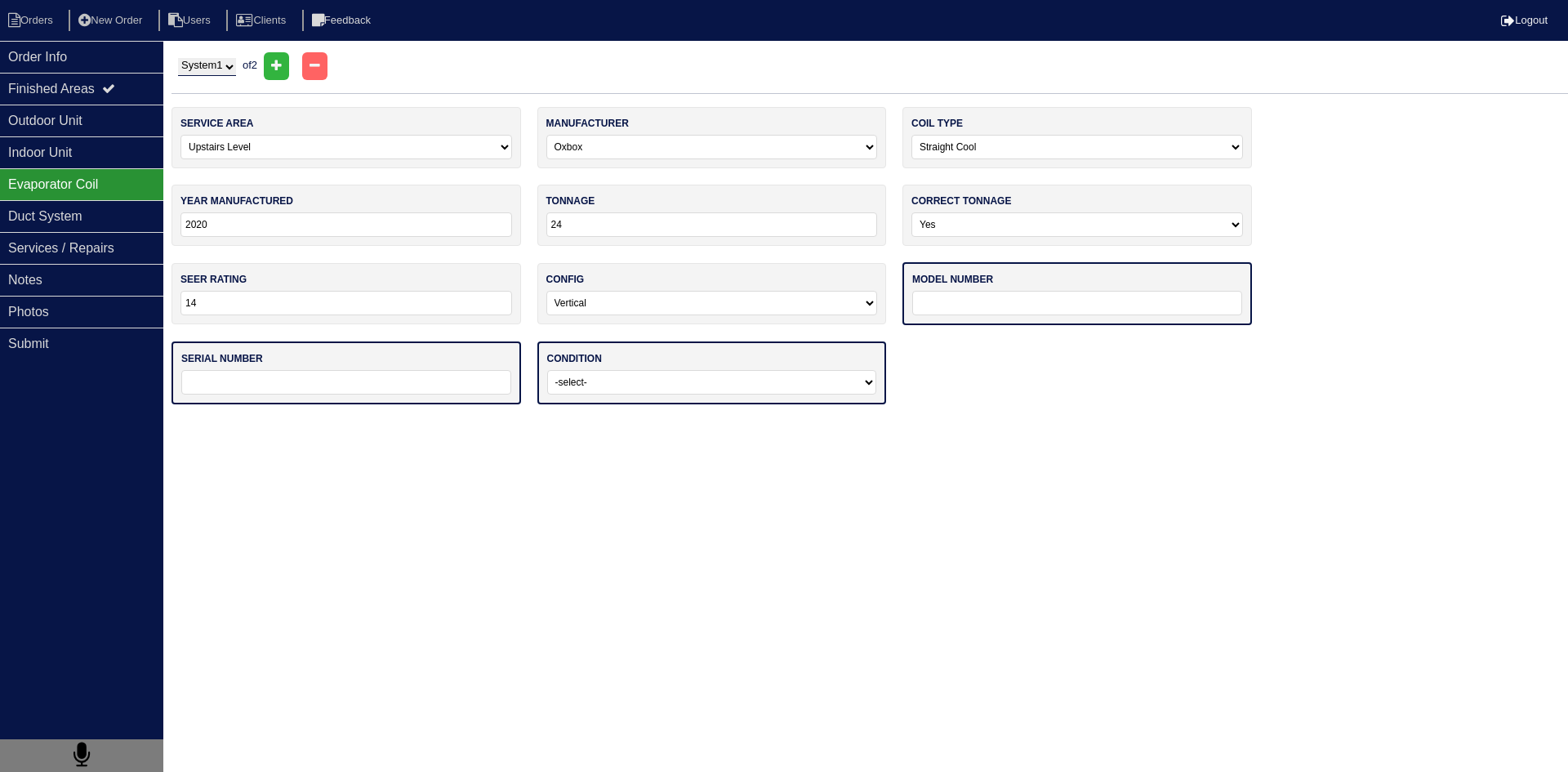 select on "0" 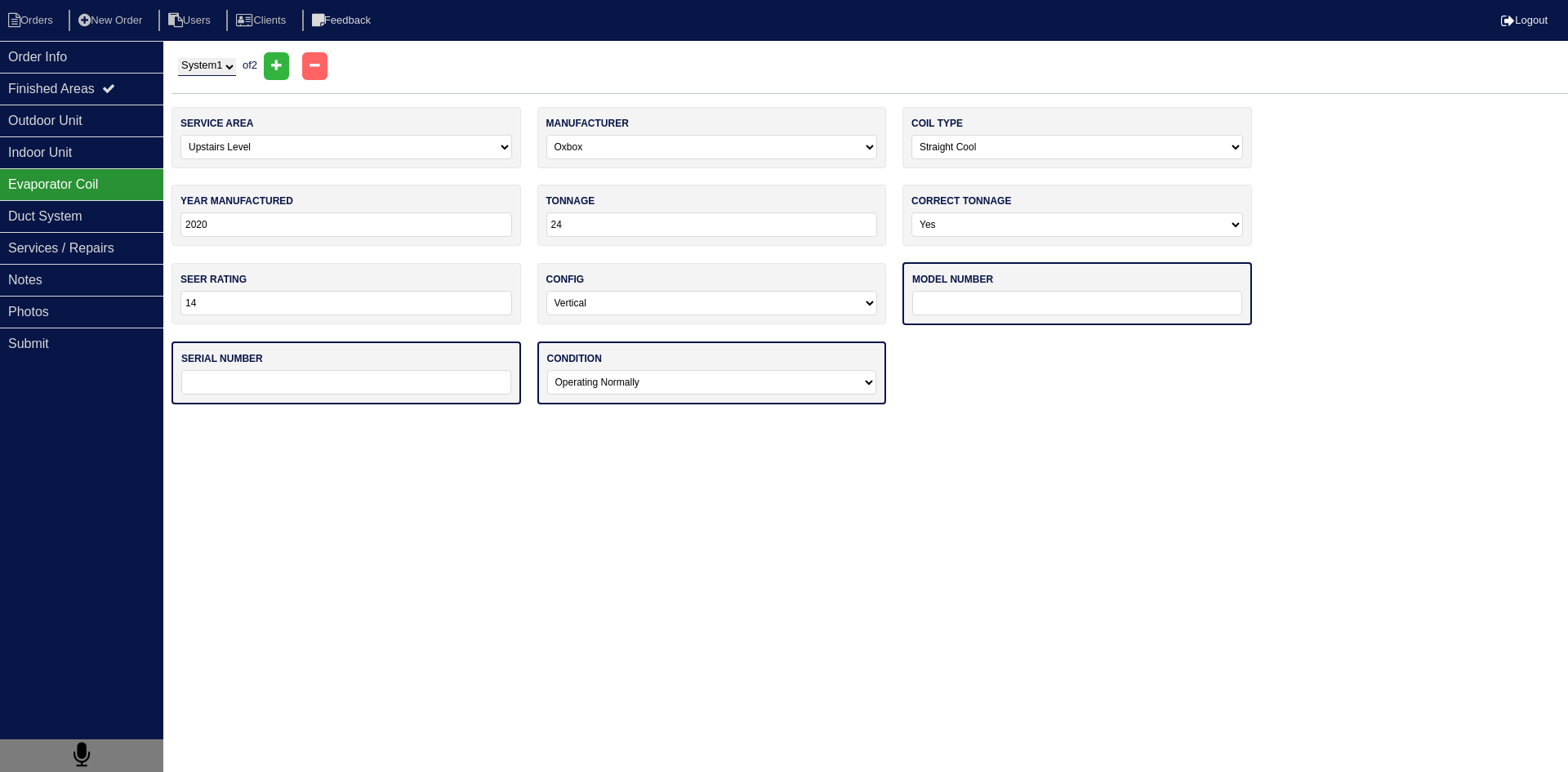 click on "-select- Operating Normally Service/Repairs Needed Replacement Needed Missing" at bounding box center [712, 382] 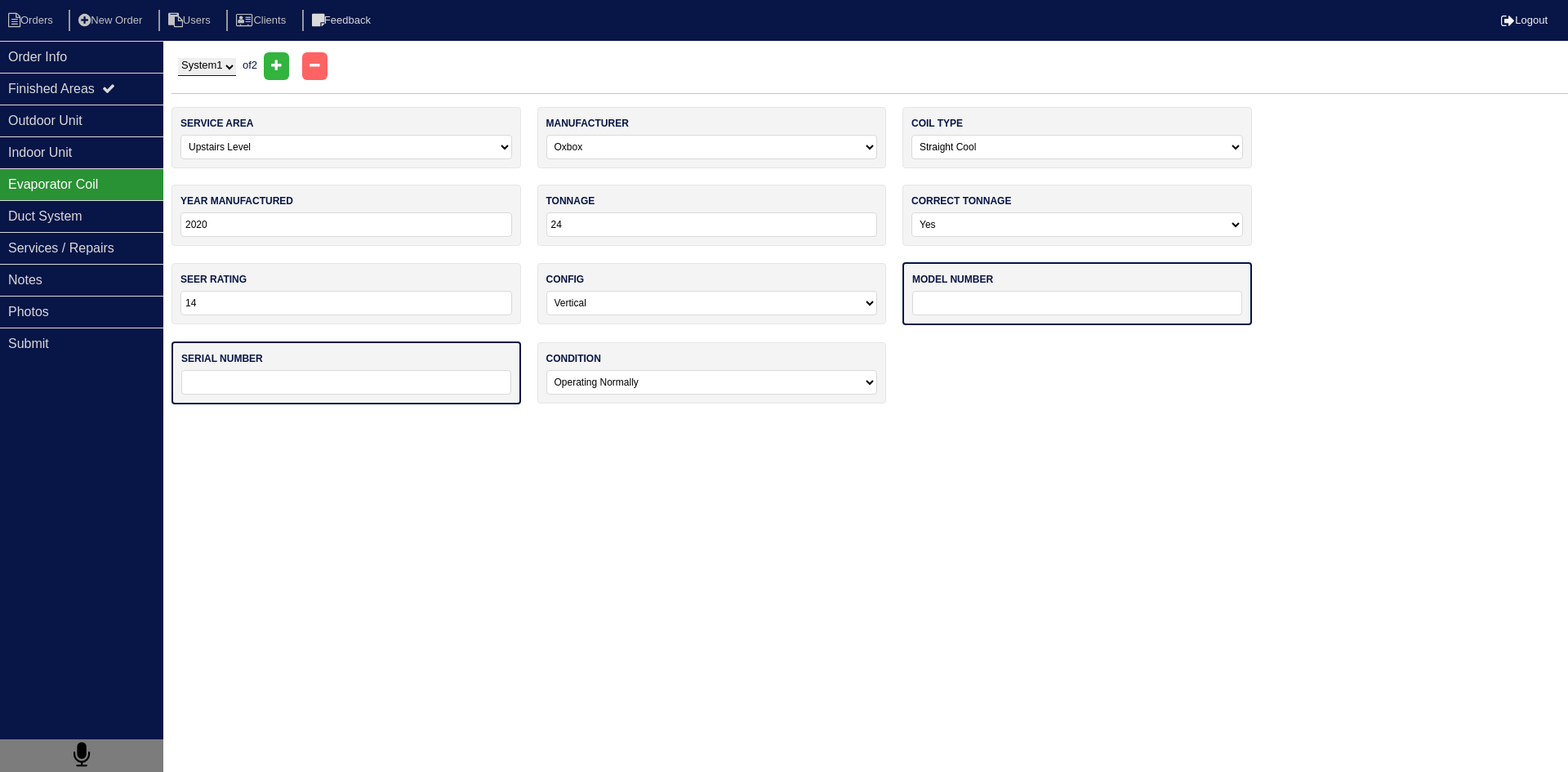 click on "Orders
New Order
Users
Clients
Feedback
Logout
Orders
New Order
Users
Clients
Message is blank.  Please add text or cancel.
Send Feedback
Cancel" at bounding box center (784, 210) 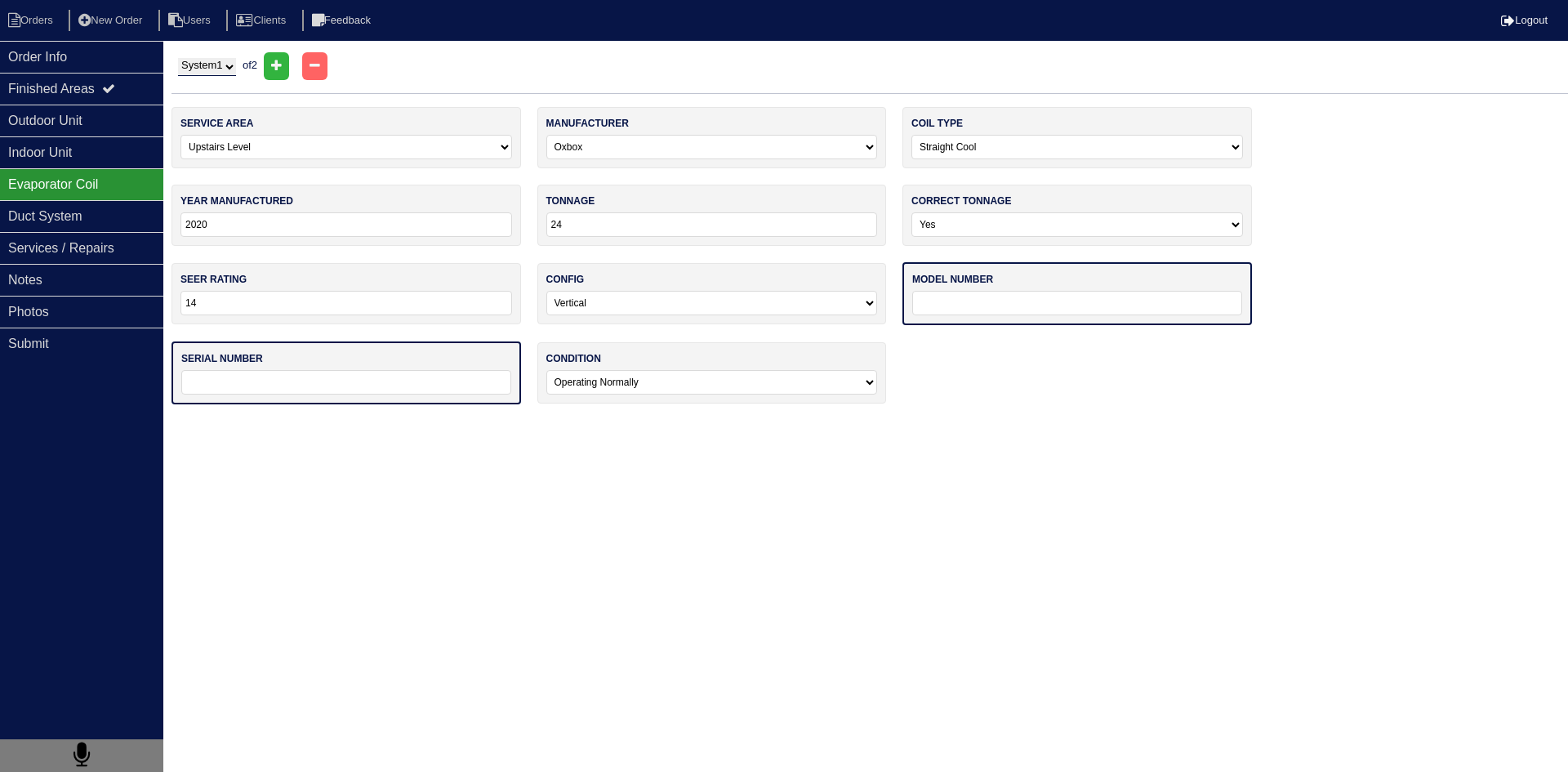click on "System  1 System  2" at bounding box center (207, 67) 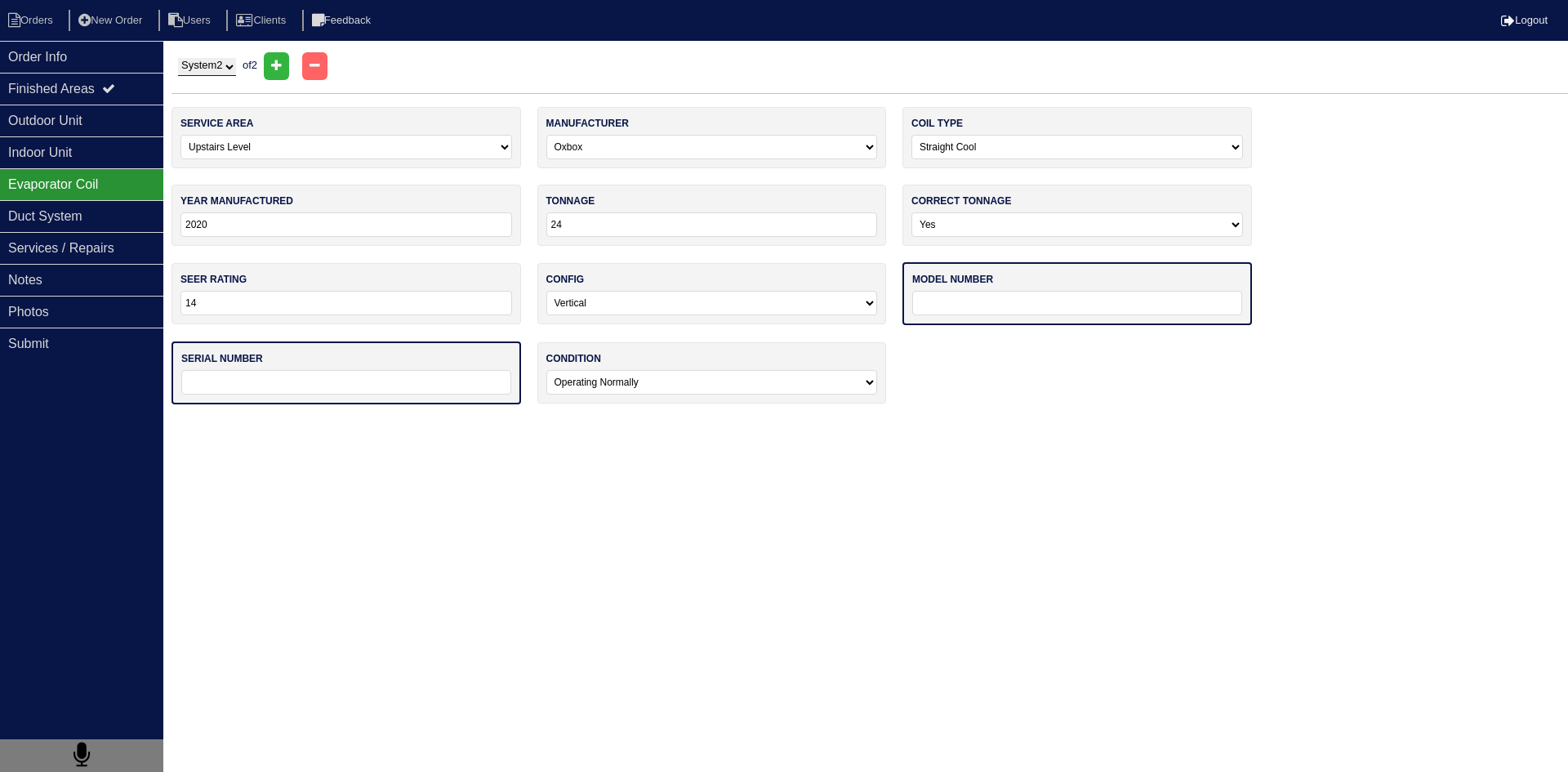 click on "System  1 System  2" at bounding box center [207, 67] 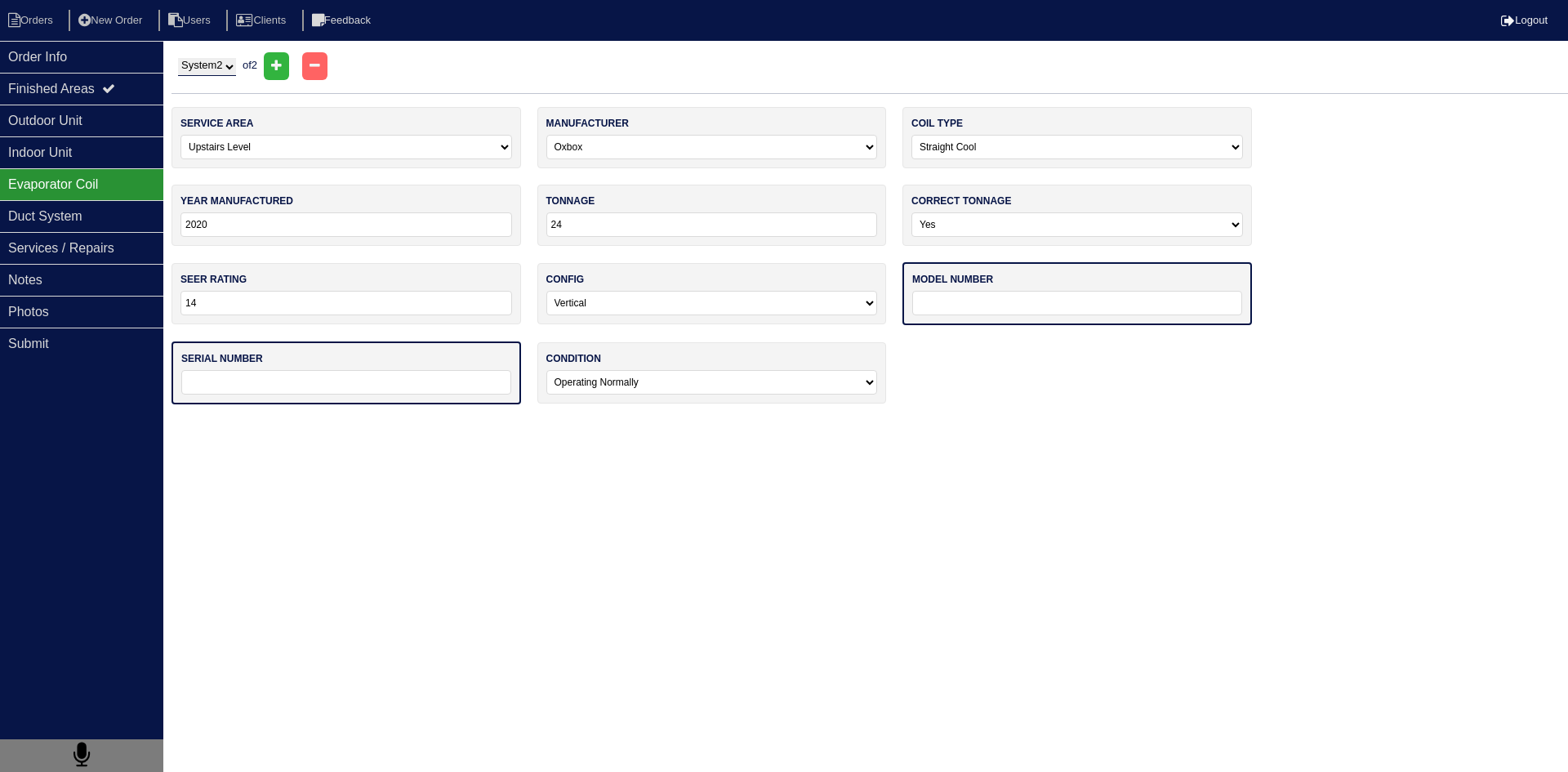 select 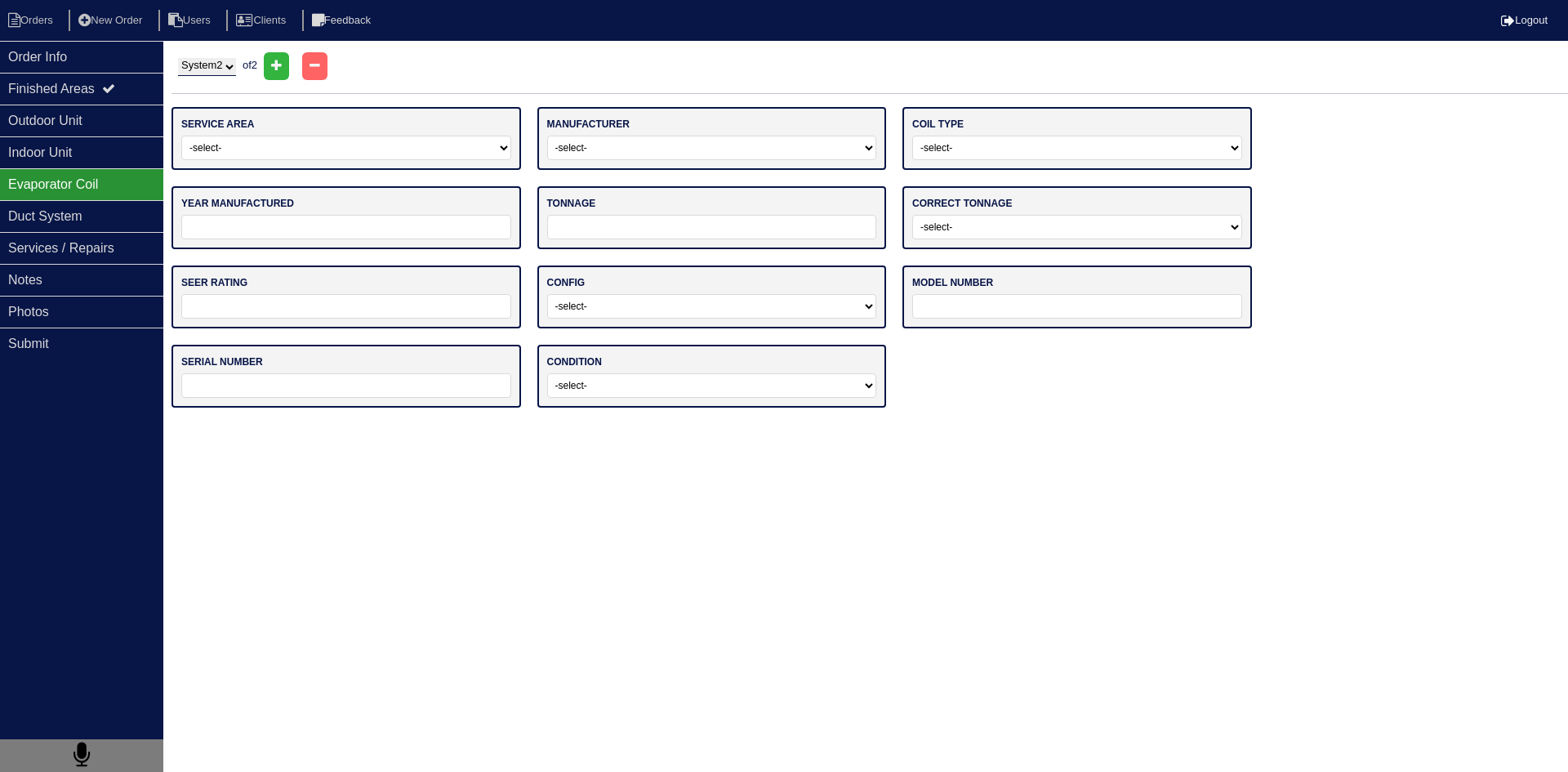 click on "-select- Main Level Upstairs Level Lower/Basement Level Other" at bounding box center [346, 148] 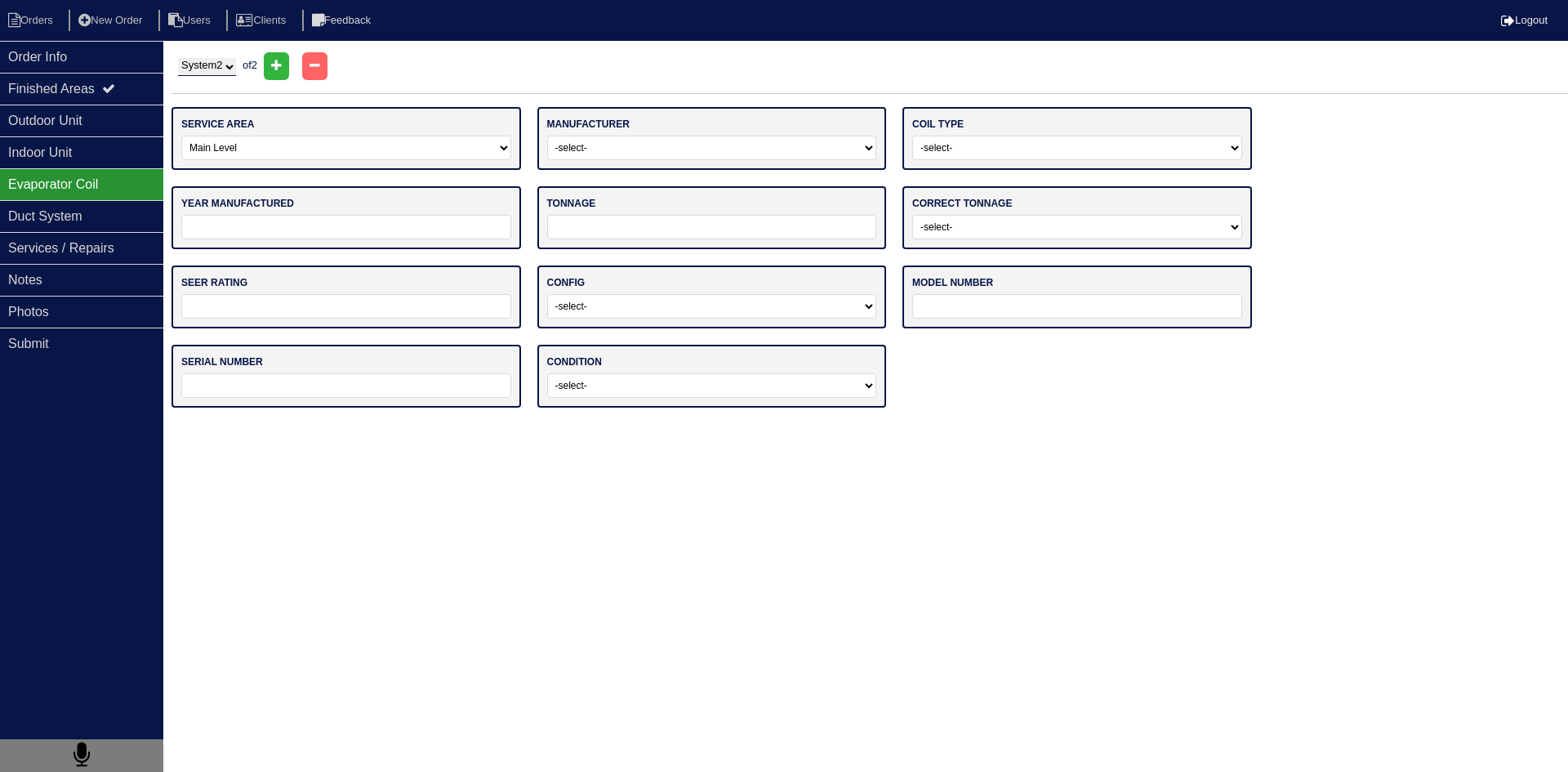 click on "-select- Main Level Upstairs Level Lower/Basement Level Other" at bounding box center [346, 148] 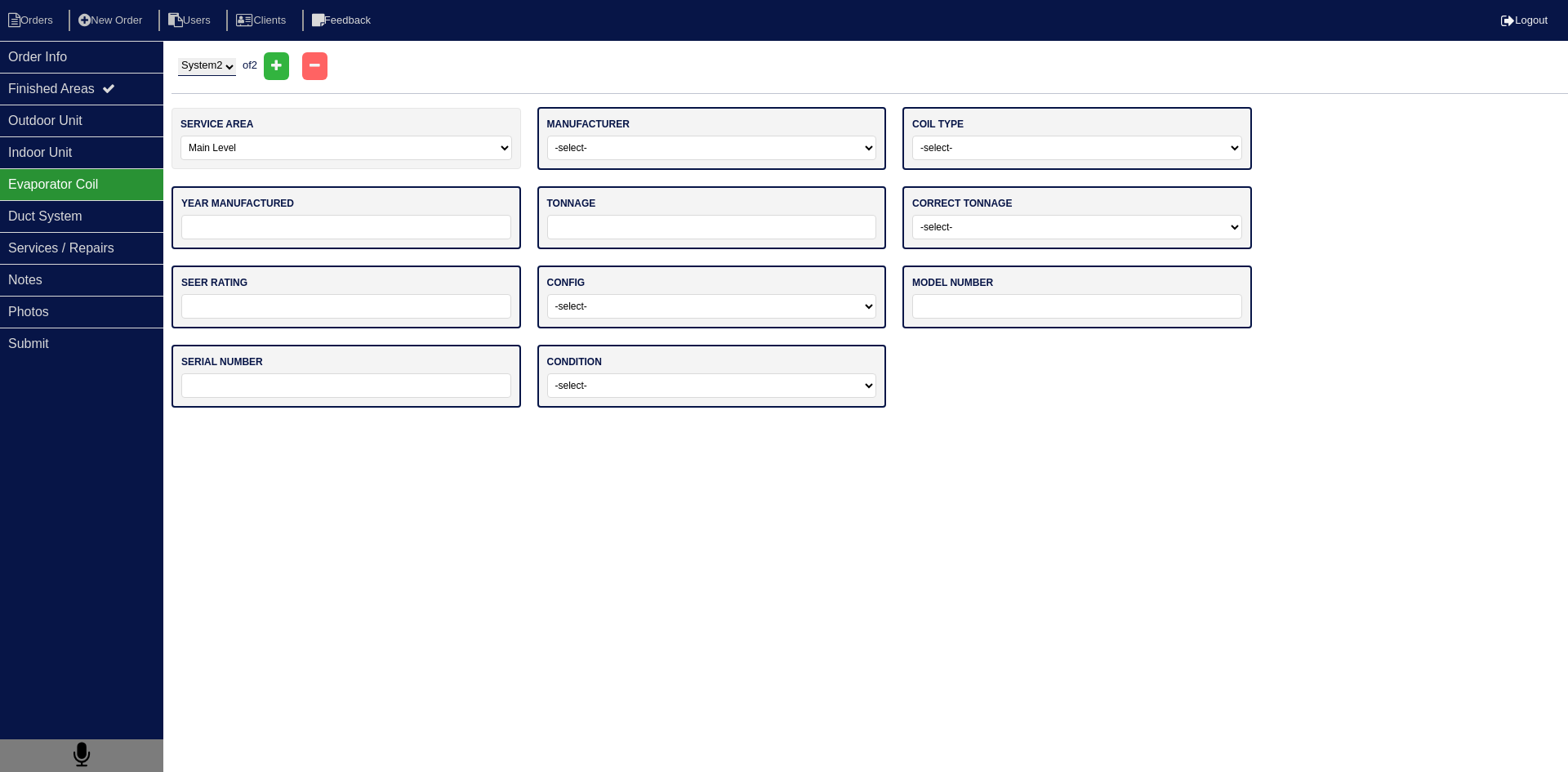 click on "-select- ADP Air Quest Air Temp Aire-Flo AirEase Airquest Airtemp Allstyle Aspen Amana American Standard Ameristar Arcoaire Armana Armstrong Air Bryant BDP Carrier Centurion Champion Coleman Comfort Maker Concord Consolidated Industries Corsaire Daikin Day And Night Duncane Evcon Excel Fedders Fraser Johnston Freedom Air Frigidaire Fujitsu Gama Garrison Gibson Goodman Grandaire Haeir Heil ICP International Comfort Products Luxaire Kenmore King Lennox Maratherm Mitsubishi Nordyne Oxbox Payne Rheem Ruud Run Tru Snyder General Soler & Palau Sure Tempstar Thermal Zone Trane Turbo Air Ultra Weather Maker Weatherking Westinghouse Whirlpool York Other" at bounding box center [712, 148] 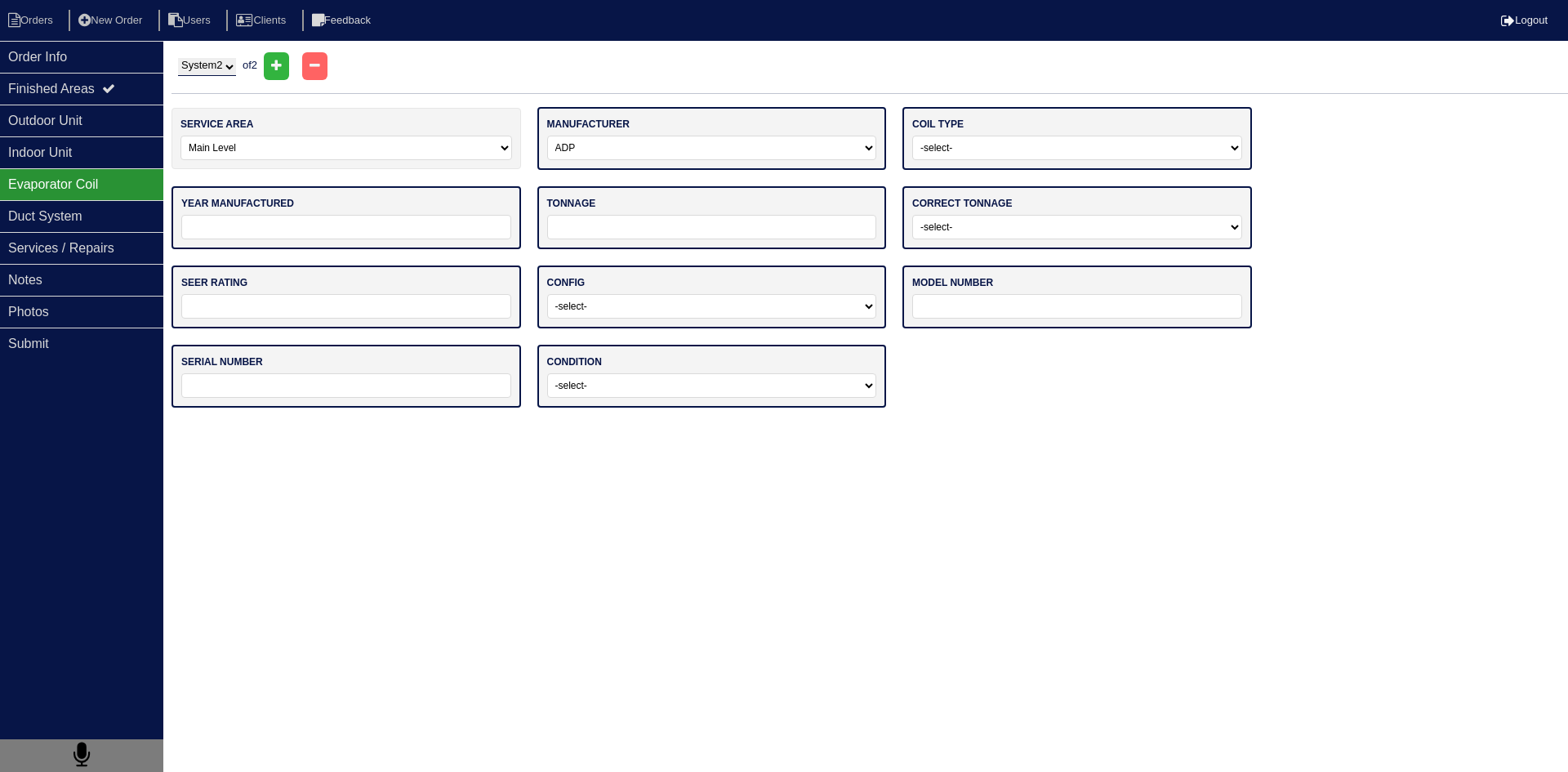 click on "-select- ADP Air Quest Air Temp Aire-Flo AirEase Airquest Airtemp Allstyle Aspen Amana American Standard Ameristar Arcoaire Armana Armstrong Air Bryant BDP Carrier Centurion Champion Coleman Comfort Maker Concord Consolidated Industries Corsaire Daikin Day And Night Duncane Evcon Excel Fedders Fraser Johnston Freedom Air Frigidaire Fujitsu Gama Garrison Gibson Goodman Grandaire Haeir Heil ICP International Comfort Products Luxaire Kenmore King Lennox Maratherm Mitsubishi Nordyne Oxbox Payne Rheem Ruud Run Tru Snyder General Soler & Palau Sure Tempstar Thermal Zone Trane Turbo Air Ultra Weather Maker Weatherking Westinghouse Whirlpool York Other" at bounding box center [712, 148] 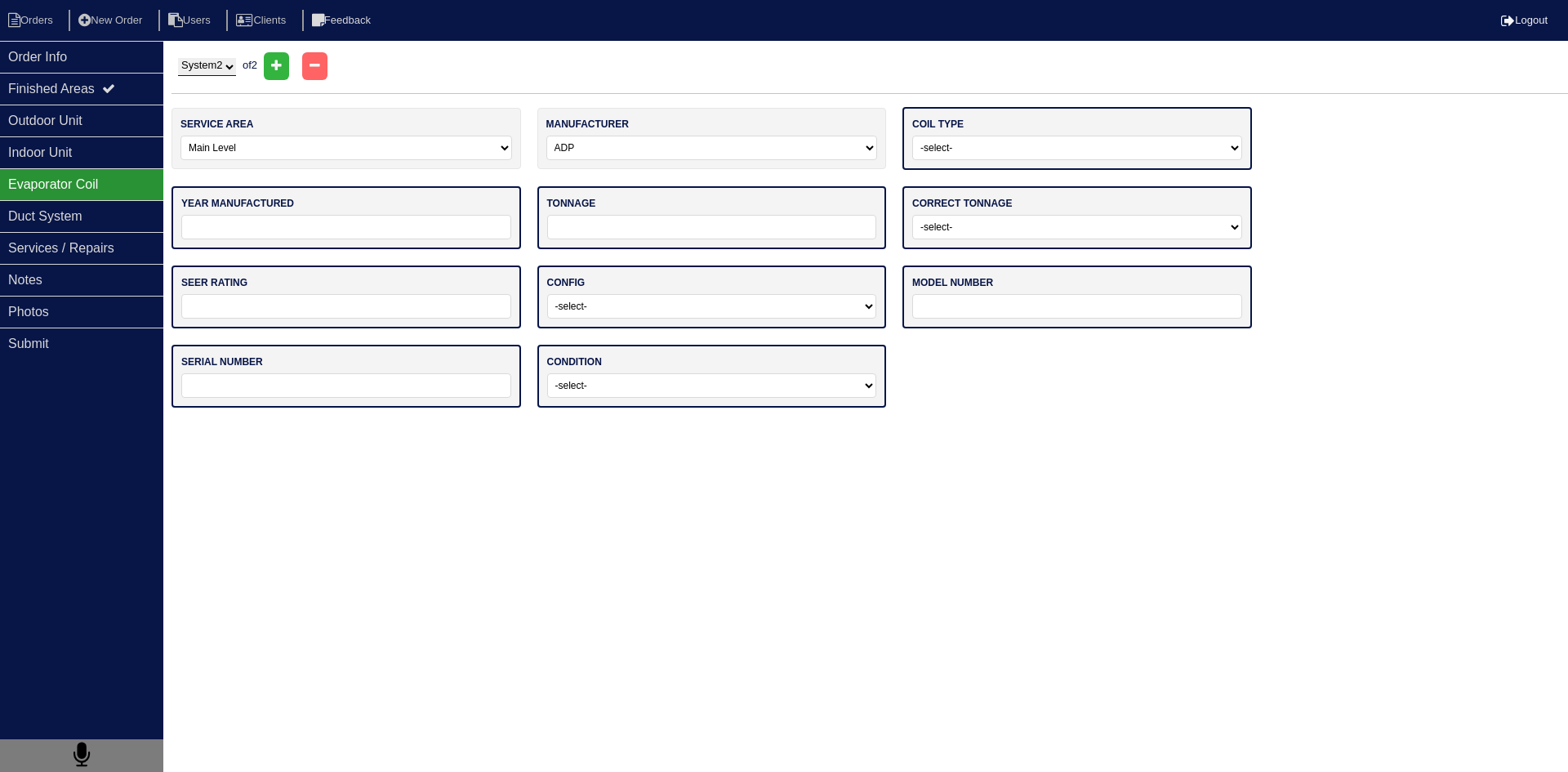 click on "-select- Straight Cool Air Handler Other" at bounding box center [1077, 148] 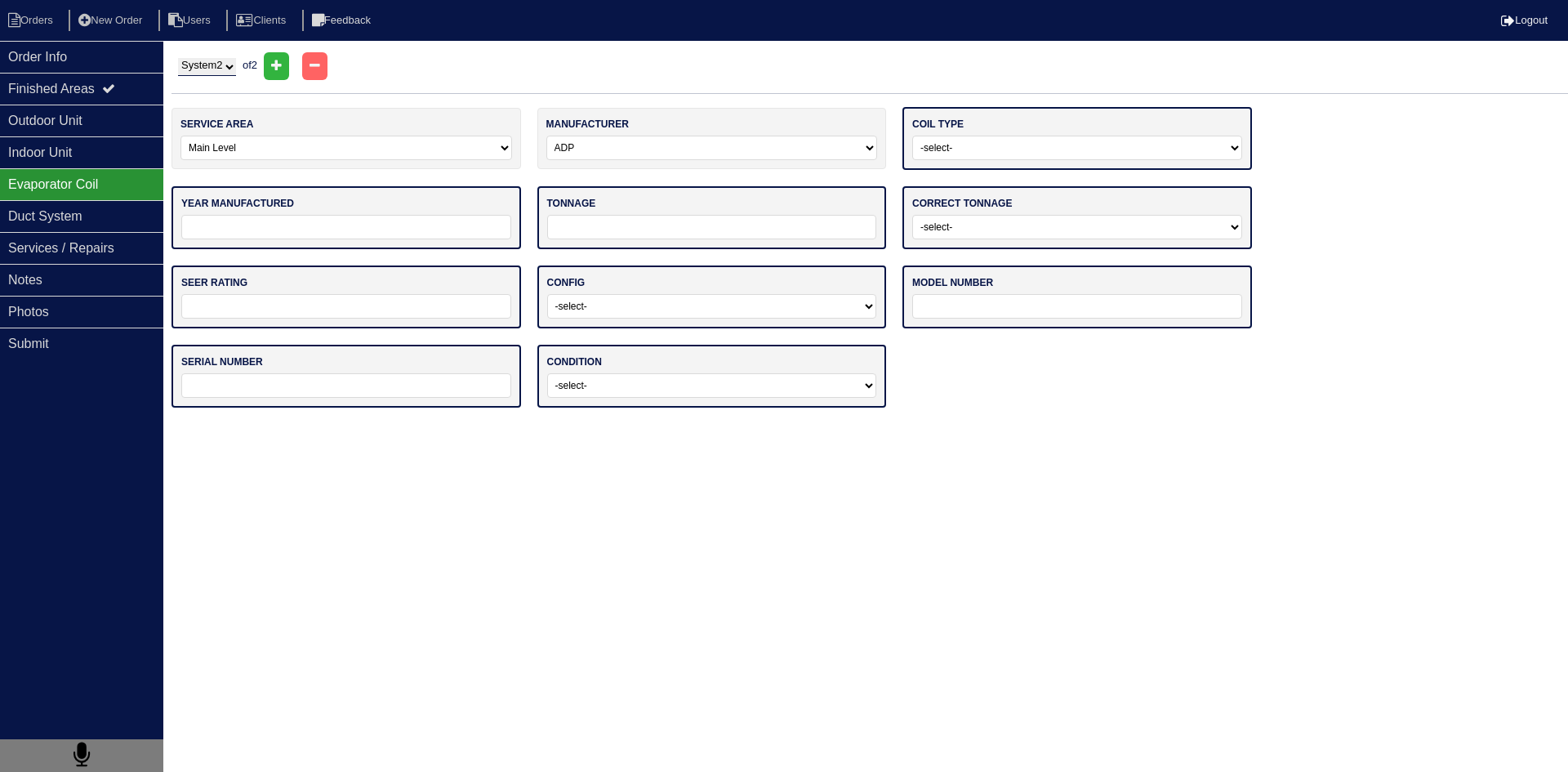 select on "0" 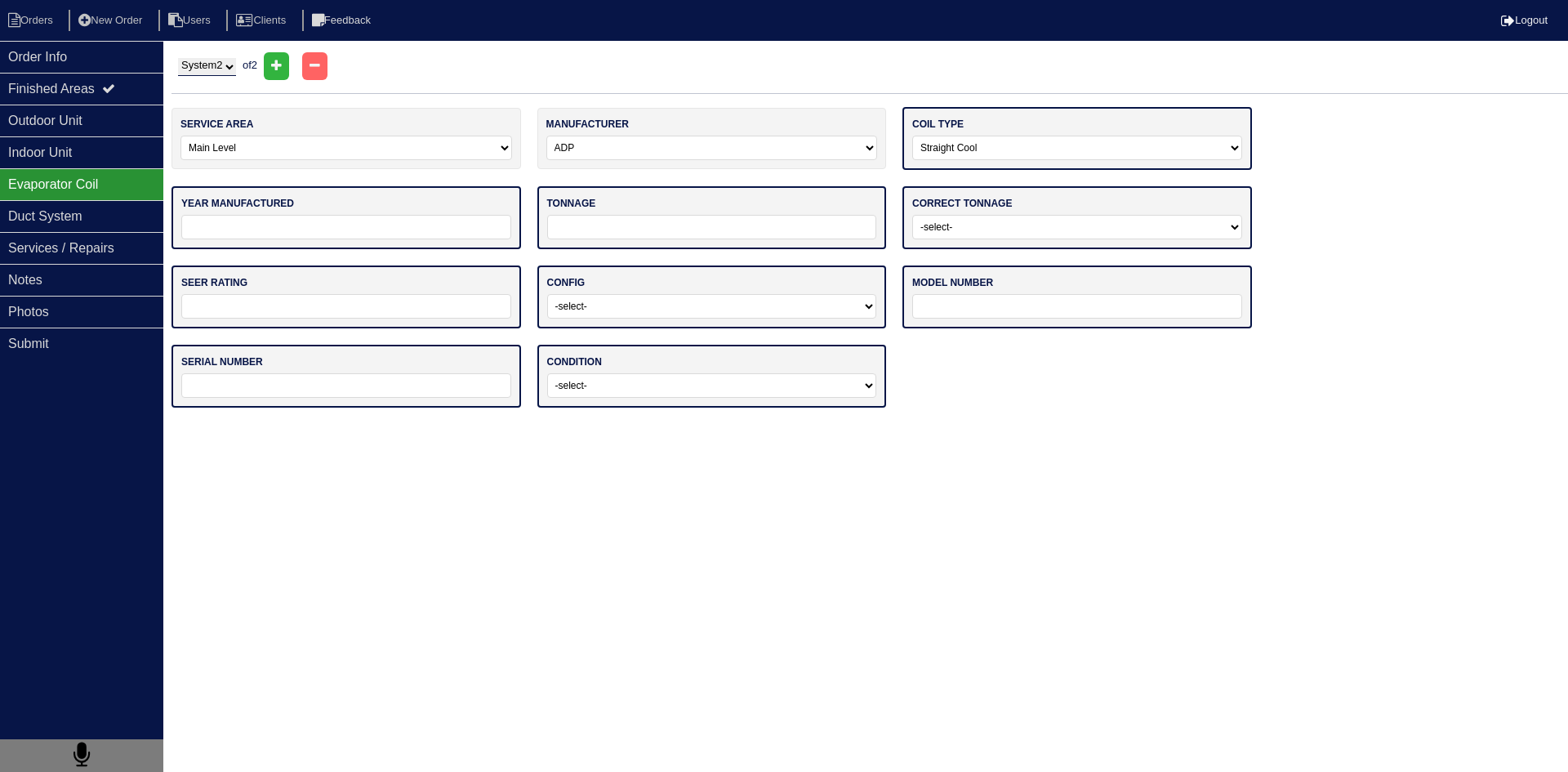 click on "-select- Straight Cool Air Handler Other" at bounding box center [1077, 148] 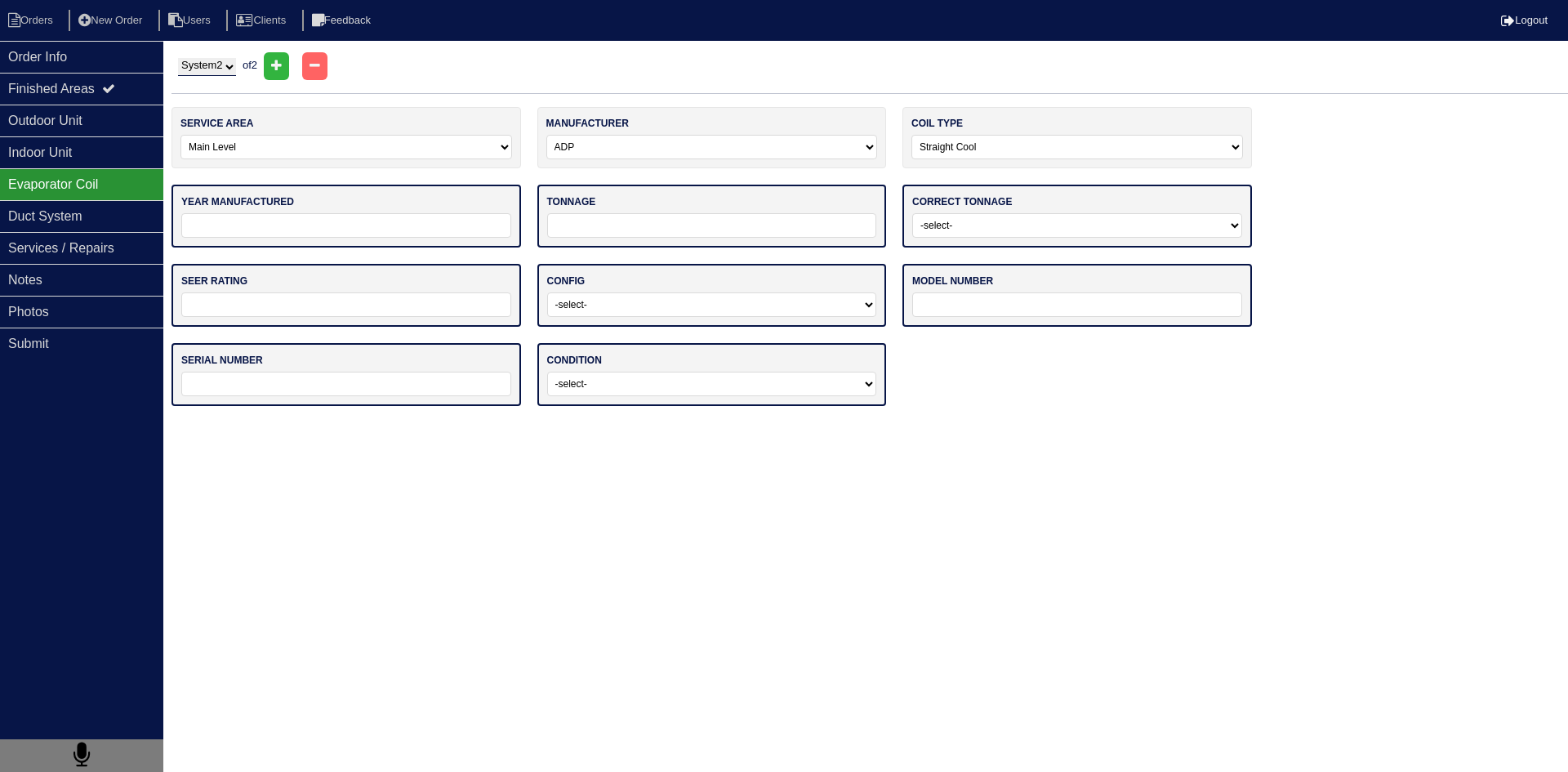 click at bounding box center (346, 225) 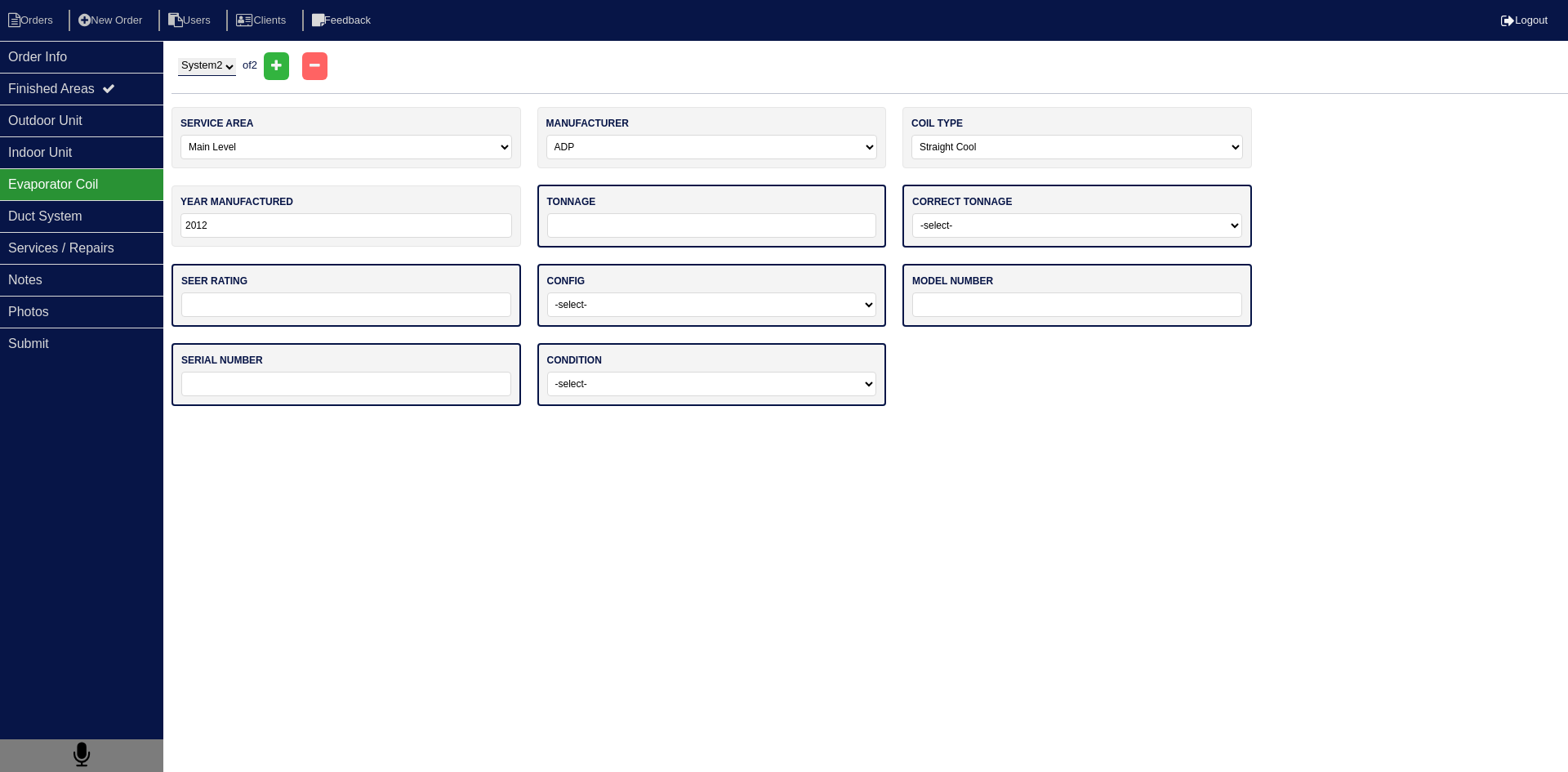 type on "2012" 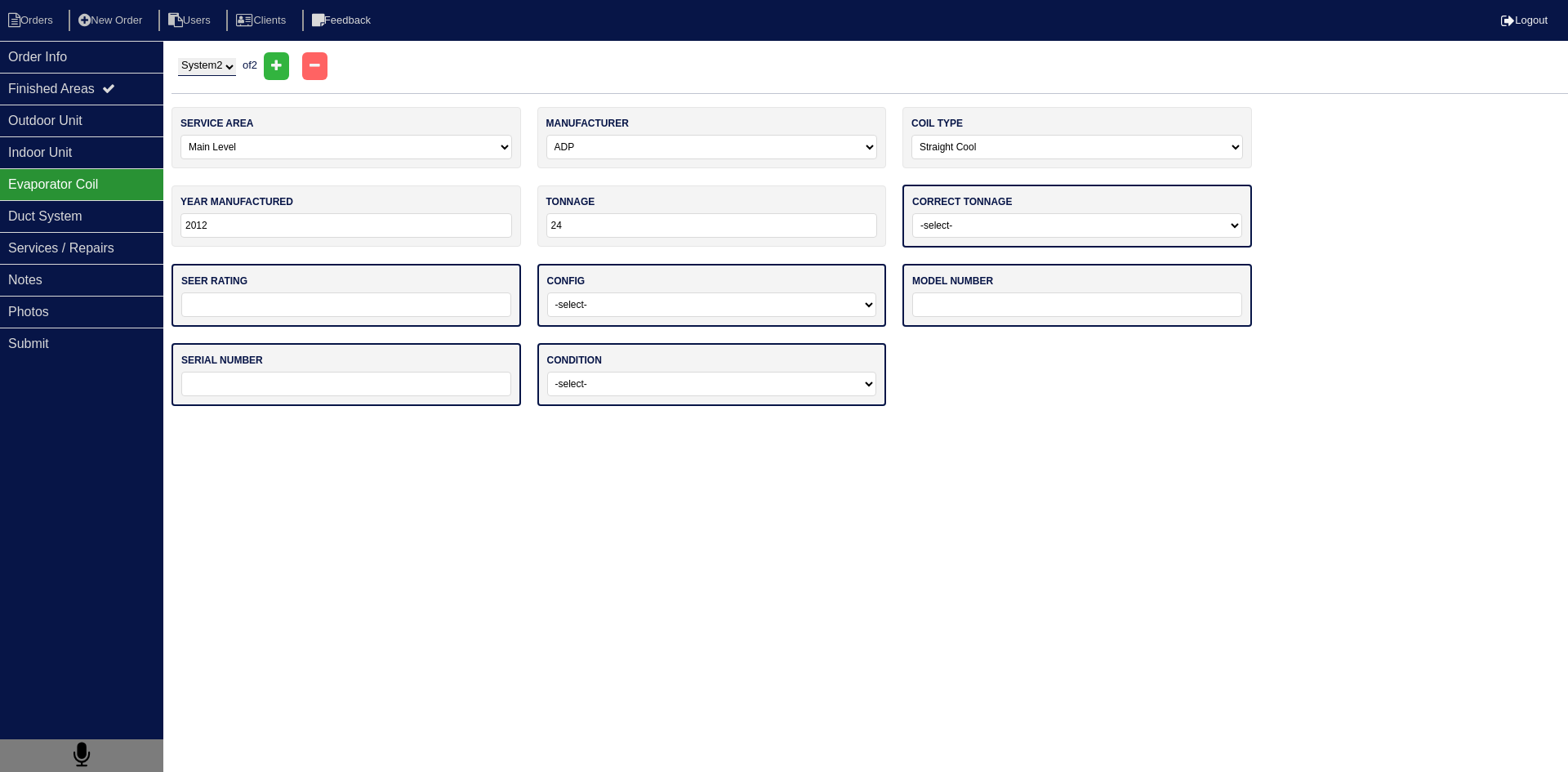 type on "24" 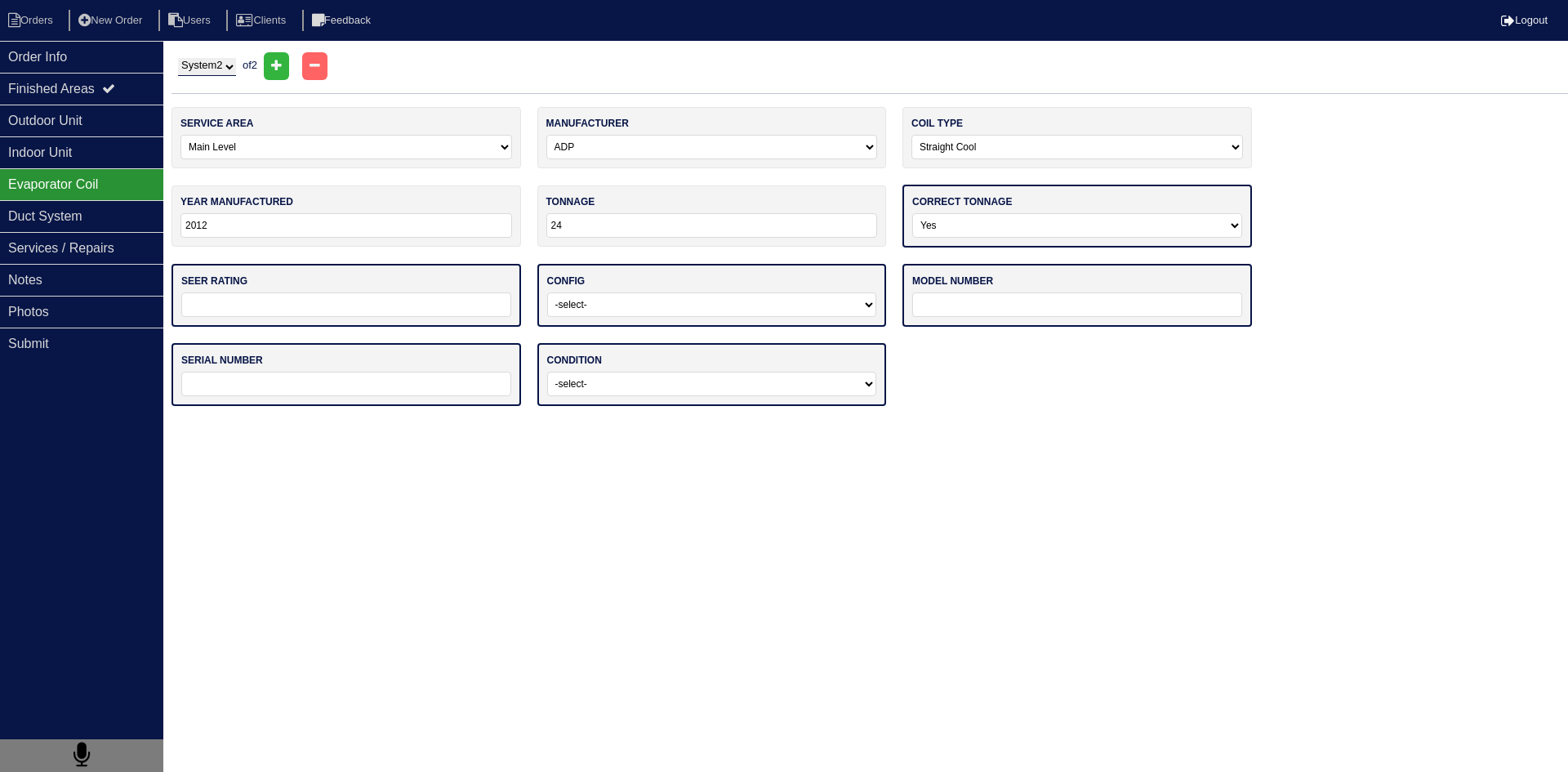 click on "-select- Yes No - Unit Undersized No - Unit Oversized" at bounding box center [1077, 225] 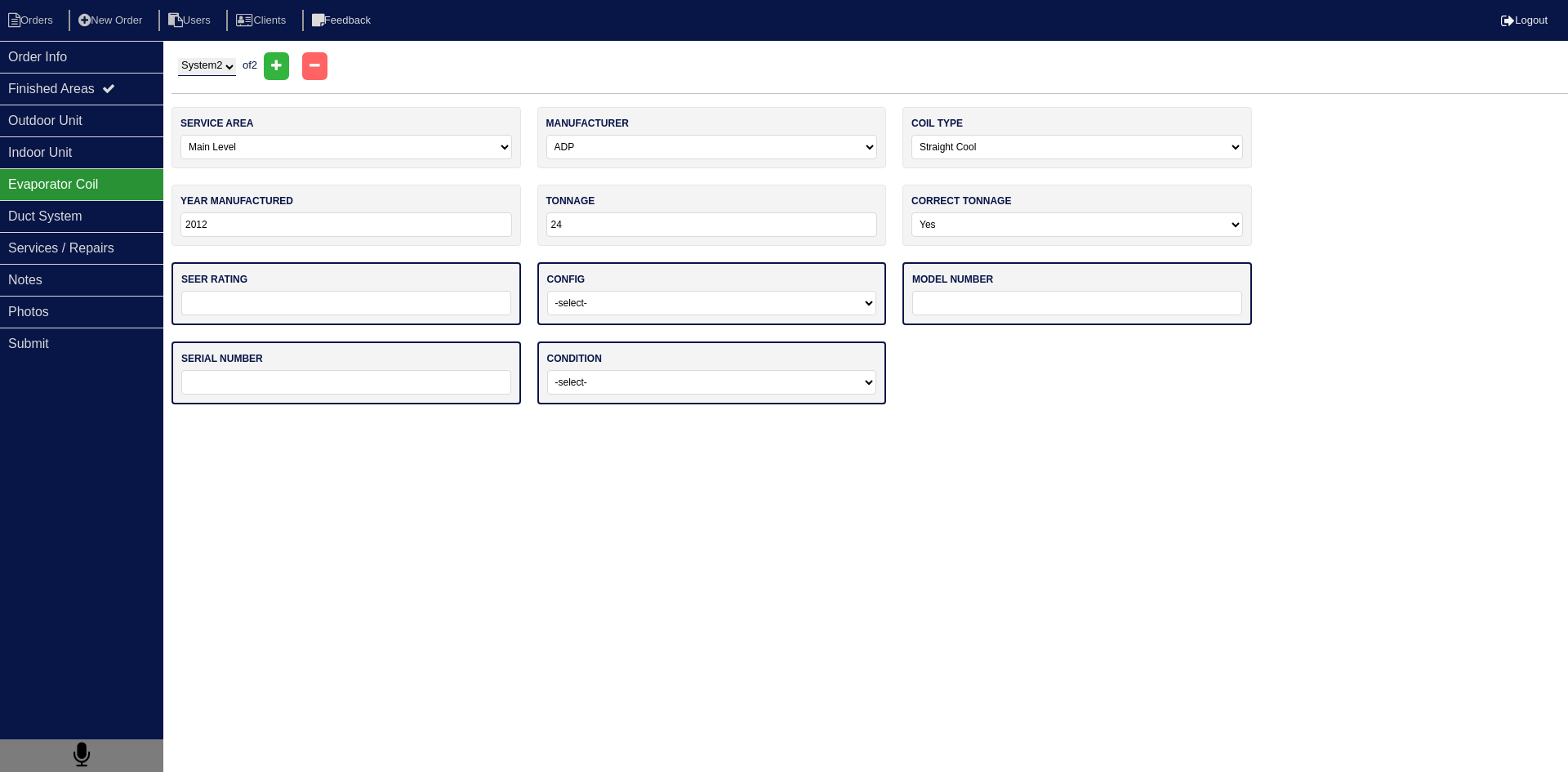click at bounding box center (346, 303) 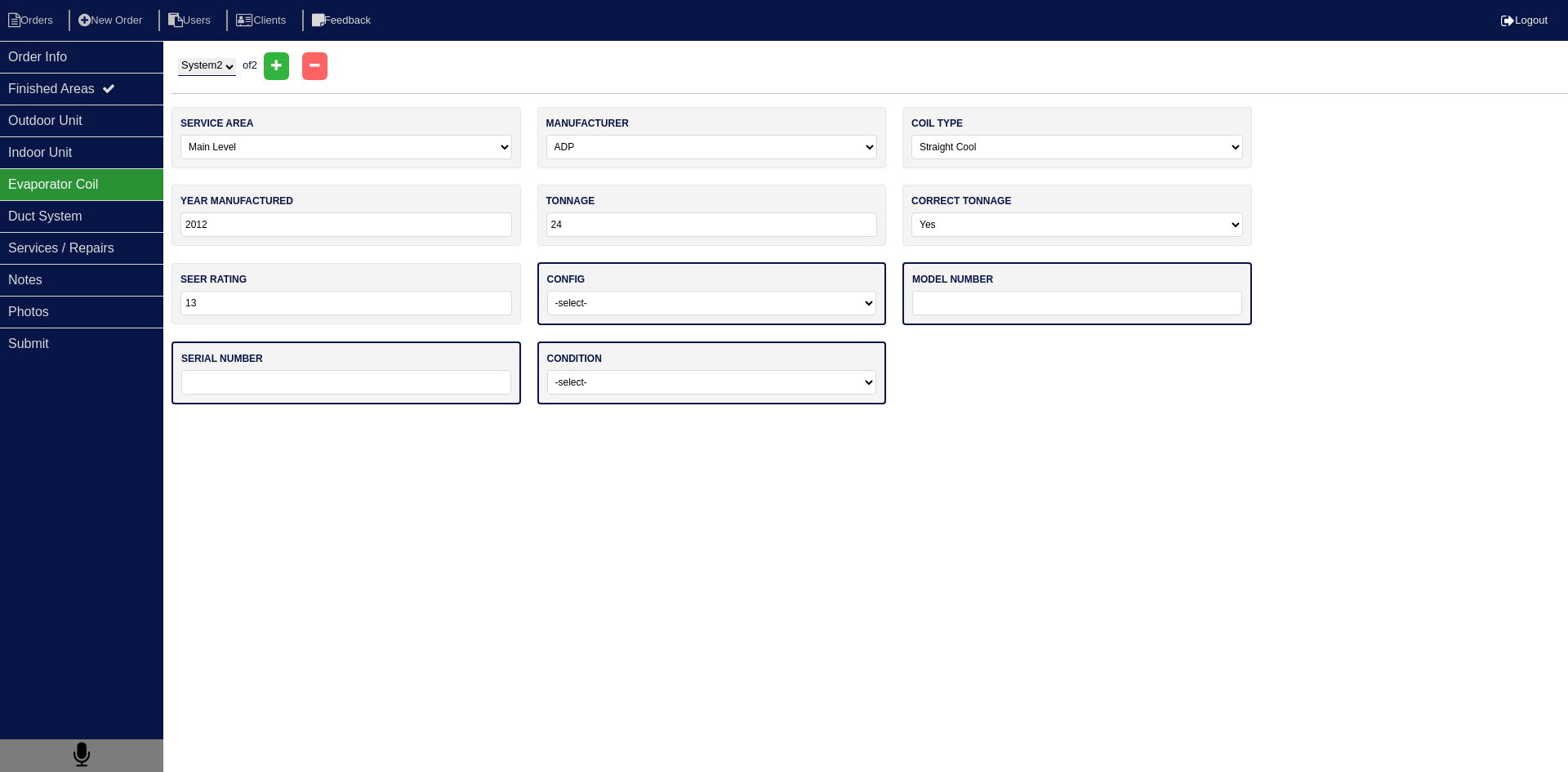 click on "-select- Vertical Horizontal" at bounding box center (712, 303) 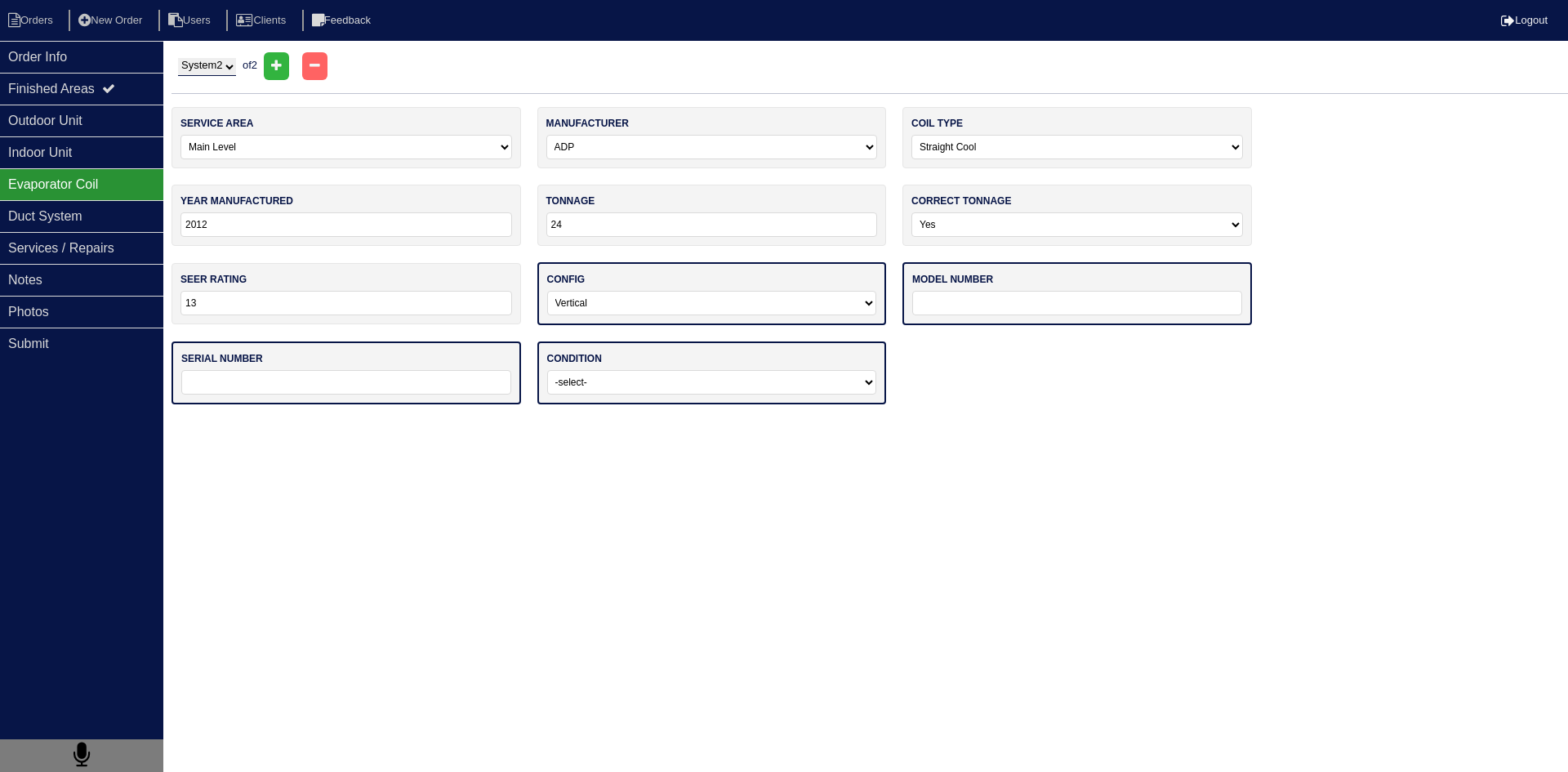 click on "-select- Vertical Horizontal" at bounding box center (712, 303) 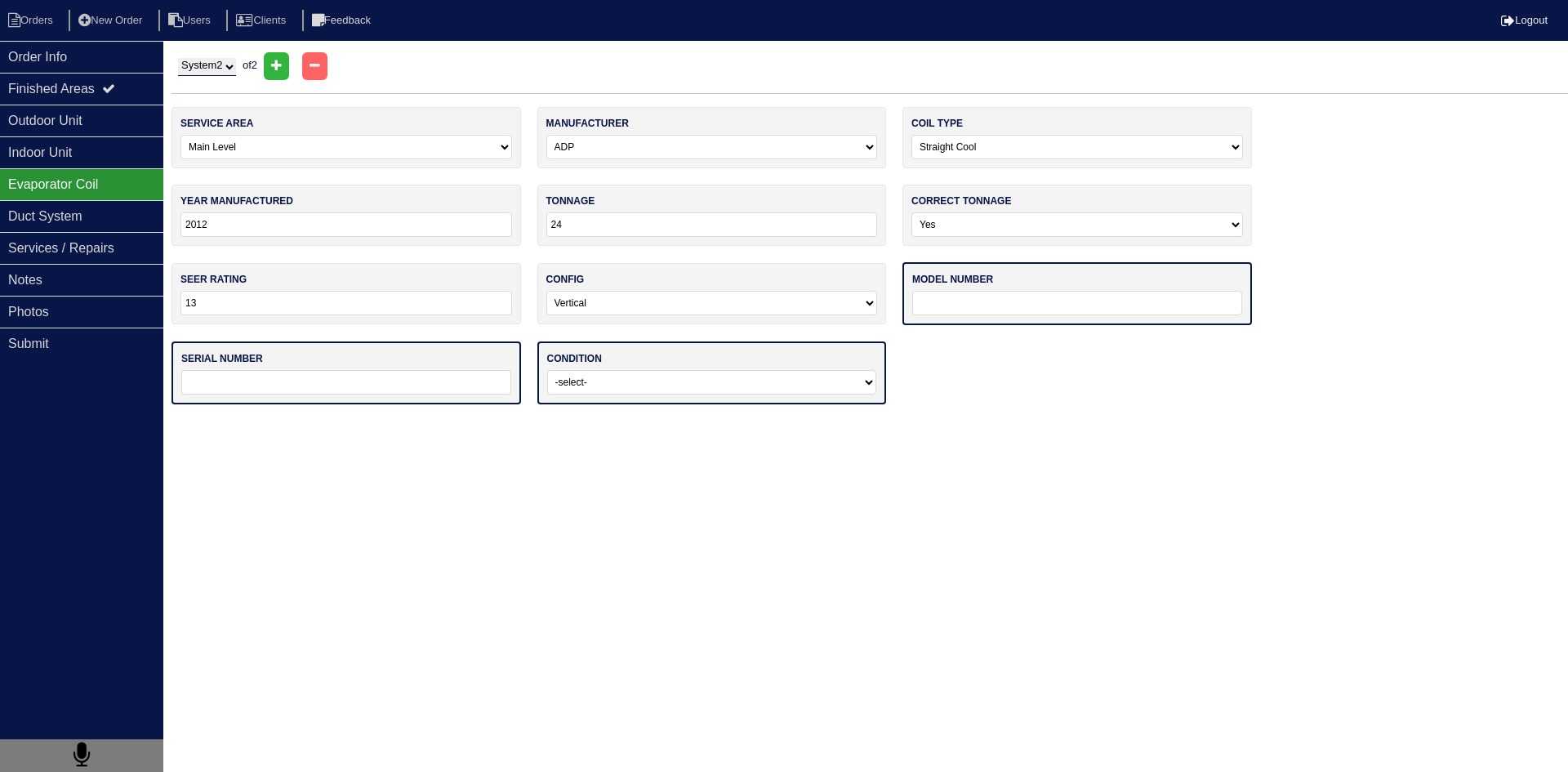 click on "-select- Operating Normally Service/Repairs Needed Replacement Needed Missing" at bounding box center (712, 382) 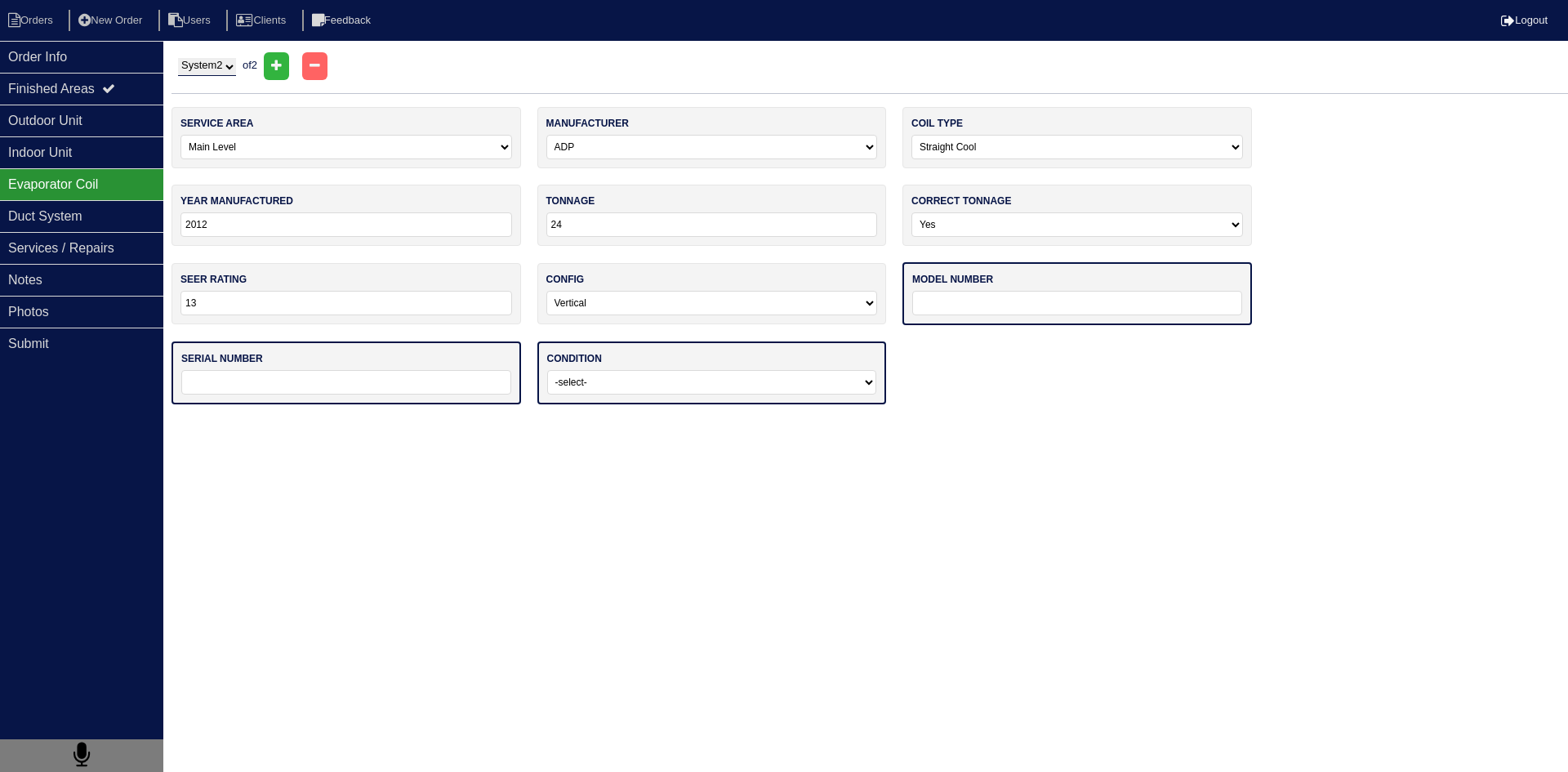 select on "2" 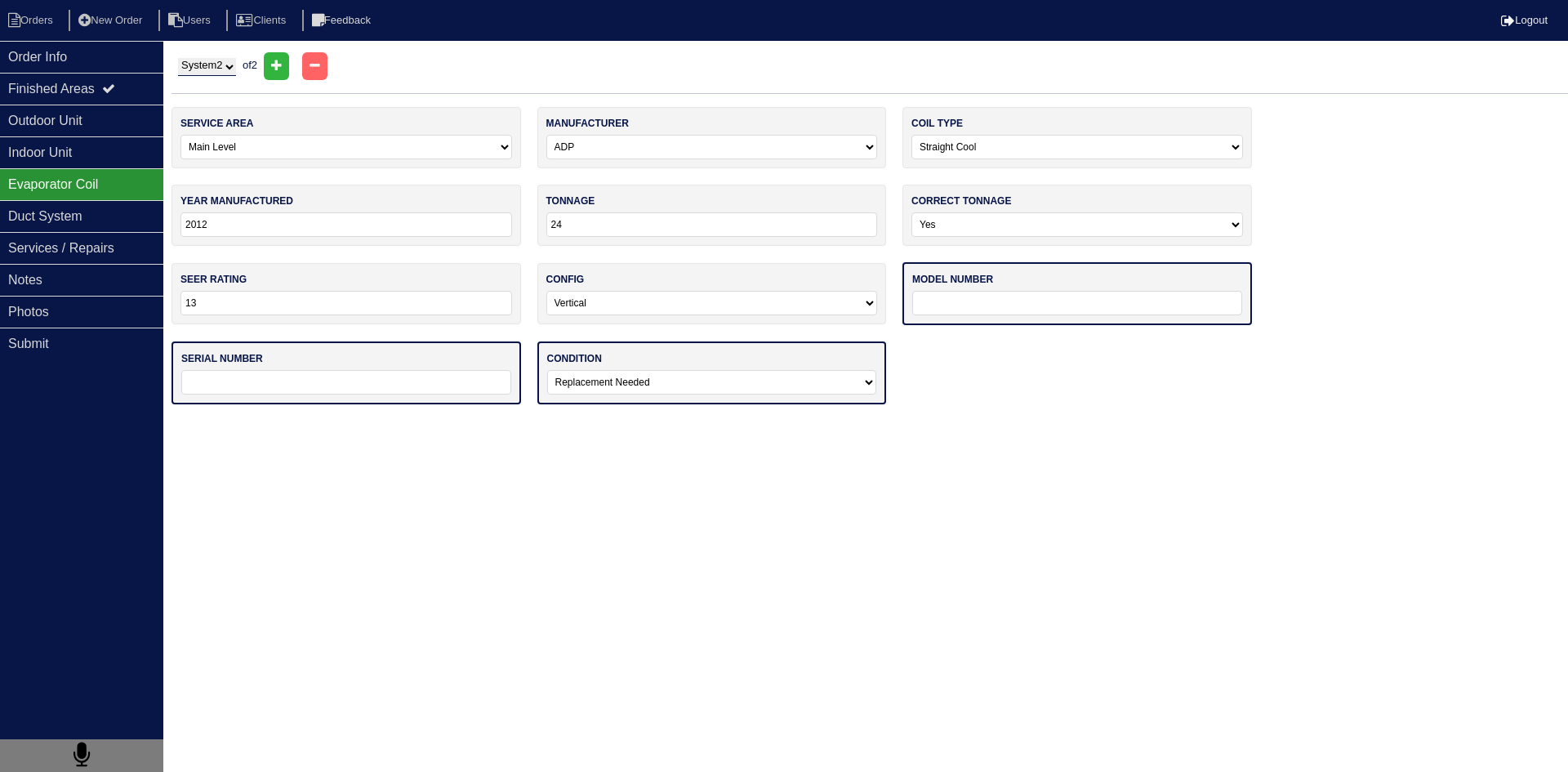 click on "-select- Operating Normally Service/Repairs Needed Replacement Needed Missing" at bounding box center [712, 382] 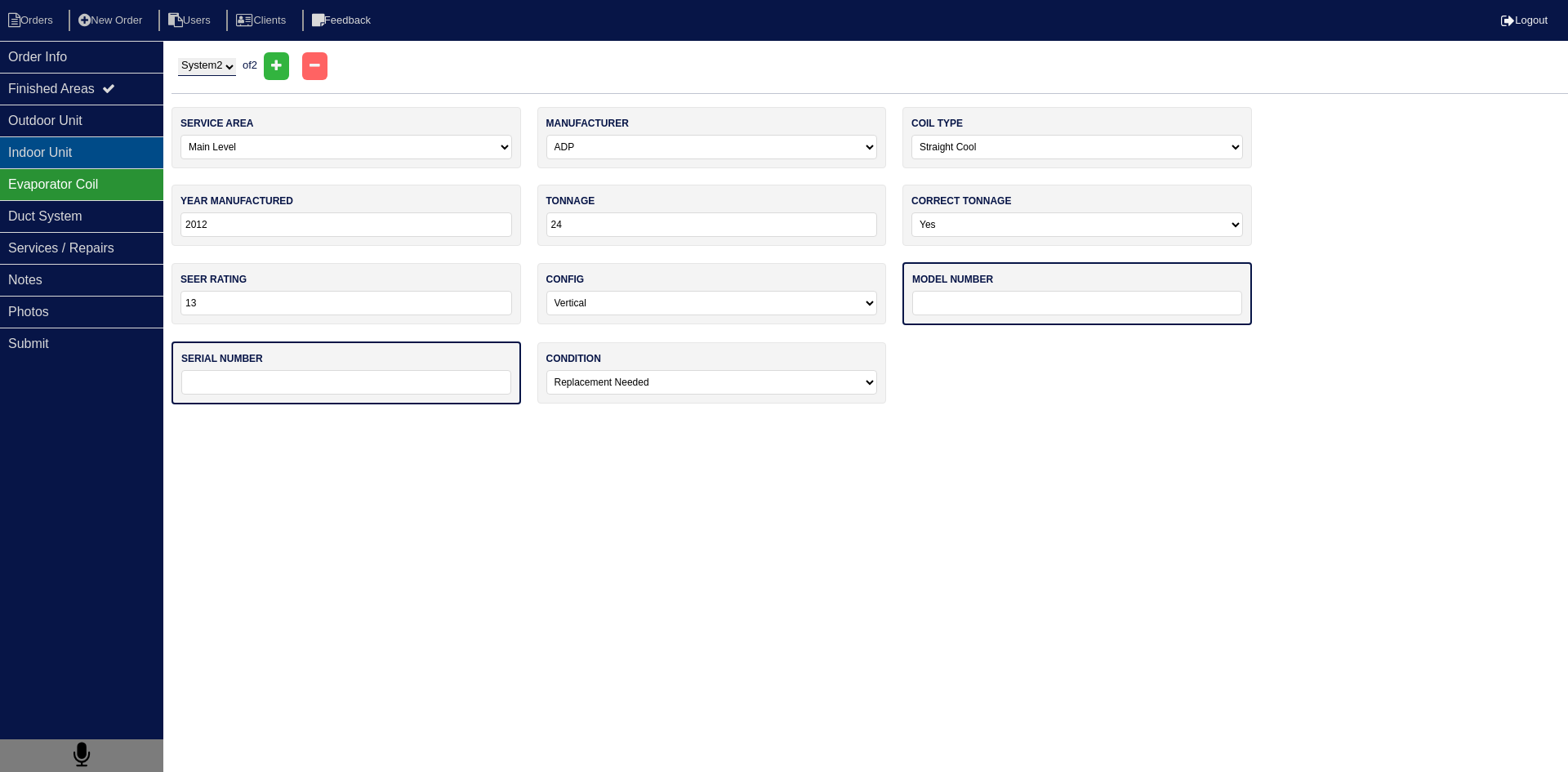click on "Indoor Unit" at bounding box center [82, 152] 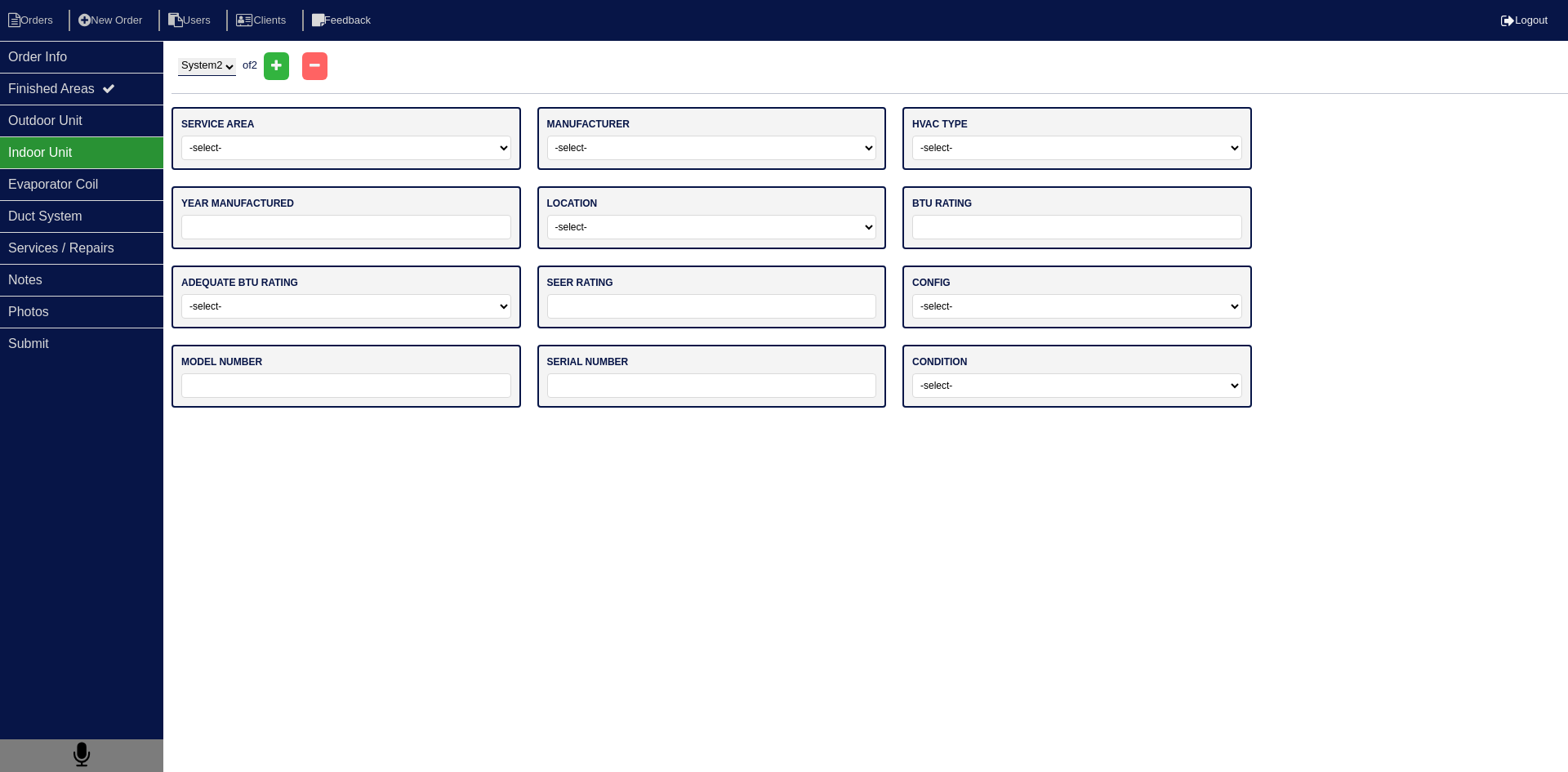 click on "-select- Main Level Upstairs Level Lower/Basement Level Other" at bounding box center (346, 148) 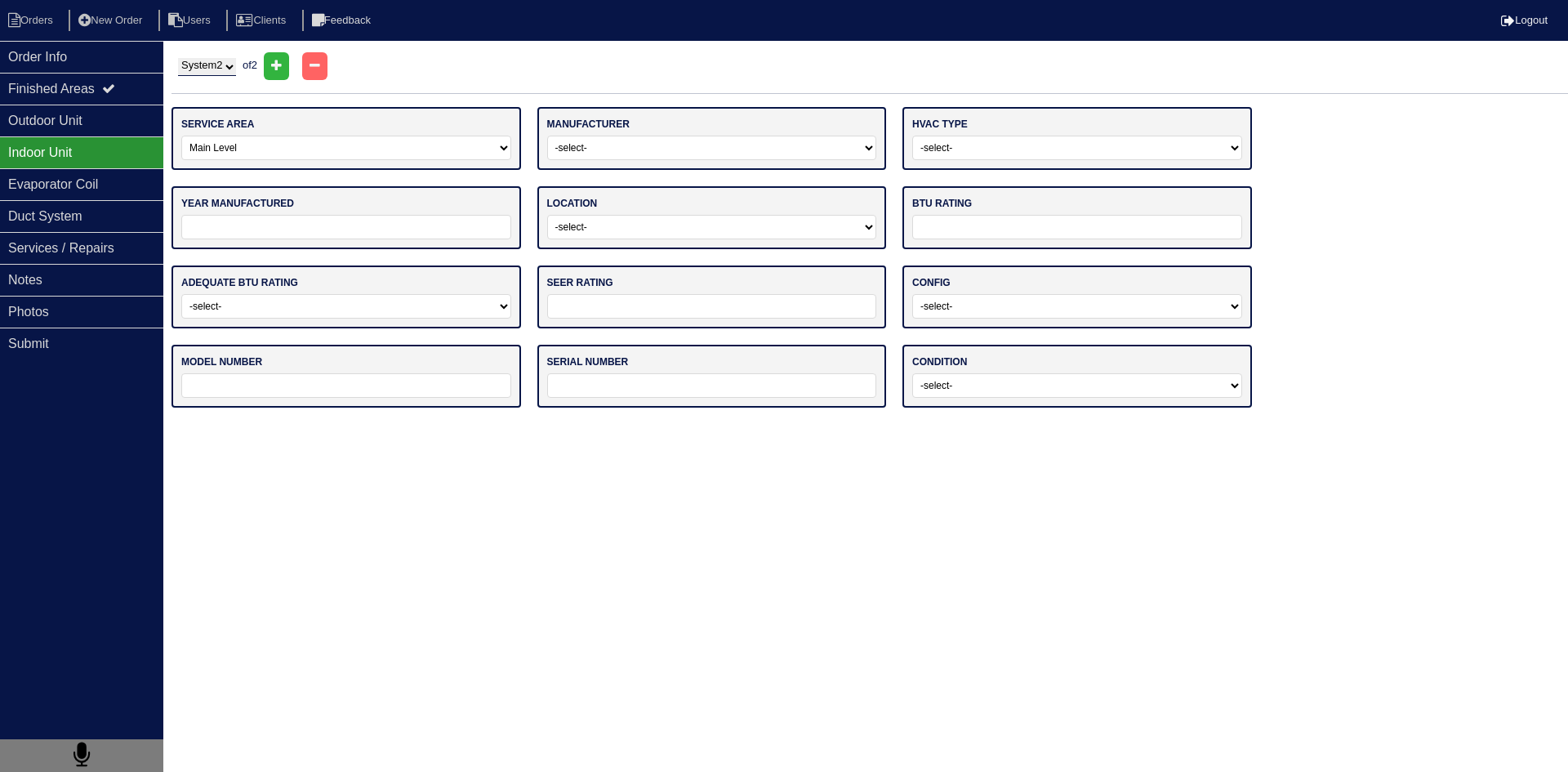 click on "-select- Main Level Upstairs Level Lower/Basement Level Other" at bounding box center [346, 148] 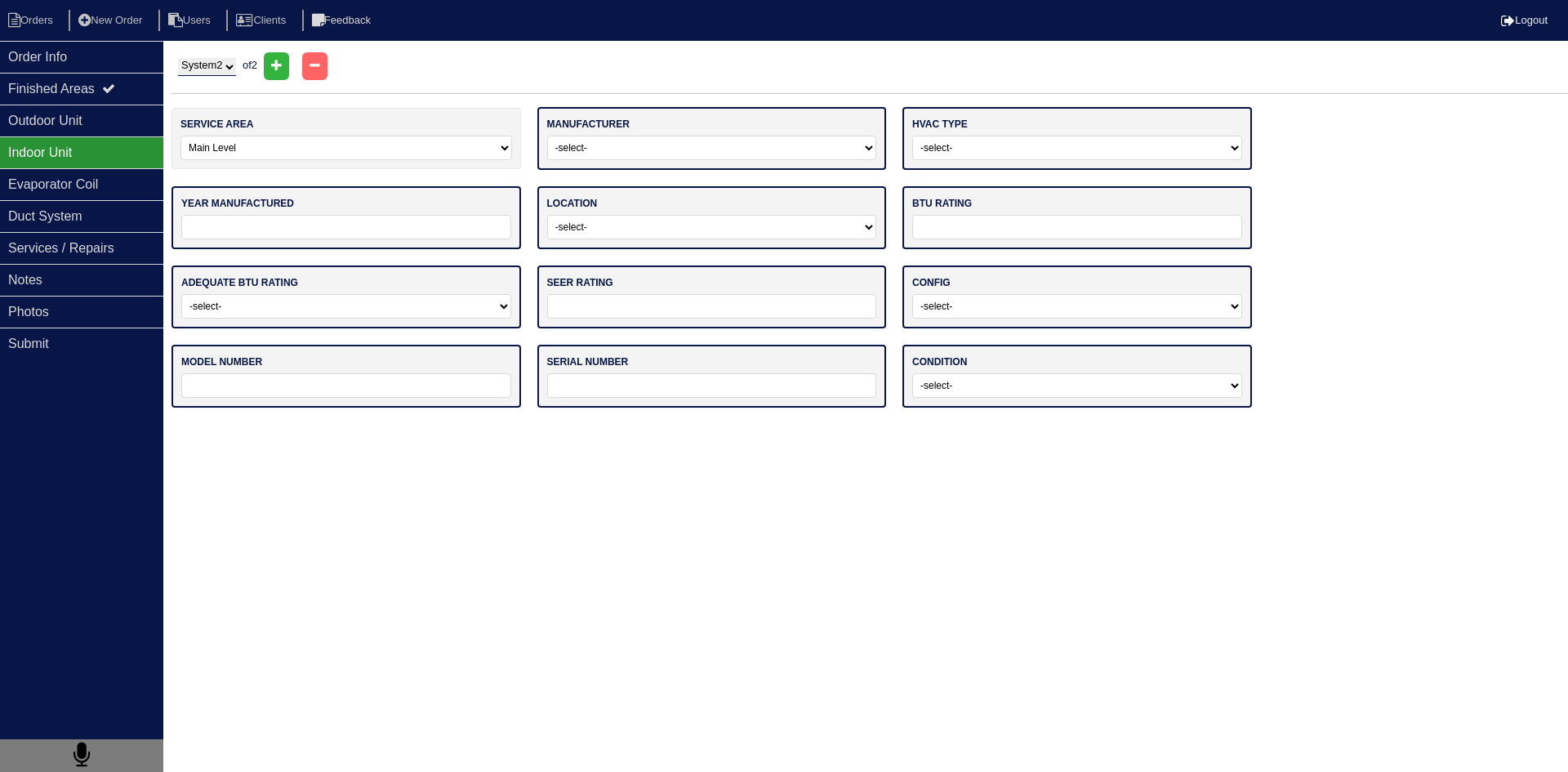click on "-select- ADP Air Quest Air Temp Aire-Flo AirEase Airquest Airtemp Allstyle Aspen Amana American Standard Ameristar Arcoaire Armana Armstrong Air Bryant BDP Carrier Centurion Champion Coleman Comfort Maker Concord Consolidated Industries Corsaire Daikin Day And Night Duncane Evcon Excel Fedders Fraser Johnston Freedom Air Frigidaire Fujitsu Gama Garrison Gibson Goodman Grandaire Haeir Heil ICP International Comfort Products Luxaire Kenmore King Lennox Maratherm Mitsubishi Nordyne Oxbox Payne Rheem Ruud Run Tru Snyder General Soler & Palau Sure Tempstar Thermal Zone Trane Turbo Air Ultra Weather Maker Weatherking Westinghouse Whirlpool York Other" at bounding box center (712, 148) 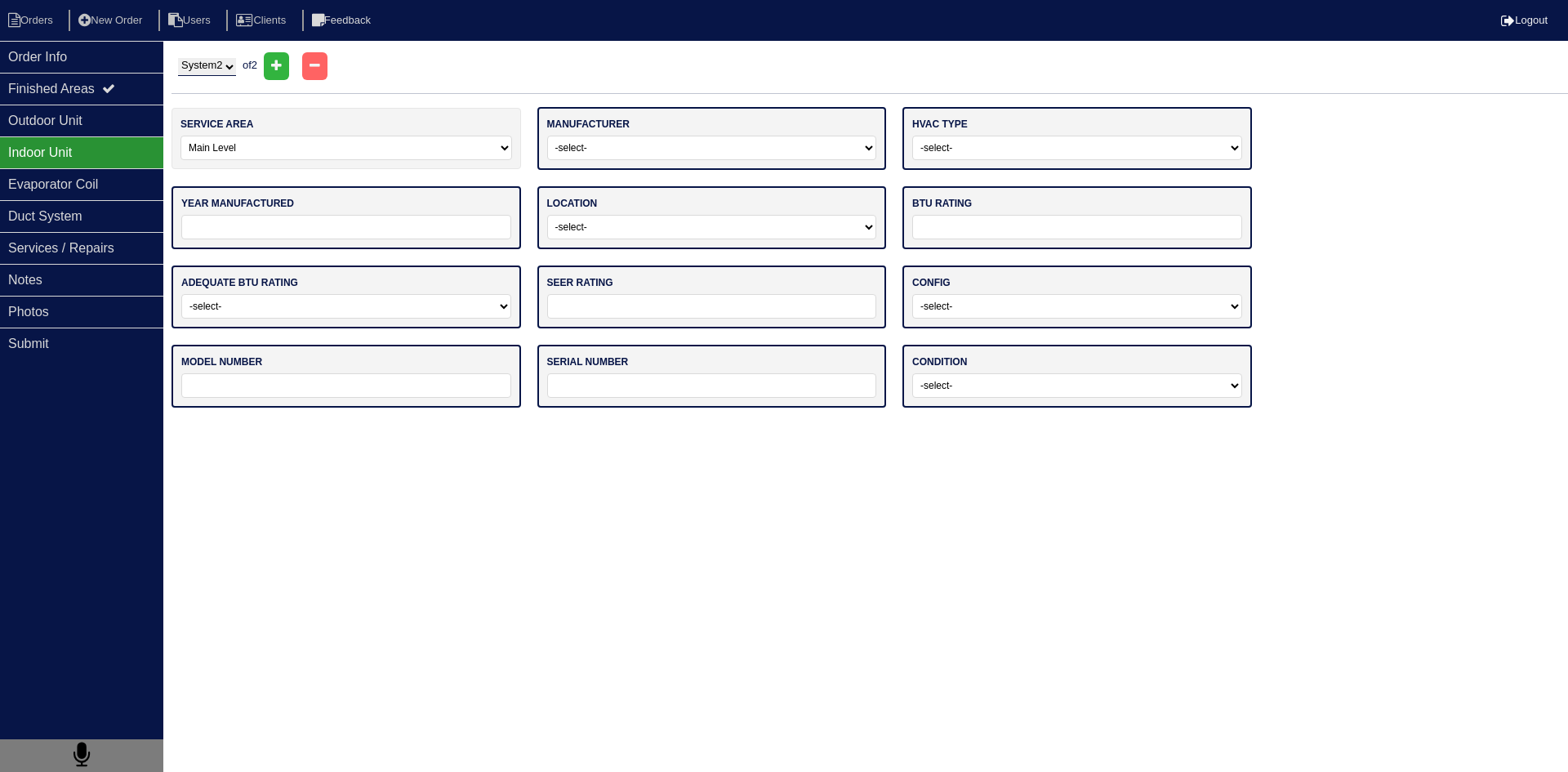 select on "Aire-Flo" 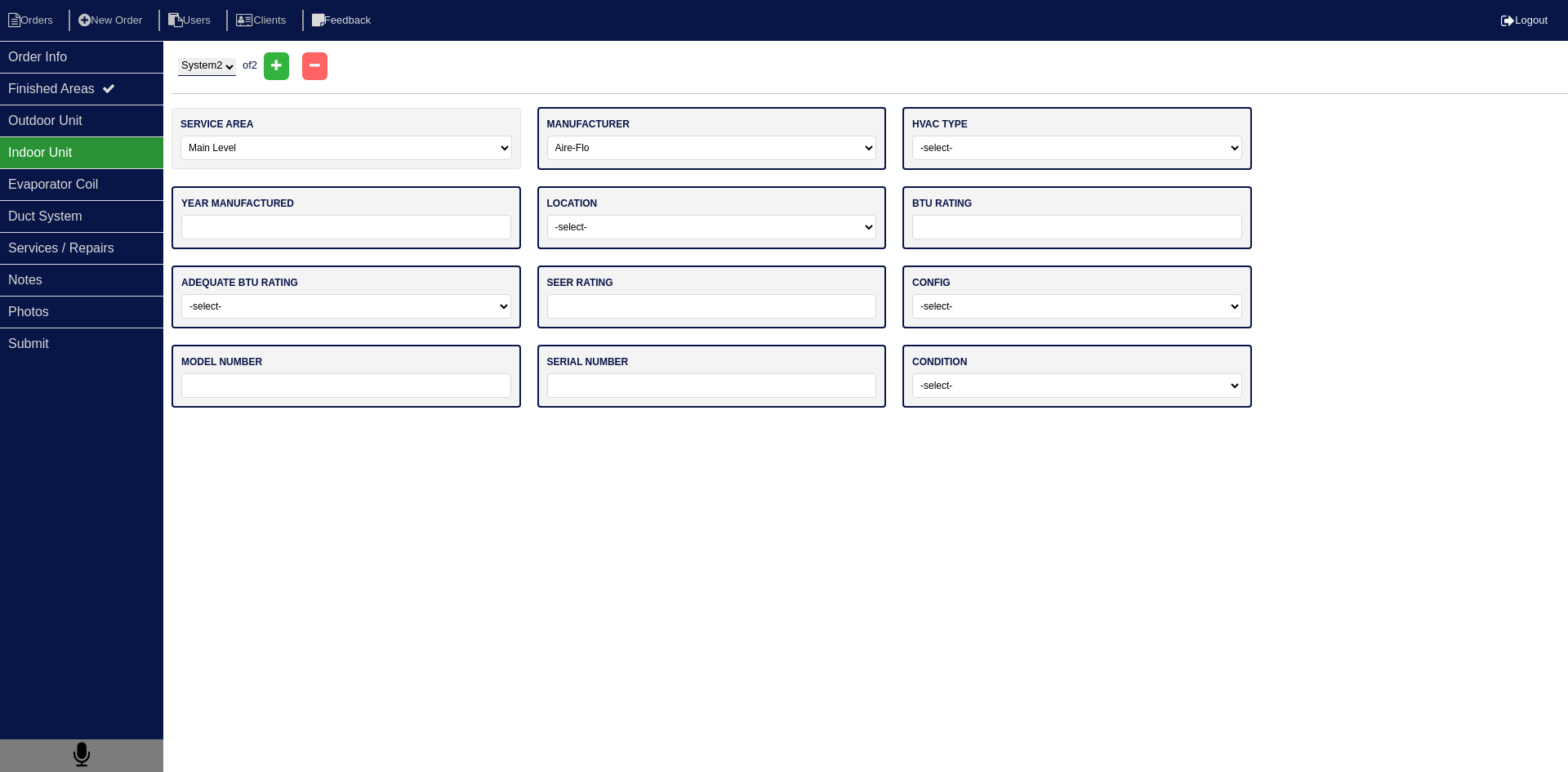 click on "-select- ADP Air Quest Air Temp Aire-Flo AirEase Airquest Airtemp Allstyle Aspen Amana American Standard Ameristar Arcoaire Armana Armstrong Air Bryant BDP Carrier Centurion Champion Coleman Comfort Maker Concord Consolidated Industries Corsaire Daikin Day And Night Duncane Evcon Excel Fedders Fraser Johnston Freedom Air Frigidaire Fujitsu Gama Garrison Gibson Goodman Grandaire Haeir Heil ICP International Comfort Products Luxaire Kenmore King Lennox Maratherm Mitsubishi Nordyne Oxbox Payne Rheem Ruud Run Tru Snyder General Soler & Palau Sure Tempstar Thermal Zone Trane Turbo Air Ultra Weather Maker Weatherking Westinghouse Whirlpool York Other" at bounding box center [712, 148] 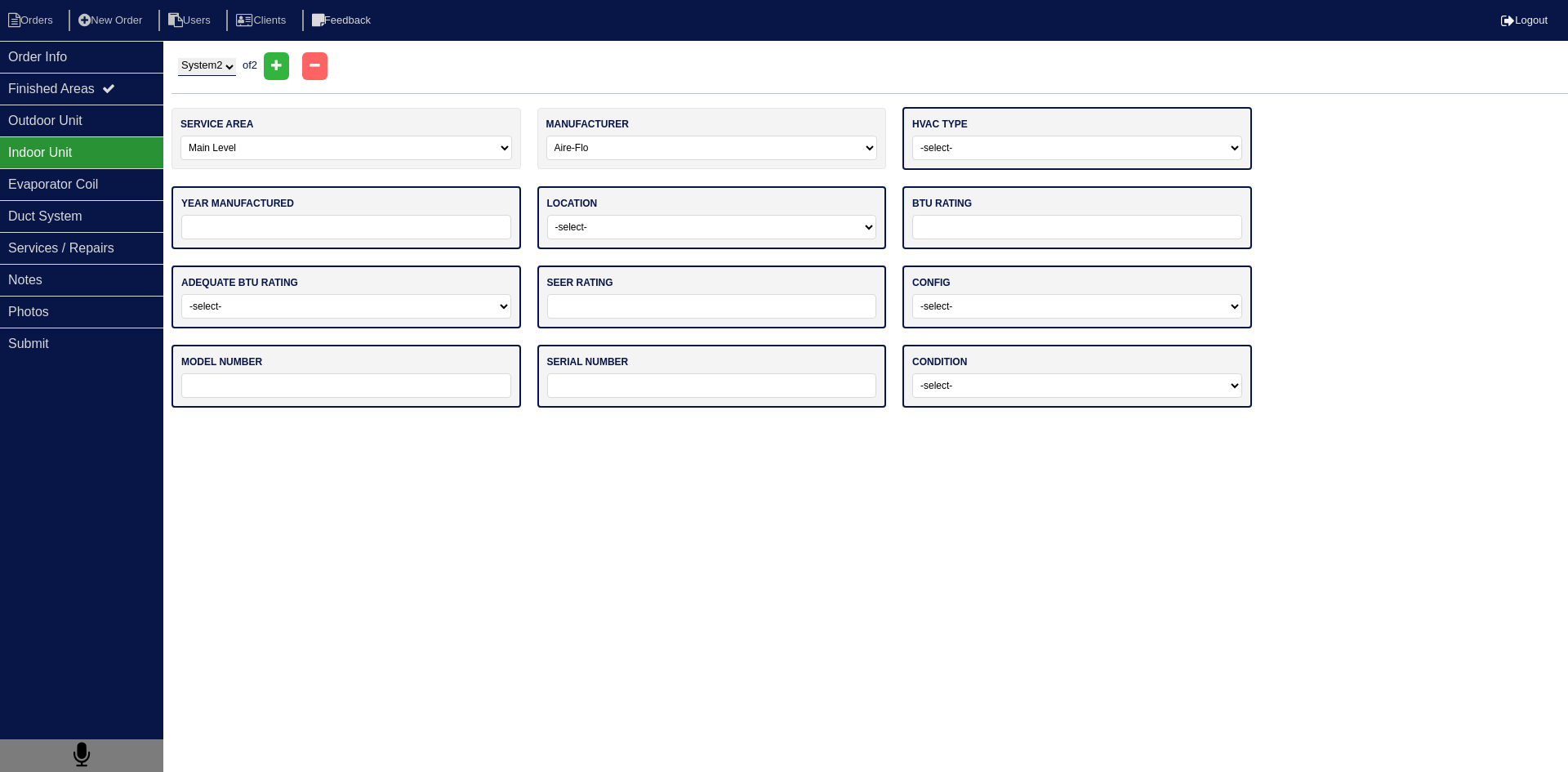 click on "-select- Gas Furnace Electric Air Handler Other" at bounding box center (1077, 148) 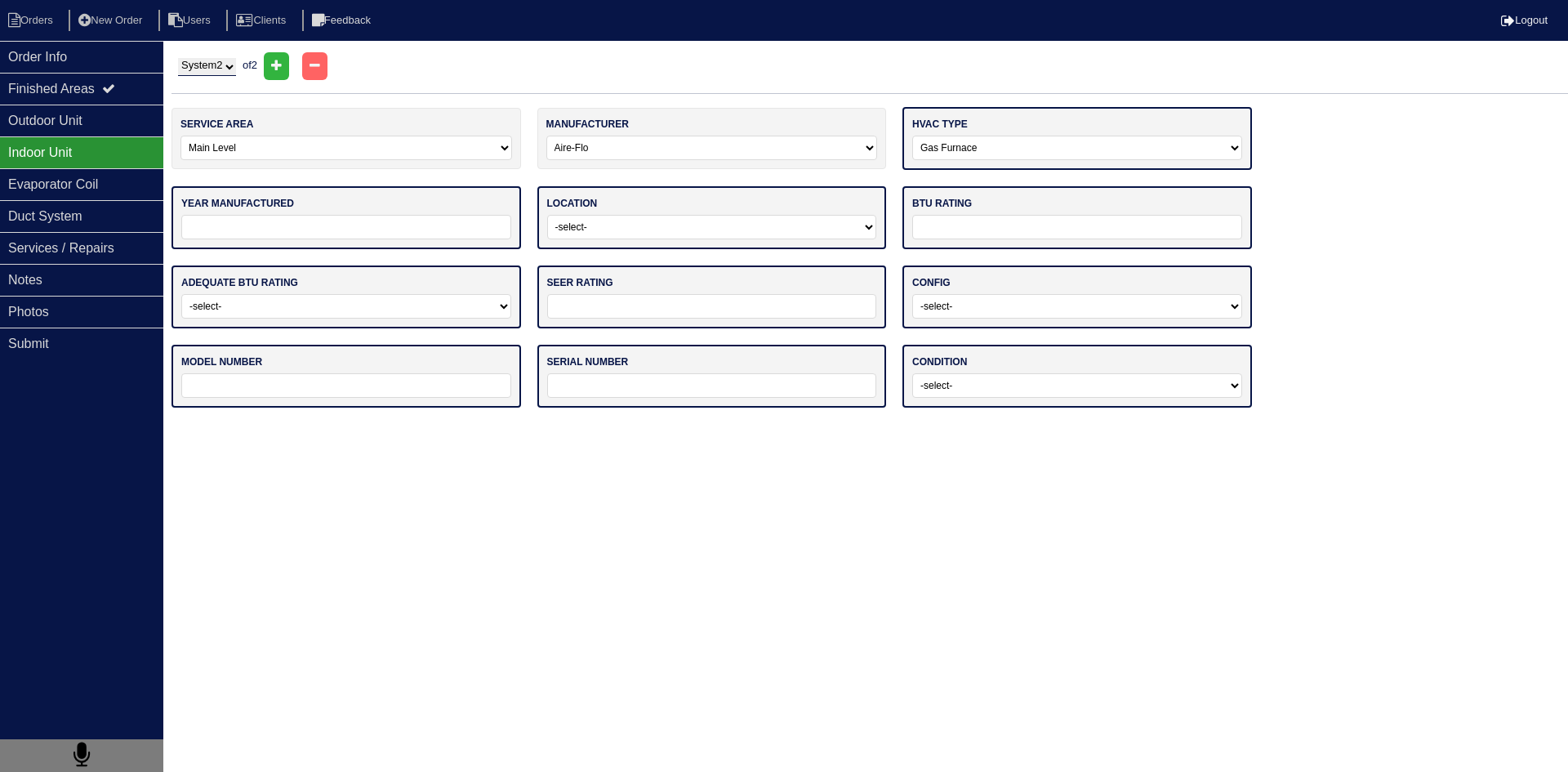 click on "-select- Gas Furnace Electric Air Handler Other" at bounding box center (1077, 148) 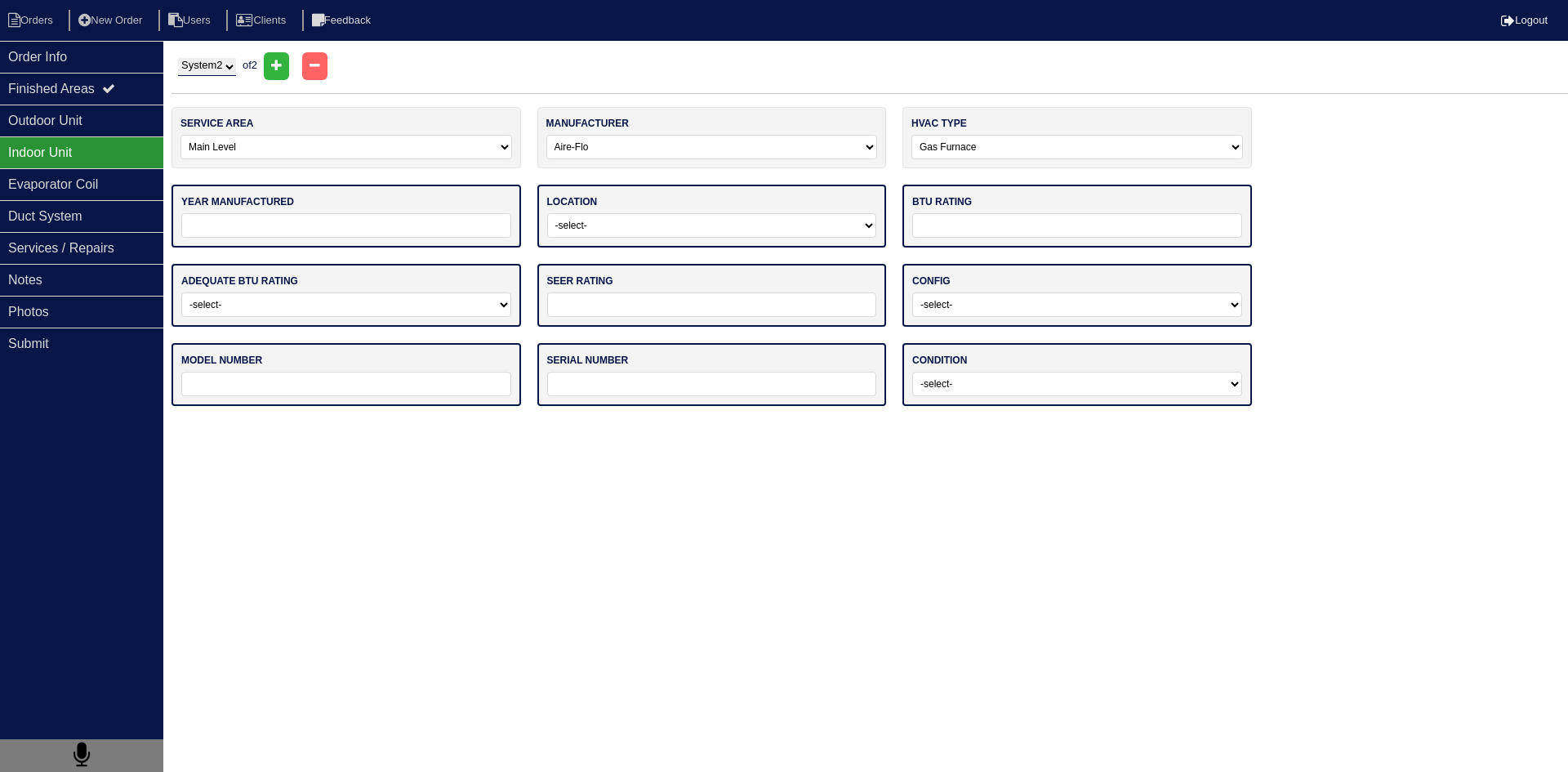 click at bounding box center (346, 225) 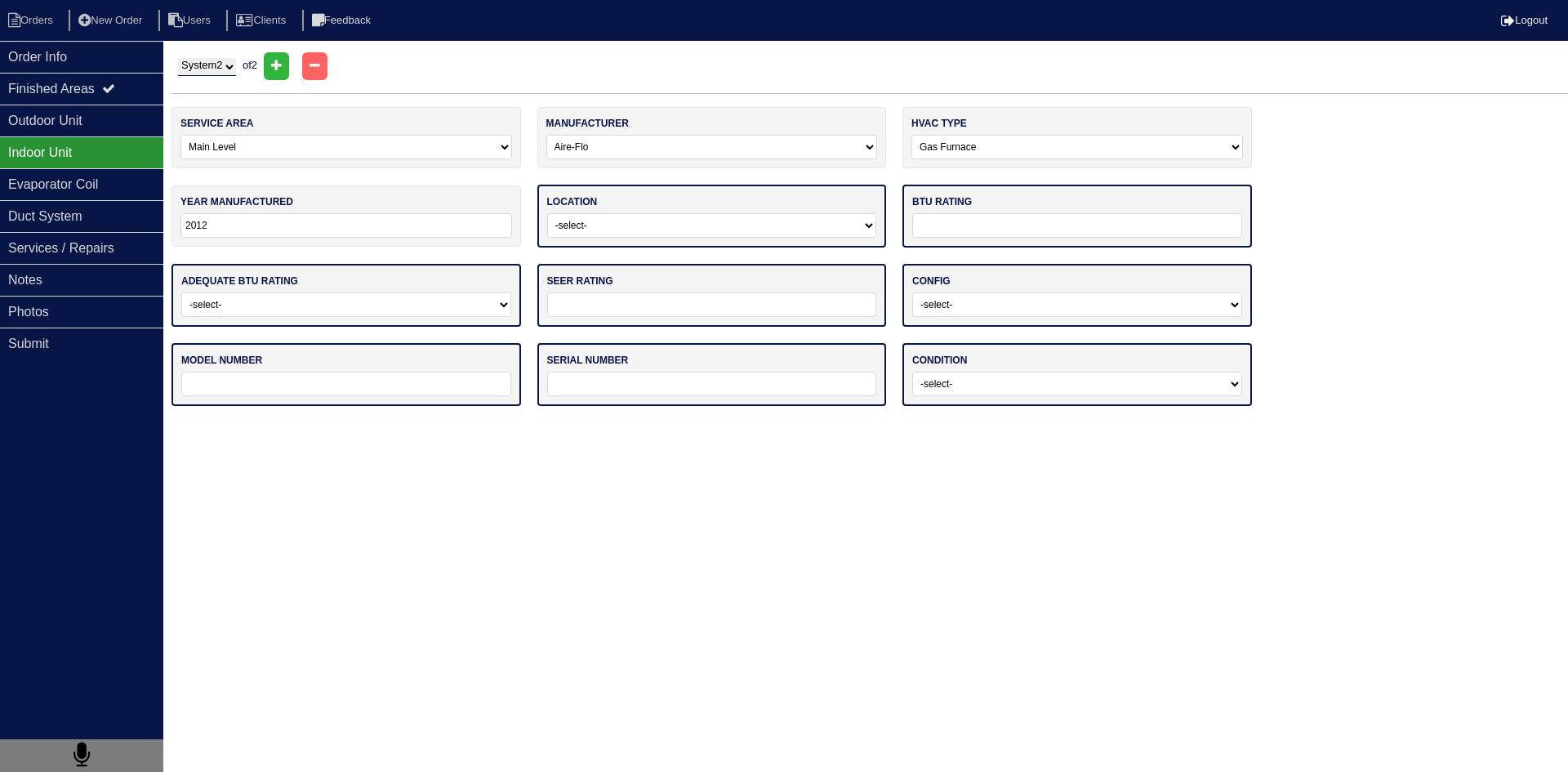 type on "2012" 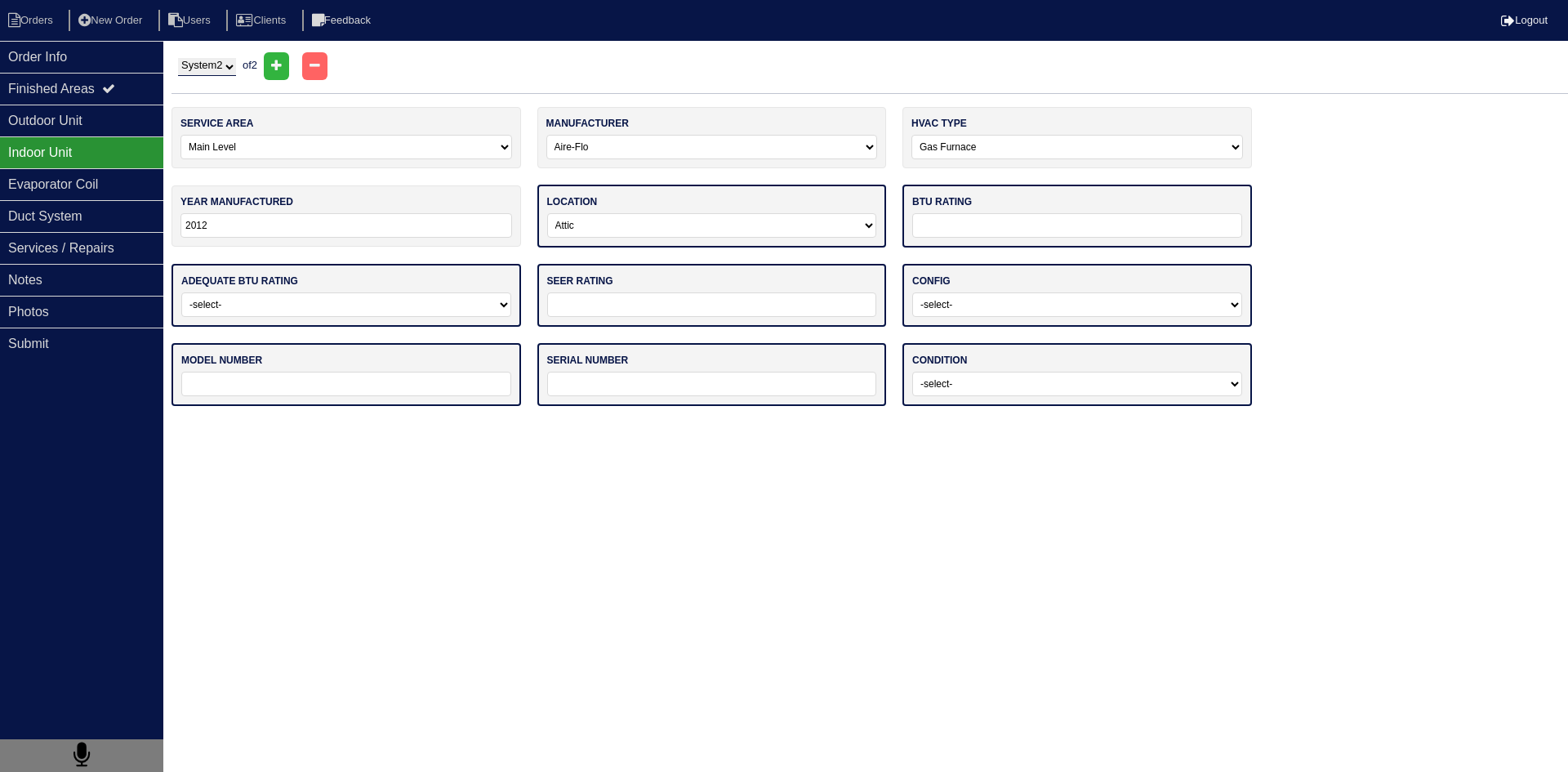 click on "-select- Attic Garage Crawl Space Lower Level / Basement Main Closet Upstairs Closet" at bounding box center (712, 225) 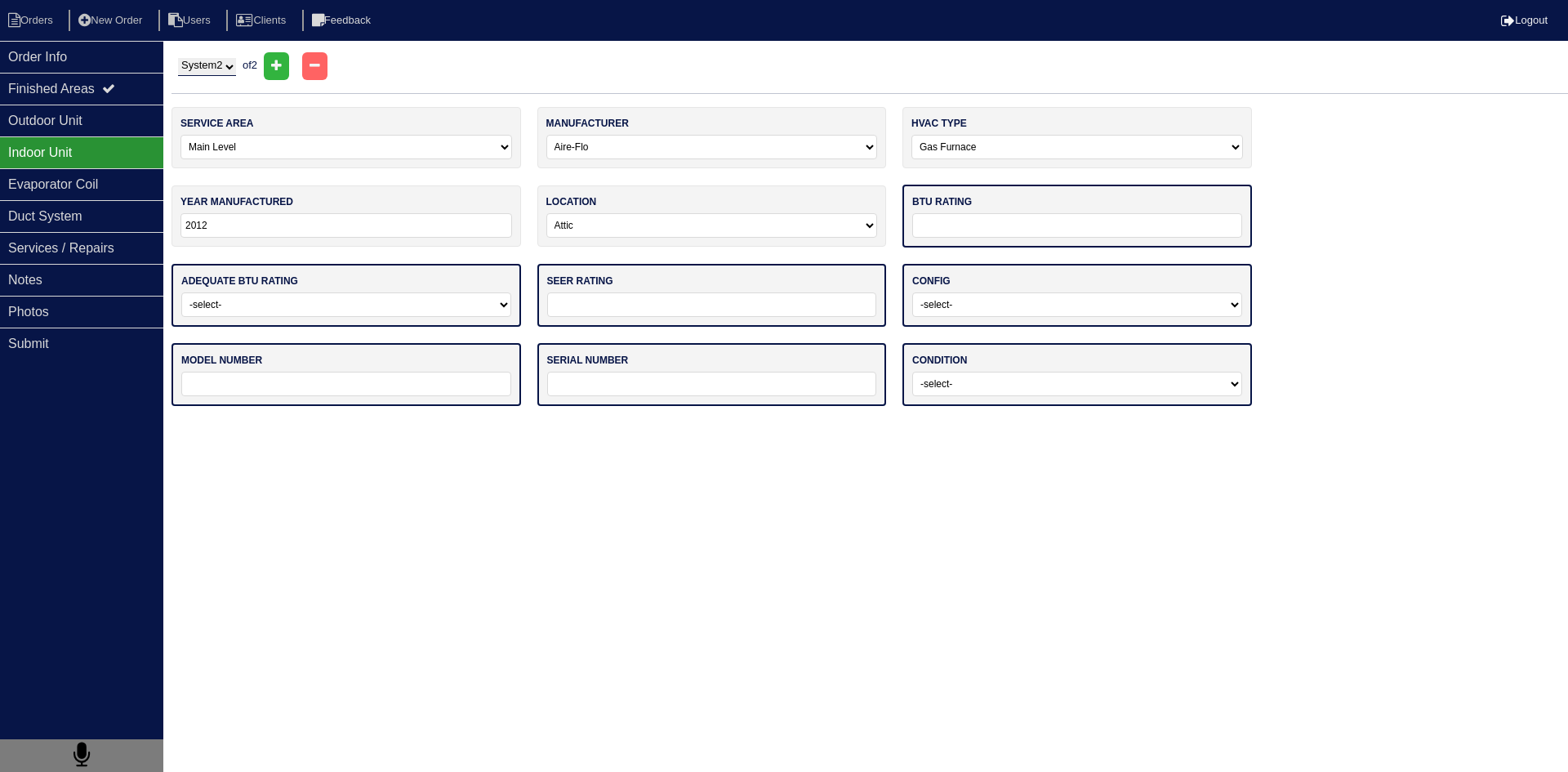 click at bounding box center [1077, 225] 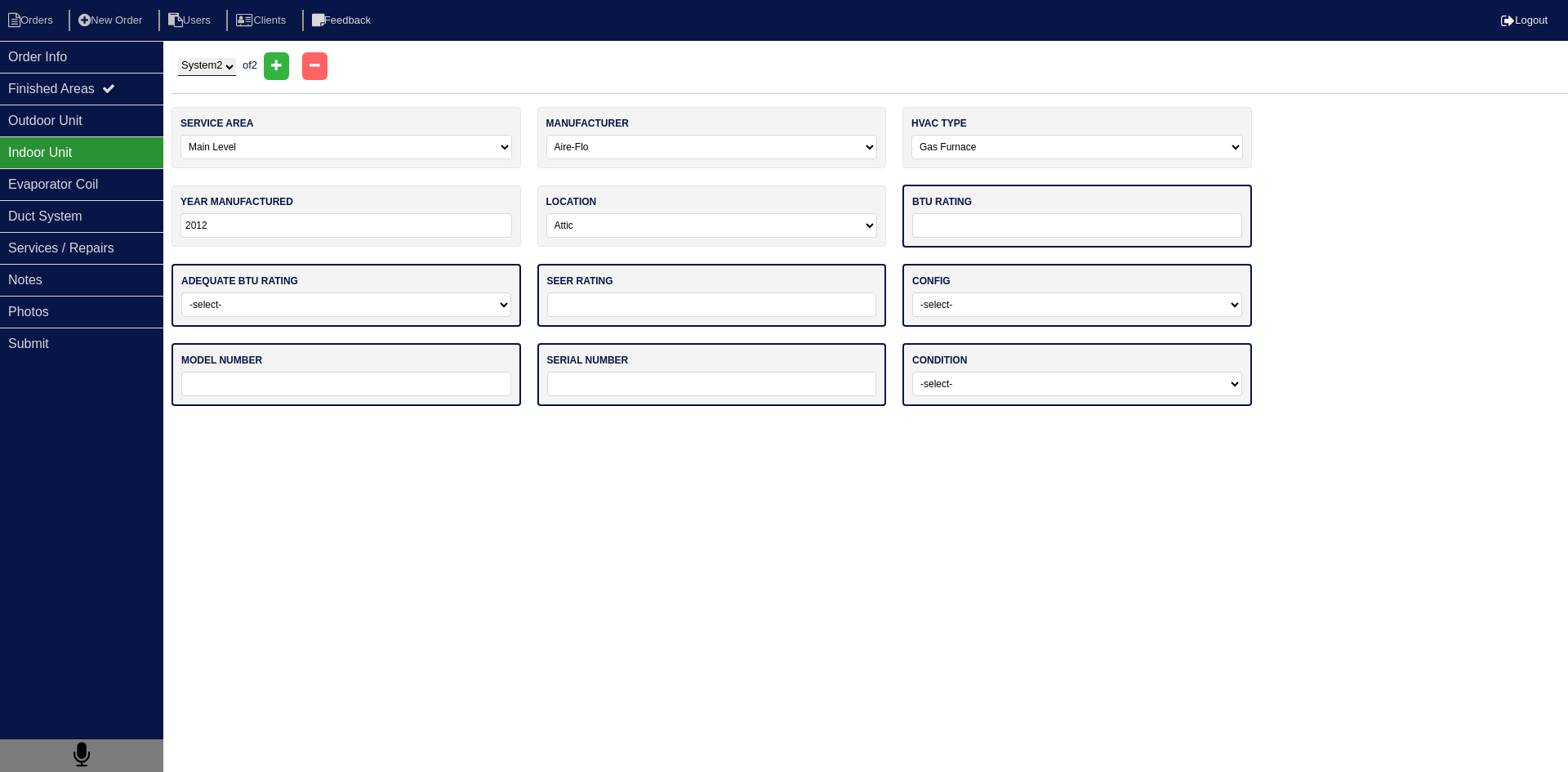 click on "-select- Yes No - Unit Undersized No - Unit Oversized" at bounding box center [346, 305] 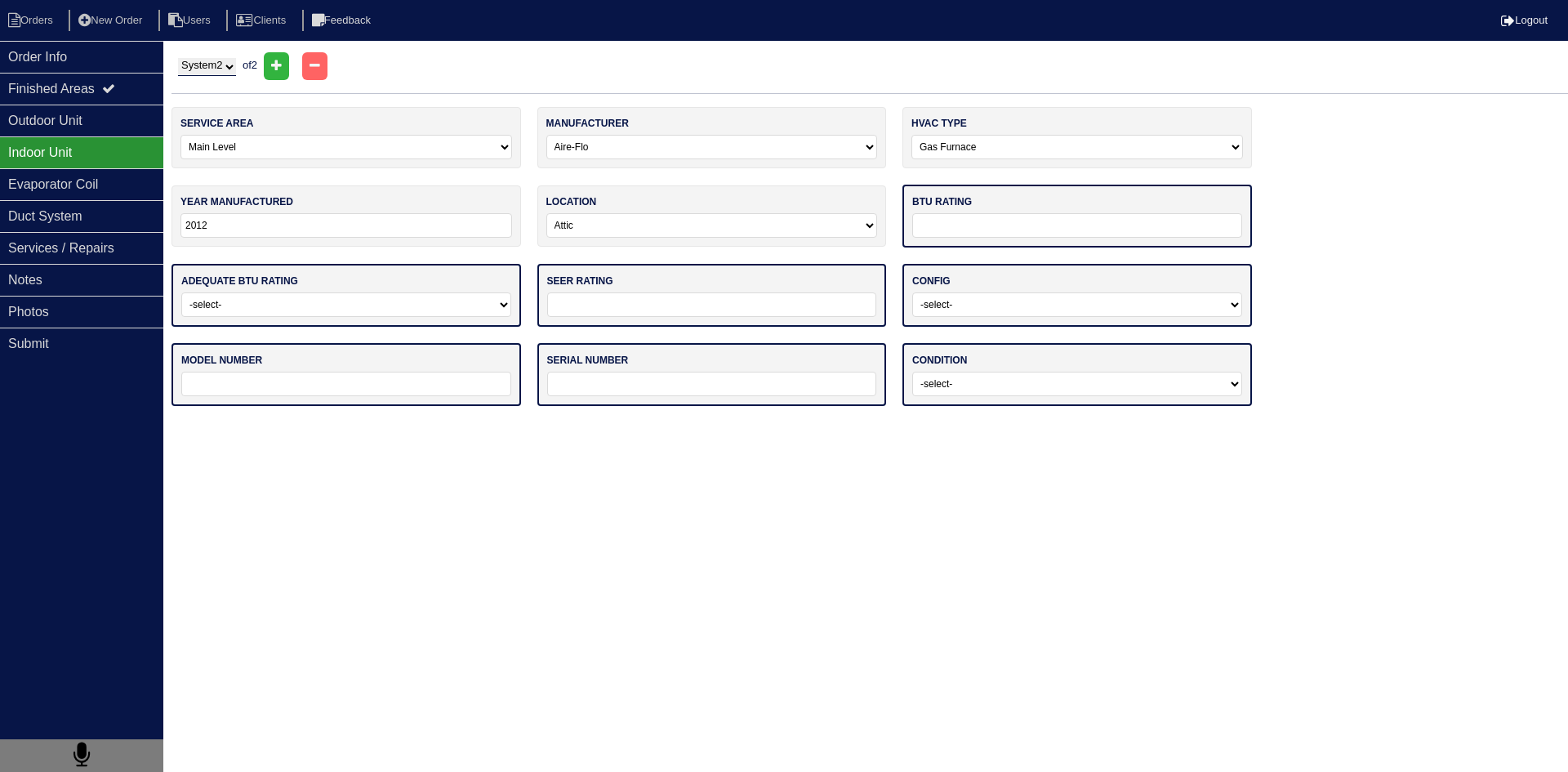 select on "0" 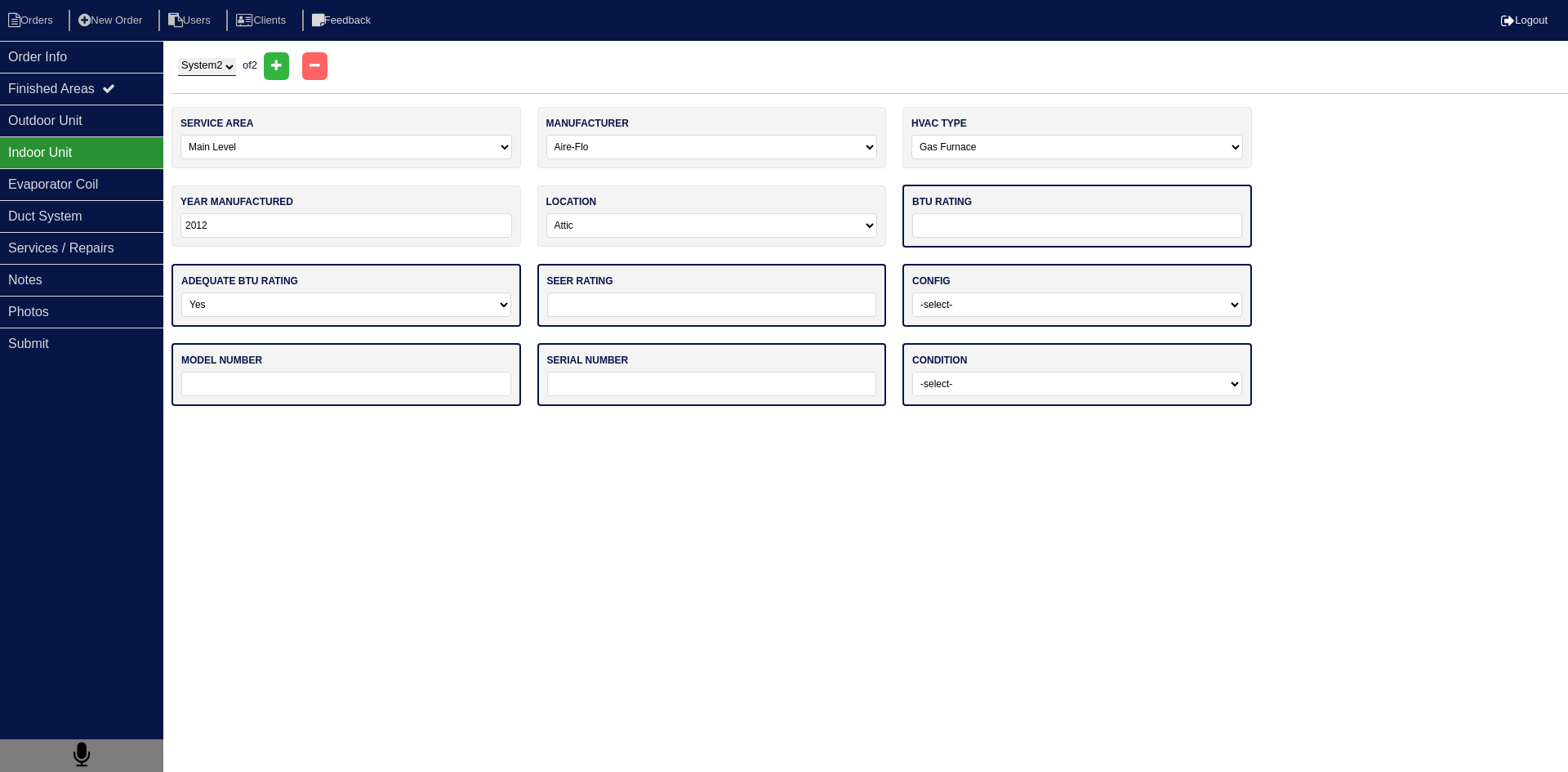 click on "-select- Yes No - Unit Undersized No - Unit Oversized" at bounding box center (346, 305) 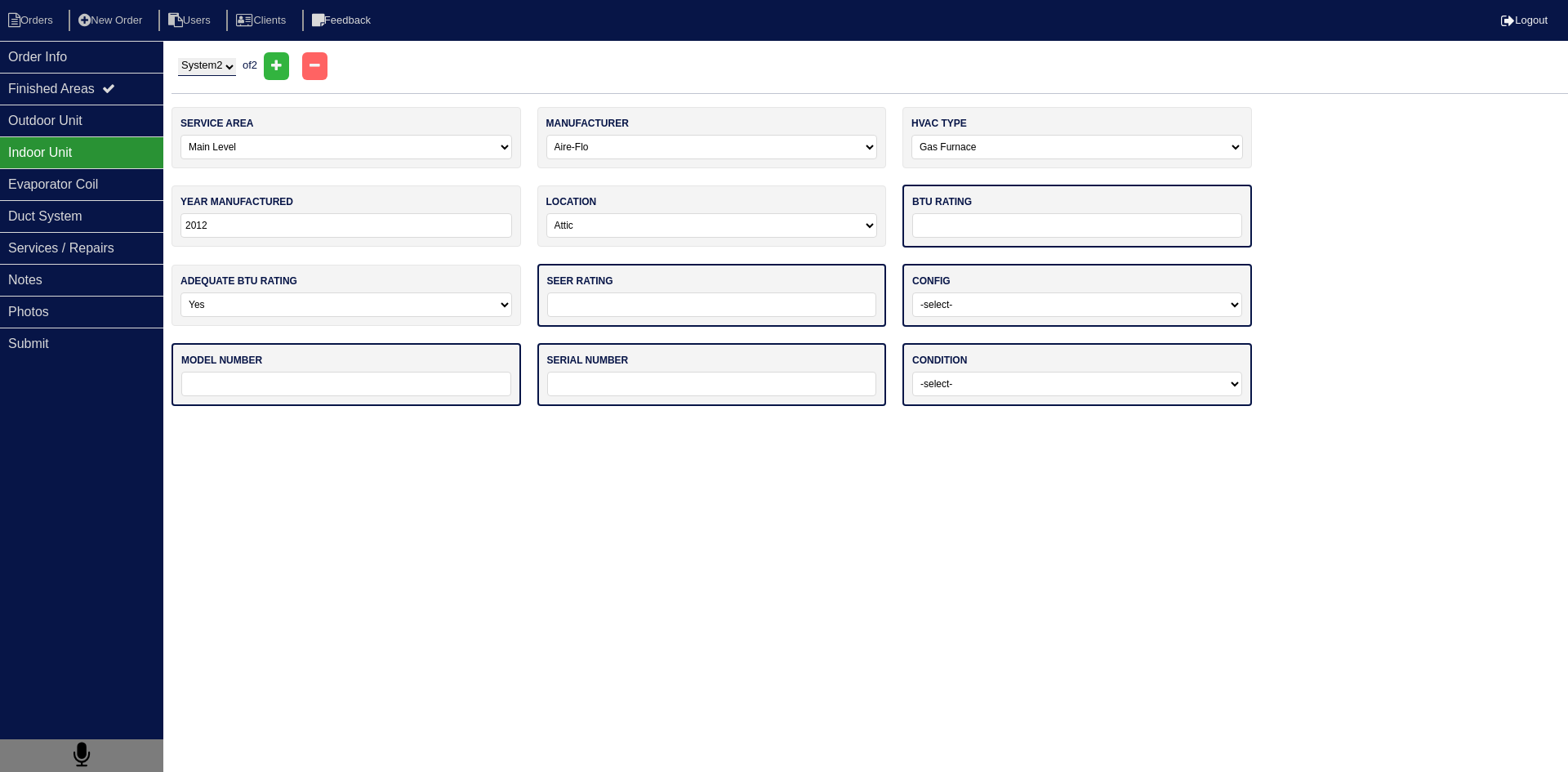 click at bounding box center [712, 305] 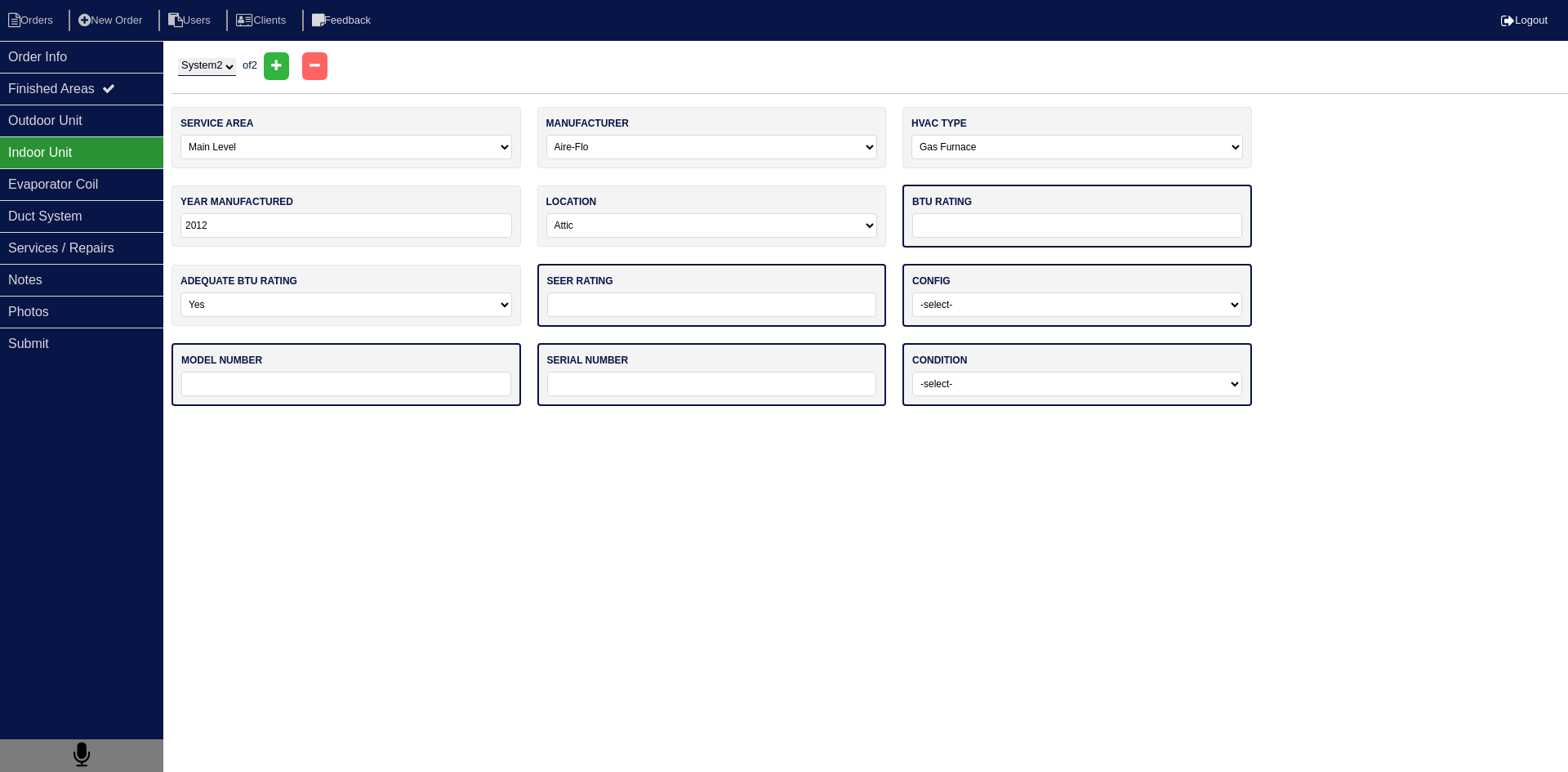 type on "13" 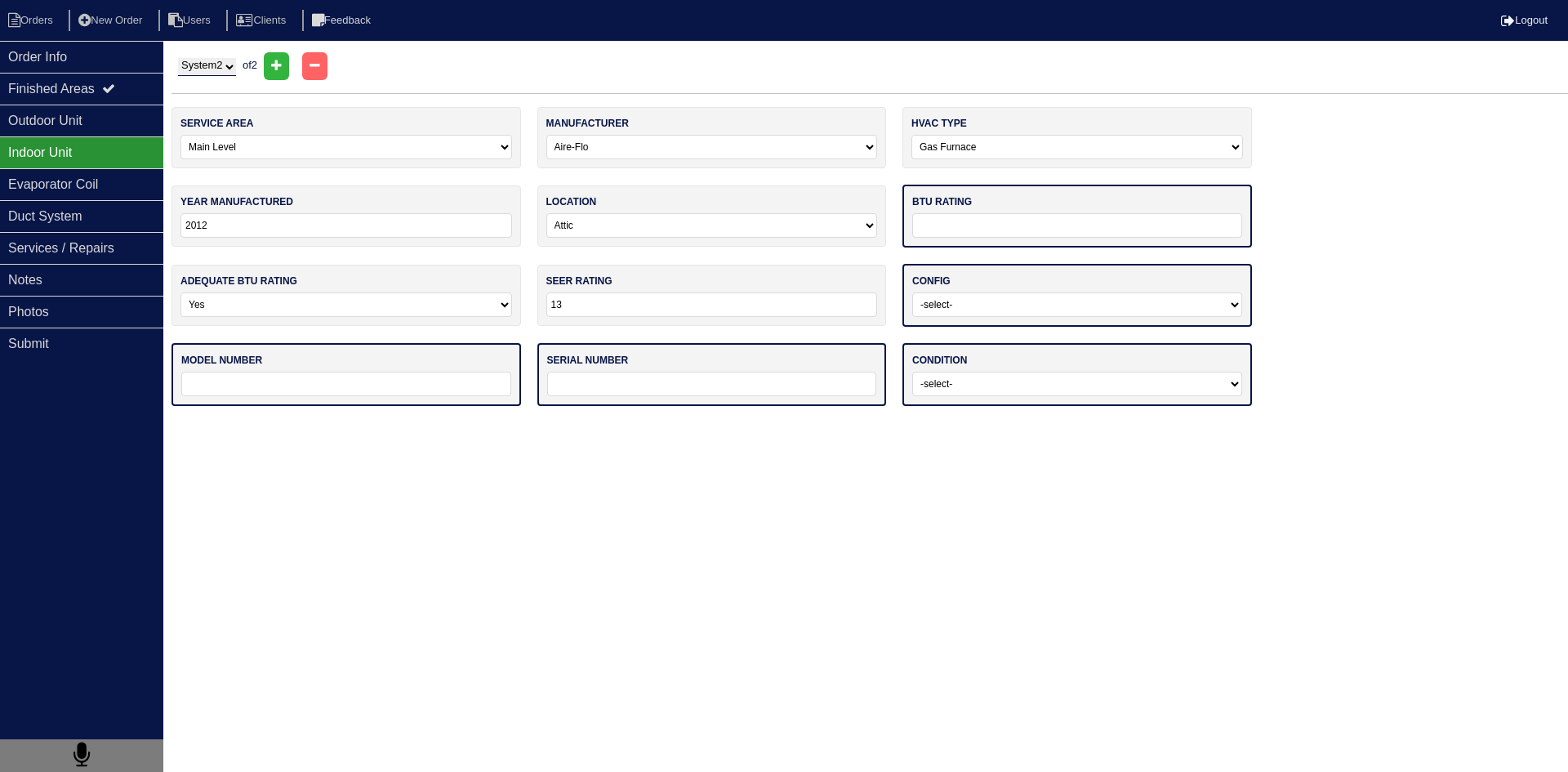 click on "-select- Vertical Horizontal" at bounding box center [1077, 305] 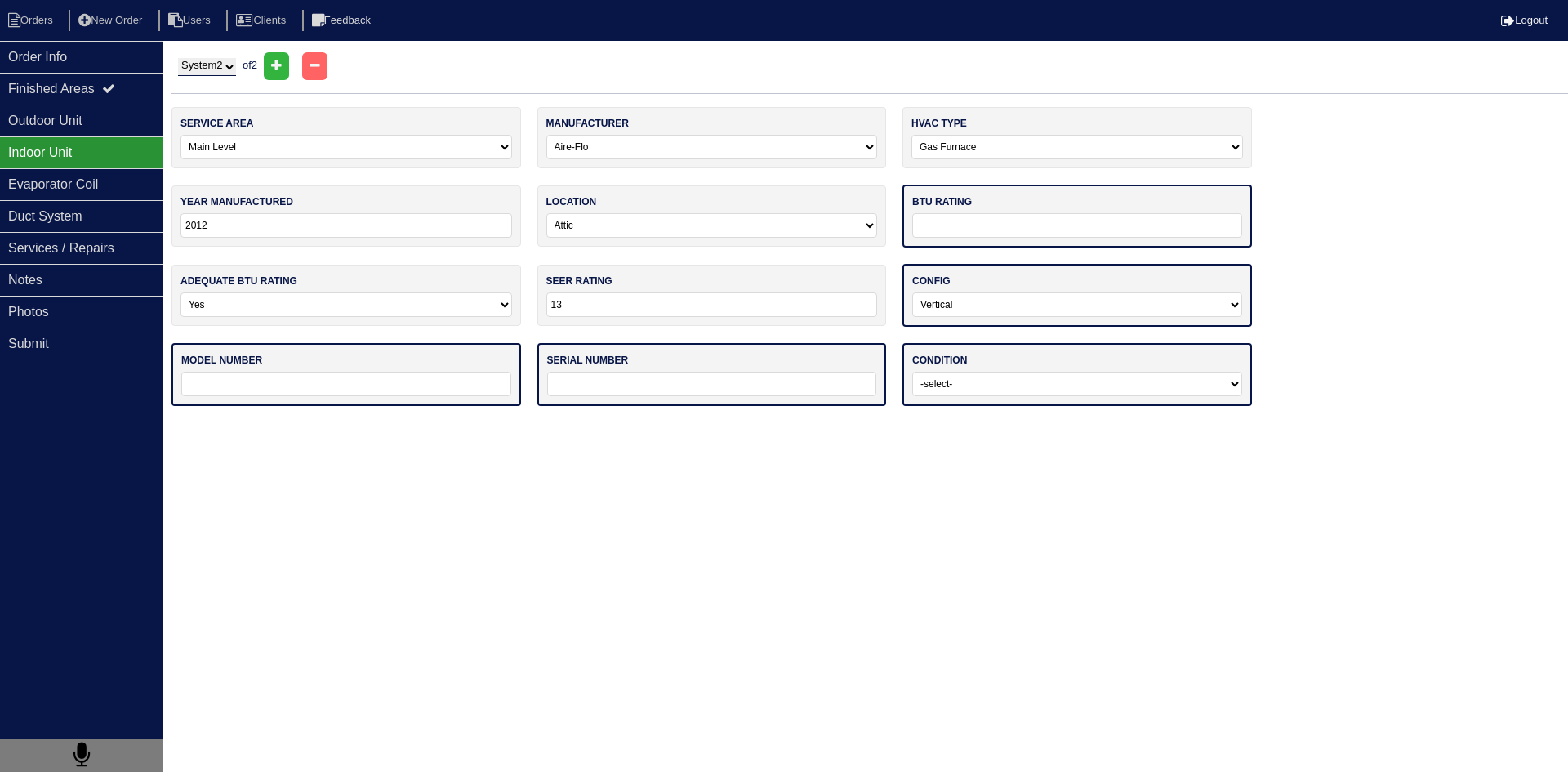 click on "-select- Vertical Horizontal" at bounding box center [1077, 305] 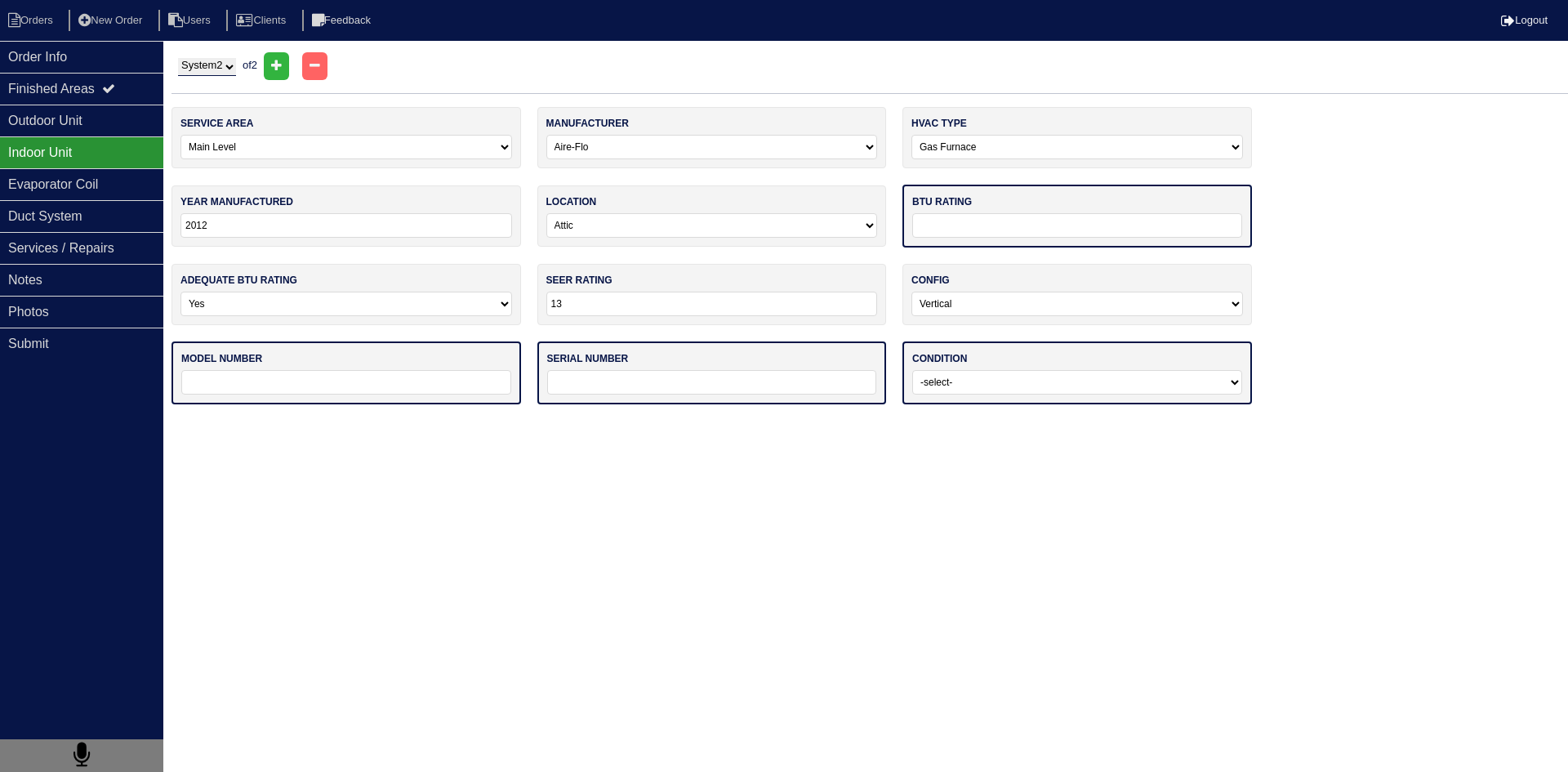 click on "-select- Operating Normally Service/Repairs Needed Replacement Needed Missing" at bounding box center (1077, 382) 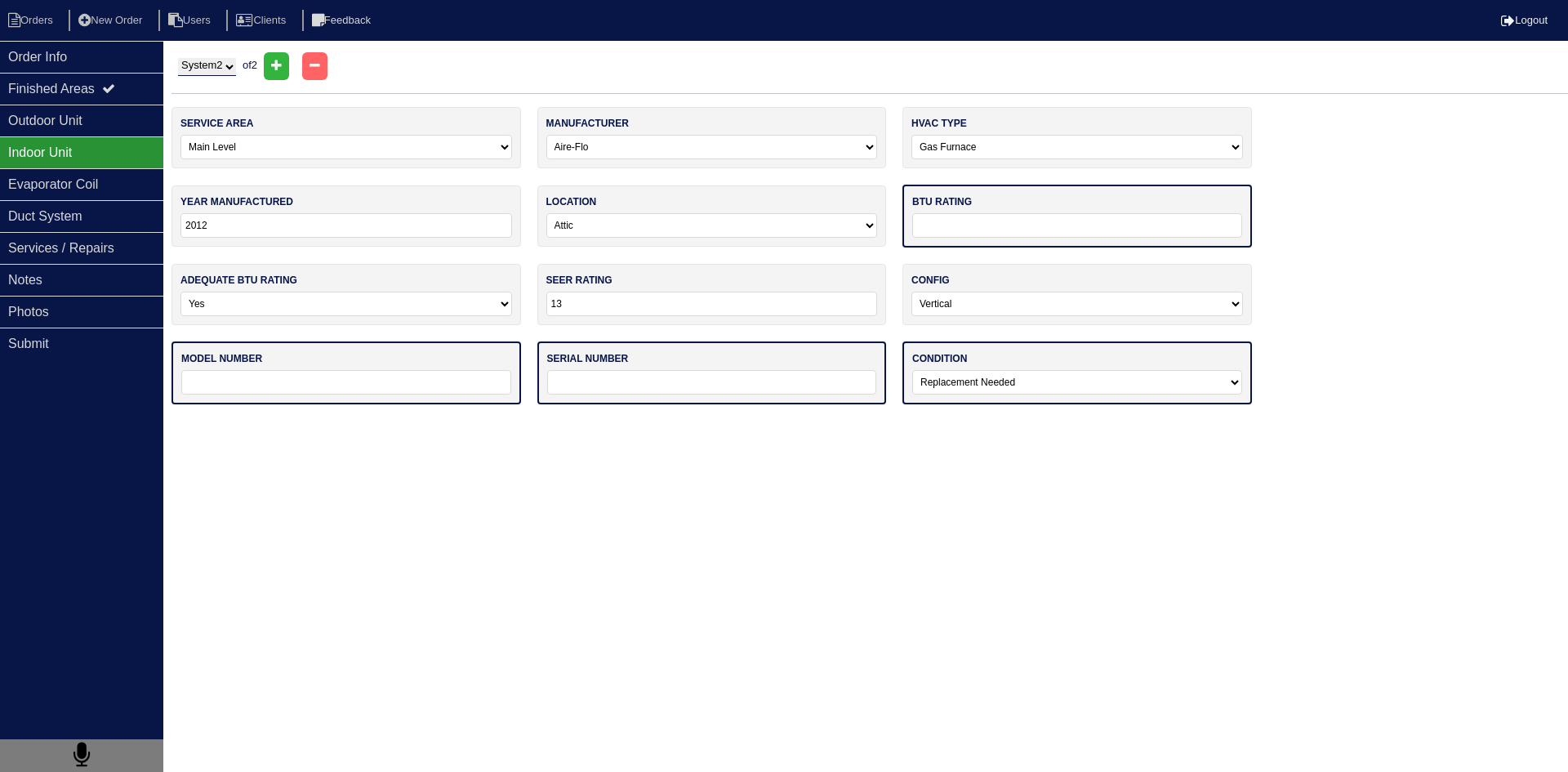 click on "-select- Operating Normally Service/Repairs Needed Replacement Needed Missing" at bounding box center [1077, 382] 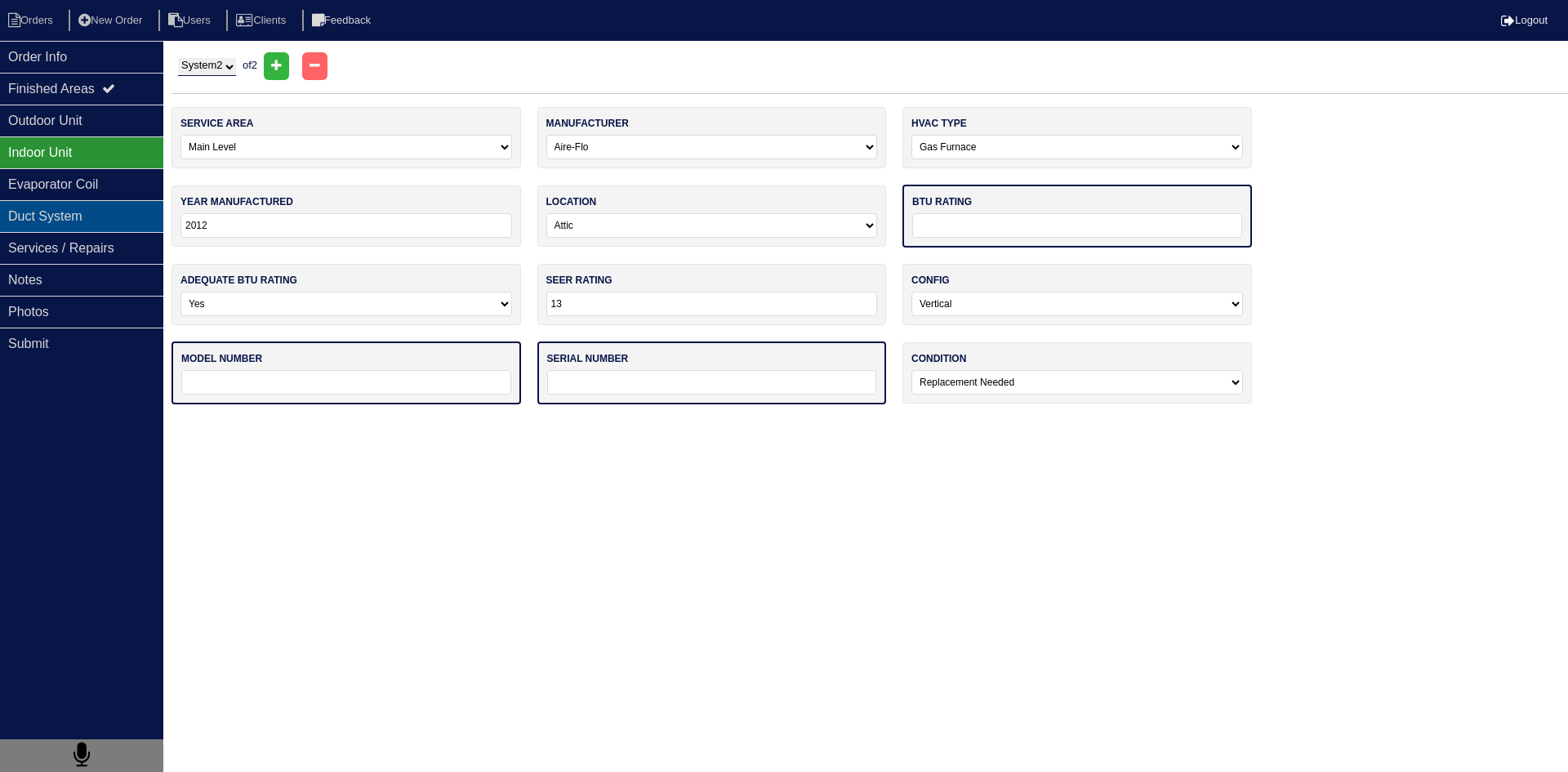 click on "Duct System" at bounding box center (82, 216) 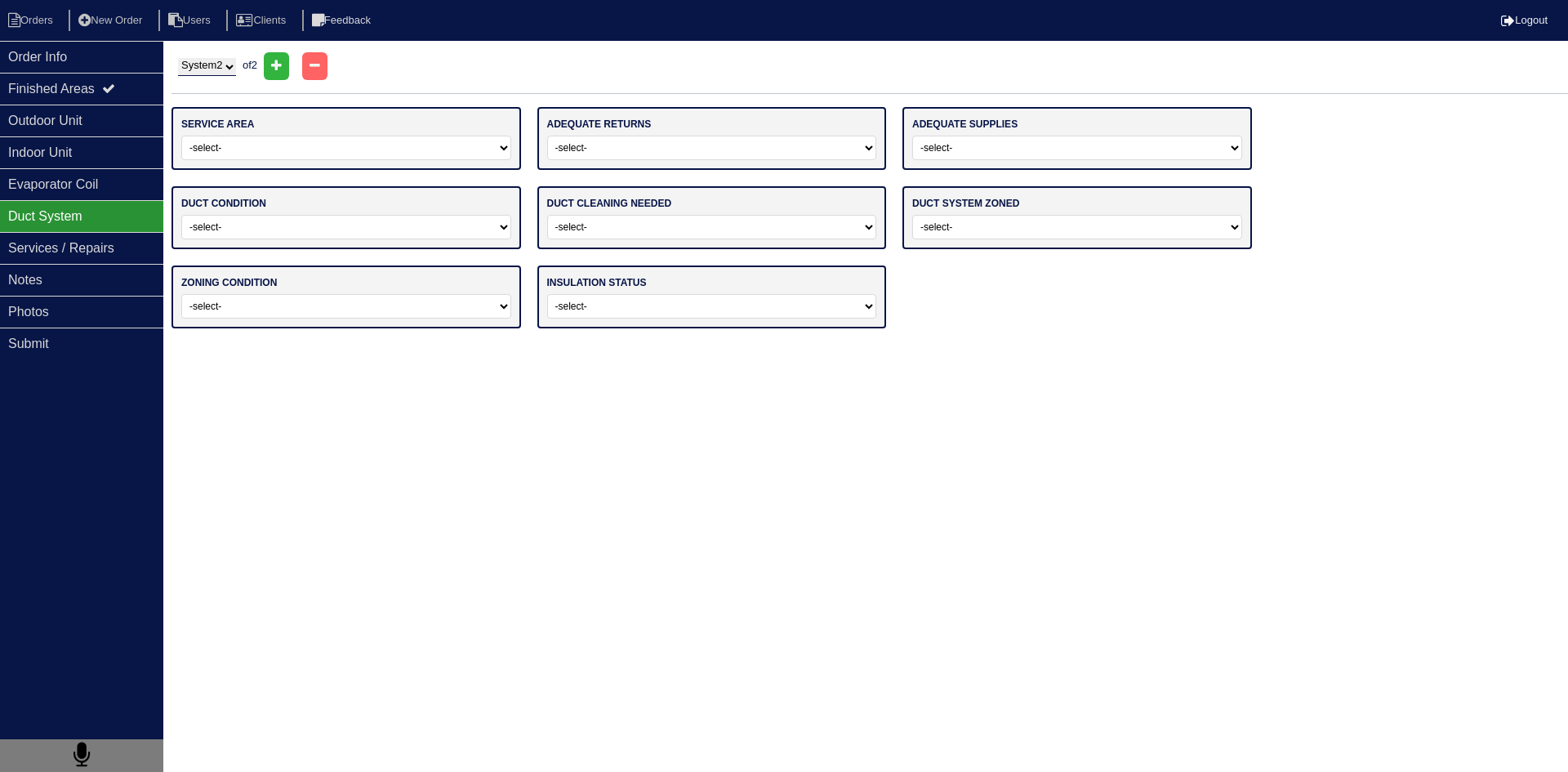 click on "-select- Main Level Upstairs Level Lower/Basement Level Main Level + Upstairs Level Main Level + Lower/Basement Level All Levels" at bounding box center [346, 148] 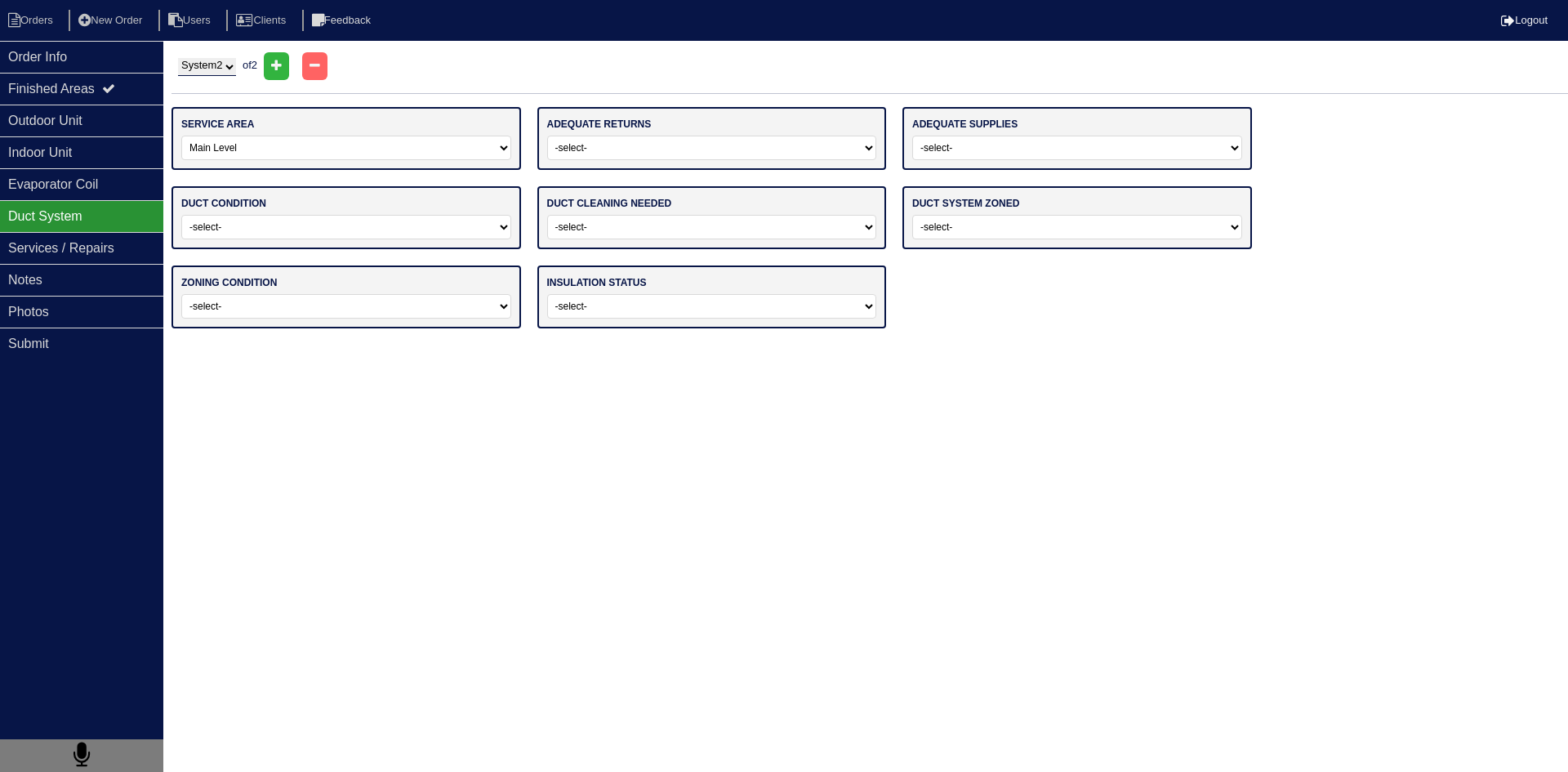 click on "-select- Main Level Upstairs Level Lower/Basement Level Main Level + Upstairs Level Main Level + Lower/Basement Level All Levels" at bounding box center (346, 148) 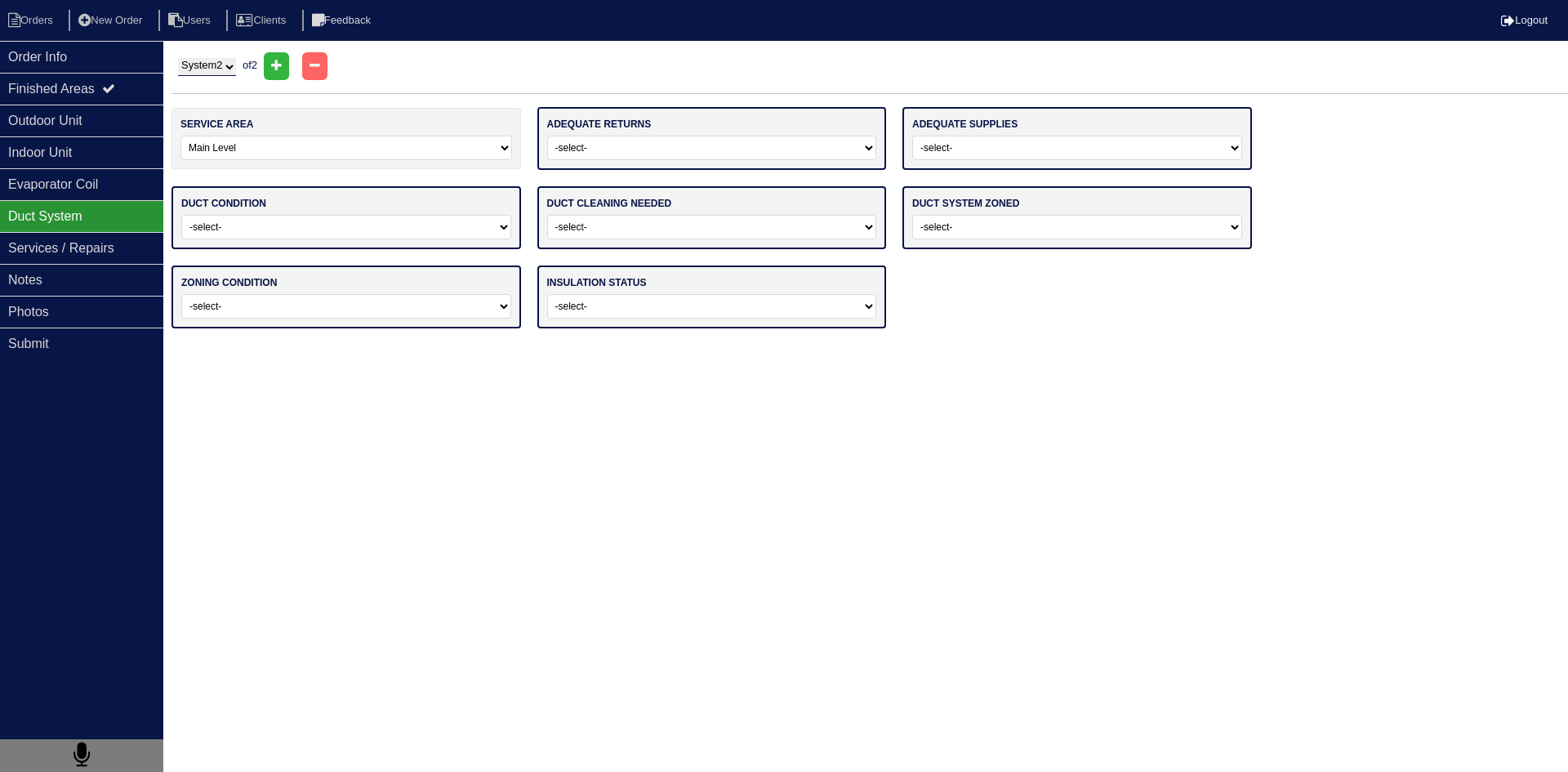 click on "-select- Yes No" at bounding box center (712, 148) 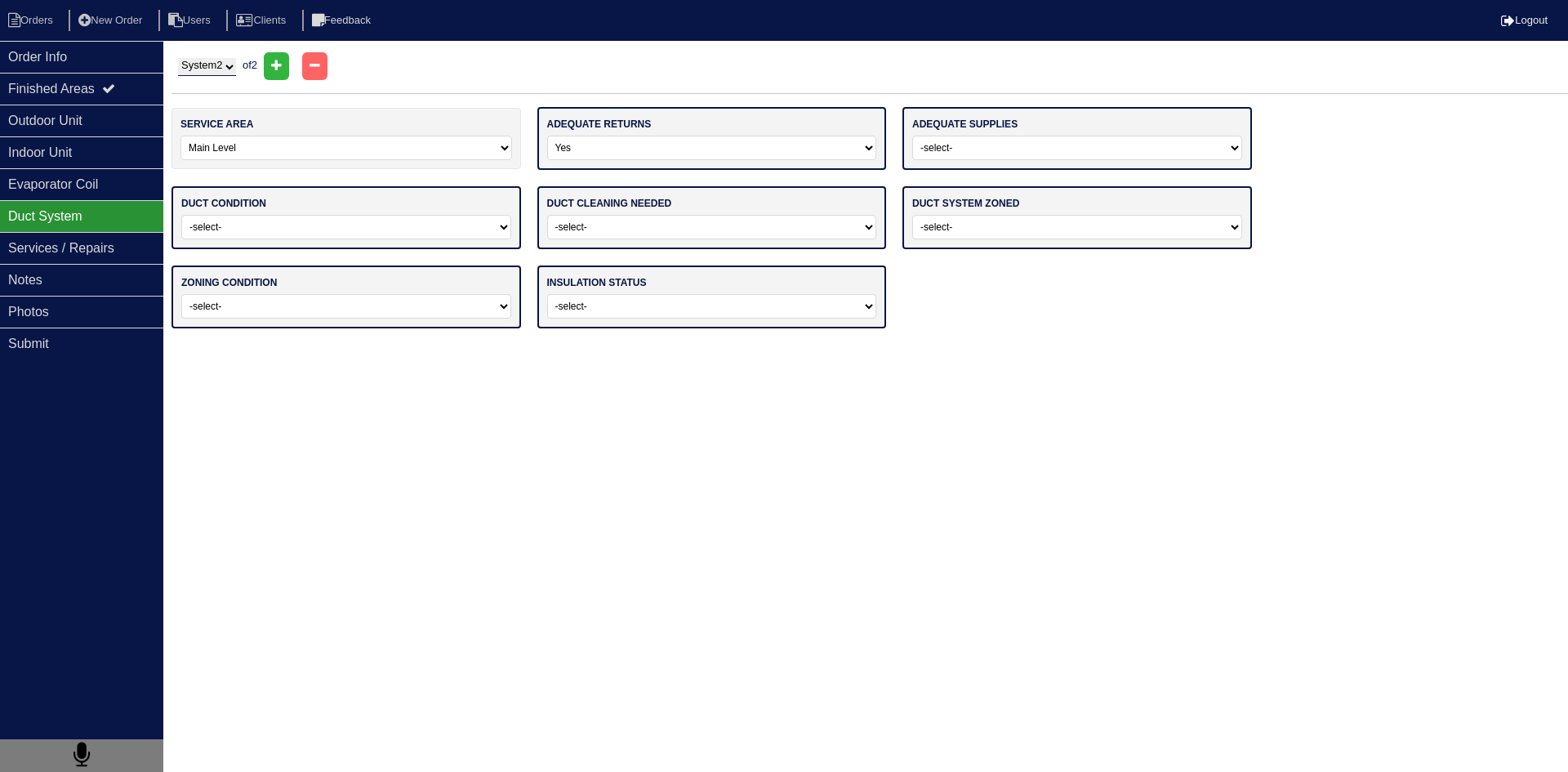 click on "-select- Yes No" at bounding box center (712, 148) 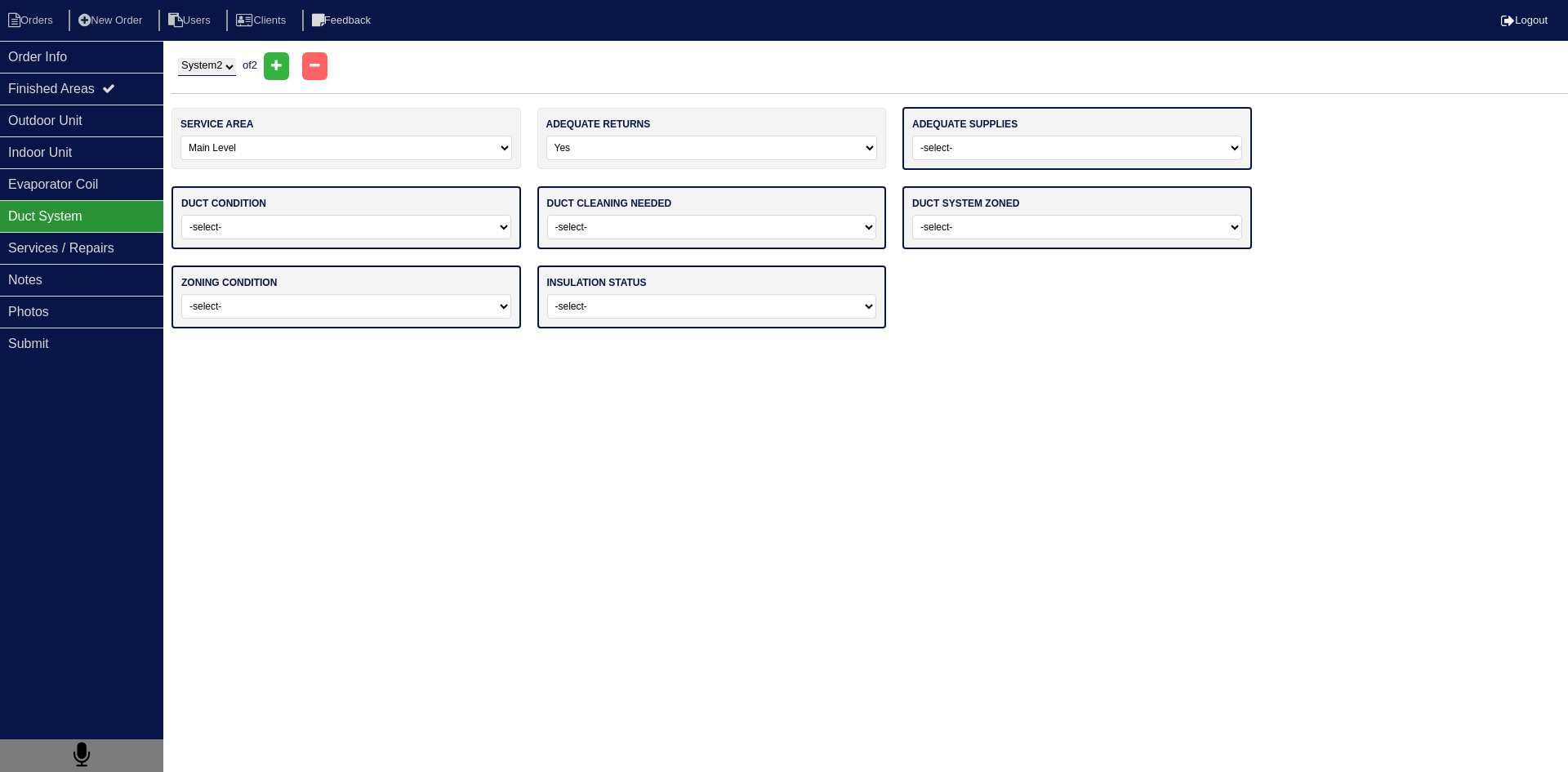 click on "-select- Yes No" at bounding box center [1077, 148] 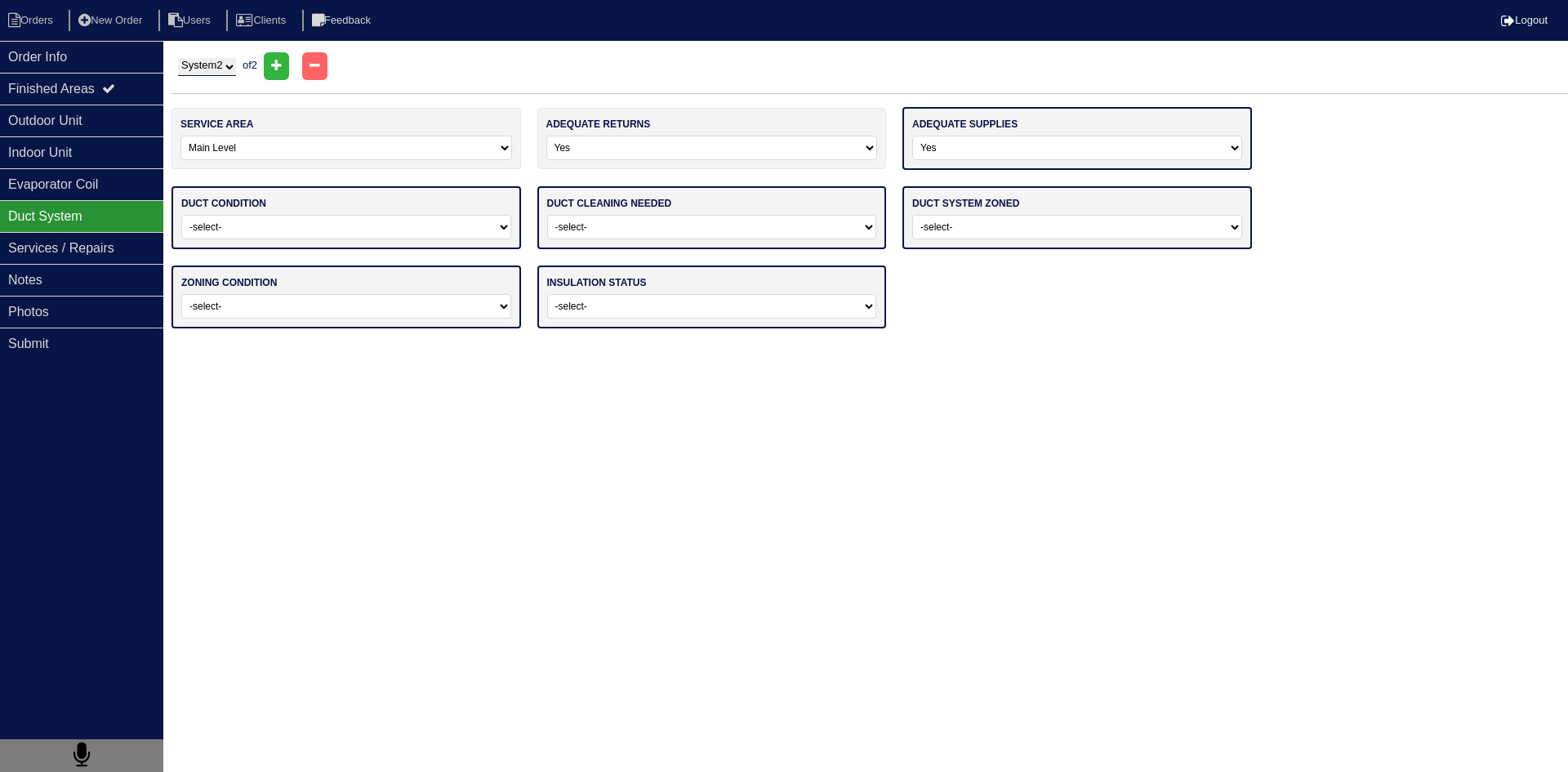 click on "-select- Yes No" at bounding box center (1077, 148) 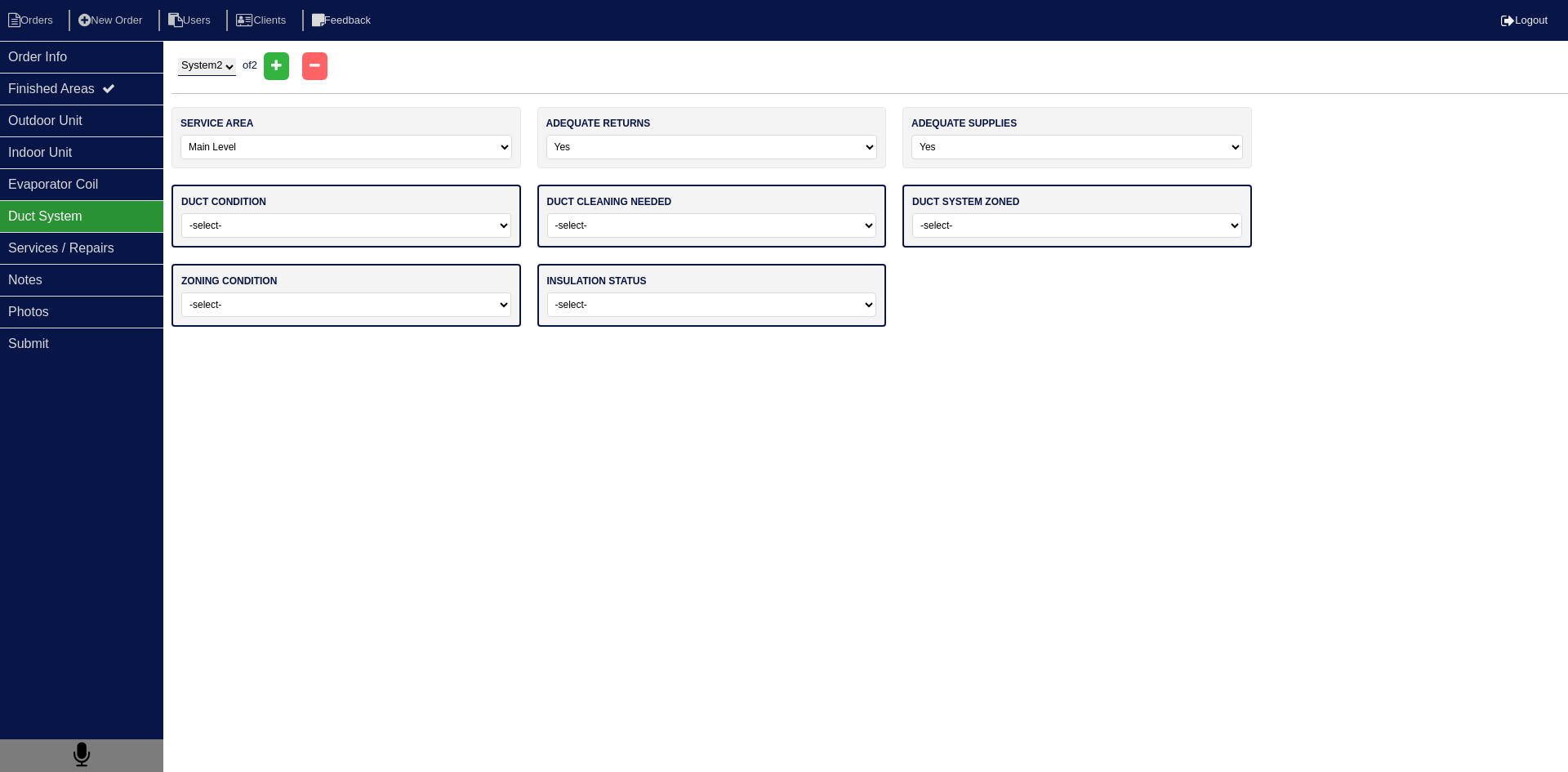 click on "-select- Adequate For System Tonnage Not Adequate - Modifications Needed Repairs Needed" at bounding box center (346, 225) 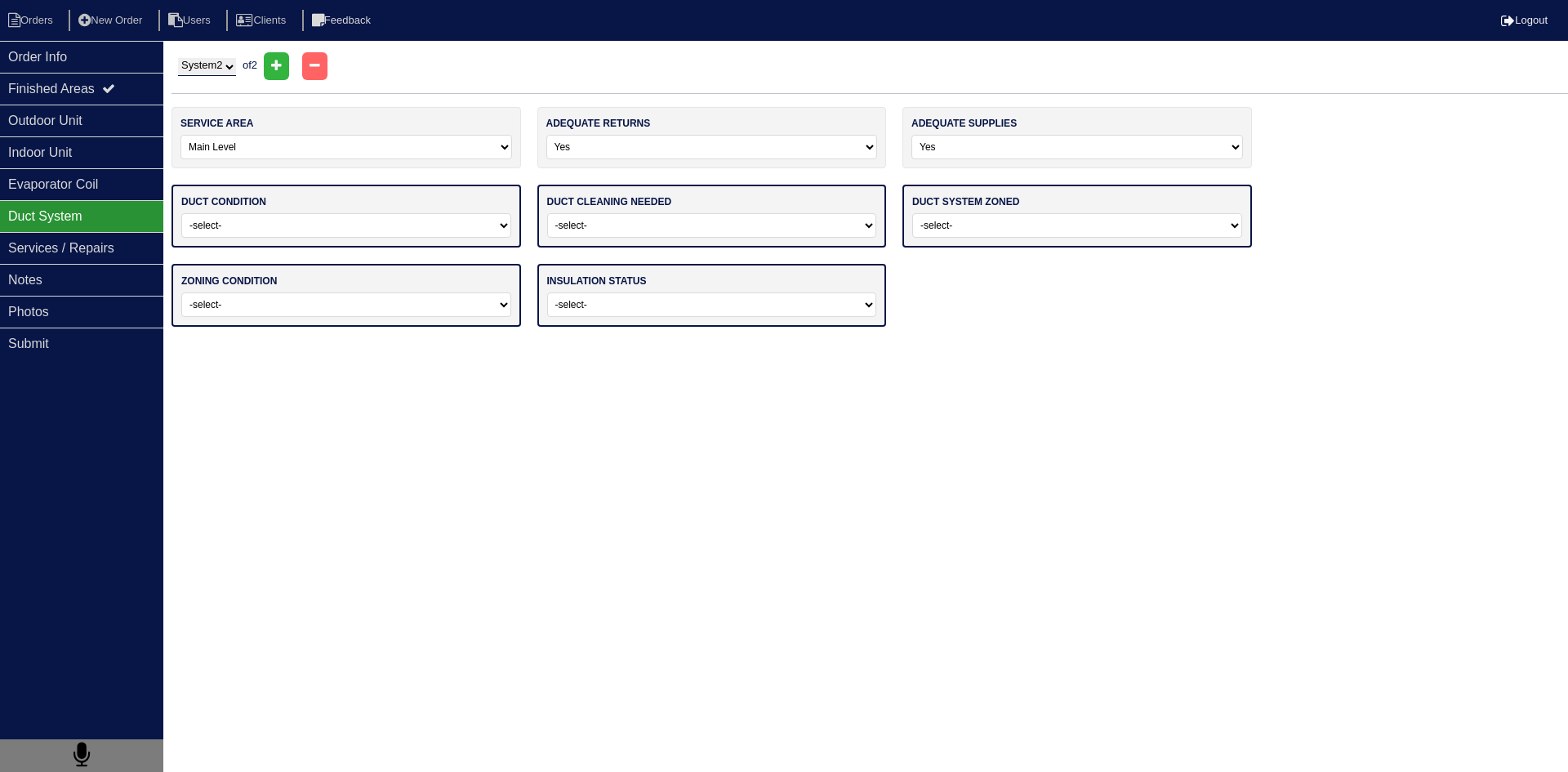 select on "0" 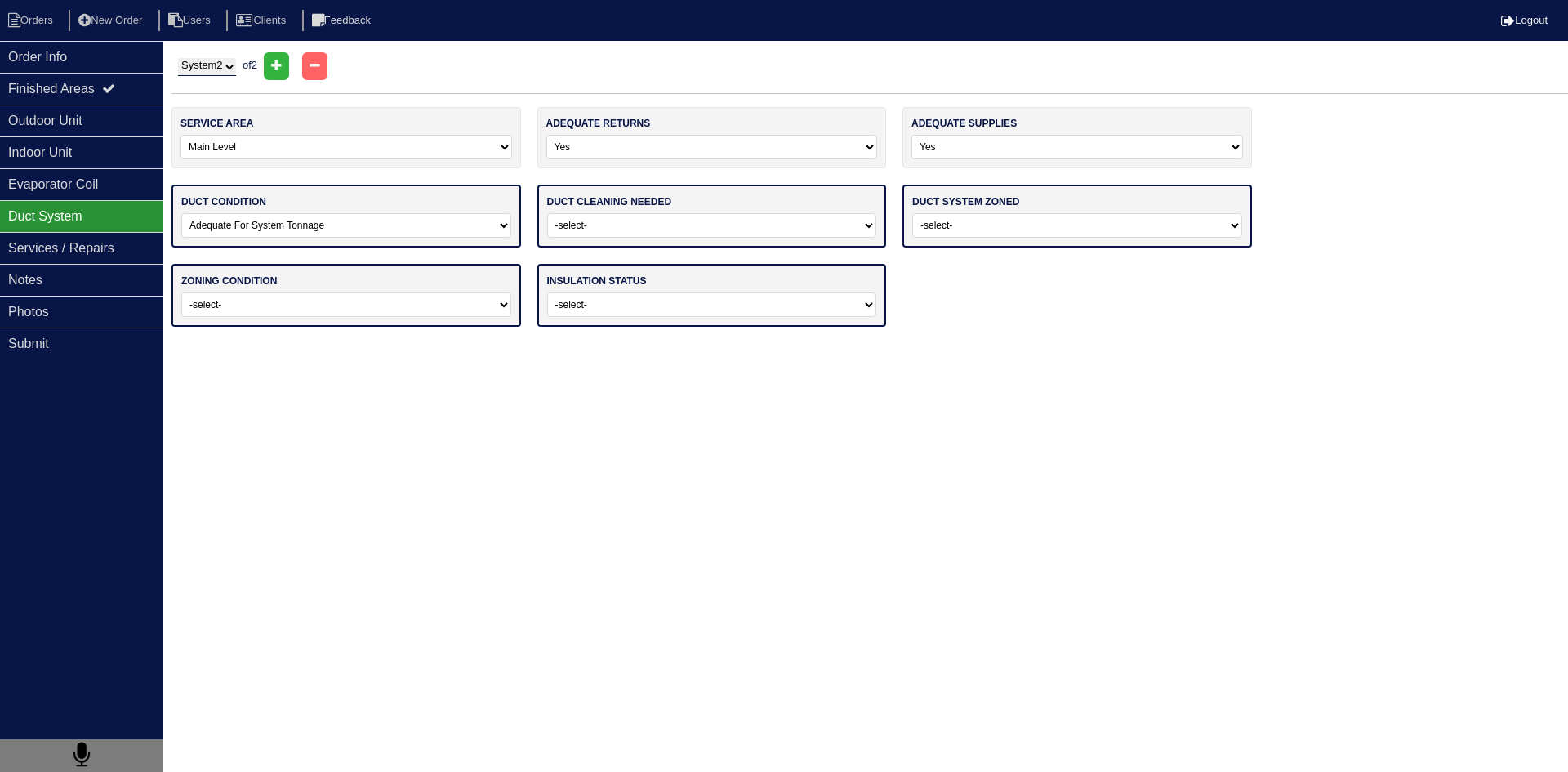 click on "-select- Adequate For System Tonnage Not Adequate - Modifications Needed Repairs Needed" at bounding box center [346, 225] 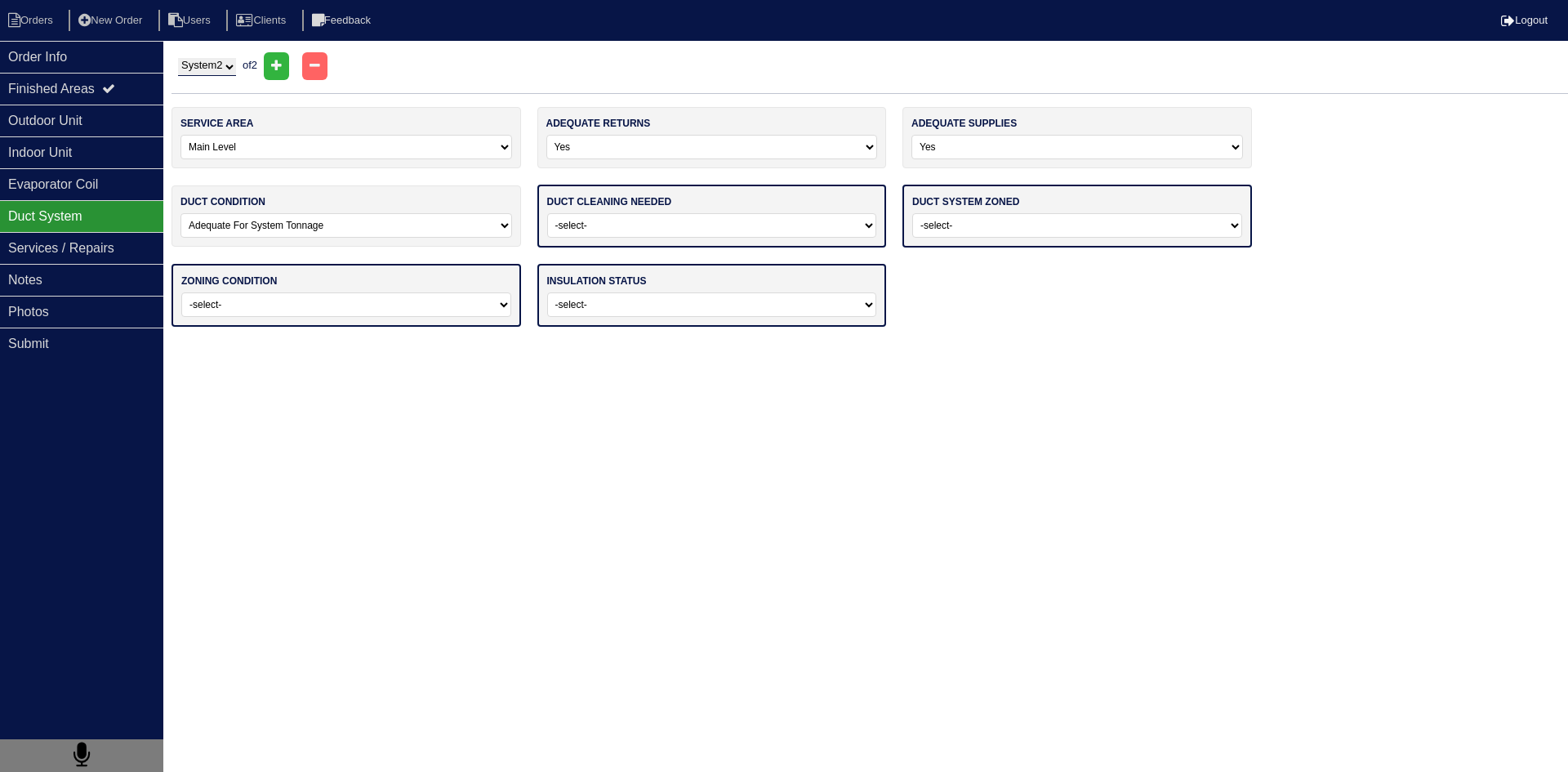 click on "-select- No Yes - Recommended But Not Required Yes - Highly Recommended" at bounding box center (712, 225) 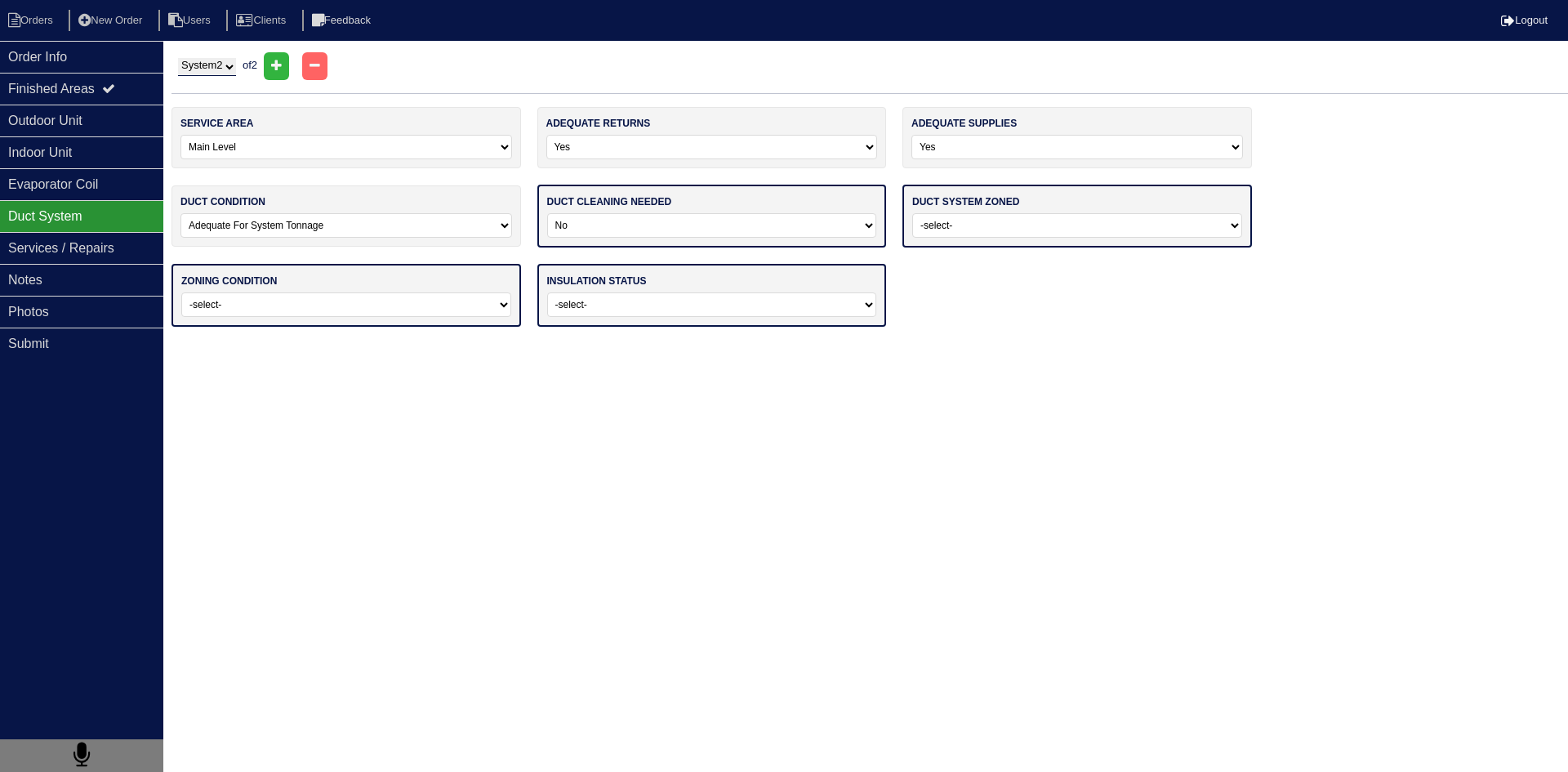 click on "-select- No Yes - Recommended But Not Required Yes - Highly Recommended" at bounding box center (712, 225) 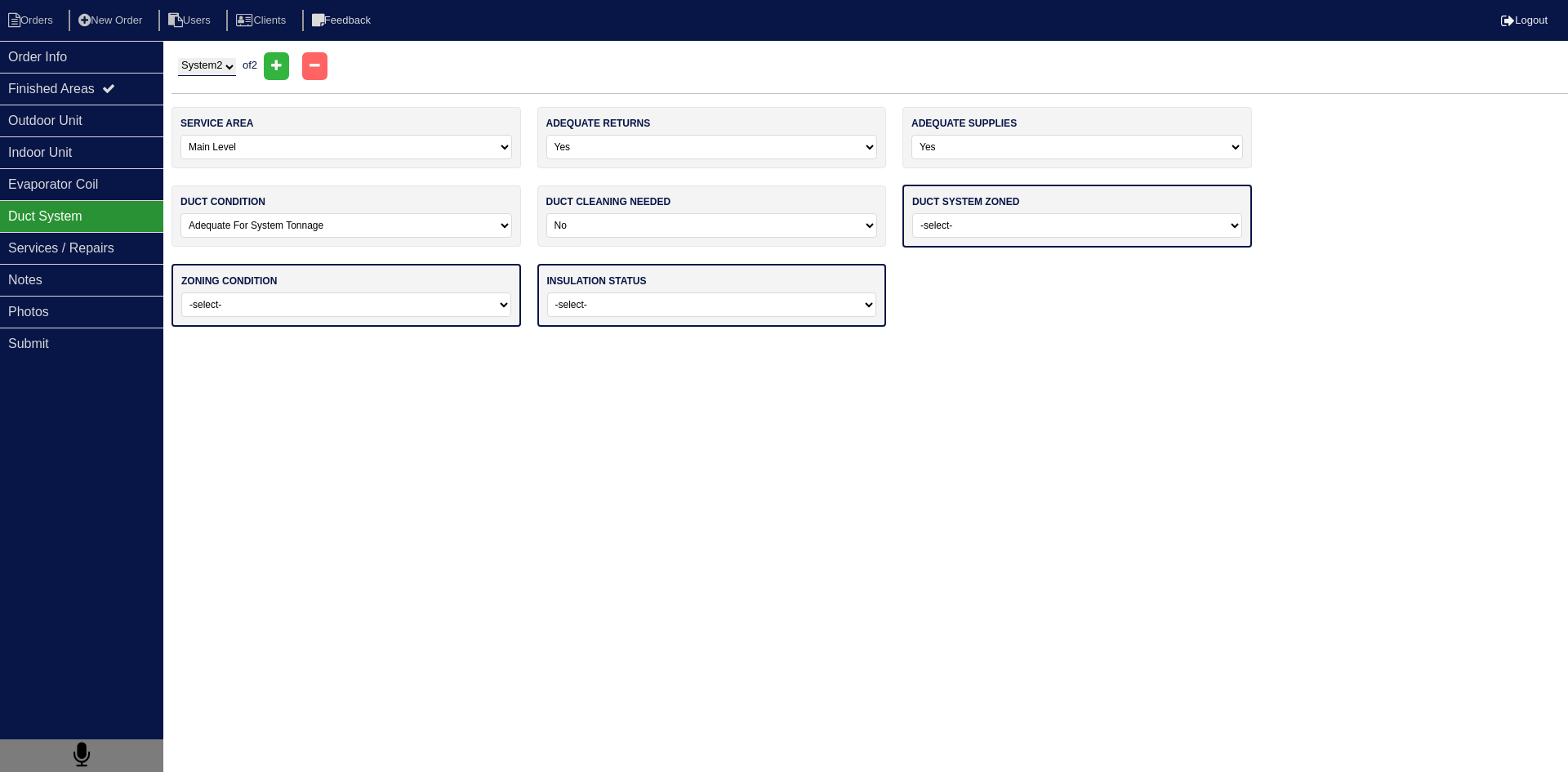 click on "-select- Yes No - Not Needed No - Zoning Needed No - Zoning Needed (ducts Not Configured For Zoning)" at bounding box center [1077, 225] 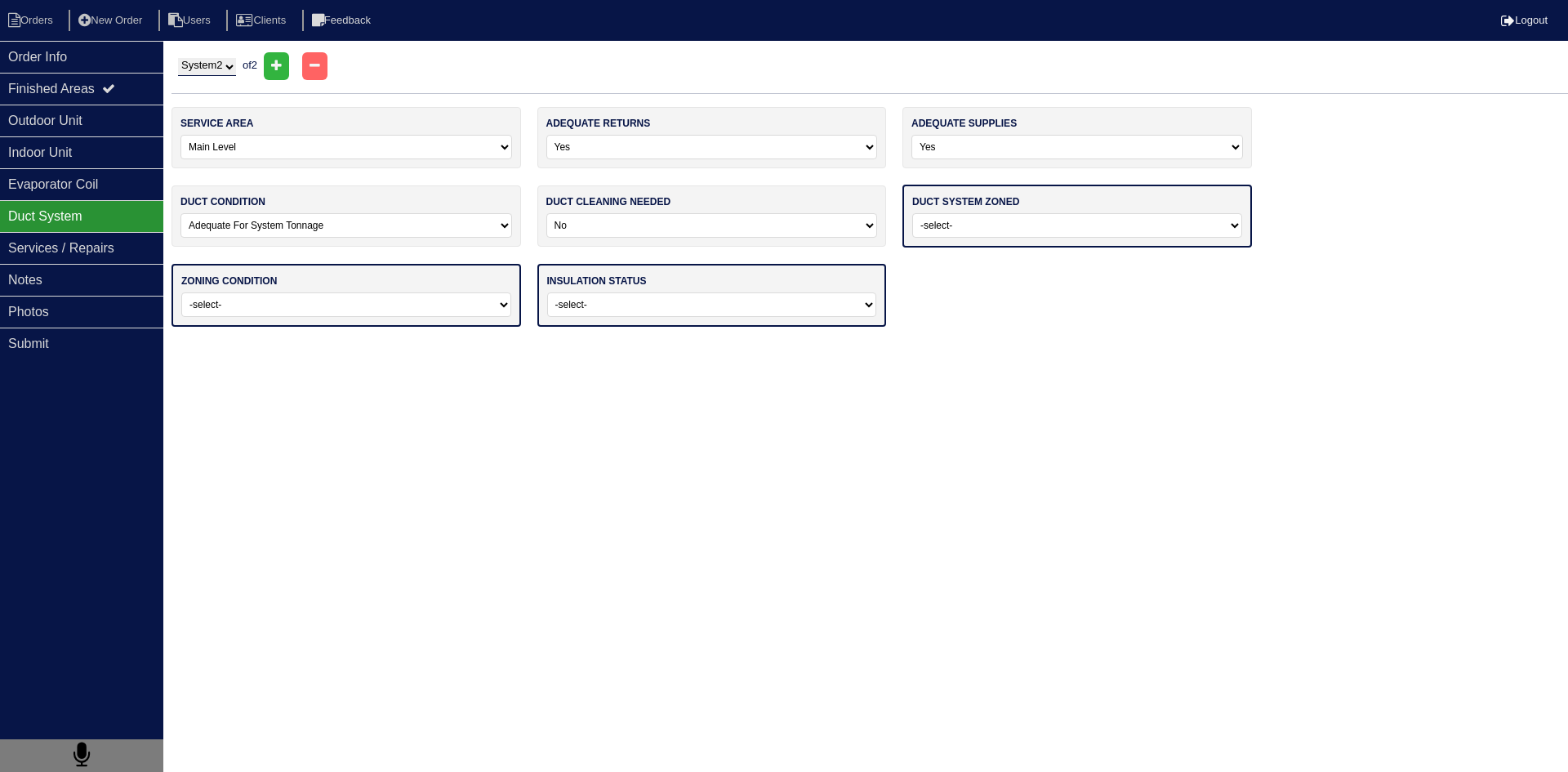 select on "1" 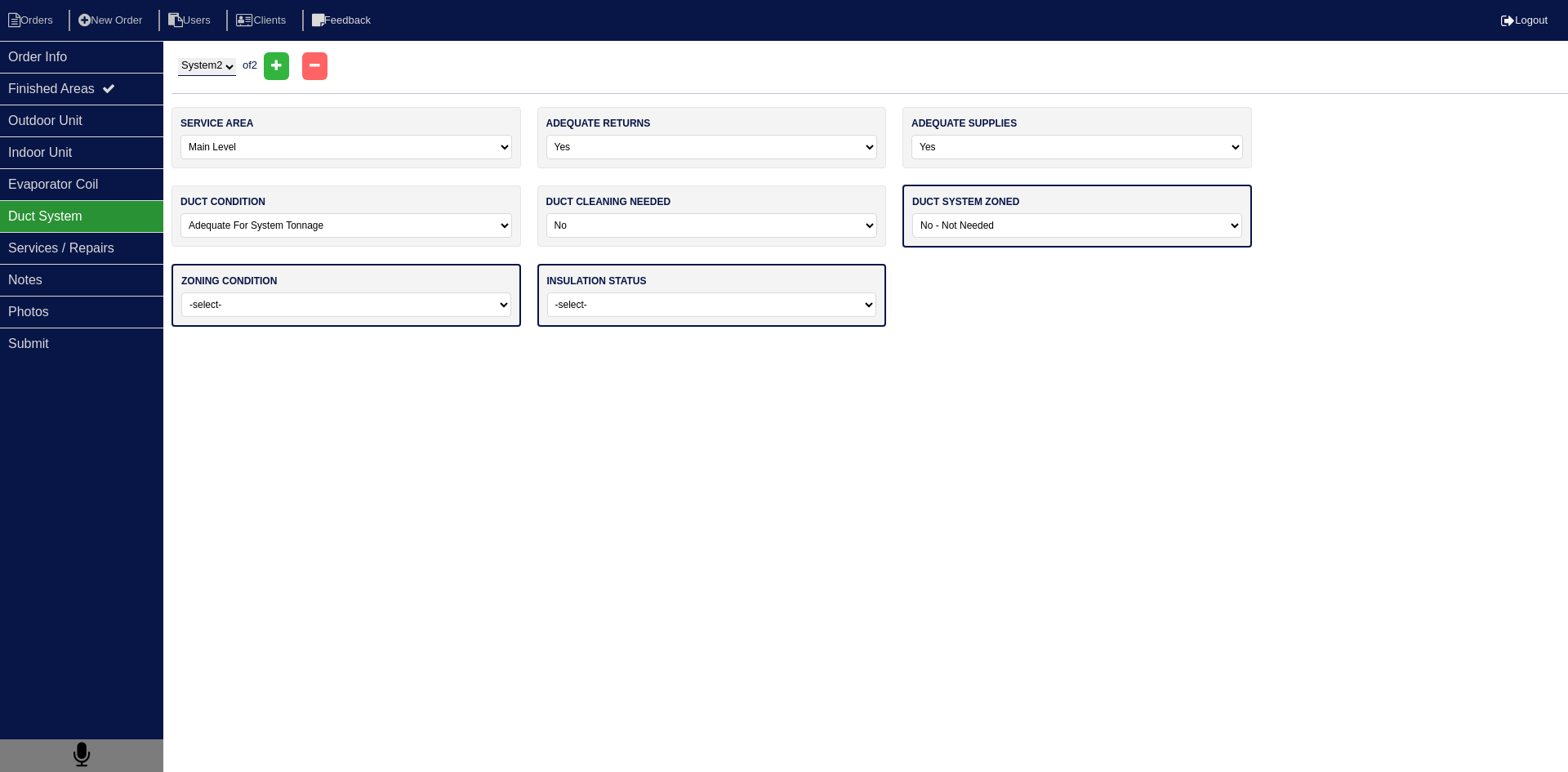 click on "-select- Yes No - Not Needed No - Zoning Needed No - Zoning Needed (ducts Not Configured For Zoning)" at bounding box center [1077, 225] 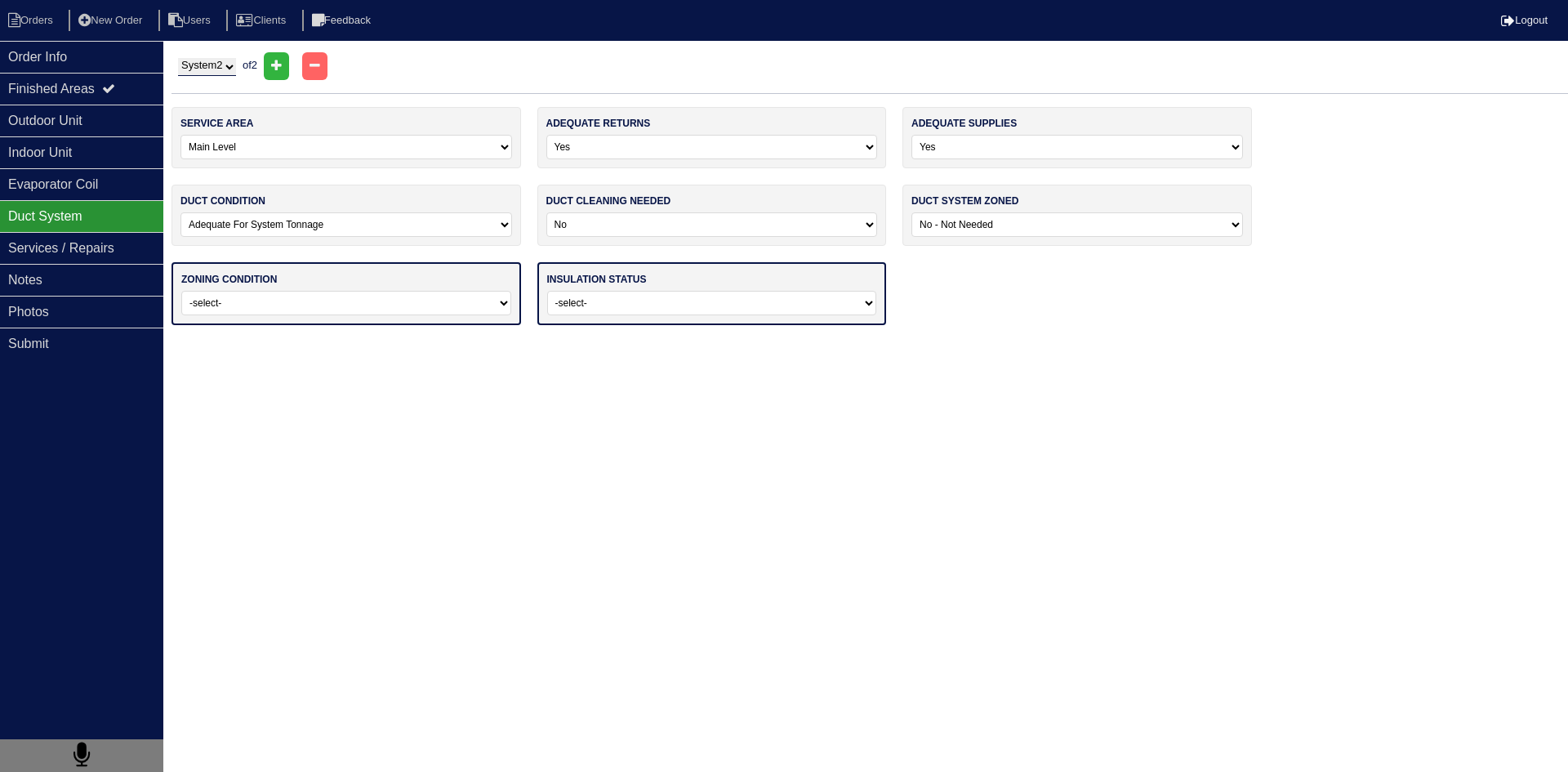 click on "-select- Operating Normally Repairs Needed Full Zoning Needed" at bounding box center [346, 303] 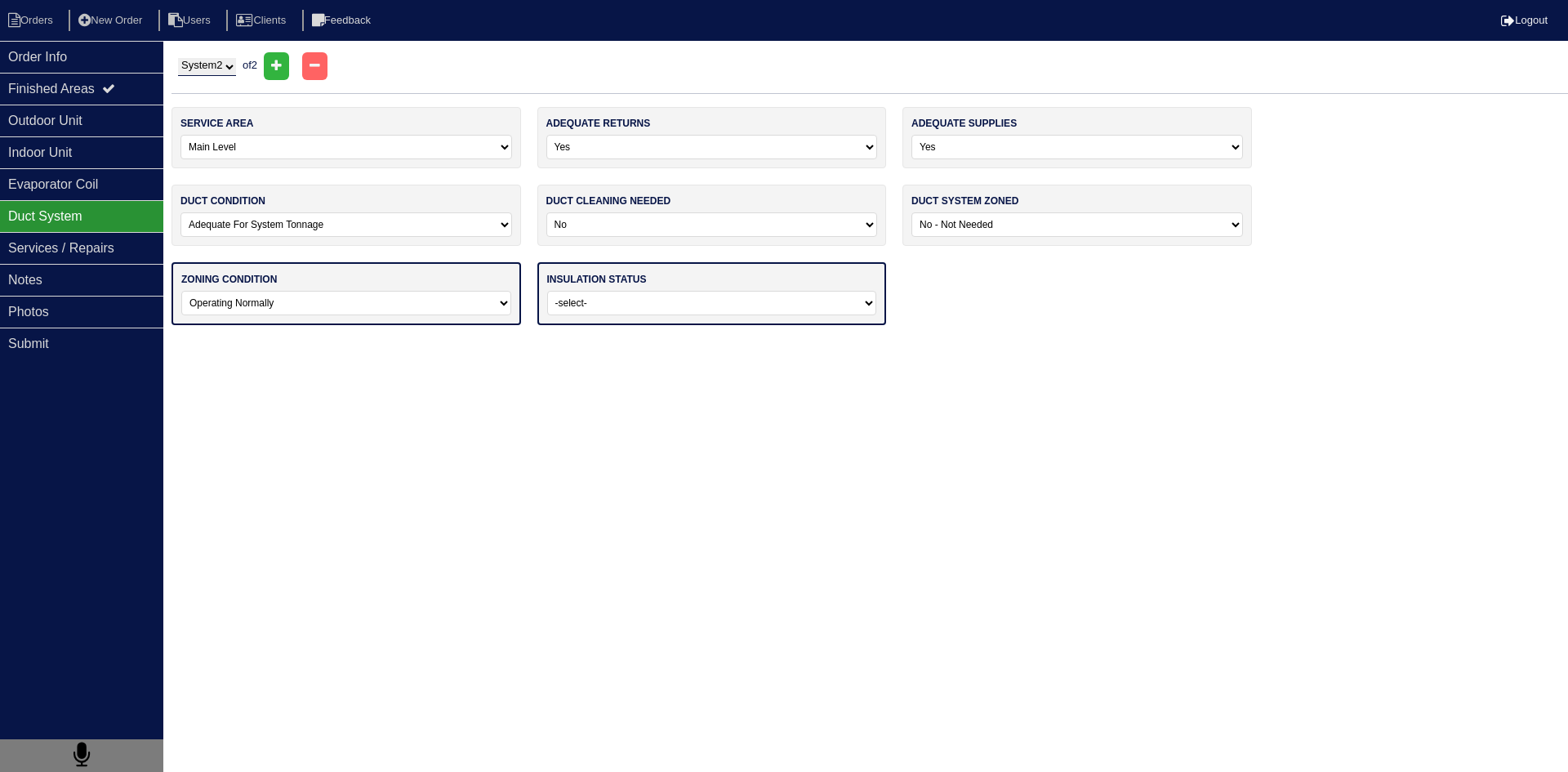 click on "-select- Operating Normally Repairs Needed Full Zoning Needed" at bounding box center (346, 303) 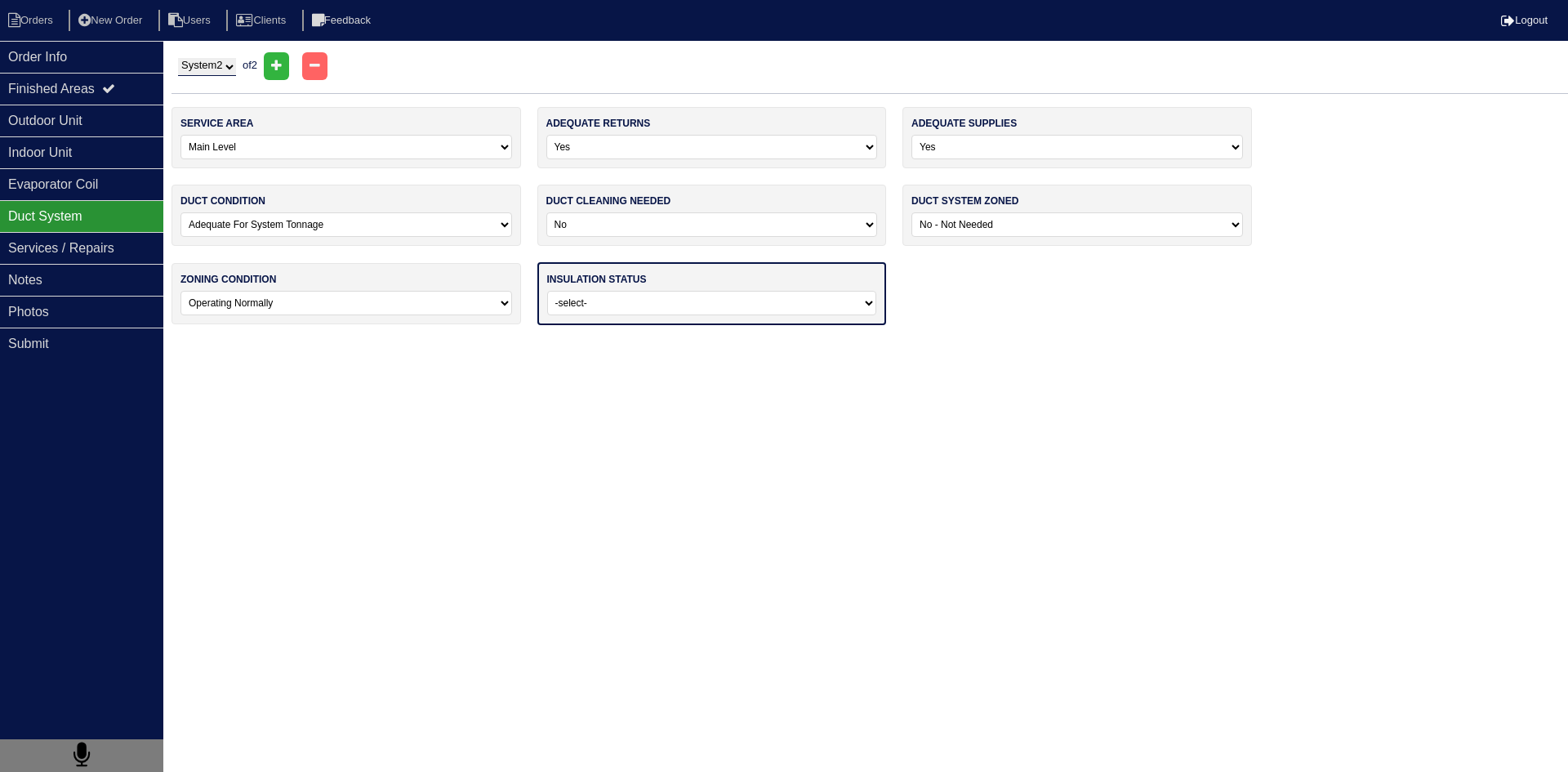click on "-select- Adequate For Property Additional Insualtion Needed Insulation Missing - Additional Insulationi Required Insulation Needs To Be Removed And Replaced" at bounding box center [712, 303] 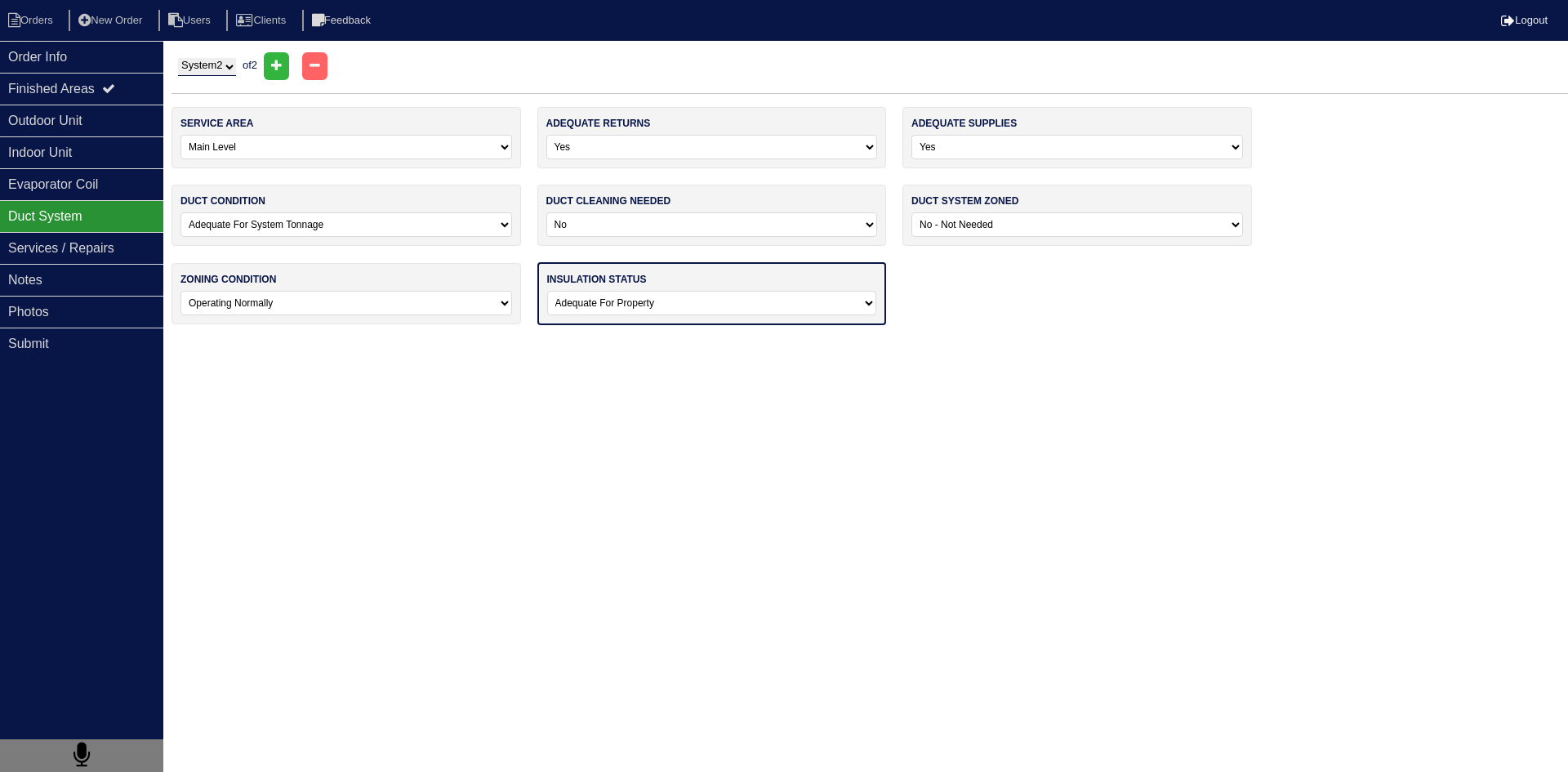 click on "-select- Adequate For Property Additional Insualtion Needed Insulation Missing - Additional Insulationi Required Insulation Needs To Be Removed And Replaced" at bounding box center [712, 303] 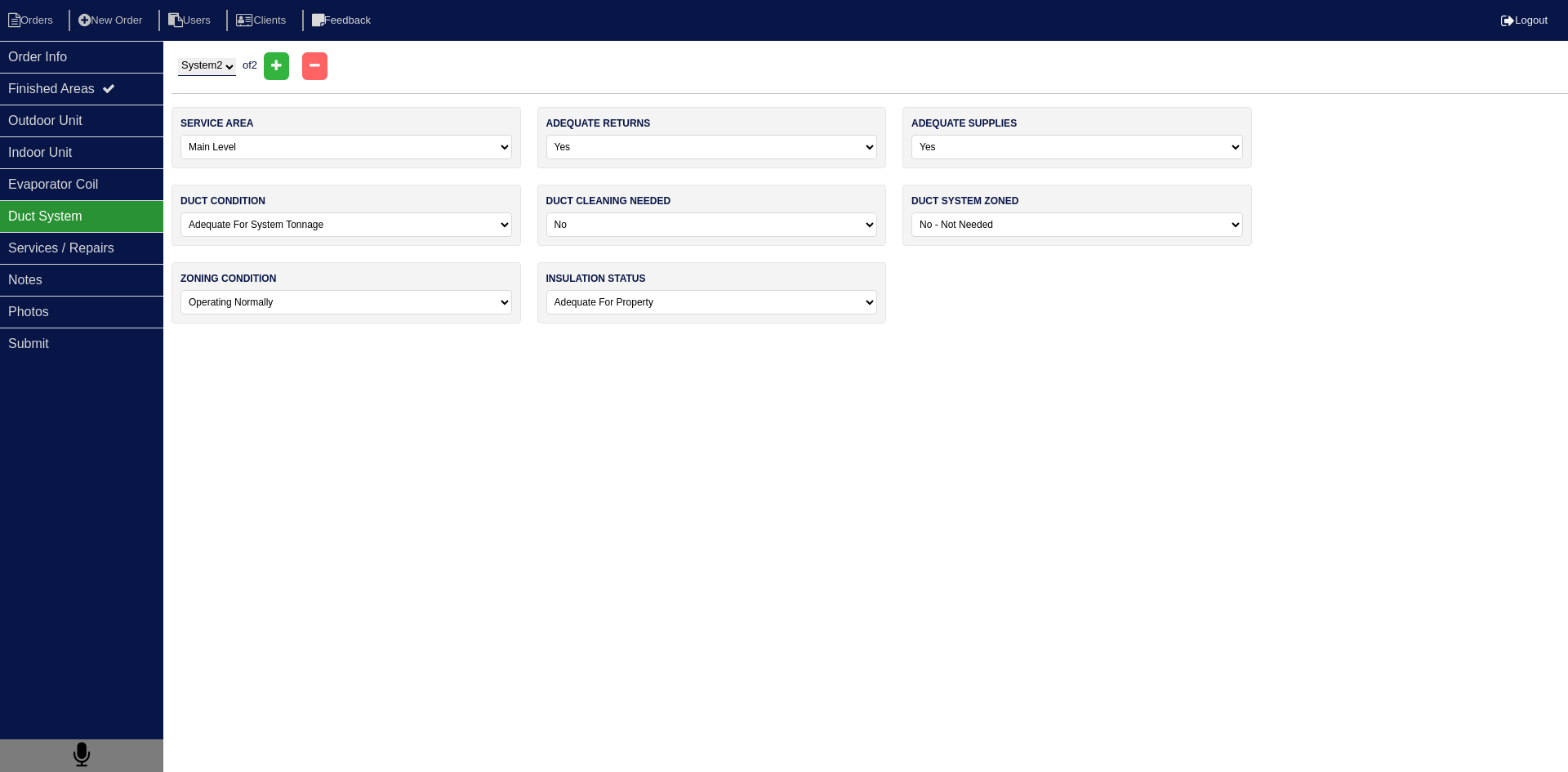 click on "System  1 System  2" at bounding box center [207, 67] 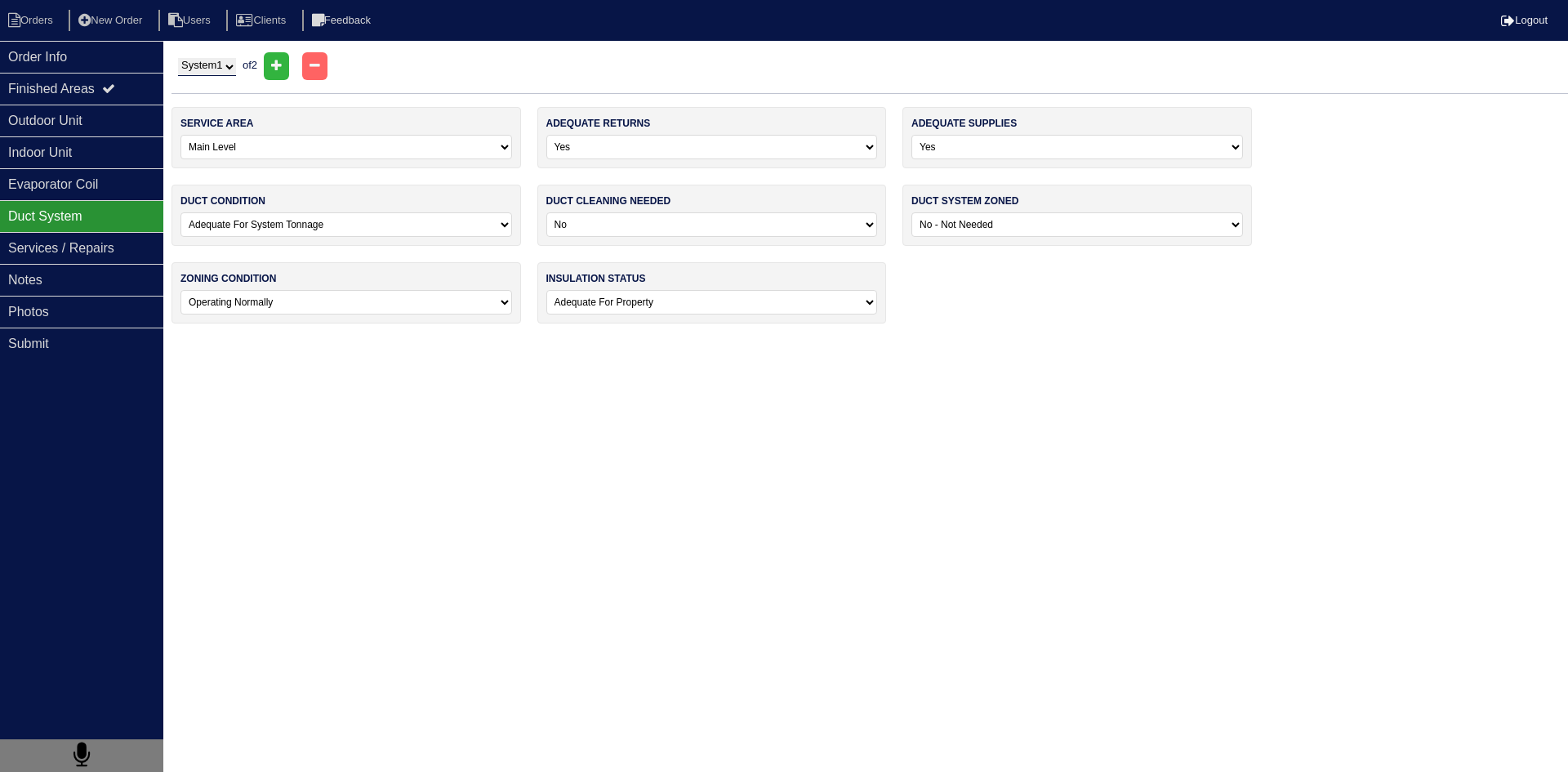 click on "System  1 System  2" at bounding box center [207, 67] 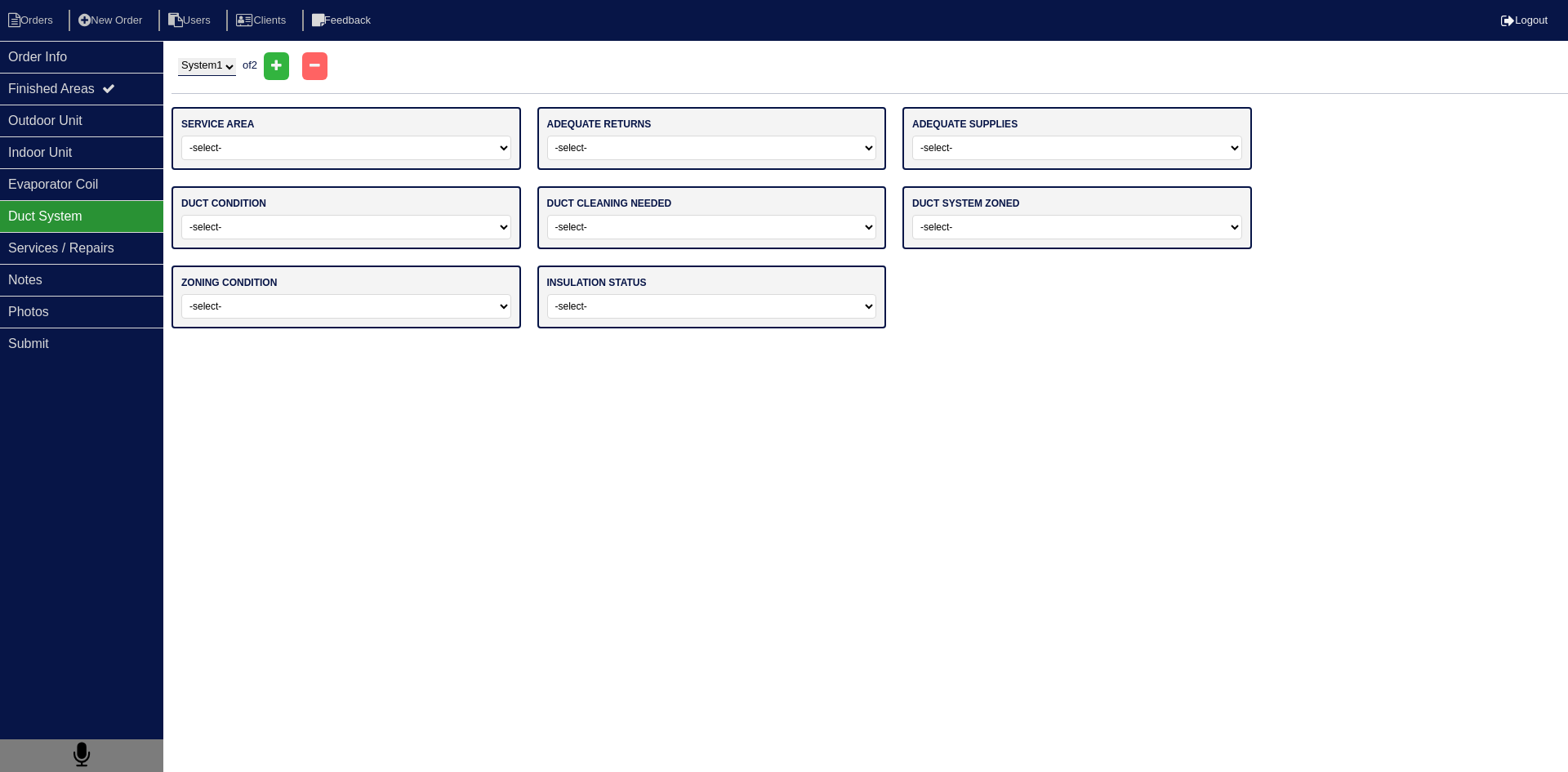 click on "-select- Main Level Upstairs Level Lower/Basement Level Main Level + Upstairs Level Main Level + Lower/Basement Level All Levels" at bounding box center (346, 148) 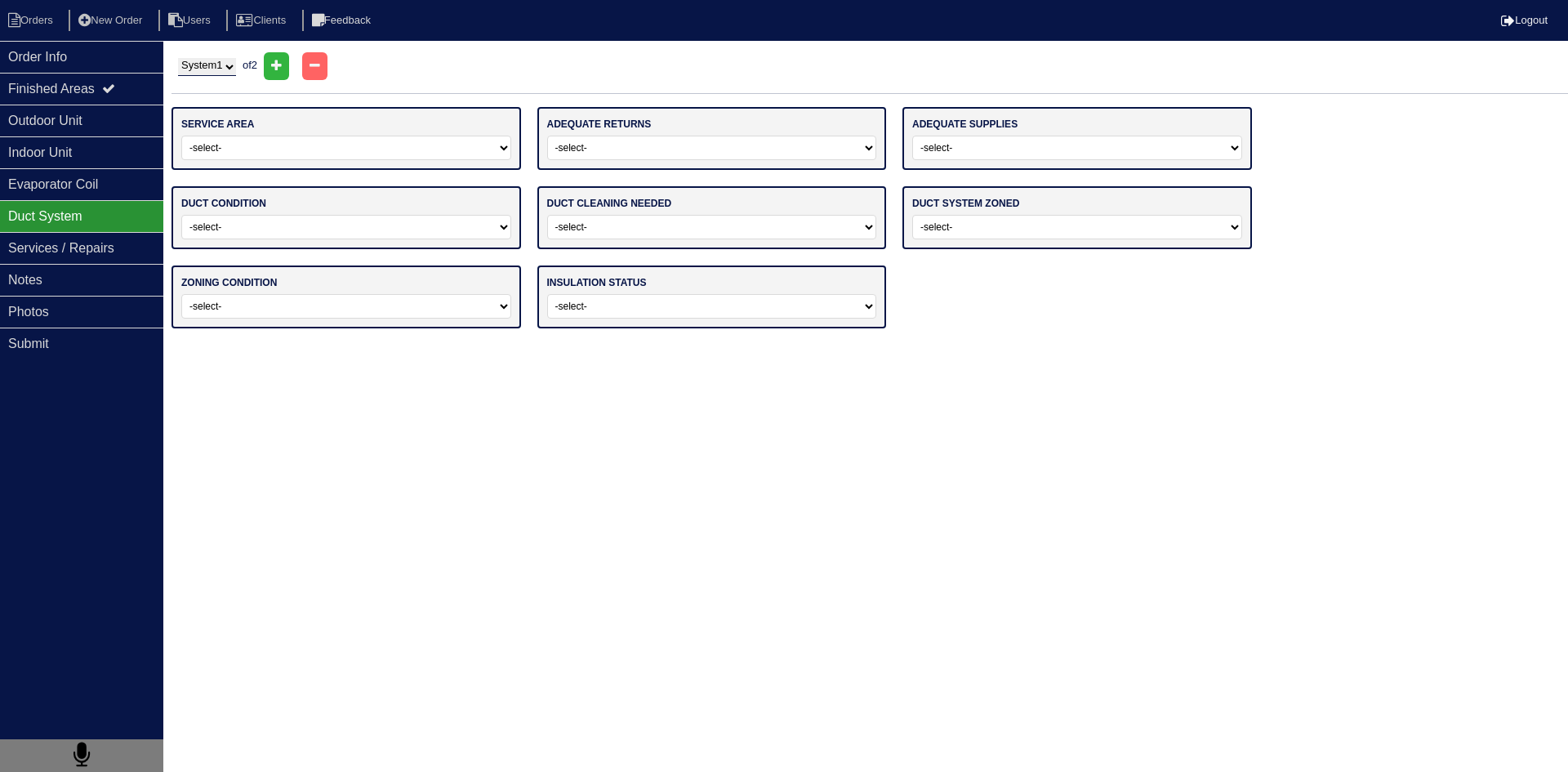 select on "1" 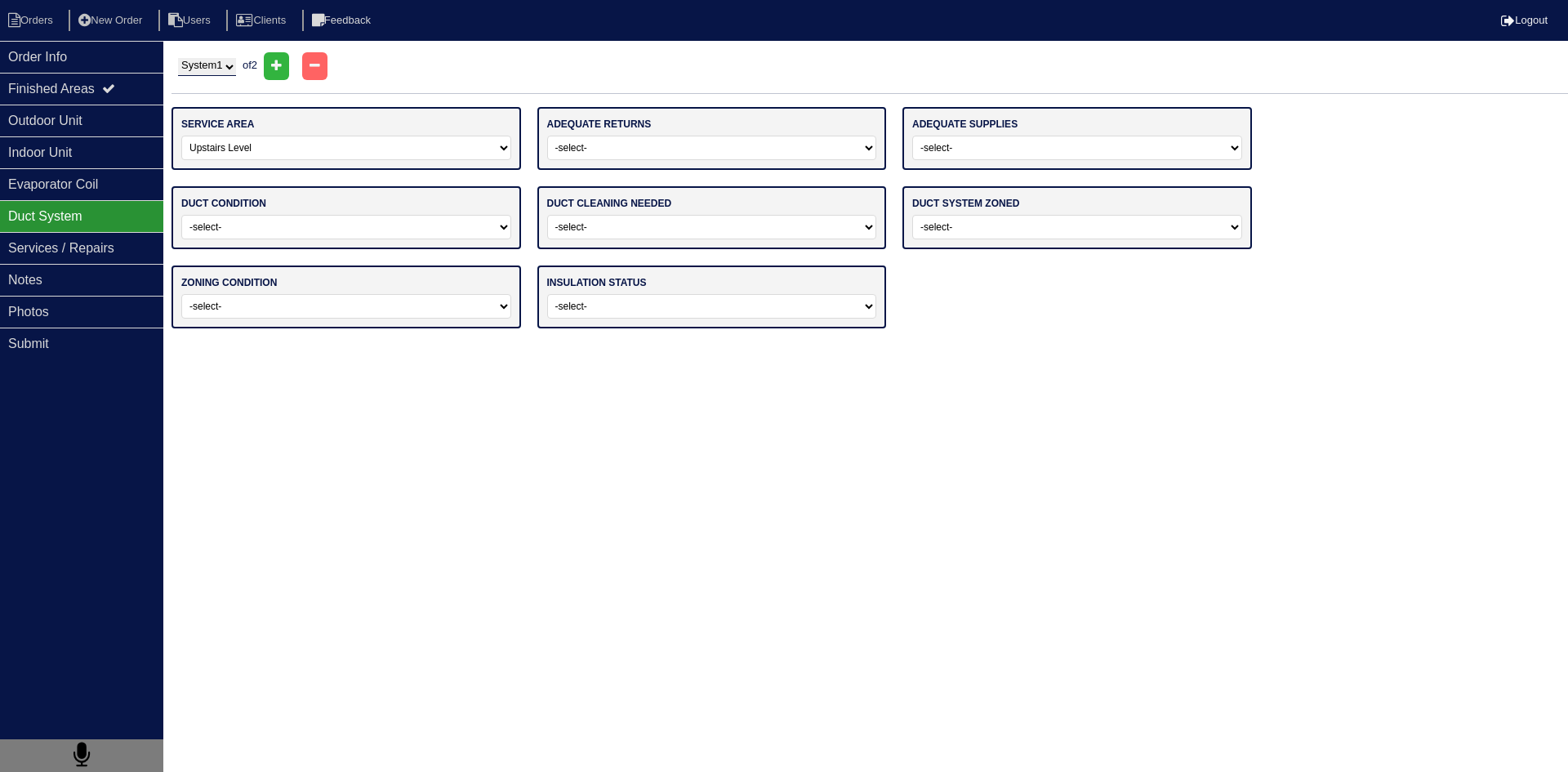 click on "-select- Main Level Upstairs Level Lower/Basement Level Main Level + Upstairs Level Main Level + Lower/Basement Level All Levels" at bounding box center (346, 148) 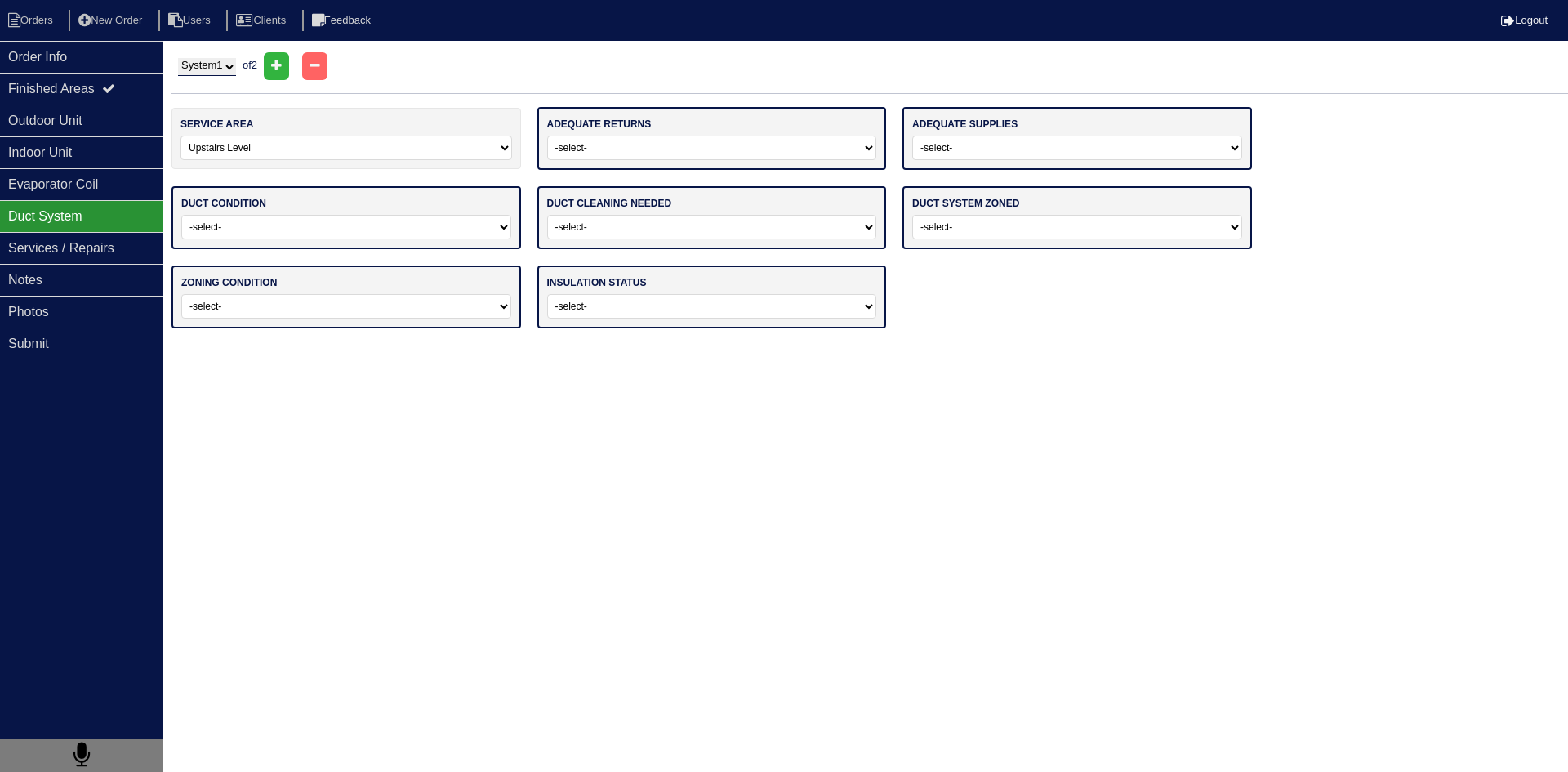 click on "-select- Yes No" at bounding box center (712, 148) 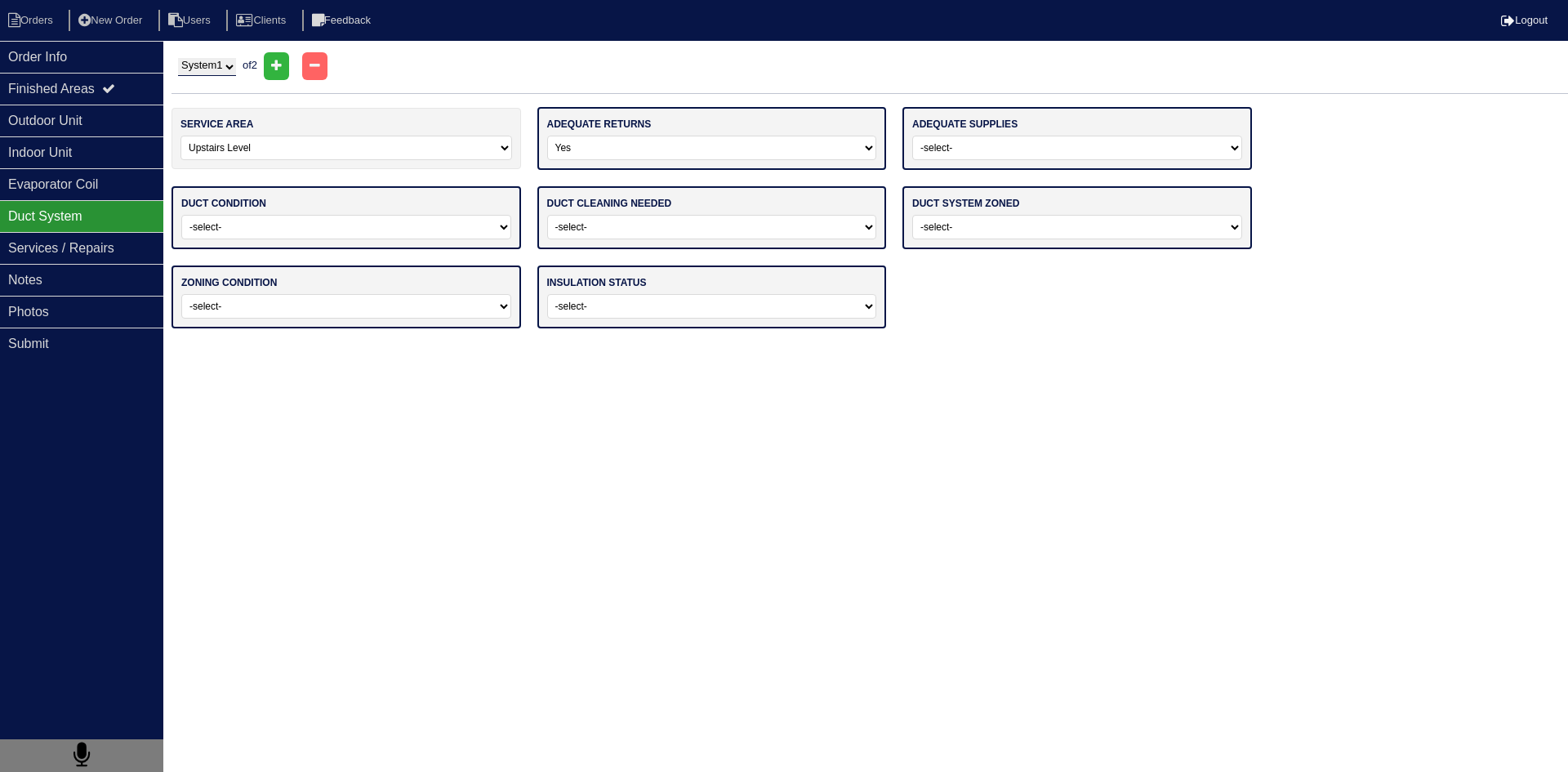 click on "-select- Yes No" at bounding box center [712, 148] 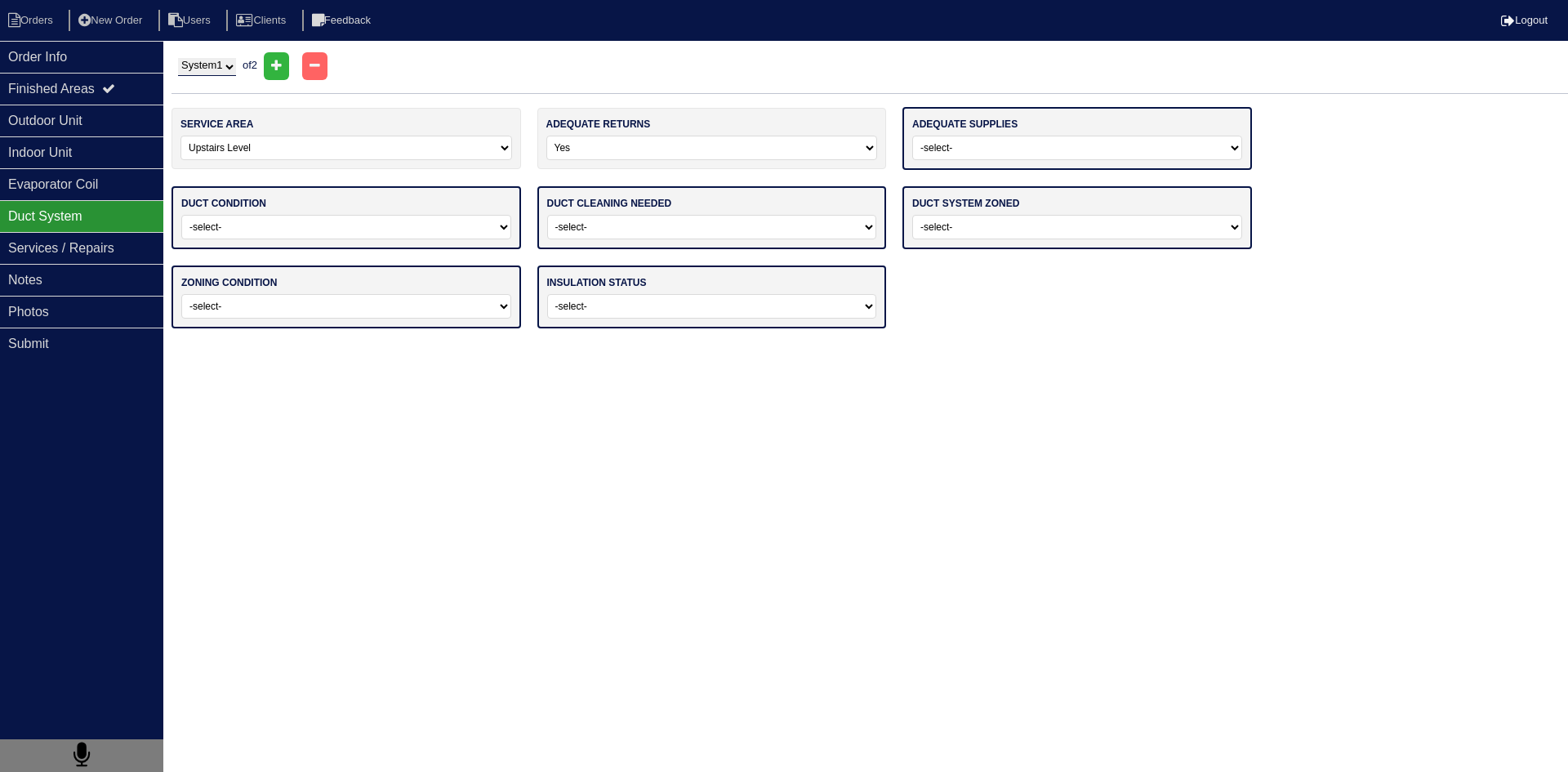 click on "-select- Yes No" at bounding box center [1077, 148] 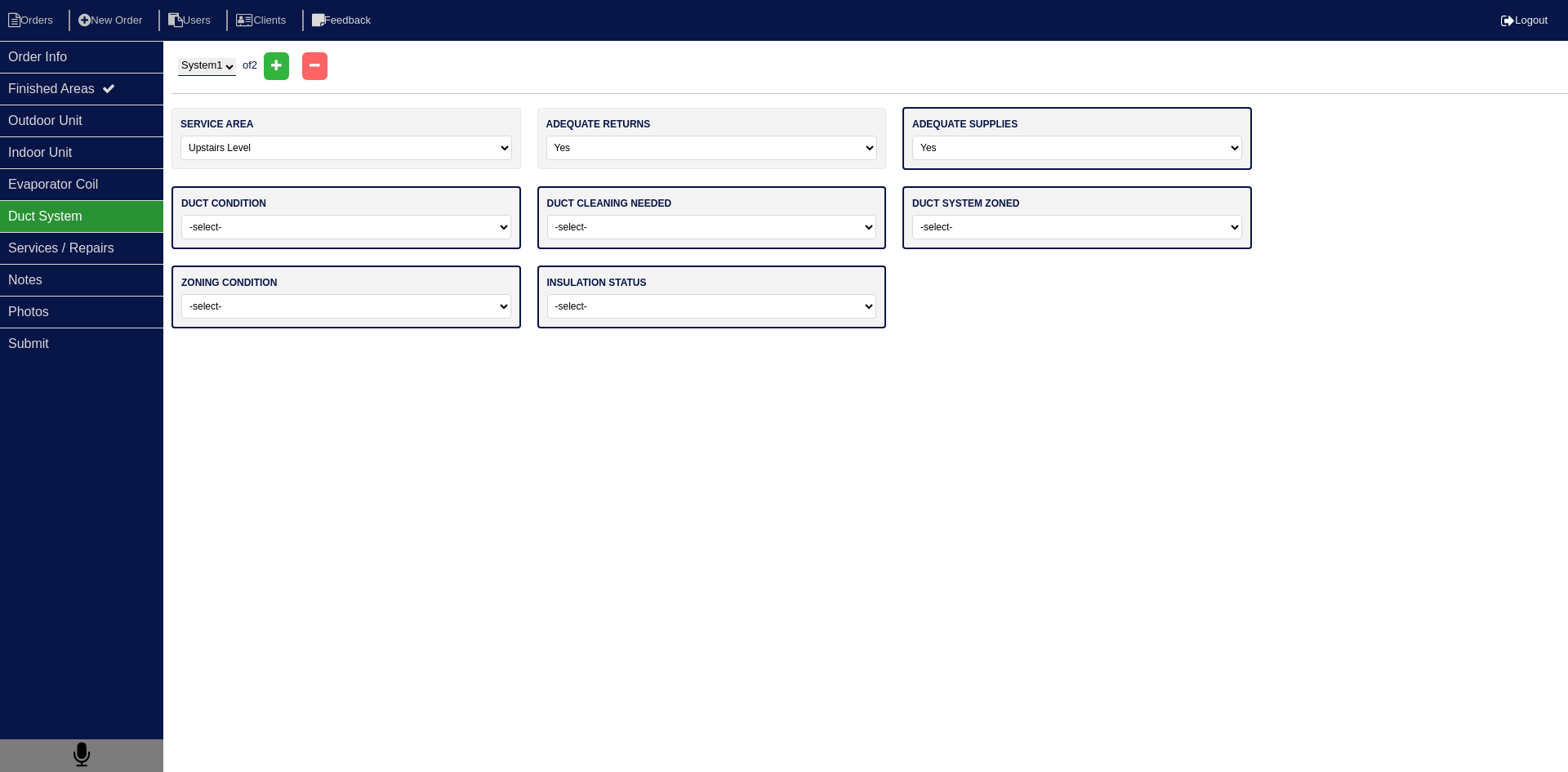 click on "-select- Yes No" at bounding box center (1077, 148) 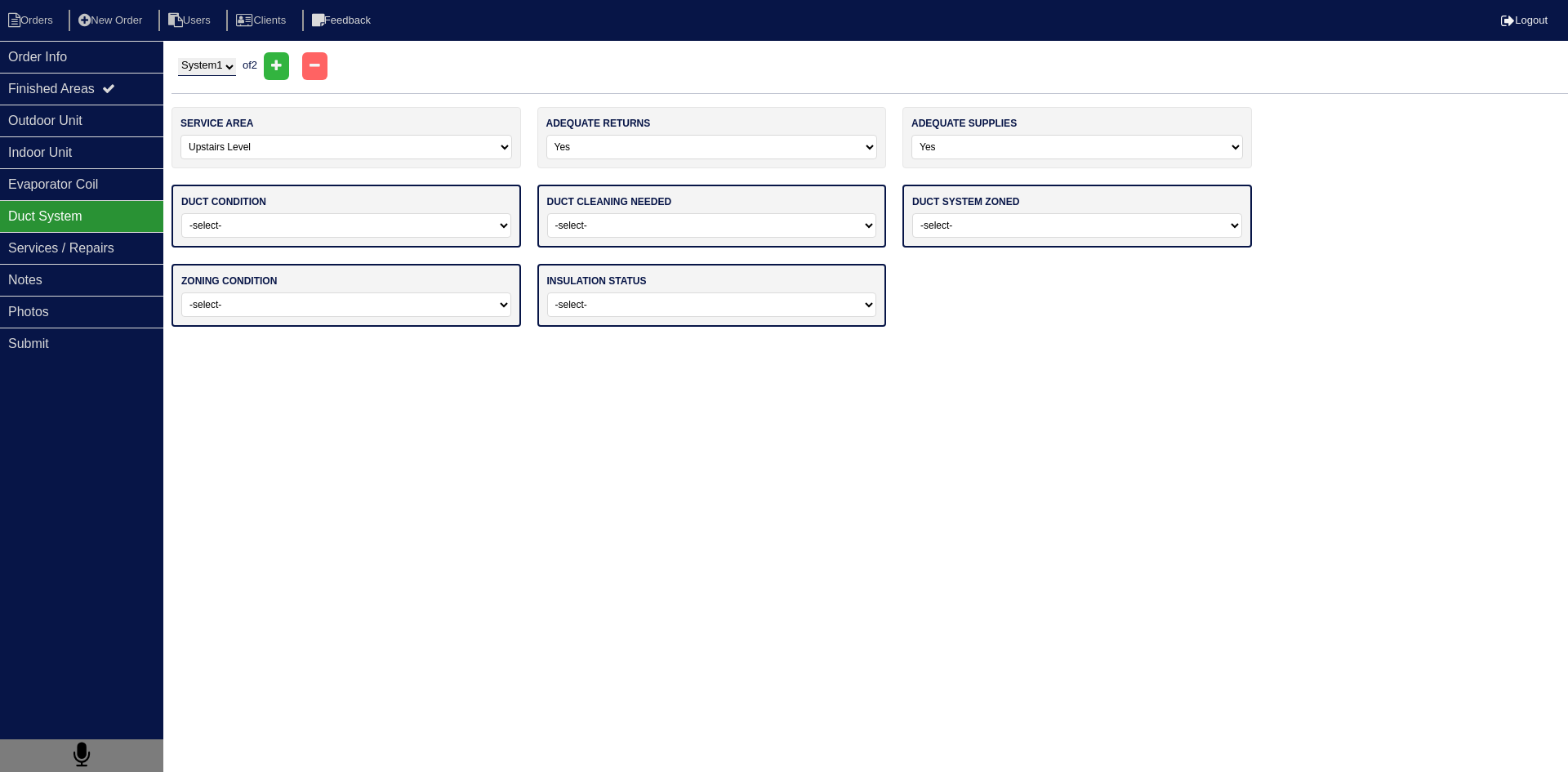 click on "-select- Adequate For System Tonnage Not Adequate - Modifications Needed Repairs Needed" at bounding box center (346, 225) 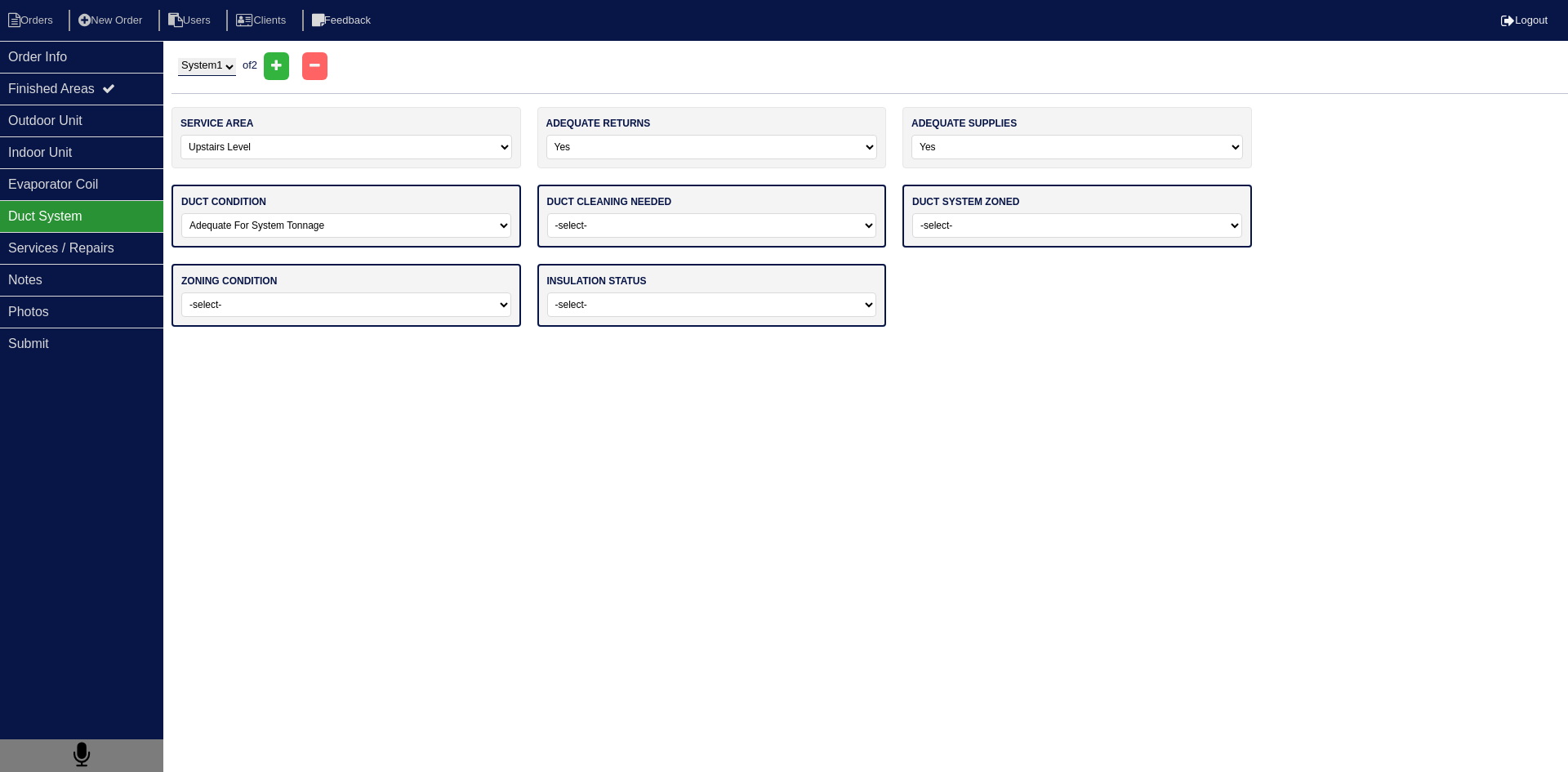 click on "-select- Adequate For System Tonnage Not Adequate - Modifications Needed Repairs Needed" at bounding box center [346, 225] 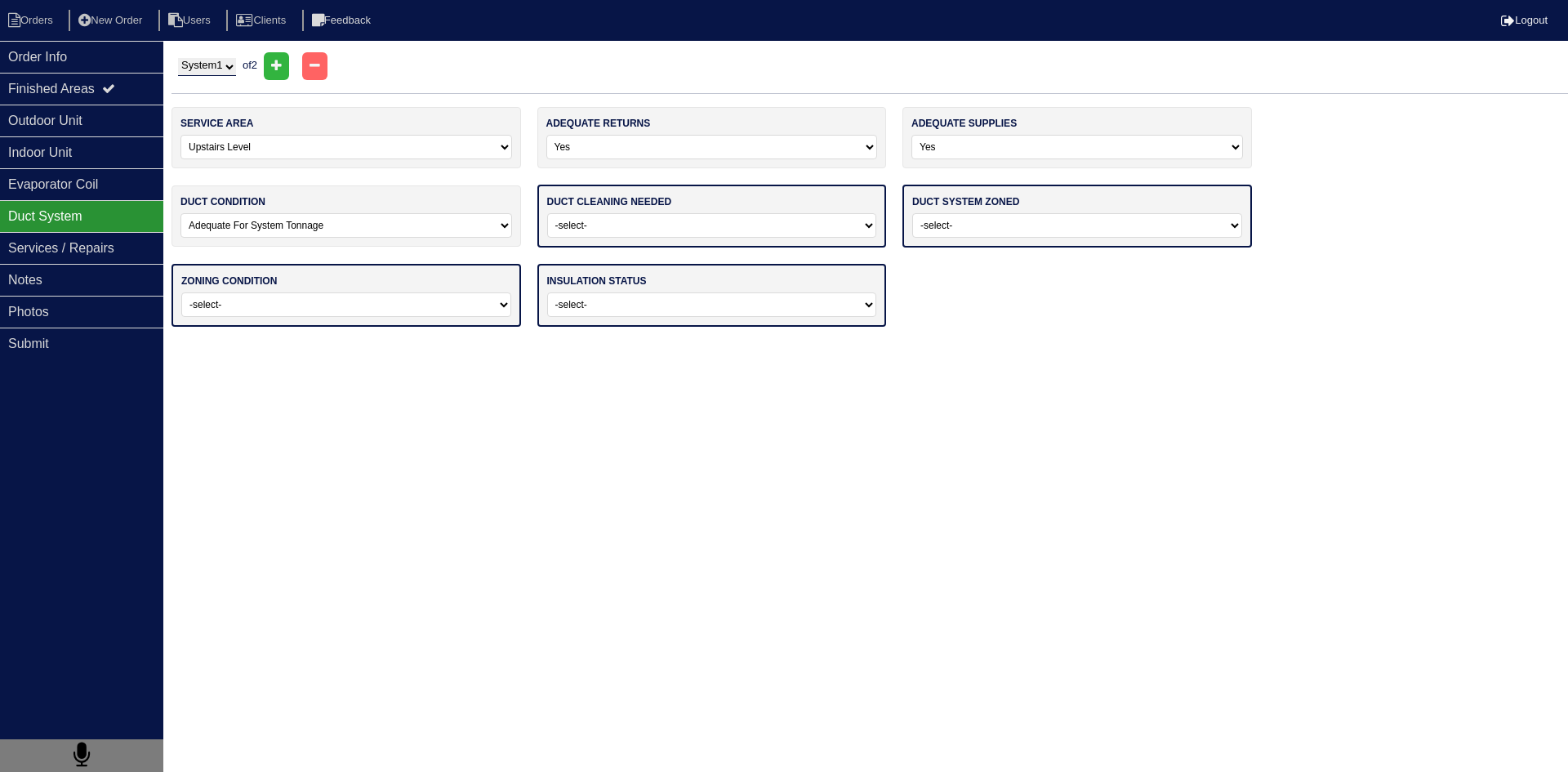 click on "-select- No Yes - Recommended But Not Required Yes - Highly Recommended" at bounding box center (712, 225) 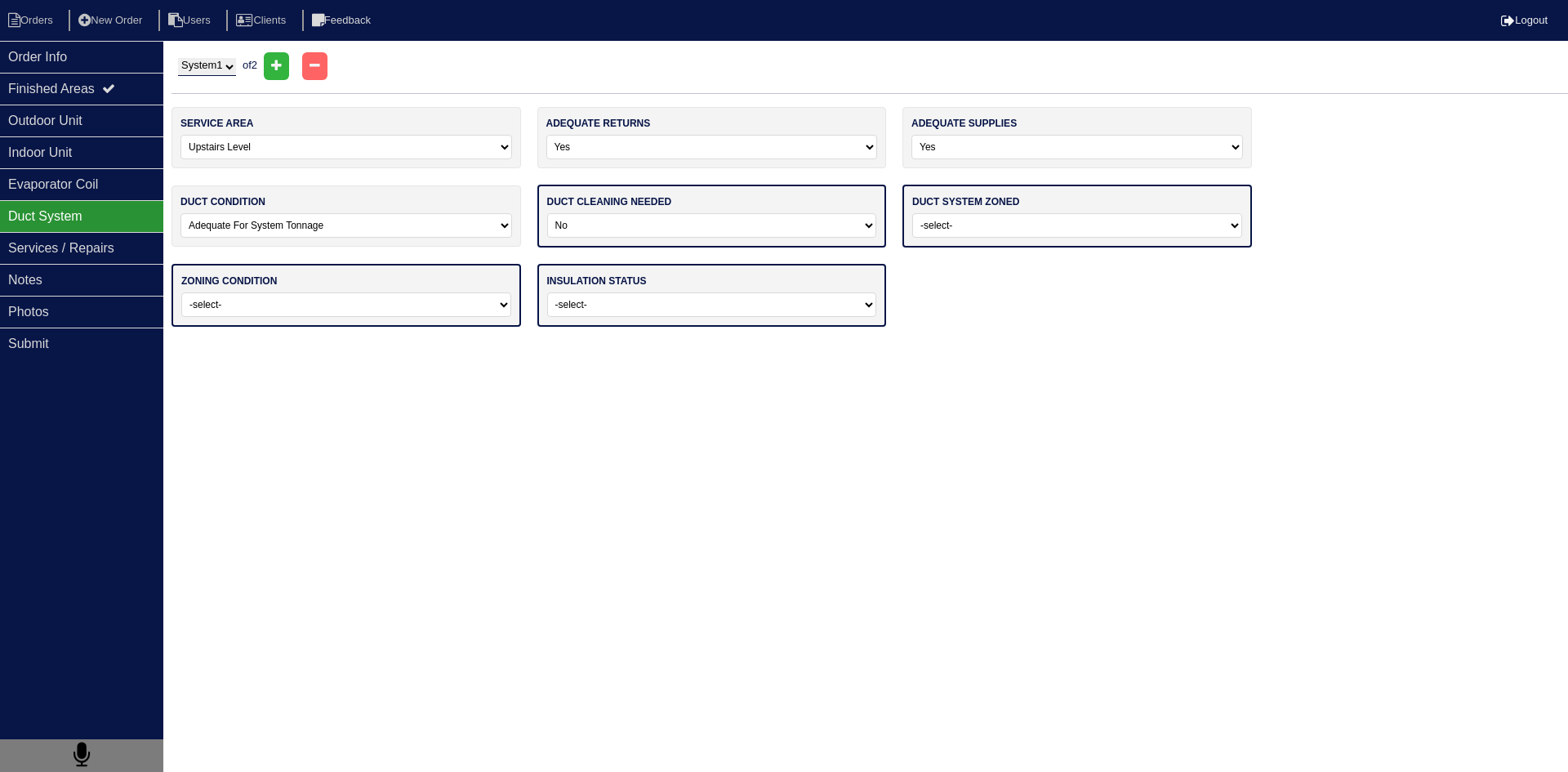 click on "-select- No Yes - Recommended But Not Required Yes - Highly Recommended" at bounding box center [712, 225] 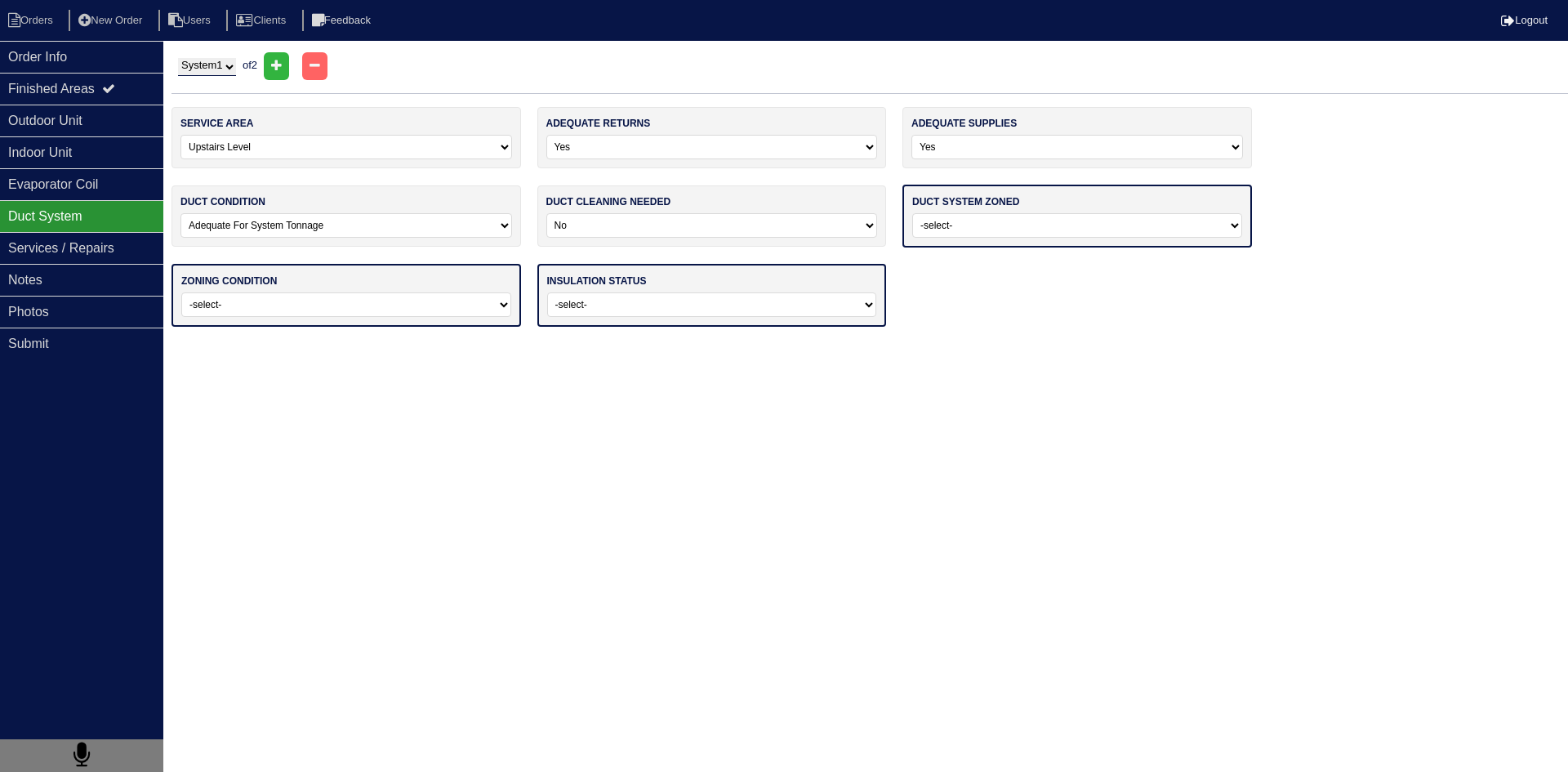 click on "-select- Yes No - Not Needed No - Zoning Needed No - Zoning Needed (ducts Not Configured For Zoning)" at bounding box center (1077, 225) 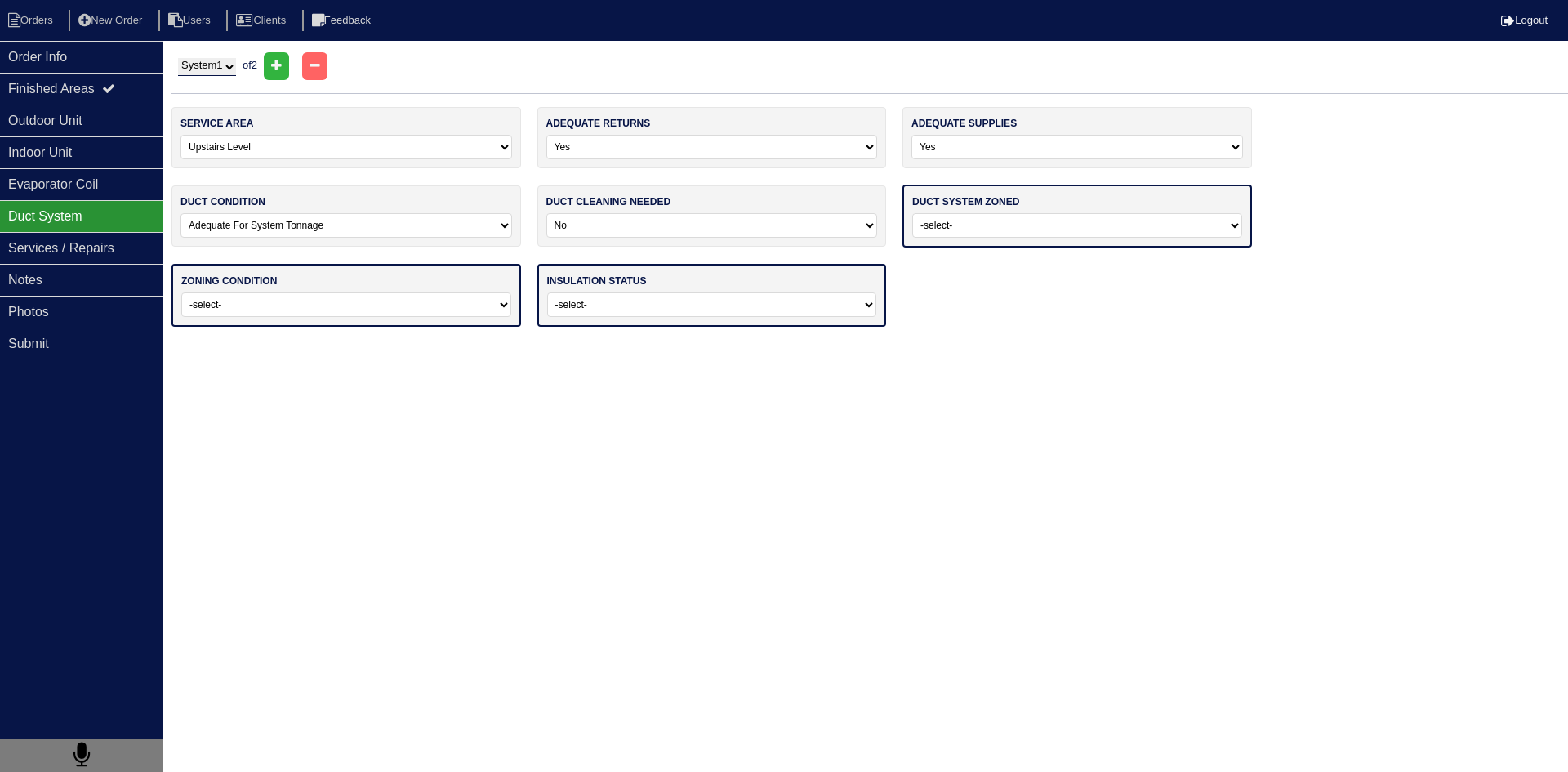select on "1" 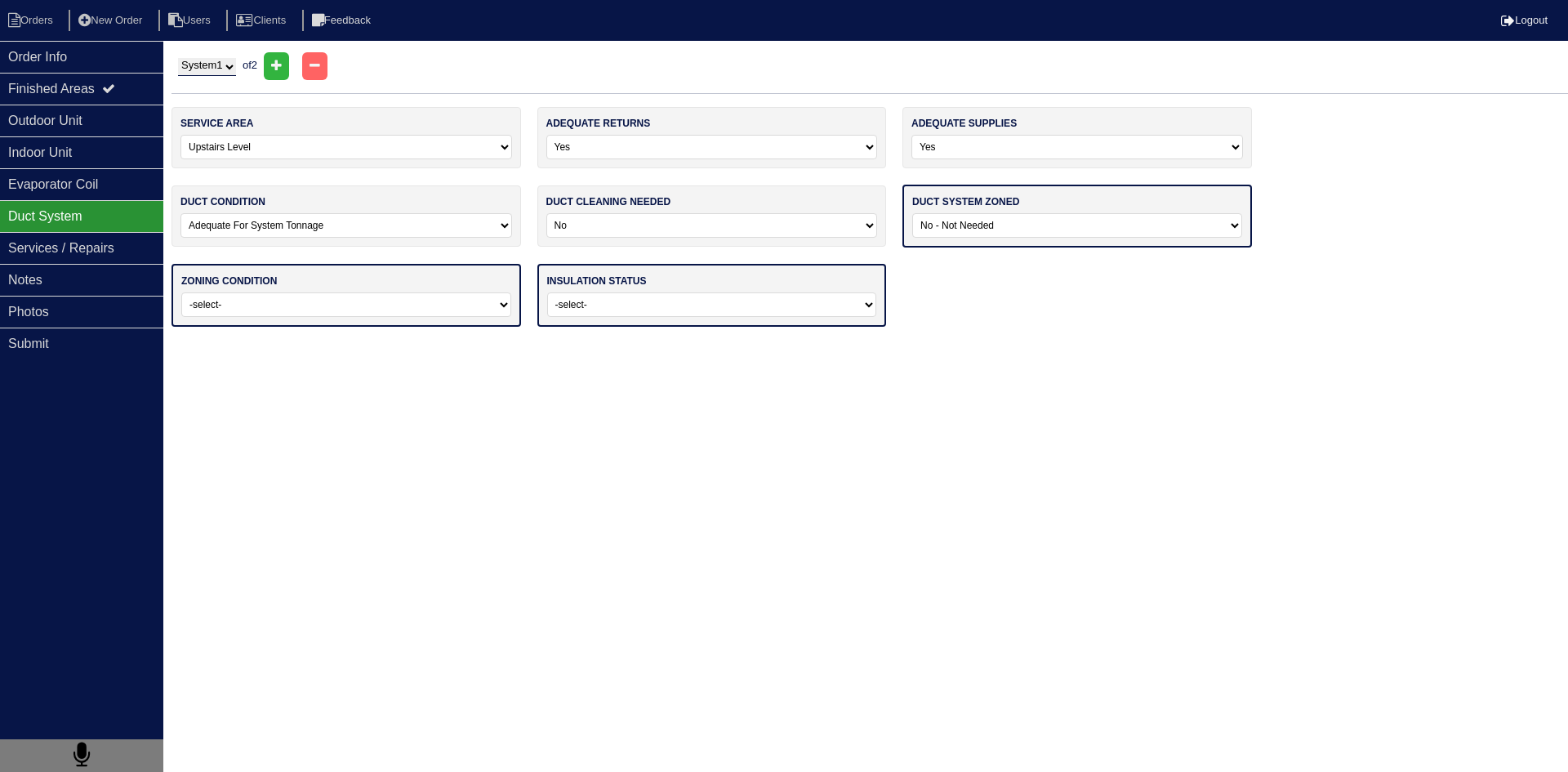 click on "-select- Yes No - Not Needed No - Zoning Needed No - Zoning Needed (ducts Not Configured For Zoning)" at bounding box center (1077, 225) 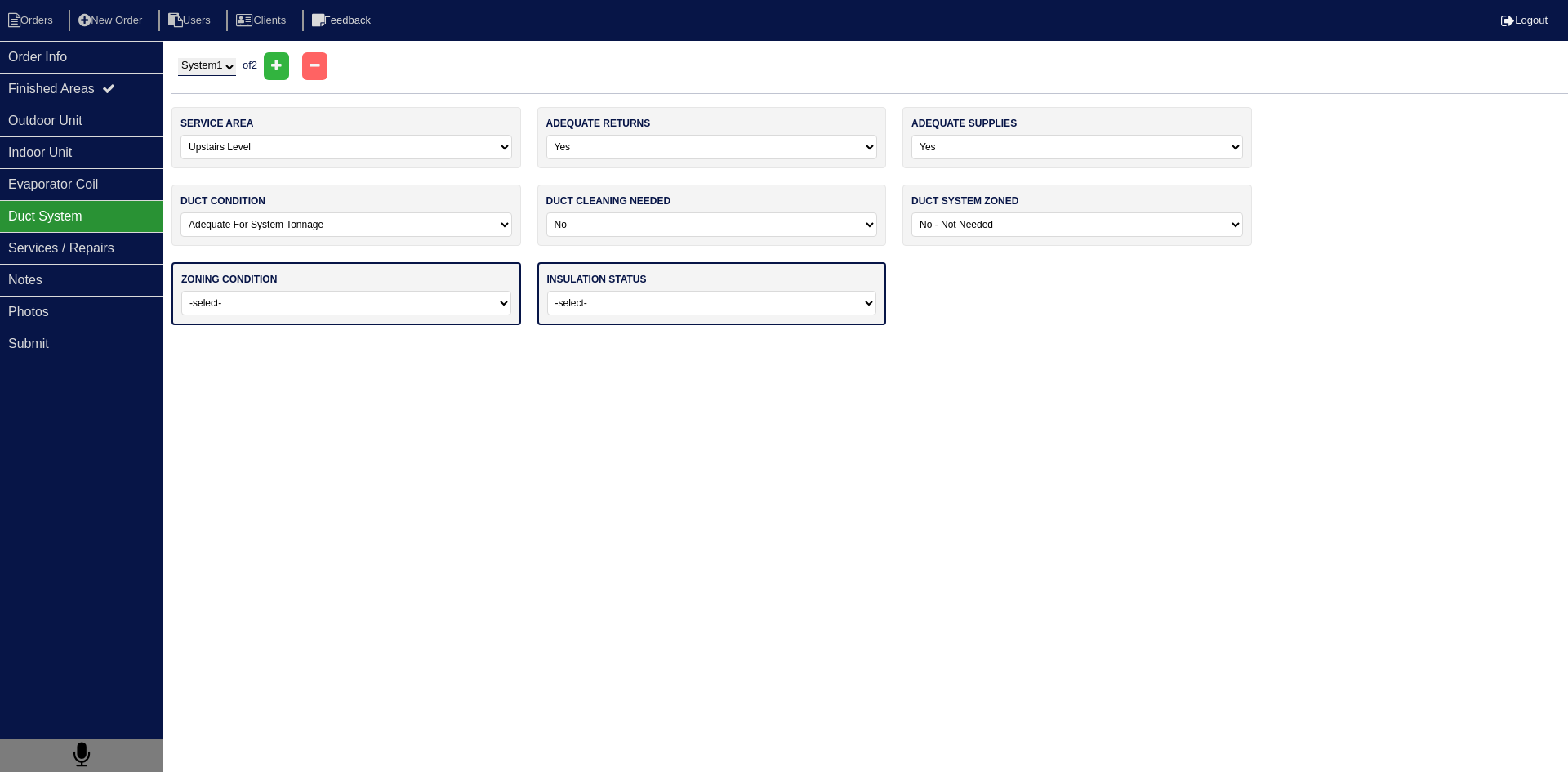 click on "zoning condition -select- Operating Normally Repairs Needed Full Zoning Needed" at bounding box center [346, 293] 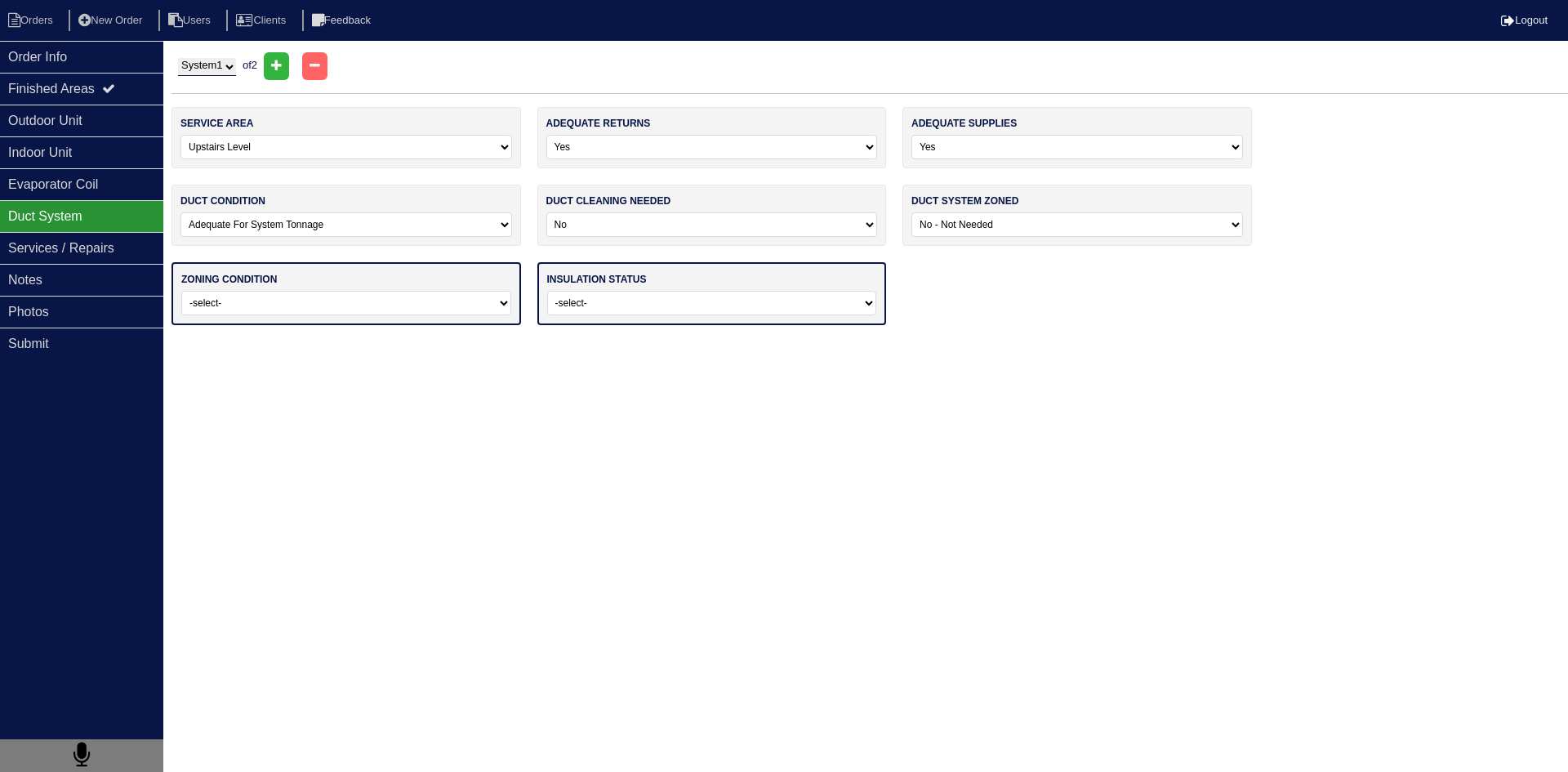 click on "-select- Operating Normally Repairs Needed Full Zoning Needed" at bounding box center [346, 303] 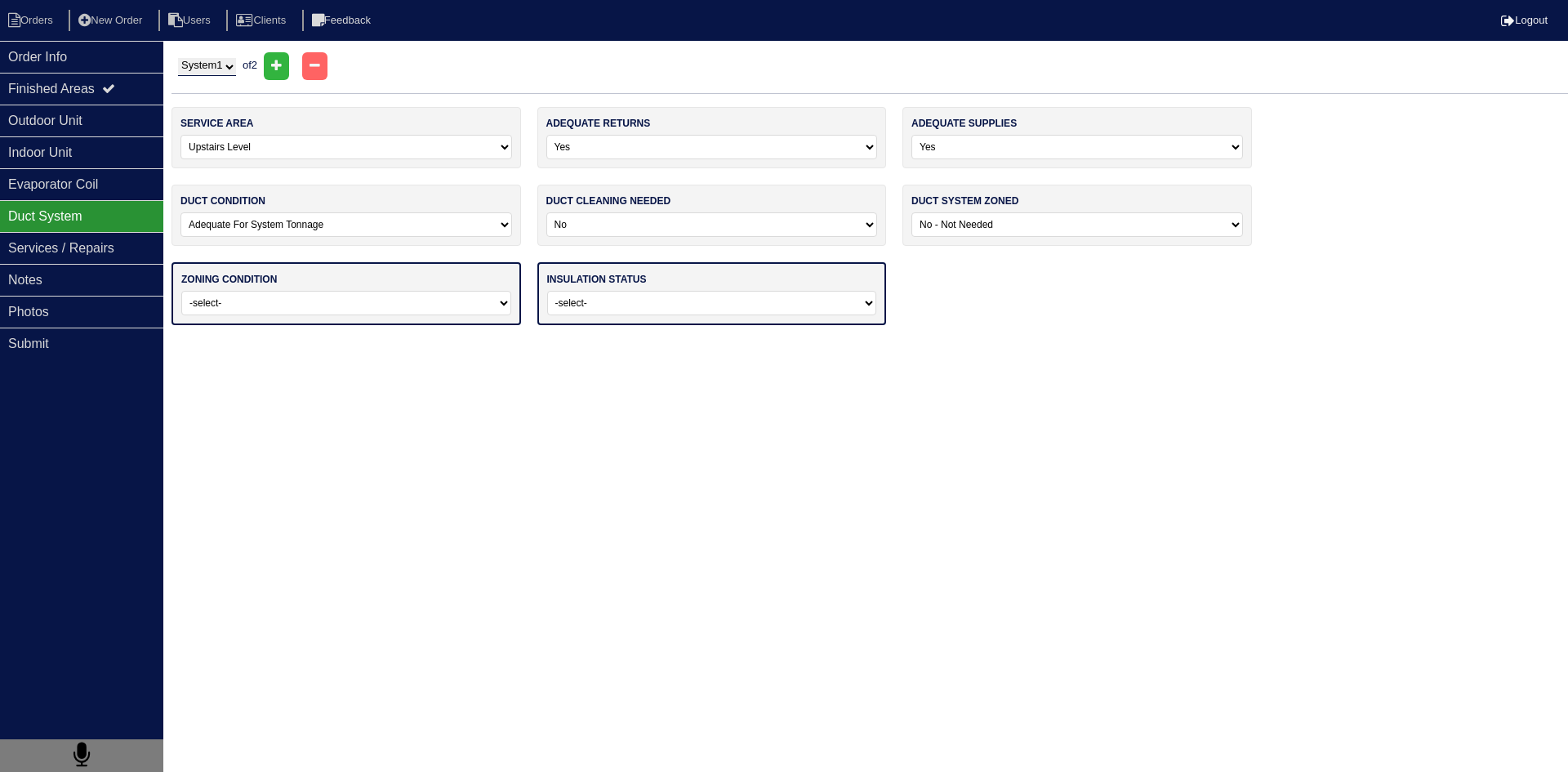 select on "0" 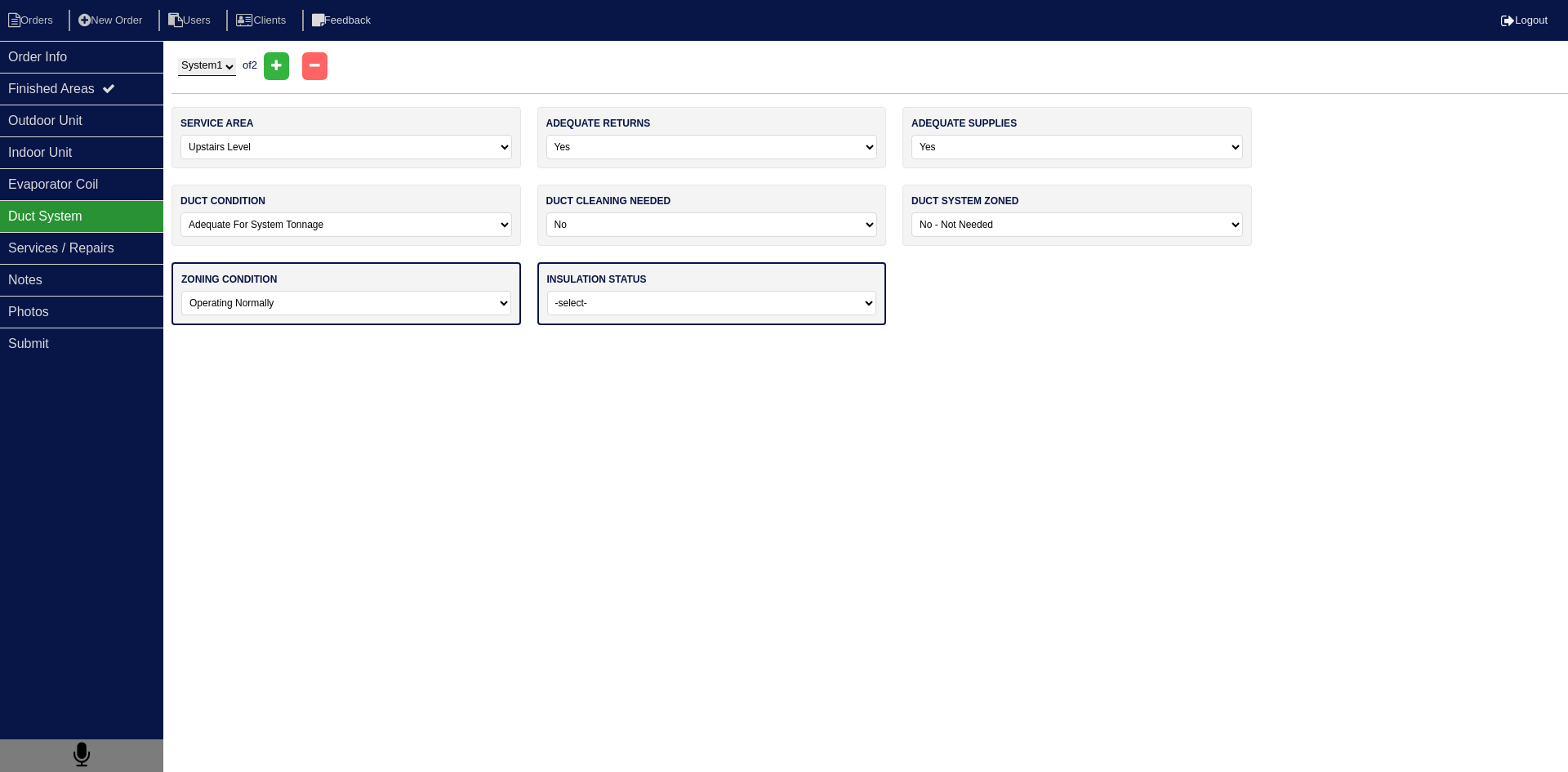 click on "-select- Operating Normally Repairs Needed Full Zoning Needed" at bounding box center [346, 303] 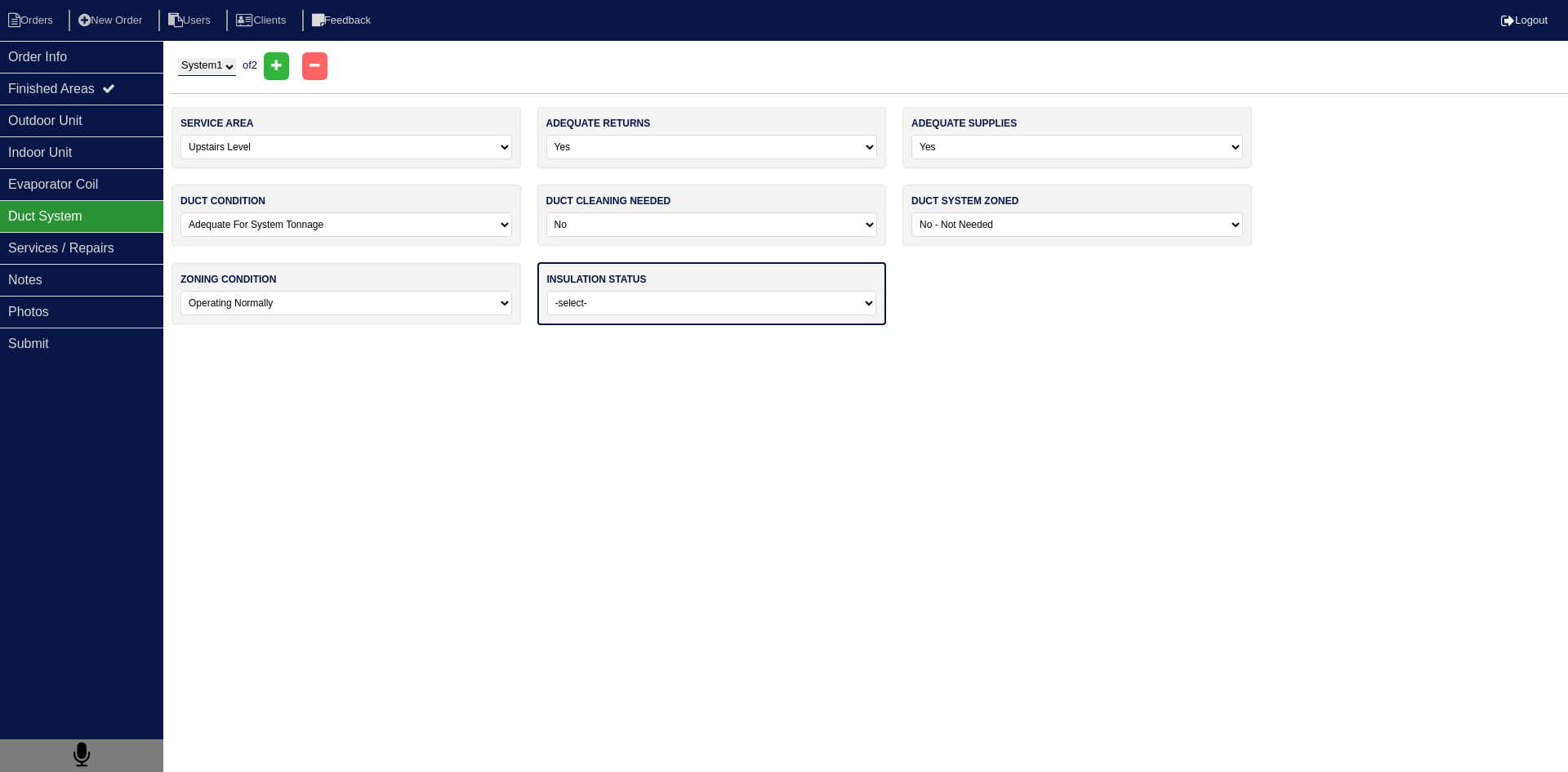 click on "-select- Adequate For Property Additional Insualtion Needed Insulation Missing - Additional Insulationi Required Insulation Needs To Be Removed And Replaced" at bounding box center (712, 303) 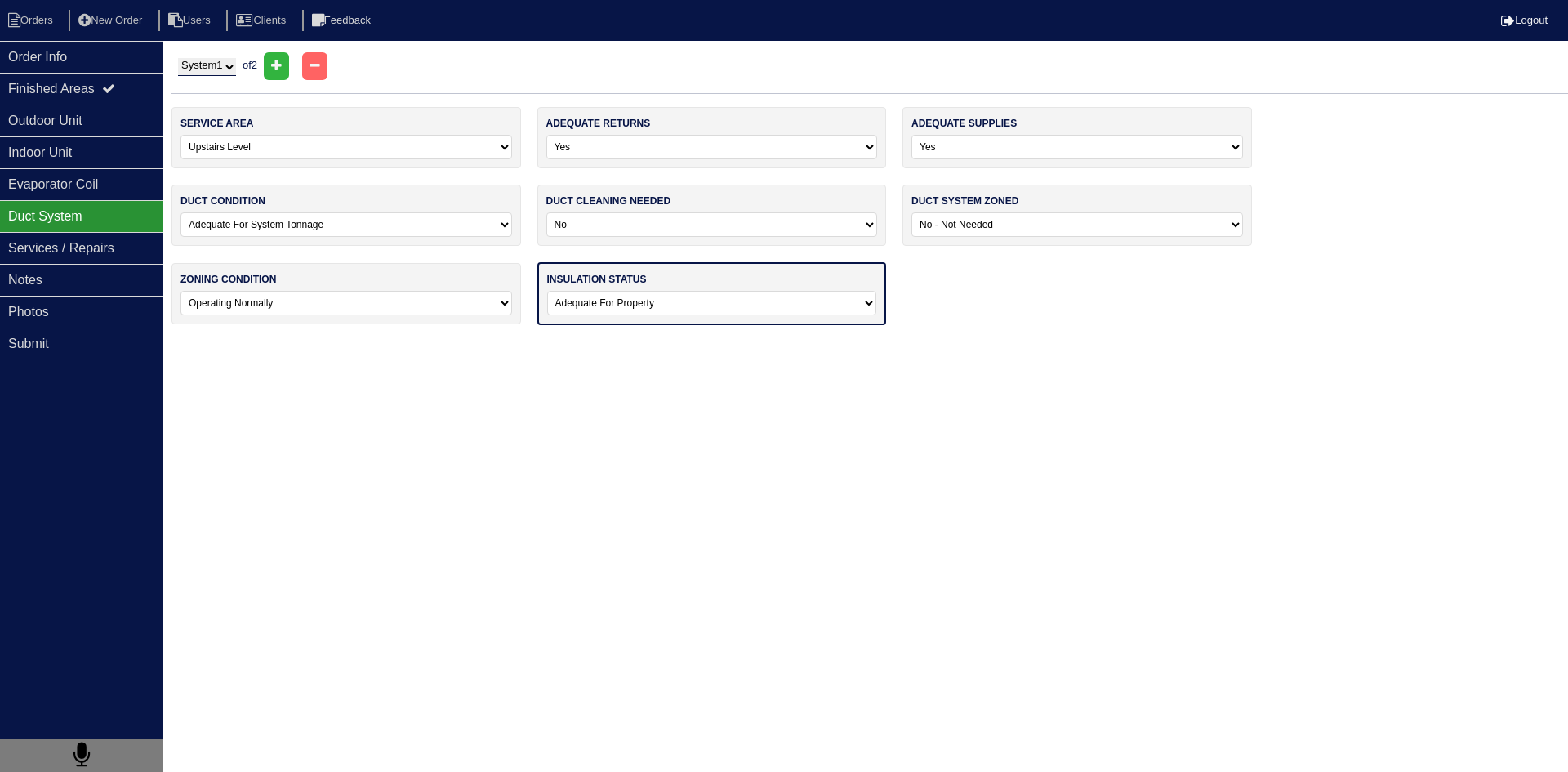 click on "-select- Adequate For Property Additional Insualtion Needed Insulation Missing - Additional Insulationi Required Insulation Needs To Be Removed And Replaced" at bounding box center [712, 303] 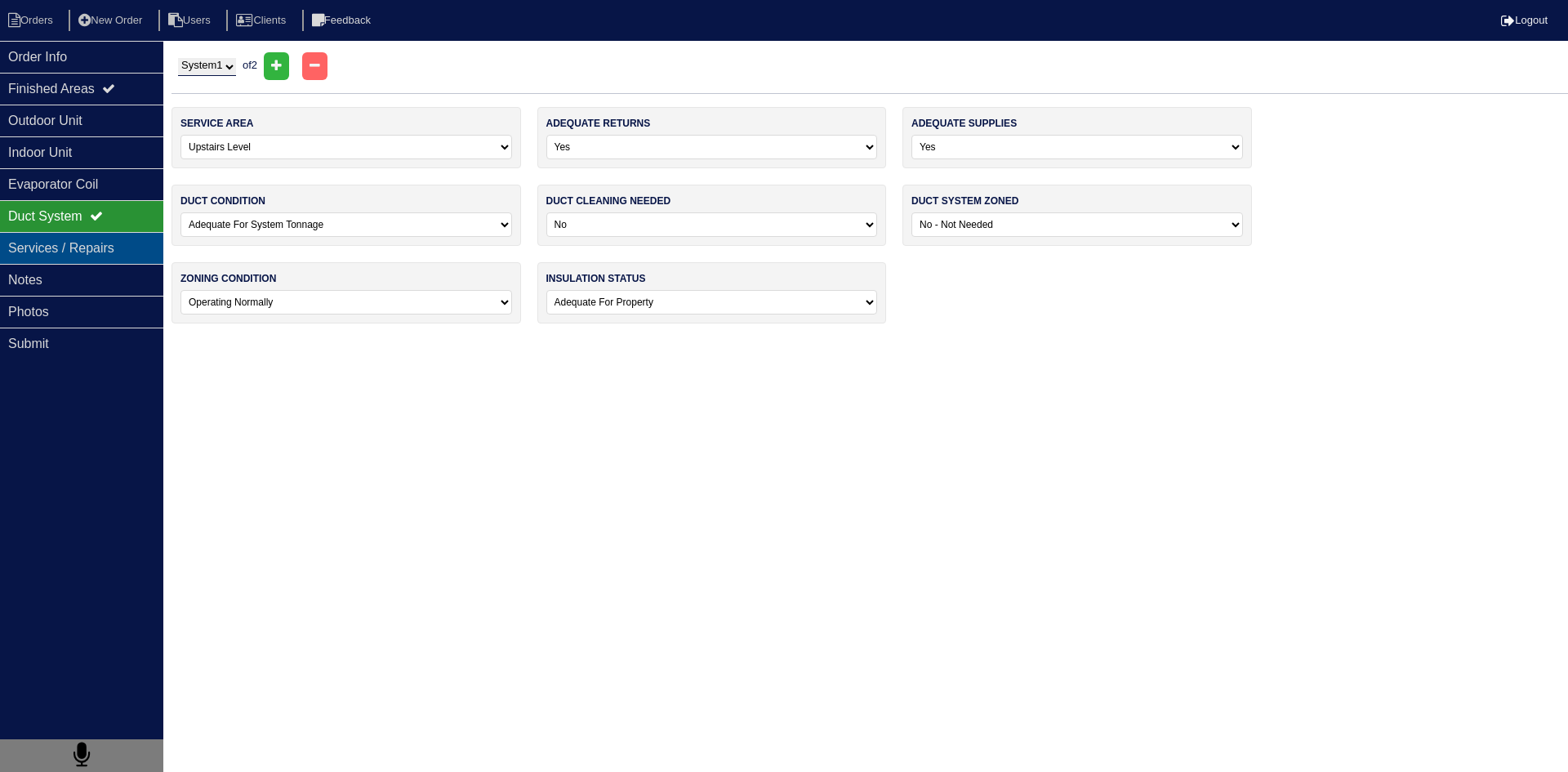 click on "Services / Repairs" at bounding box center (82, 248) 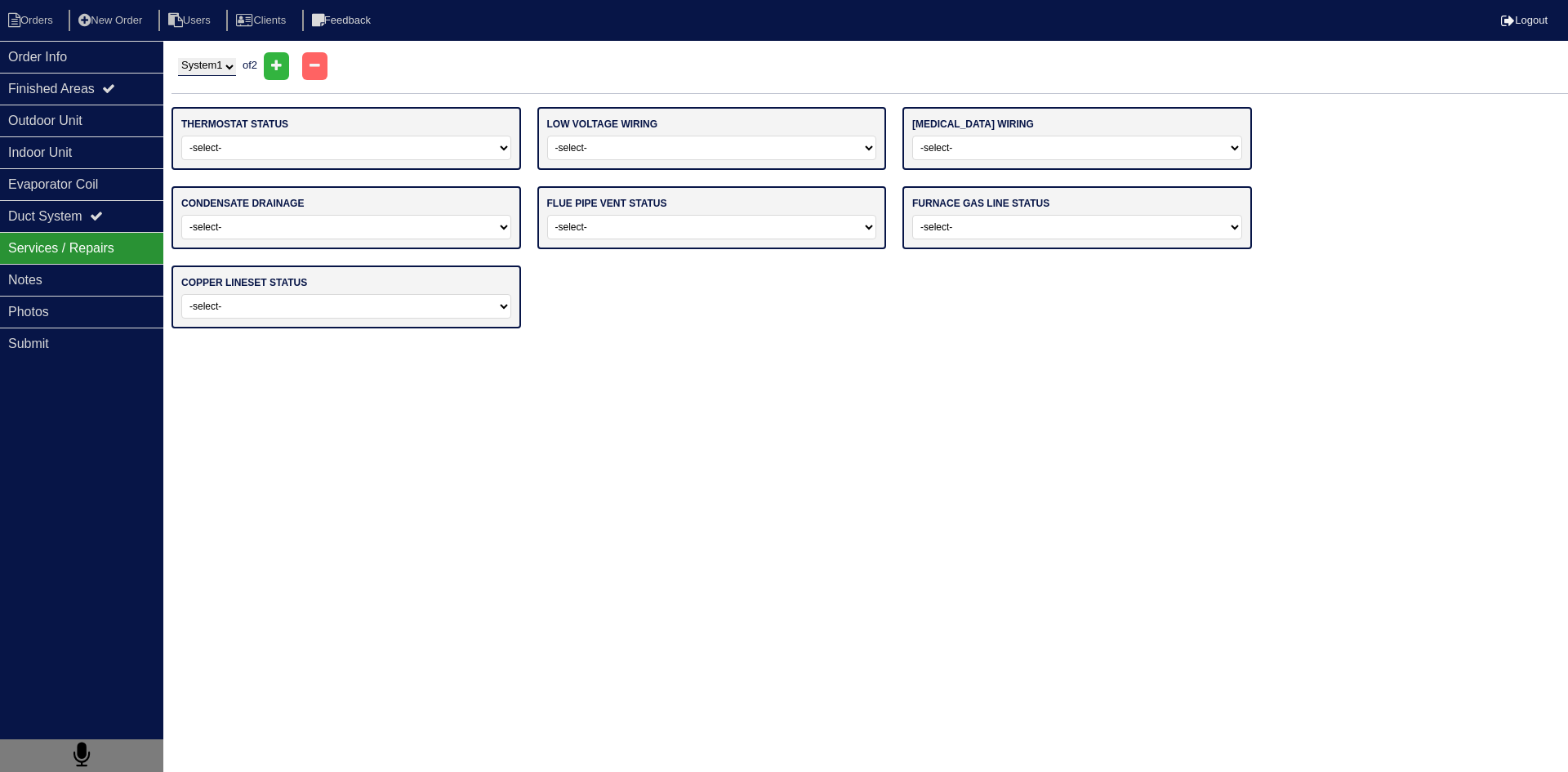click on "-select- Operating Normally Repairs Needed Replaced - Programmable Replaced - Mercury  Replaced - Missing Replaced - Damaged" at bounding box center (346, 148) 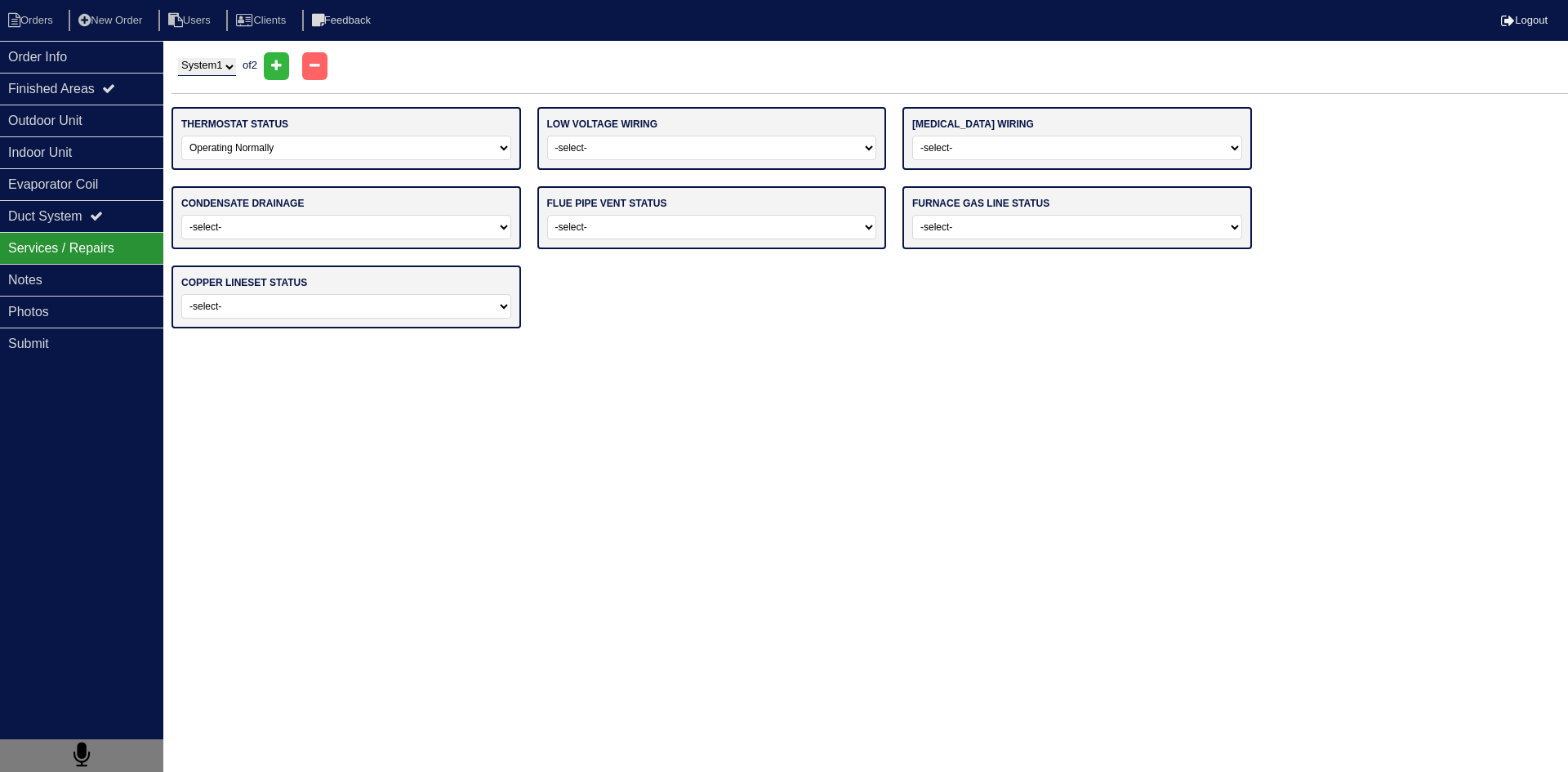 click on "-select- Operating Normally Repairs Needed Replaced - Programmable Replaced - Mercury  Replaced - Missing Replaced - Damaged" at bounding box center [346, 148] 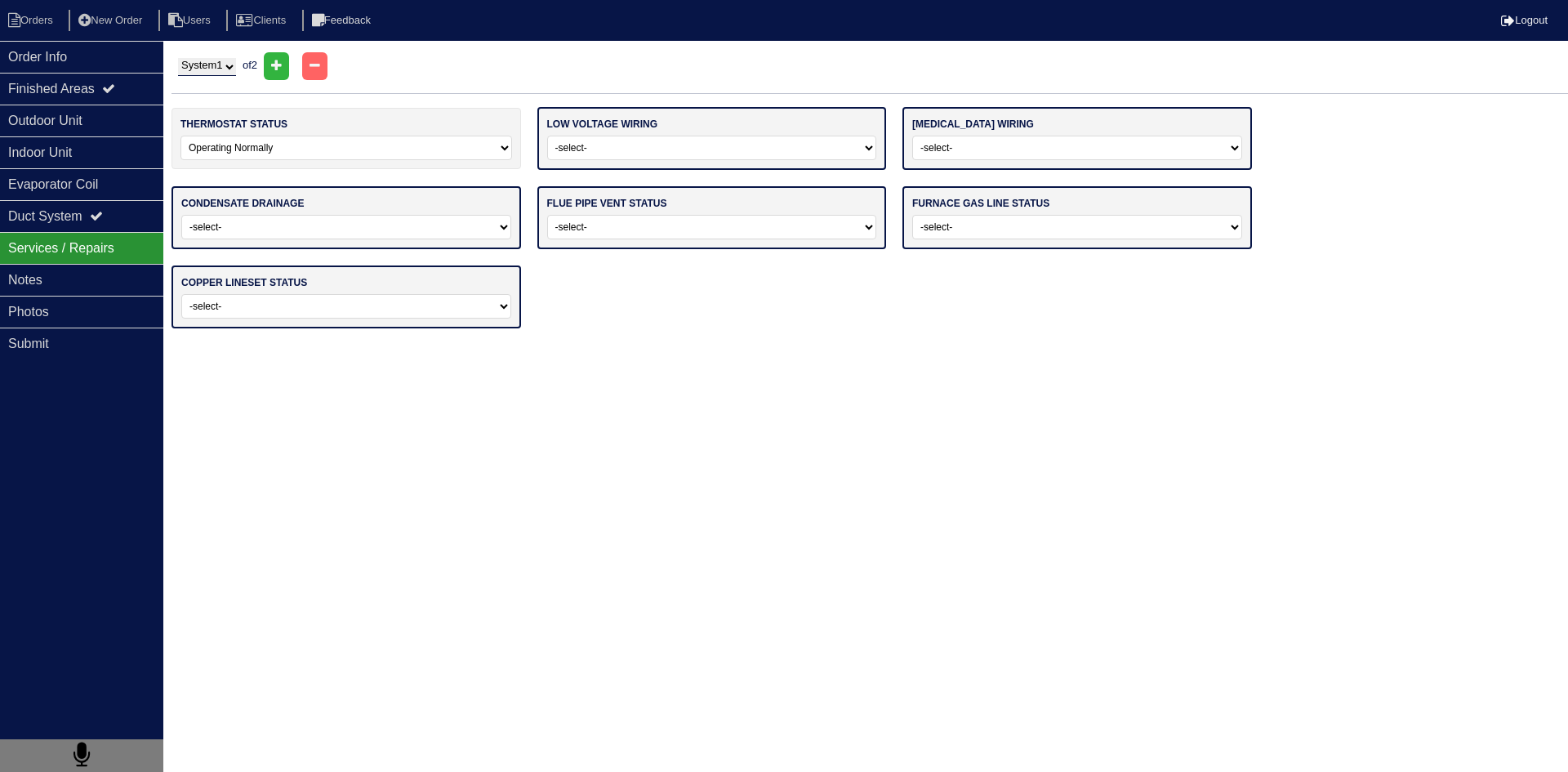 click on "-select- Operating Normally Repairs Needed Missing" at bounding box center [712, 148] 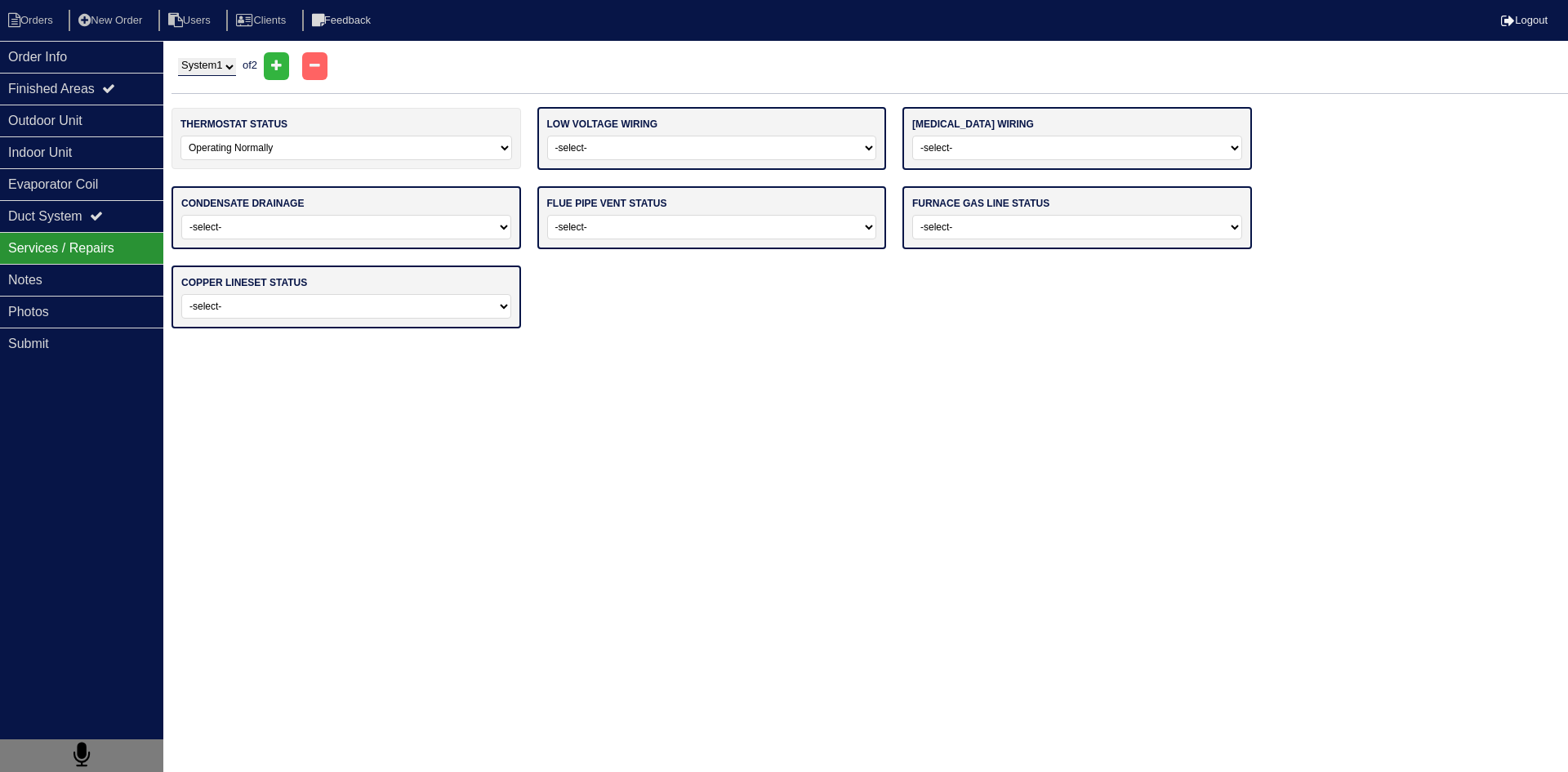 select on "0" 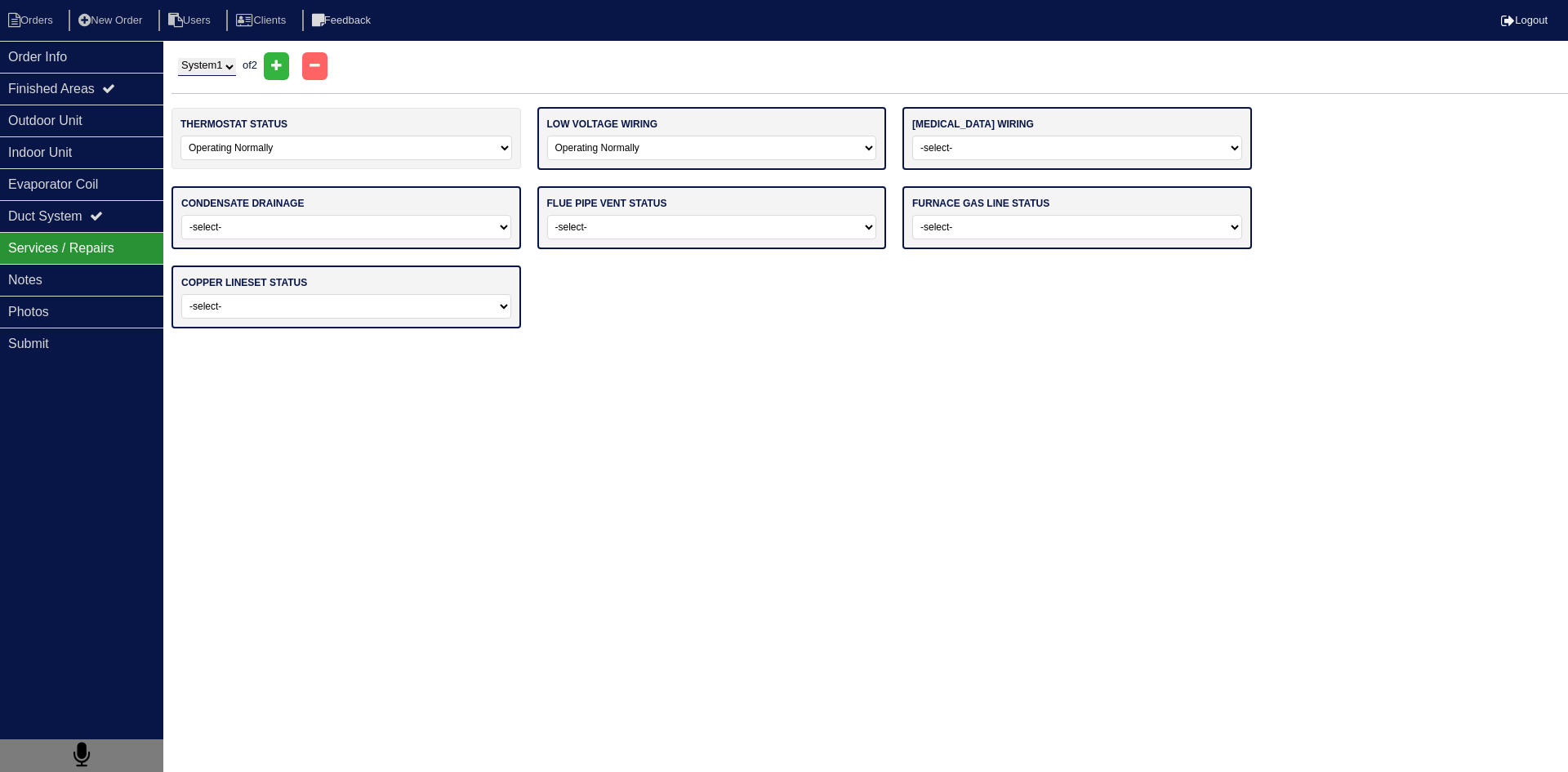 click on "-select- Operating Normally Repairs Needed Missing" at bounding box center [712, 148] 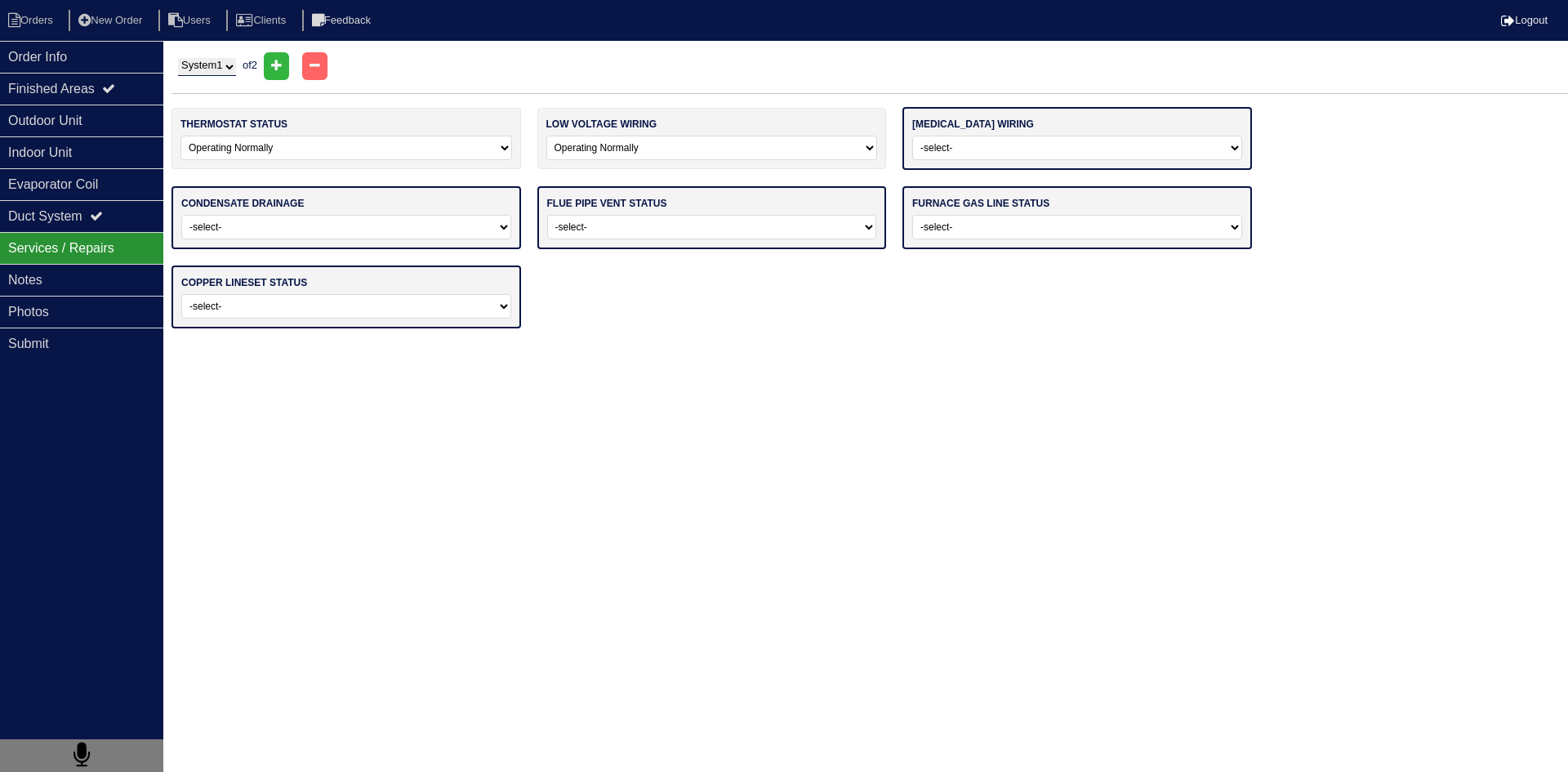 click on "-select- Operating Normally Repairs Needed Missing Electrician Needed" at bounding box center [1077, 148] 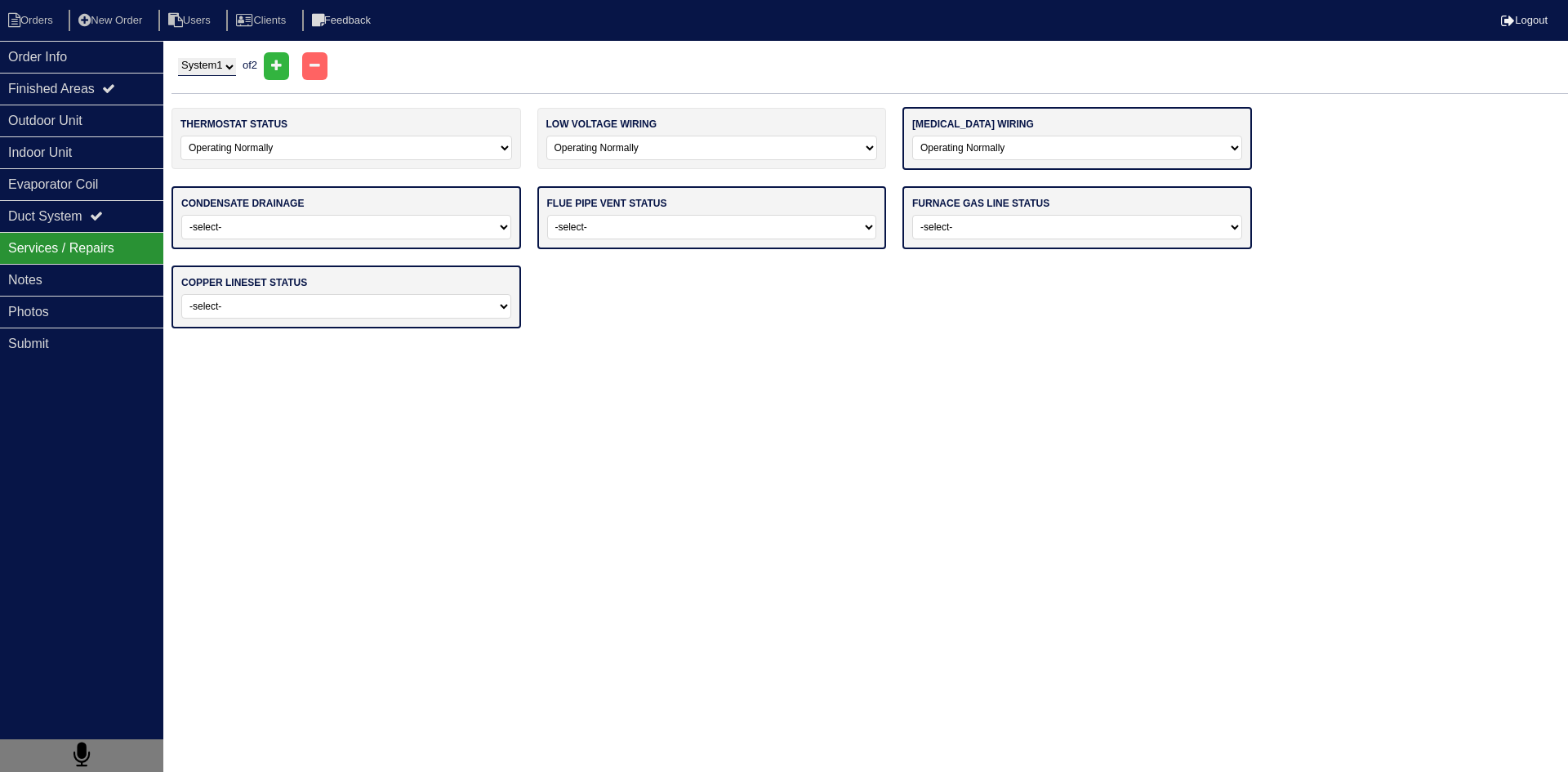 click on "-select- Operating Normally Repairs Needed Missing Electrician Needed" at bounding box center (1077, 148) 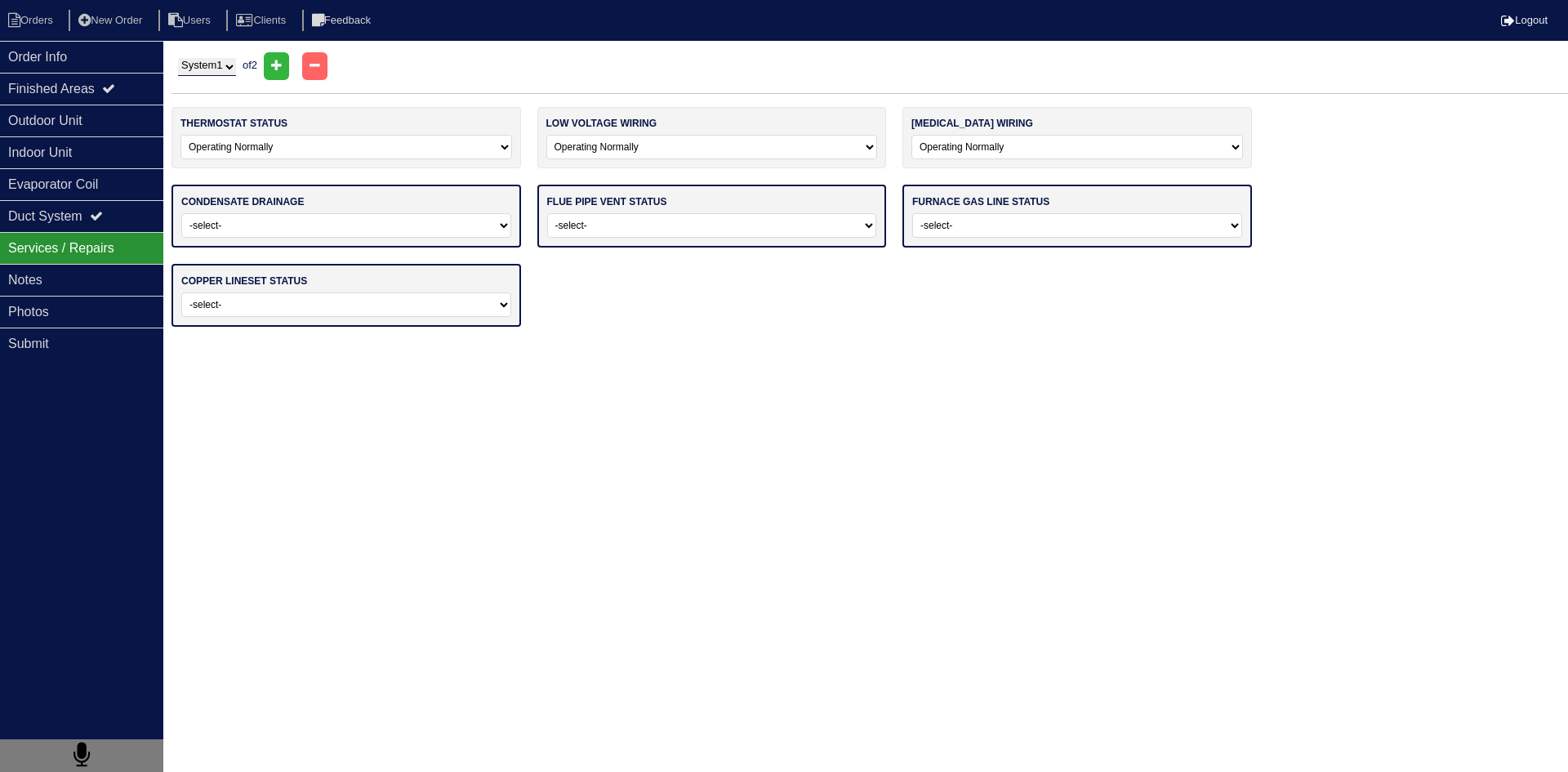 click on "-select- Normal Service/Repairs Needed Condensate Line Replacement Needed" at bounding box center [346, 225] 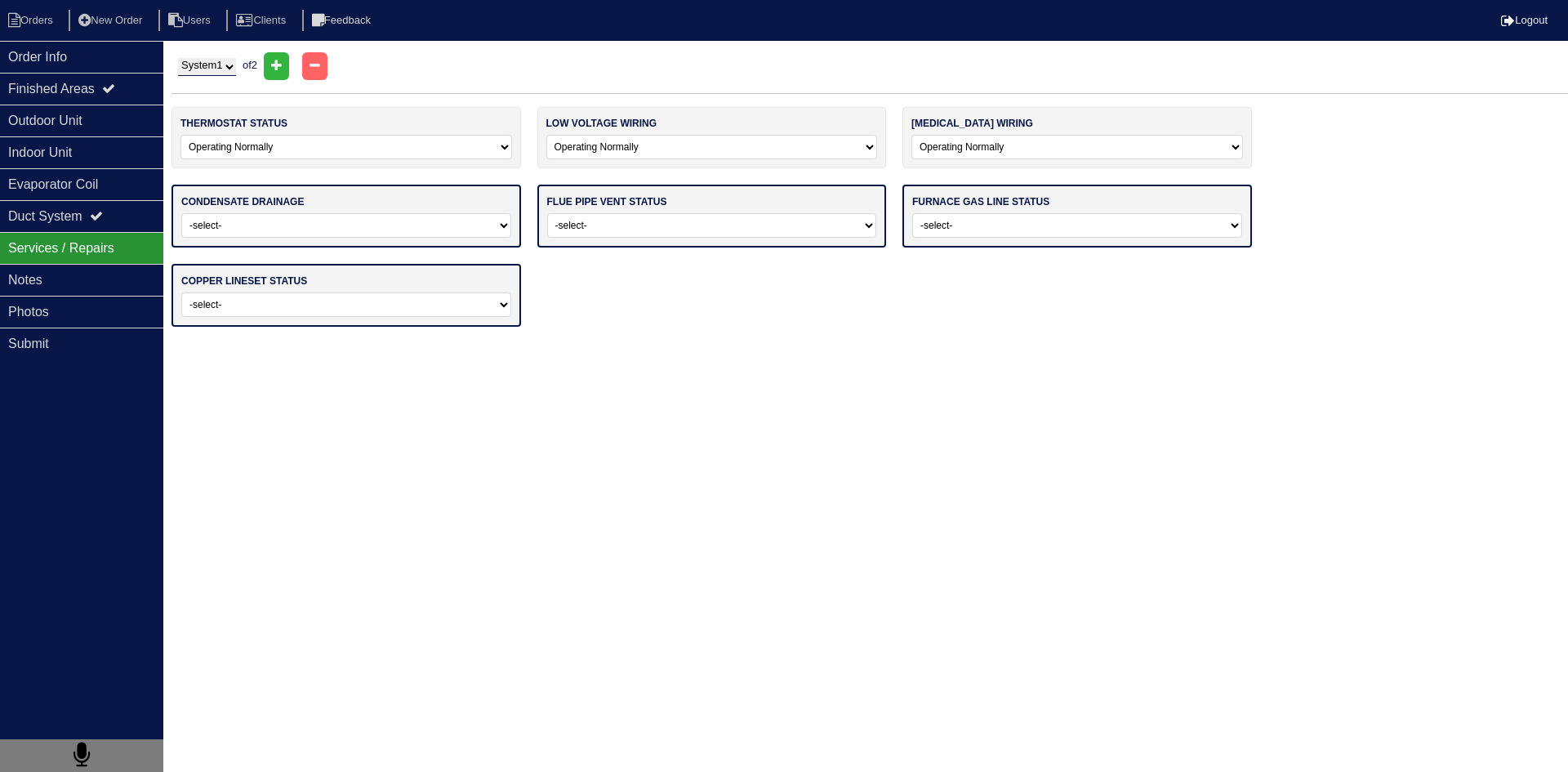select on "0" 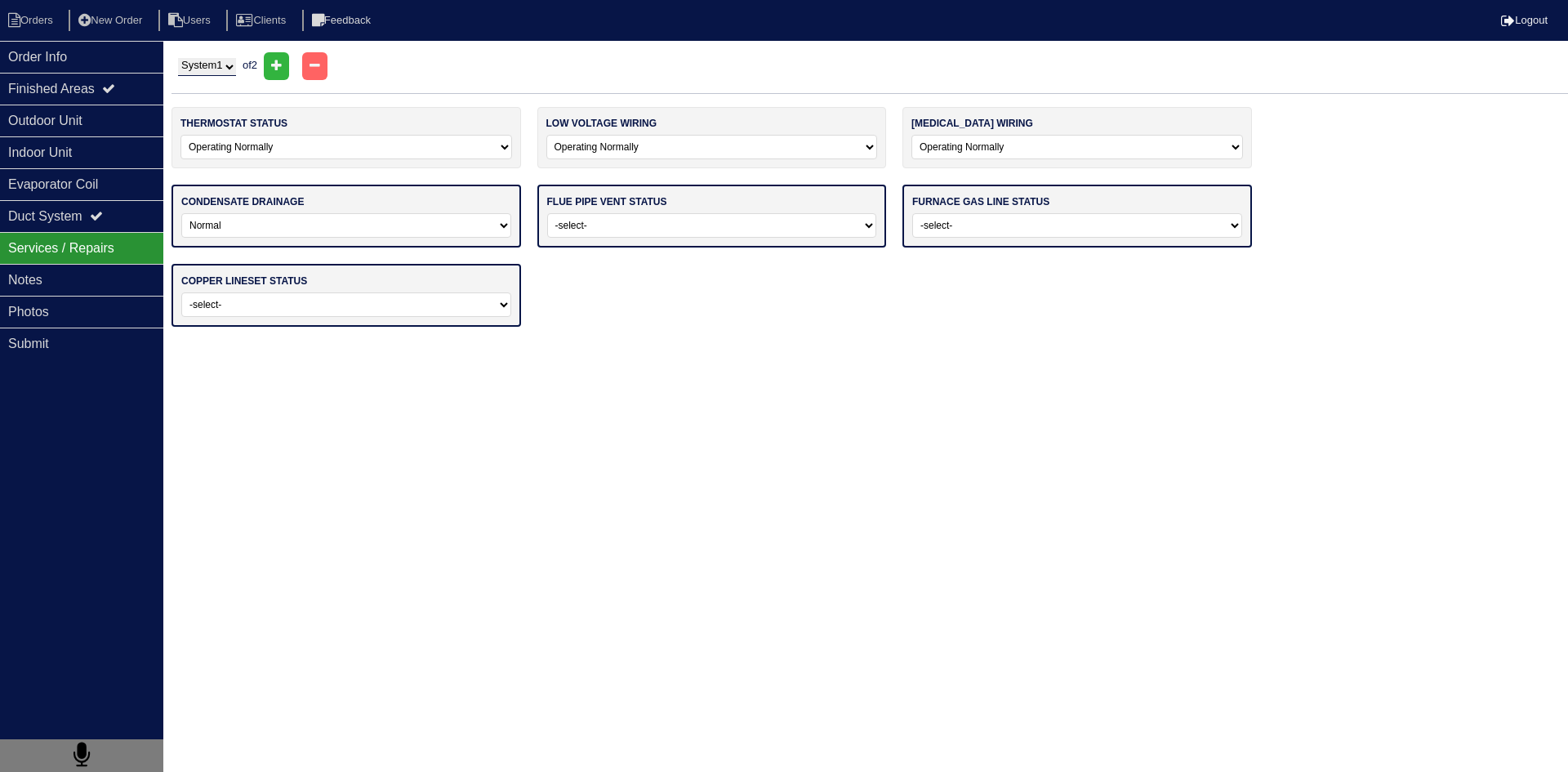 click on "-select- Normal Service/Repairs Needed Condensate Line Replacement Needed" at bounding box center (346, 225) 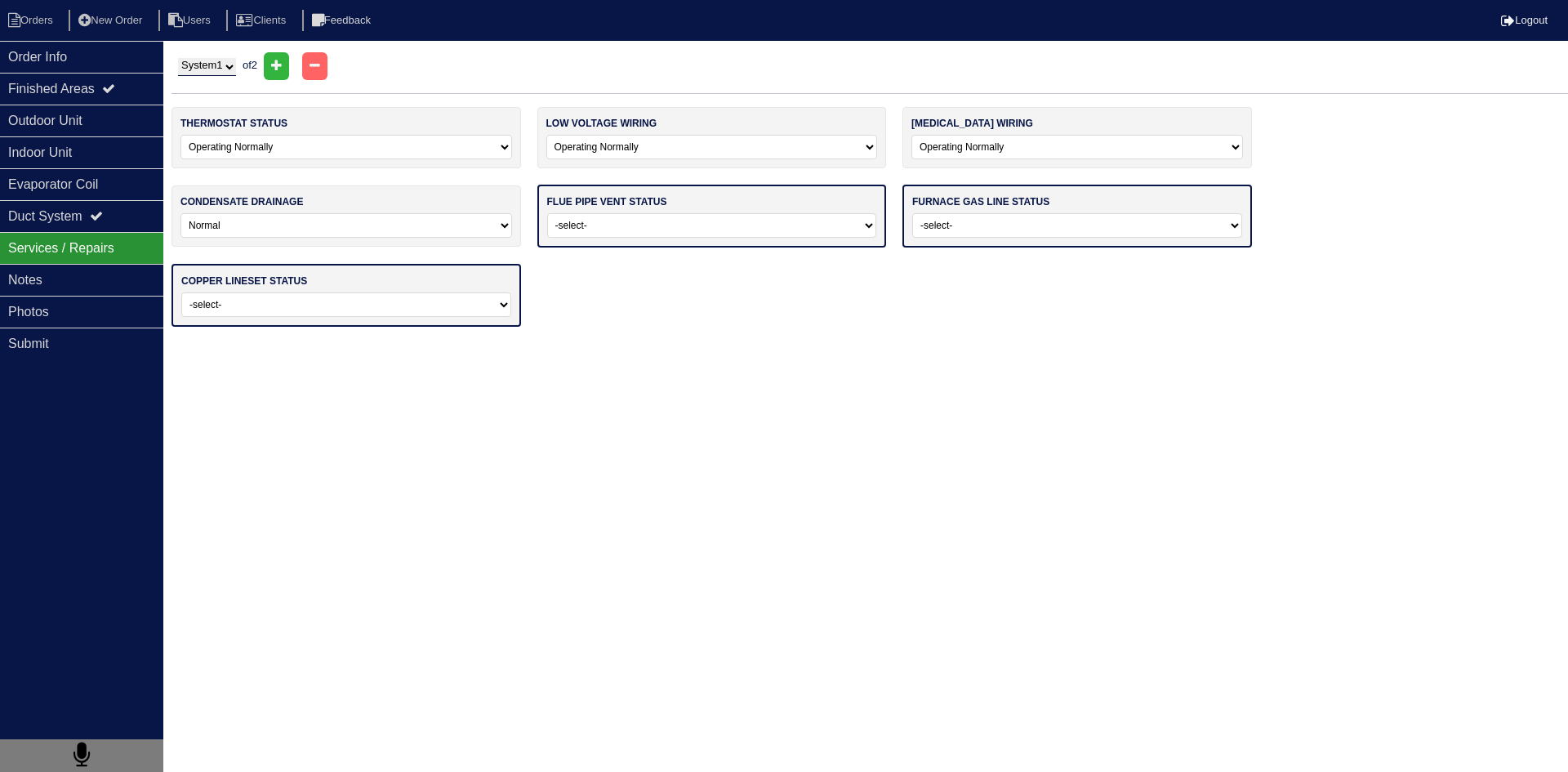 click on "-select- Average For Age Service / Repairs Needed Replacement Needed" at bounding box center (712, 225) 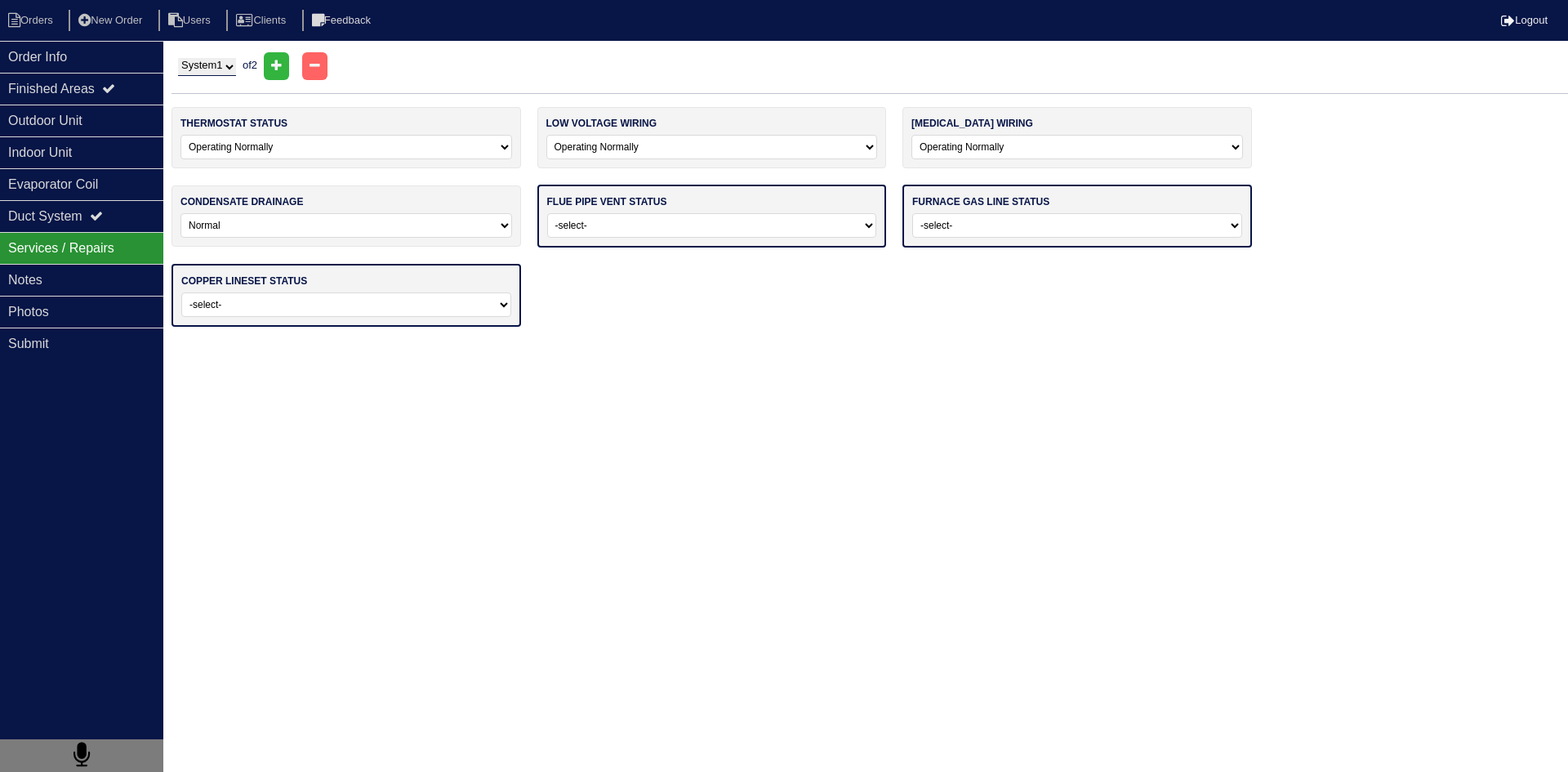 select on "1" 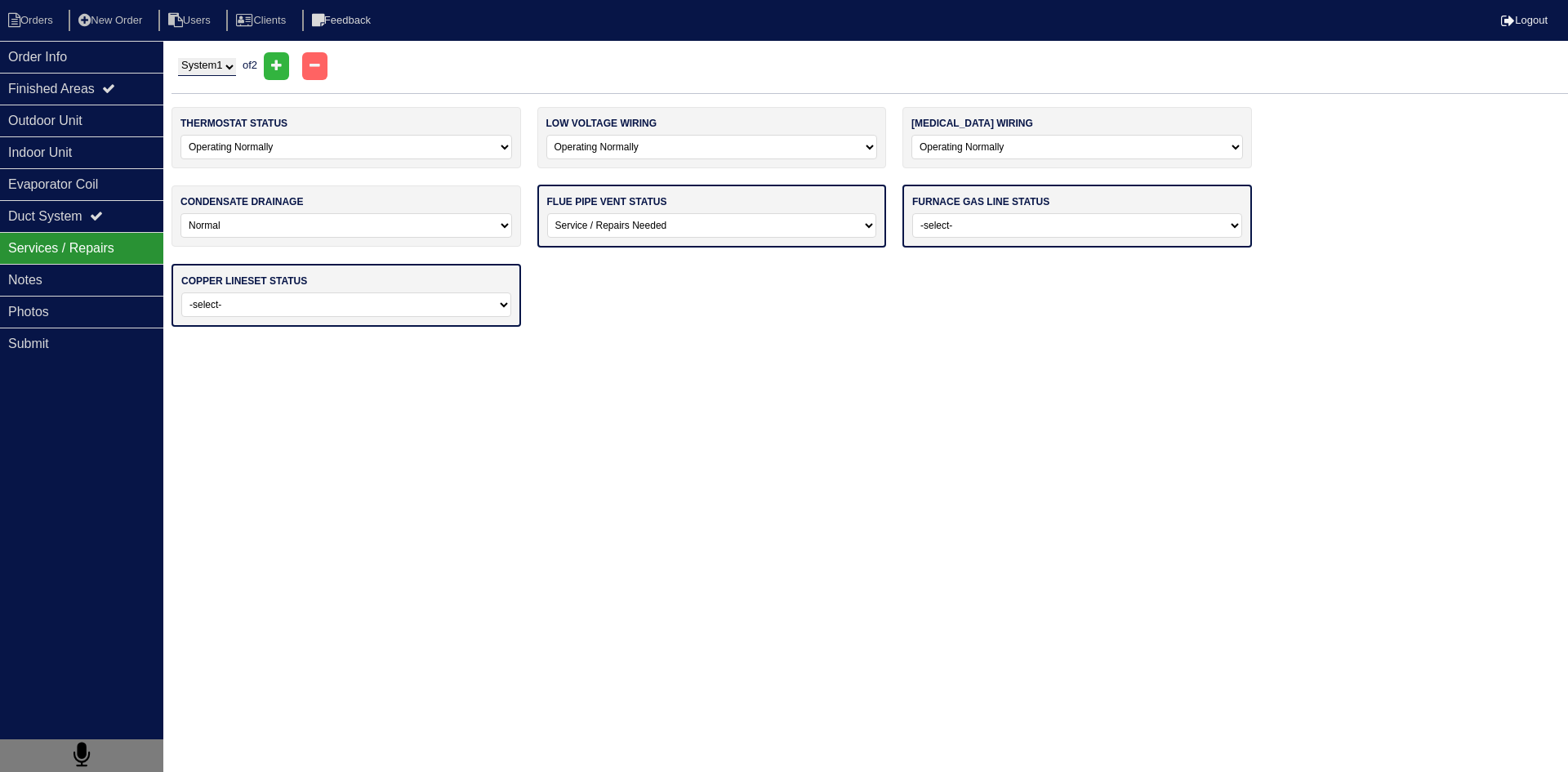 click on "-select- Average For Age Service / Repairs Needed Replacement Needed" at bounding box center [712, 225] 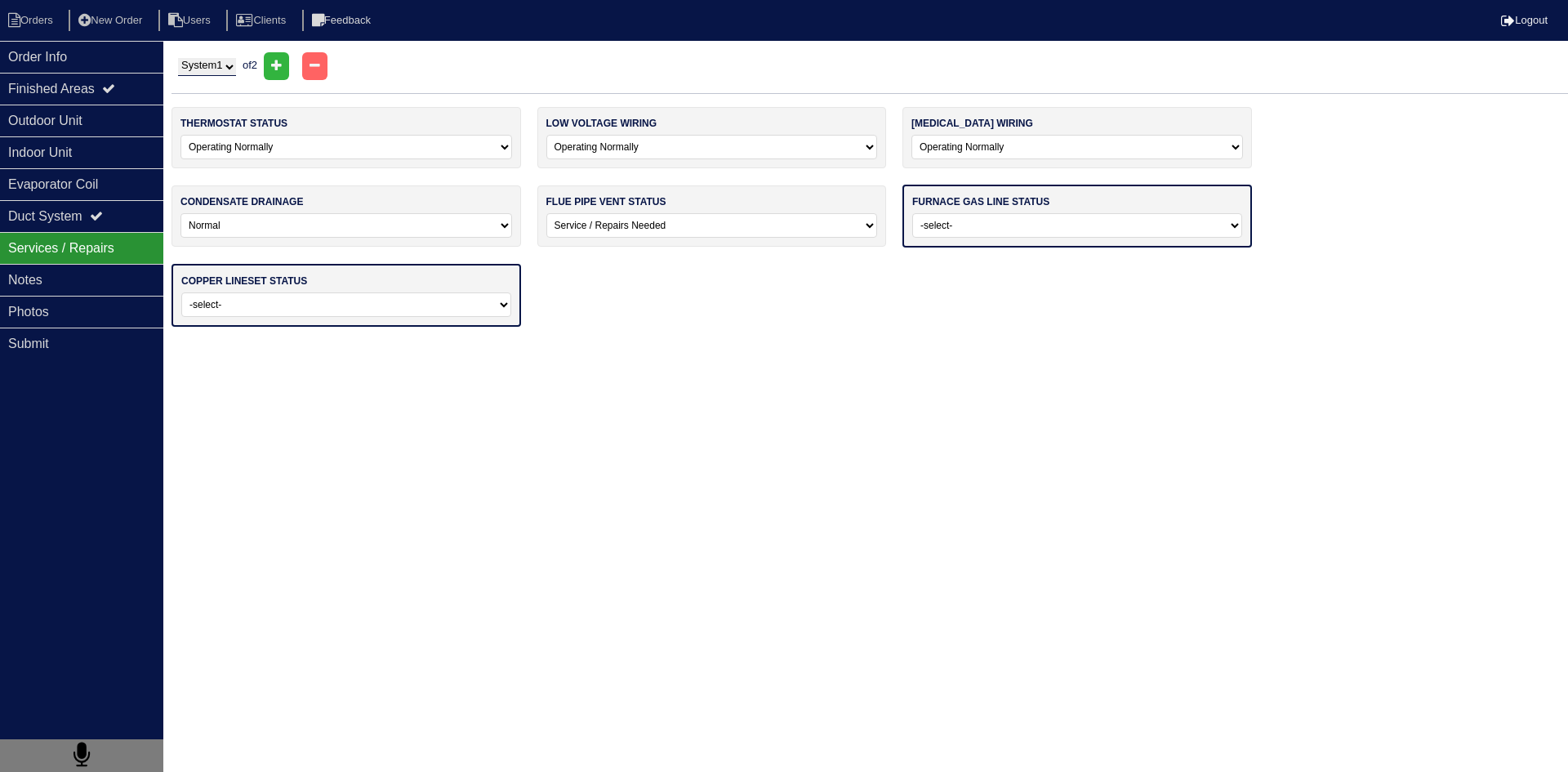 click on "-select- Normal - To Code Not Code - Service Needed Not Code - Gas Company Needed Not Applicable (electric Air Handler)" at bounding box center (1077, 225) 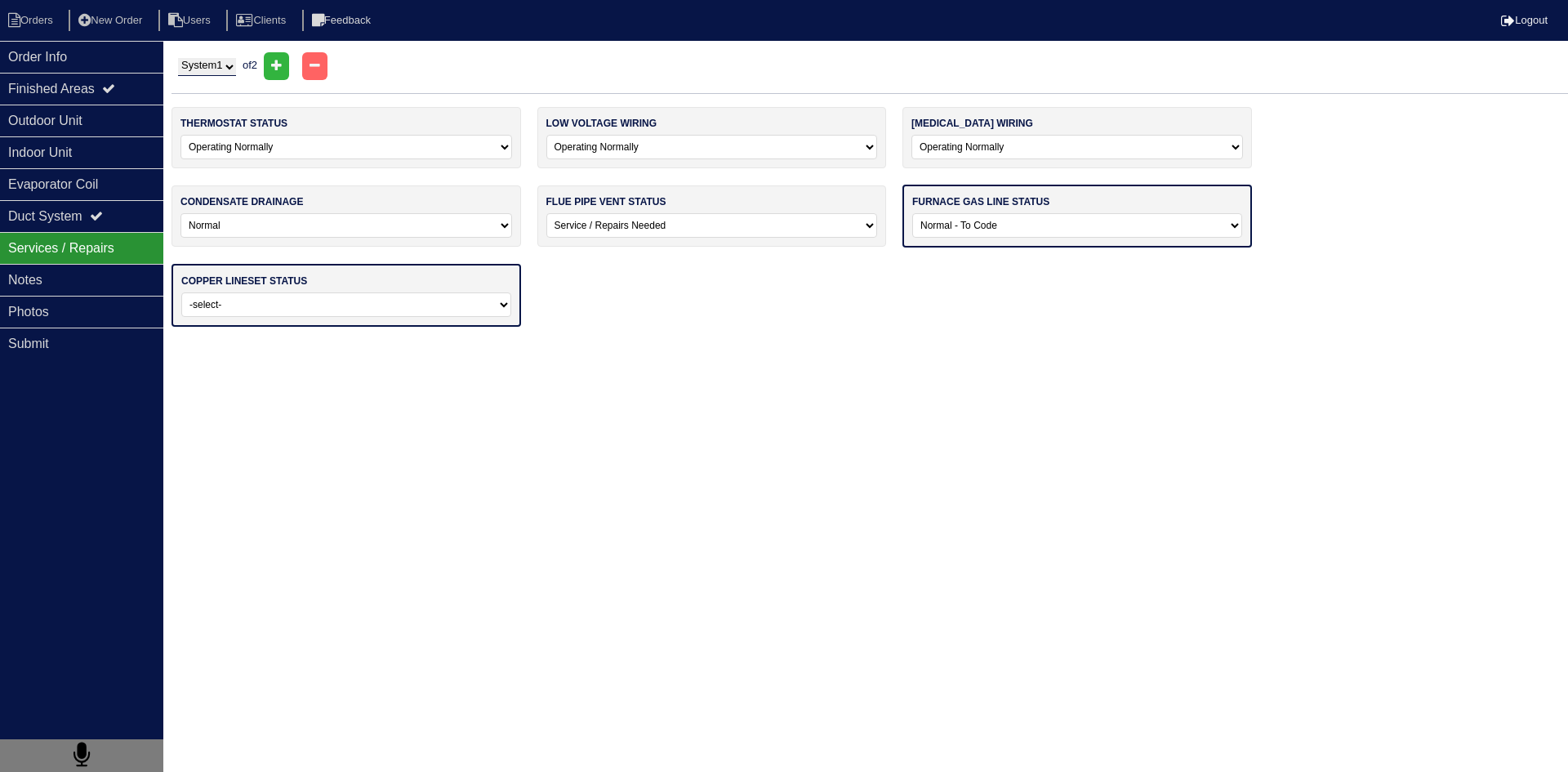 click on "-select- Normal - To Code Not Code - Service Needed Not Code - Gas Company Needed Not Applicable (electric Air Handler)" at bounding box center [1077, 225] 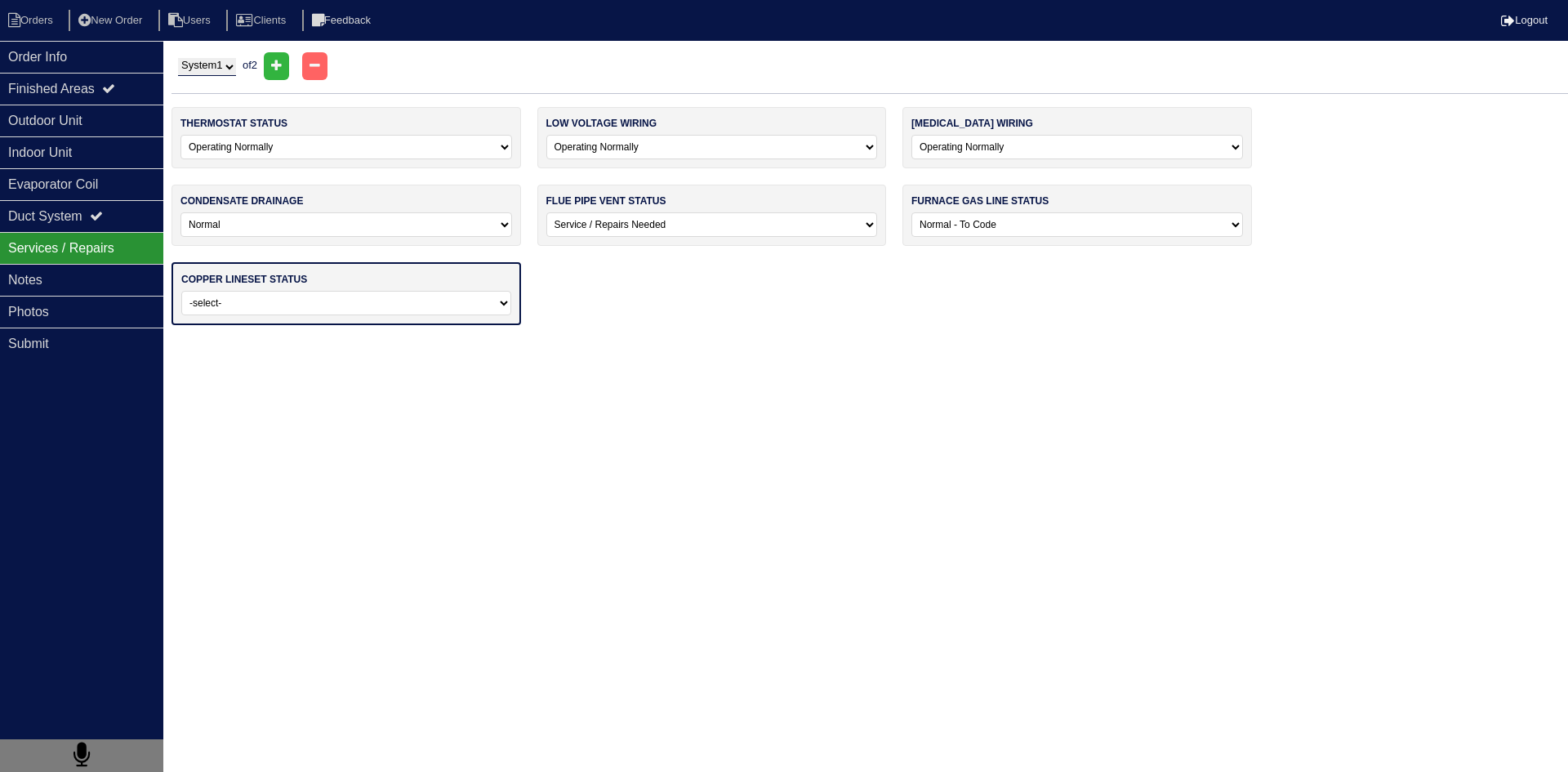 click on "-select- Normal Repairs / Service Needed Missing" at bounding box center [346, 303] 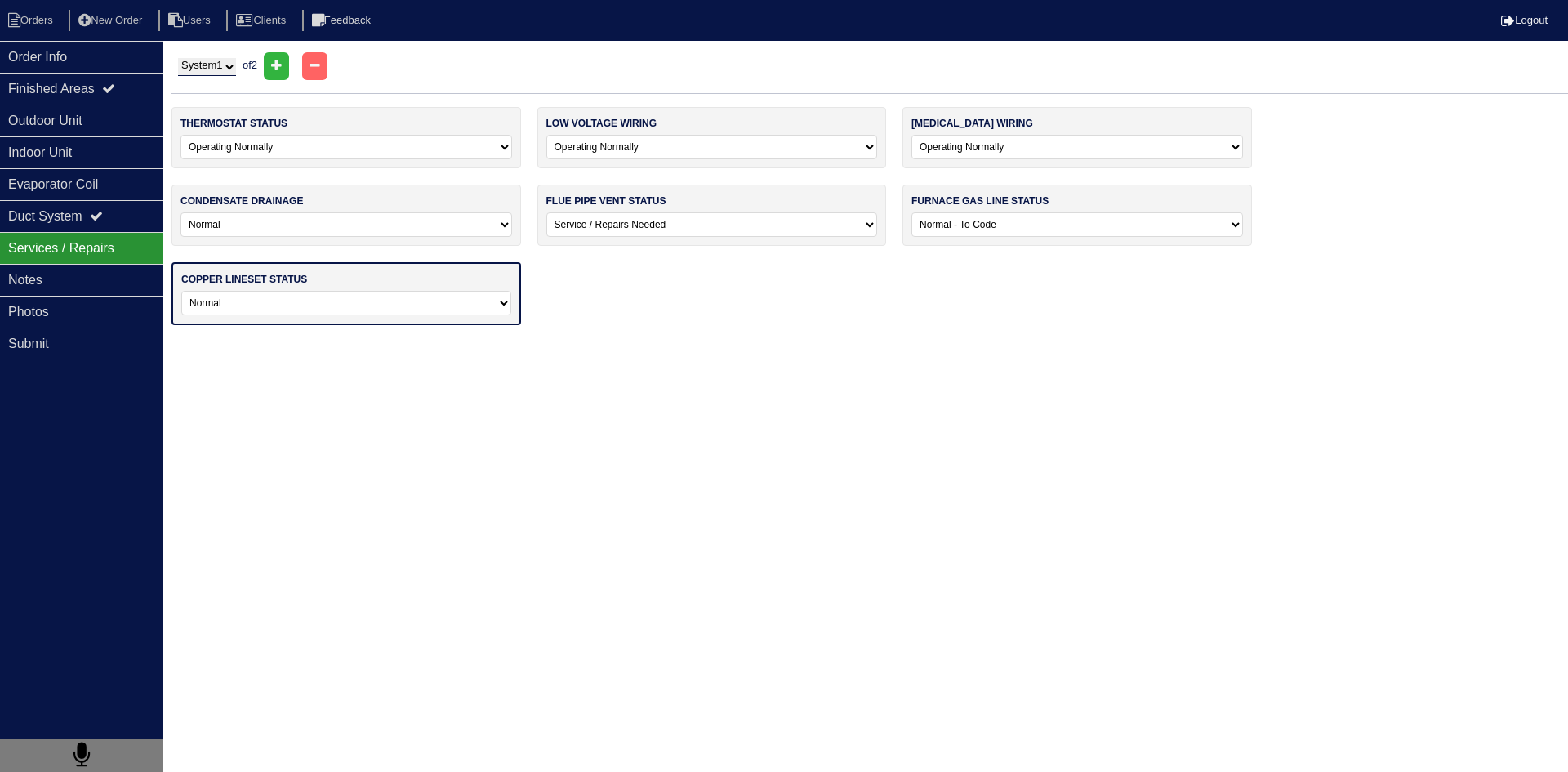 click on "-select- Normal Repairs / Service Needed Missing" at bounding box center (346, 303) 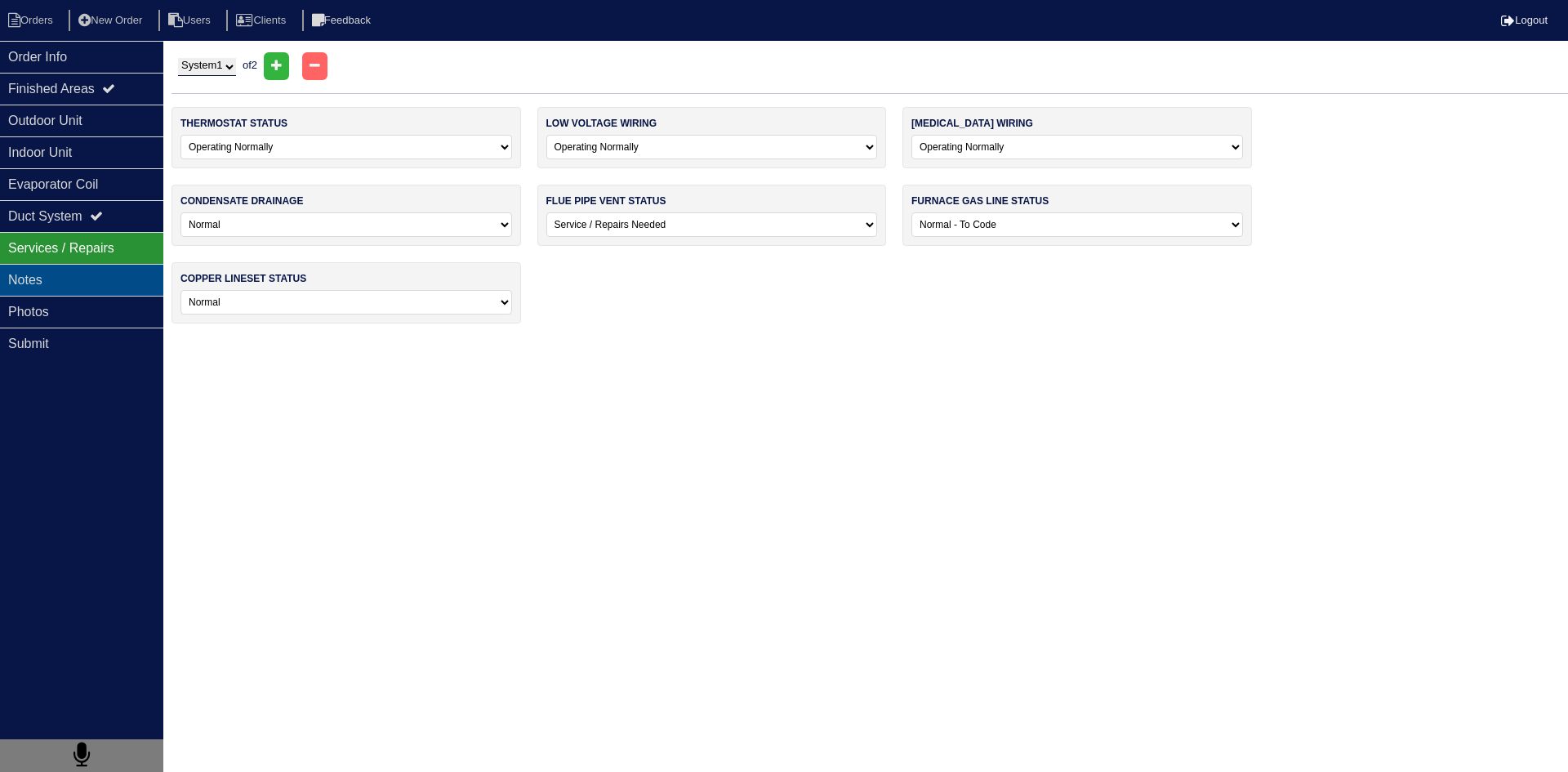 click on "Notes" at bounding box center [82, 279] 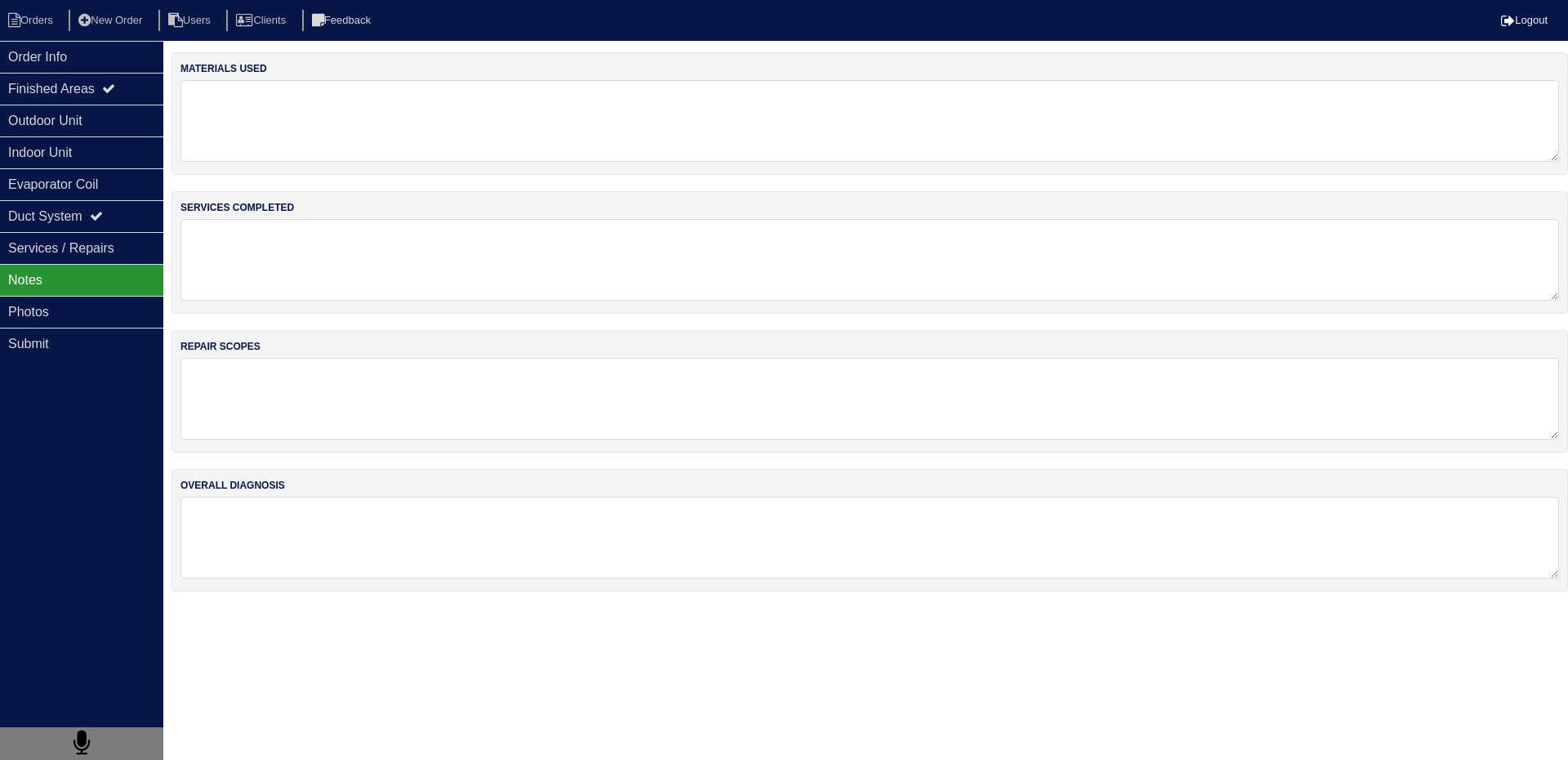 click at bounding box center [870, 121] 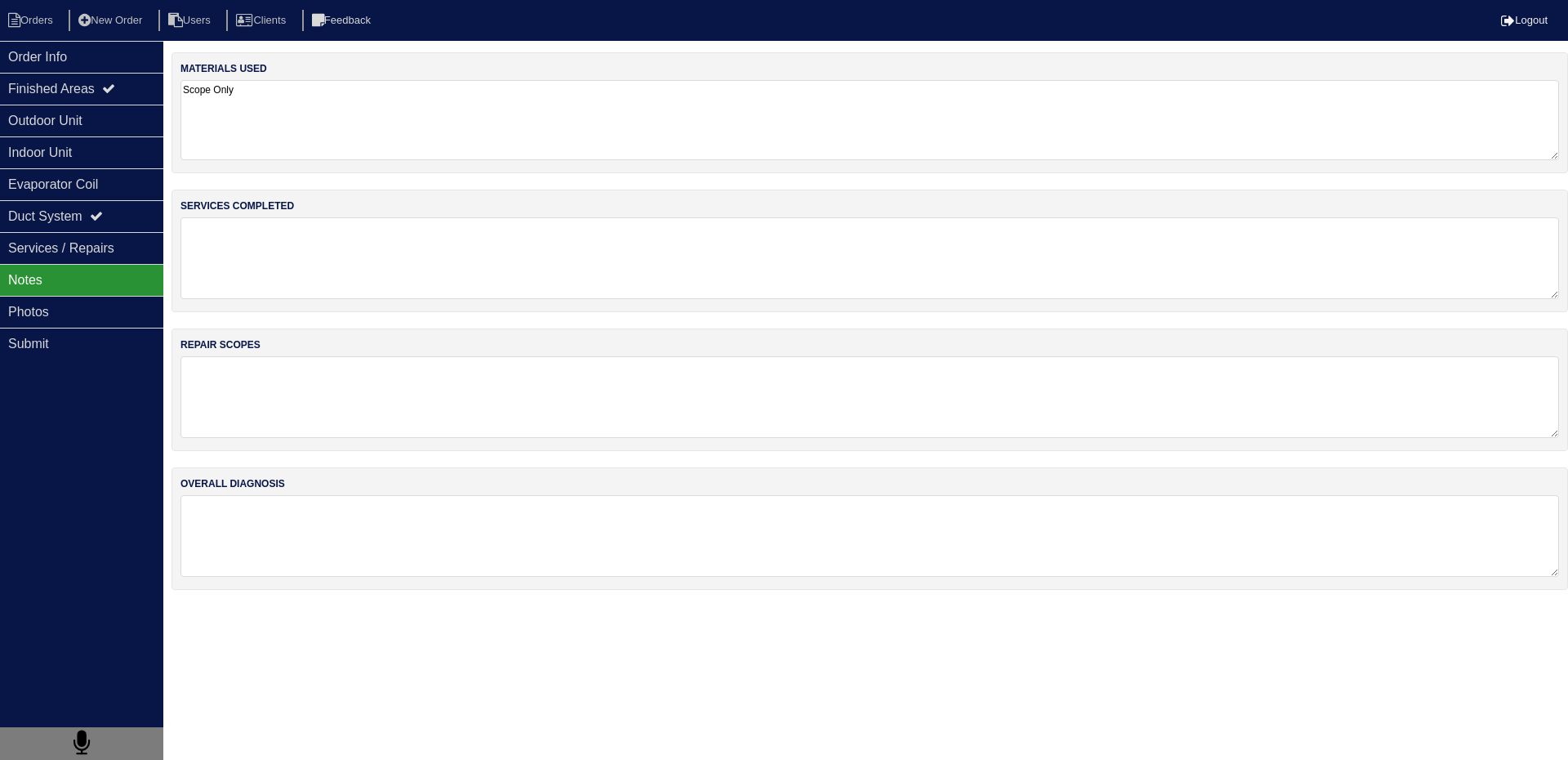 type on "Scope Only" 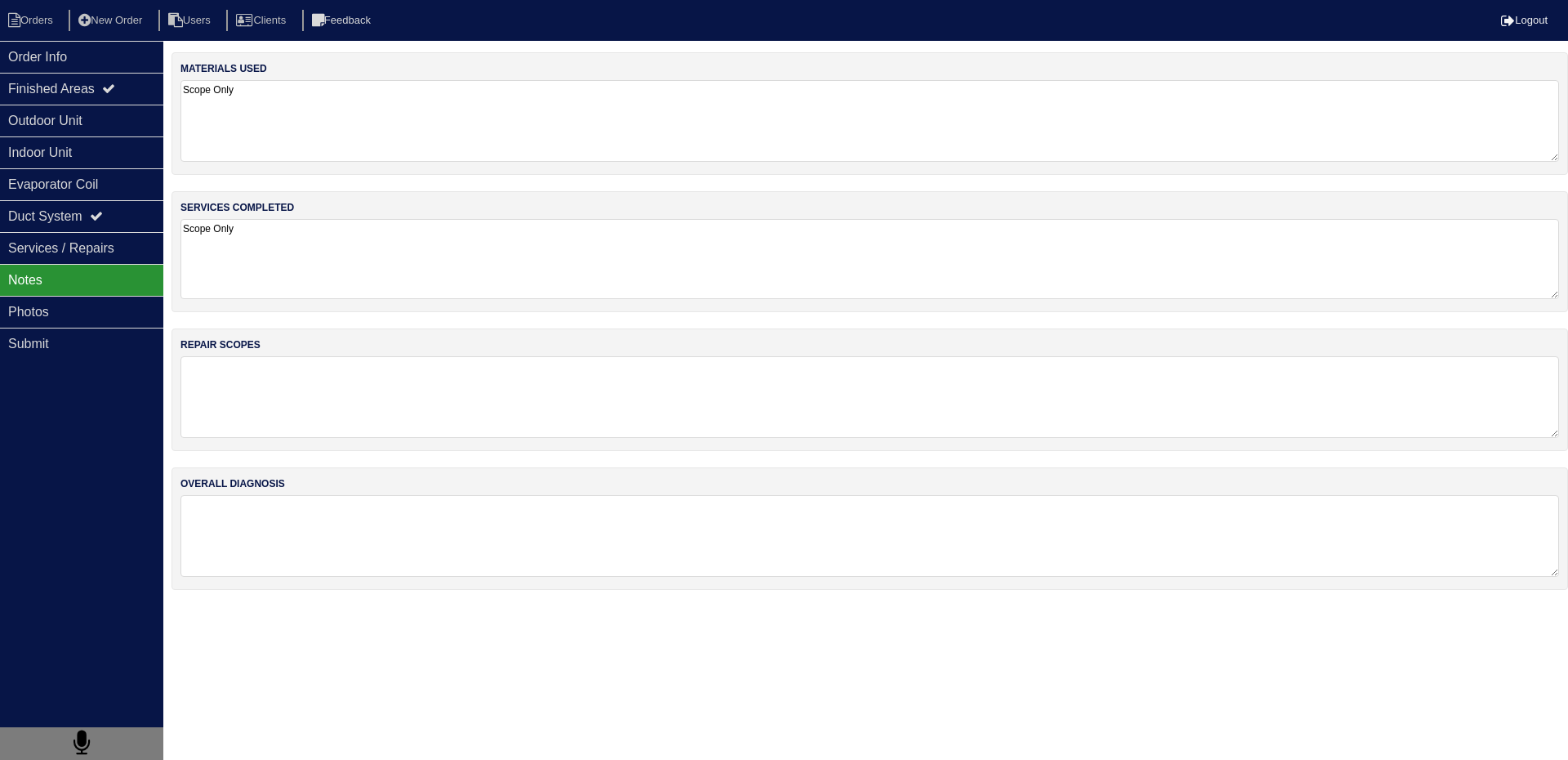 type on "Scope Only" 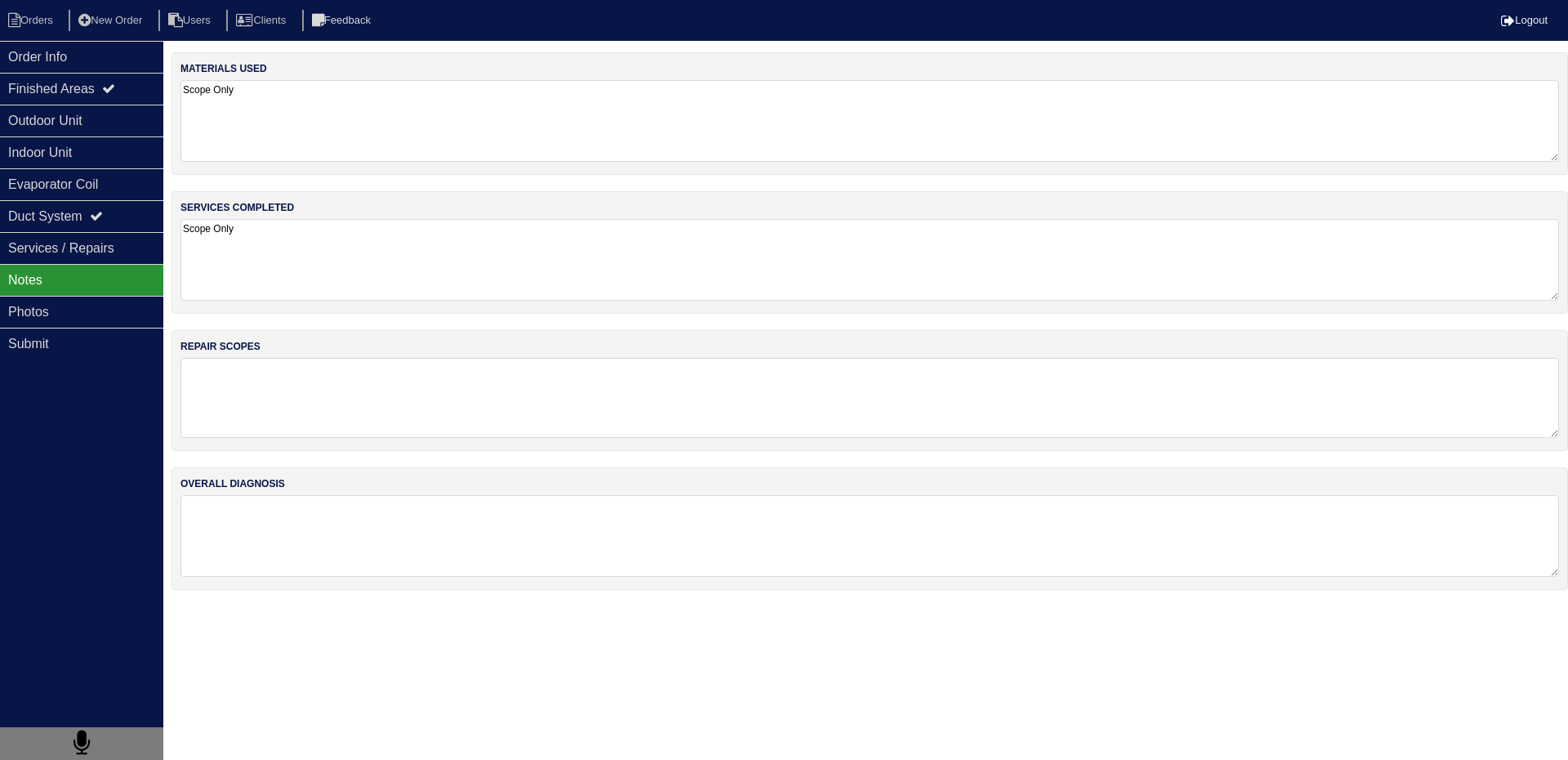 click at bounding box center [870, 398] 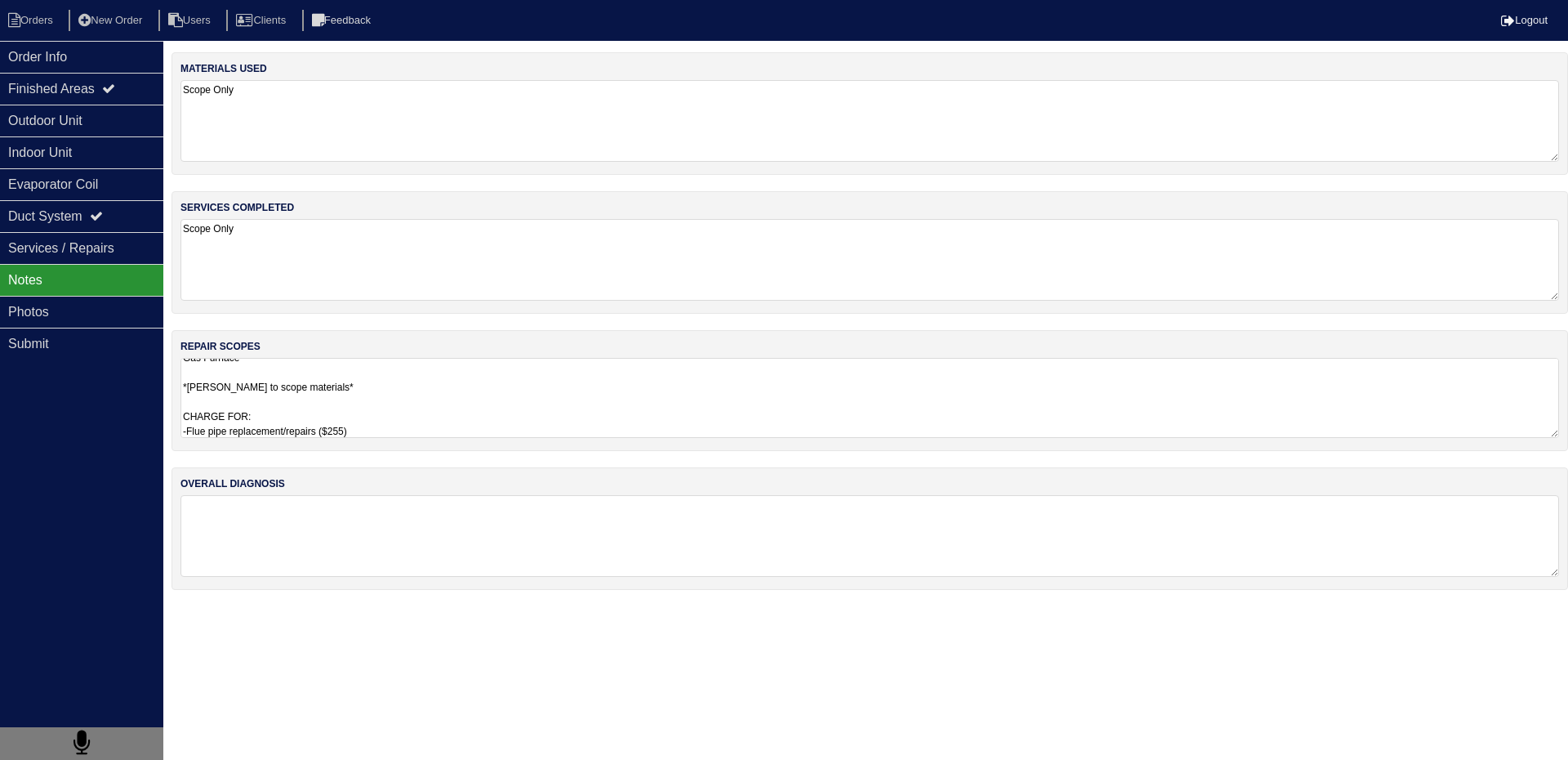 scroll, scrollTop: 69, scrollLeft: 0, axis: vertical 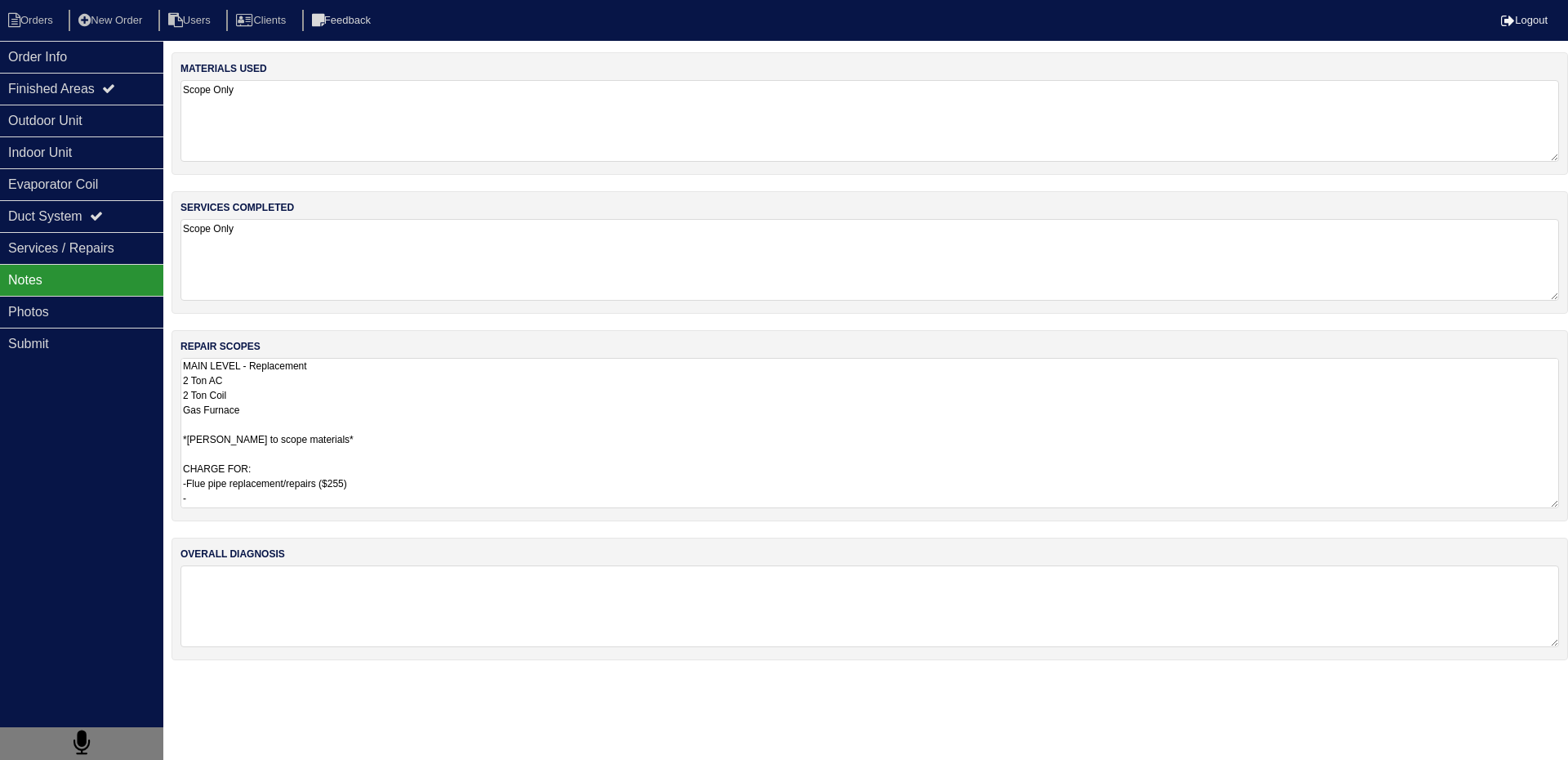 click on "MAIN LEVEL - Replacement
2 Ton AC
2 Ton Coil
Gas Furnace
*Payton to scope materials*
CHARGE FOR:
-Flue pipe replacement/repairs ($255)
-" at bounding box center [870, 433] 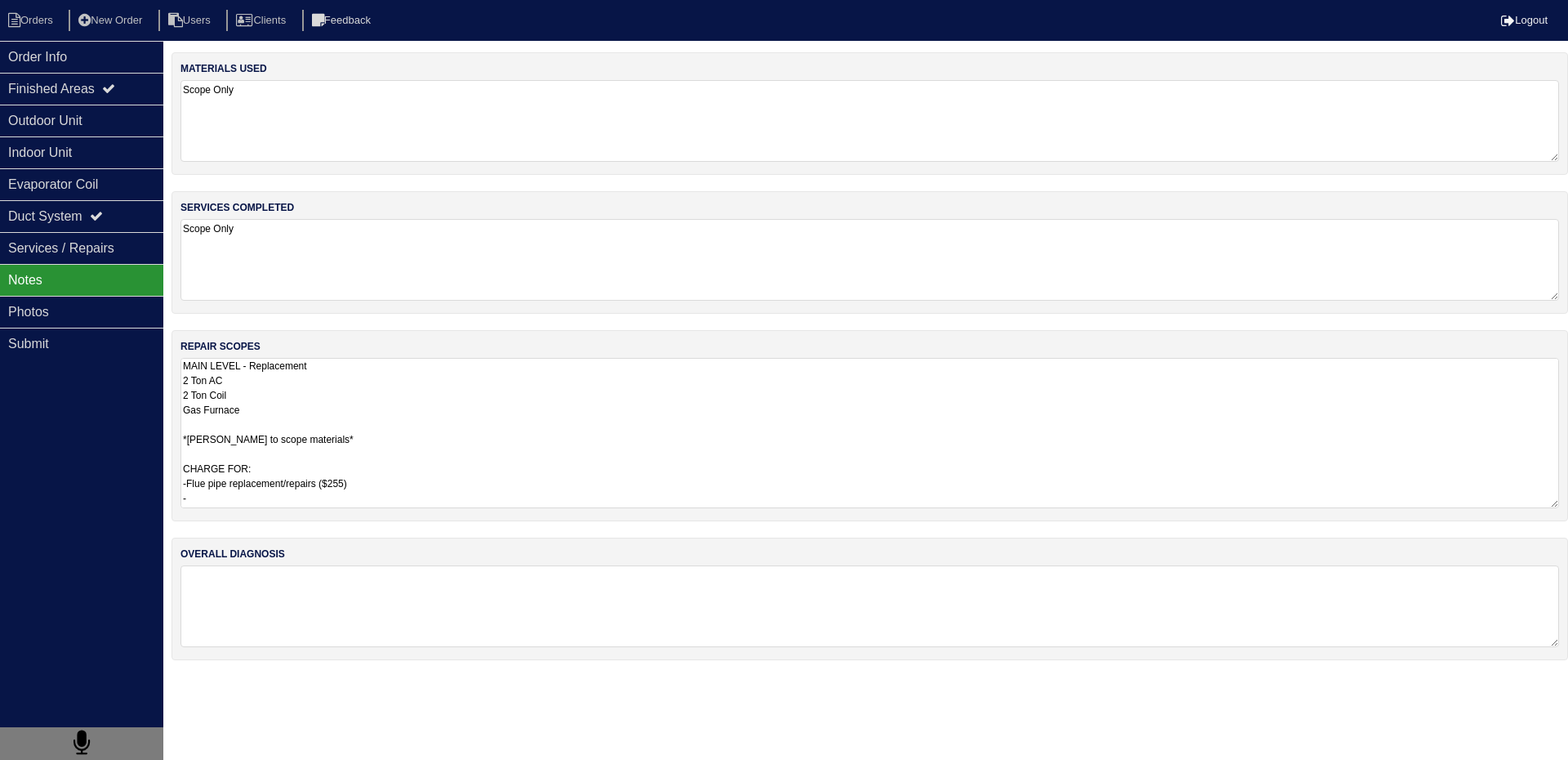 click on "MAIN LEVEL - Replacement
2 Ton AC
2 Ton Coil
Gas Furnace
*Payton to scope materials*
CHARGE FOR:
-Flue pipe replacement/repairs ($255)
-" at bounding box center (870, 433) 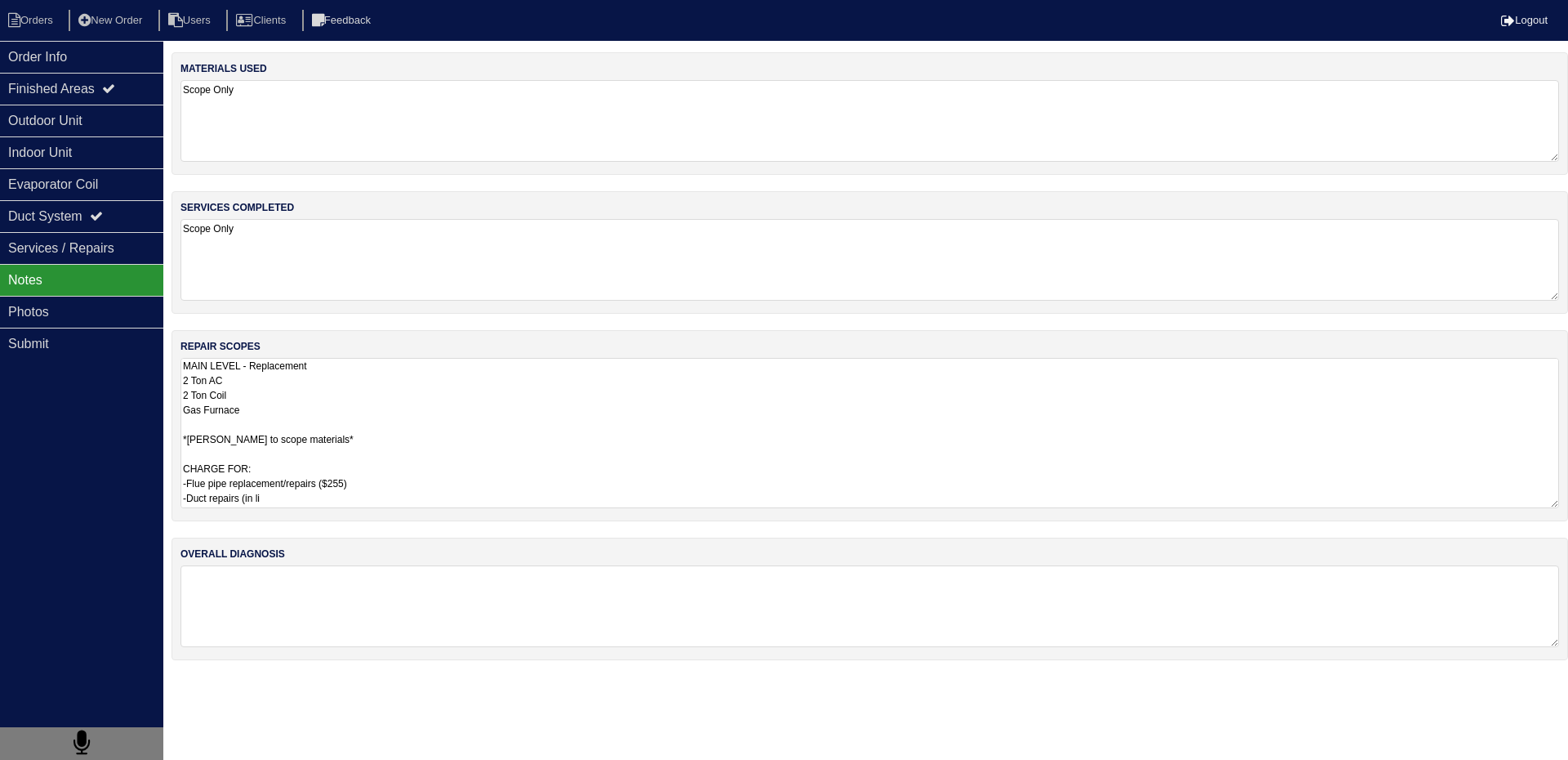 click on "MAIN LEVEL - Replacement
2 Ton AC
2 Ton Coil
Gas Furnace
*Payton to scope materials*
CHARGE FOR:
-Flue pipe replacement/repairs ($255)
-Duct repairs (in li" at bounding box center [870, 433] 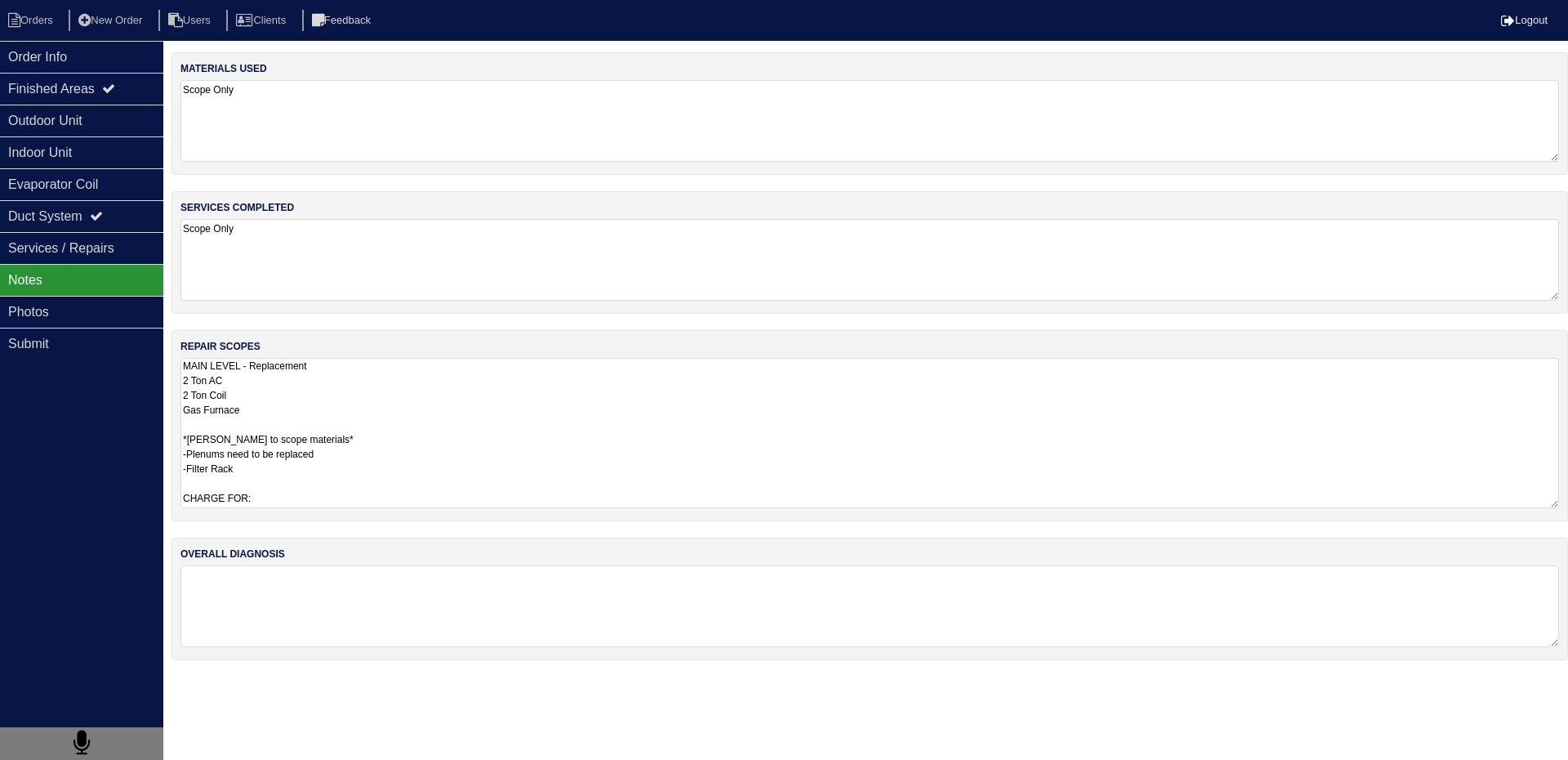 scroll, scrollTop: 31, scrollLeft: 0, axis: vertical 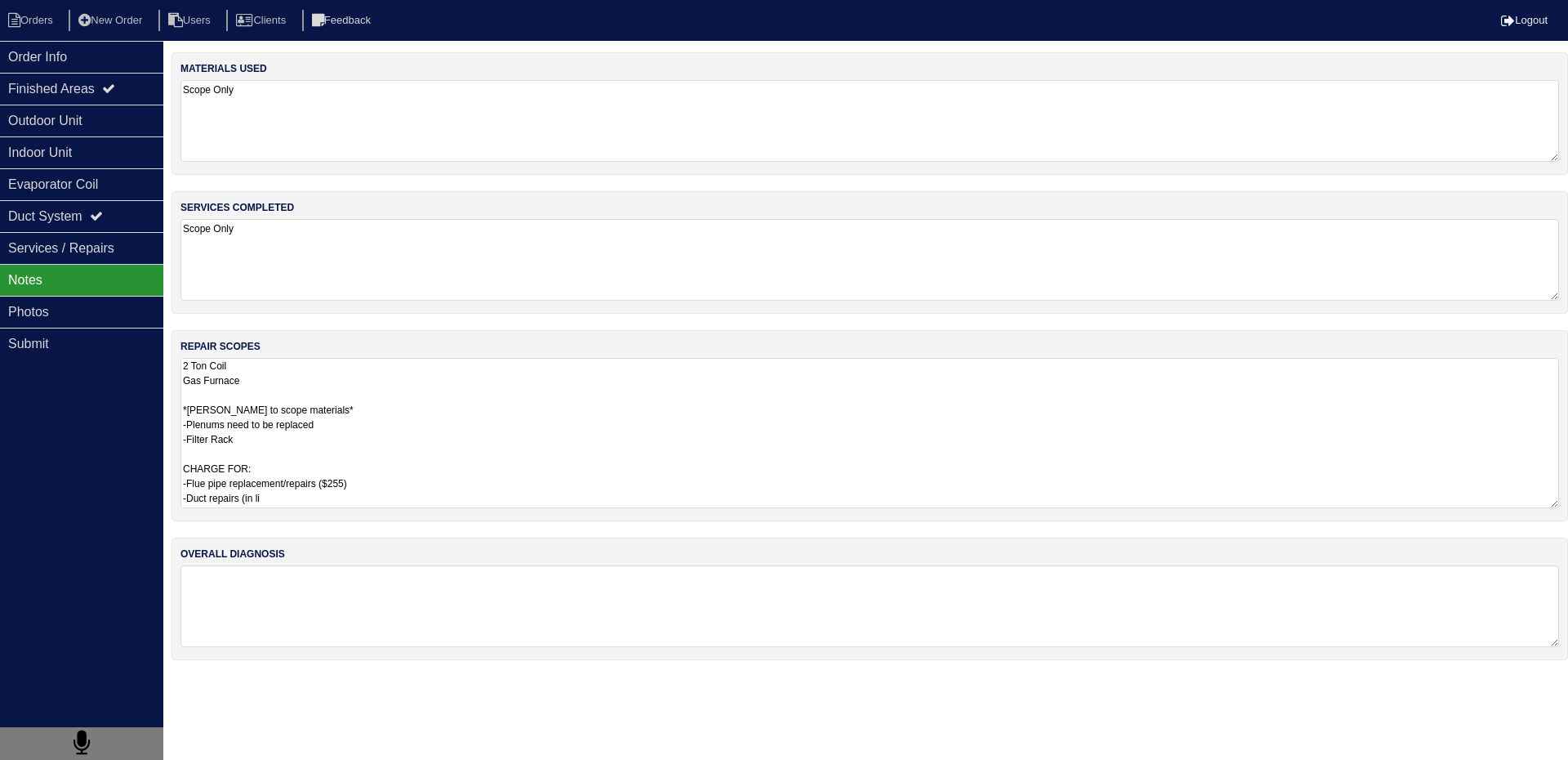 click on "MAIN LEVEL - Replacement
2 Ton AC
2 Ton Coil
Gas Furnace
*Payton to scope materials*
-Plenums need to be replaced
-Filter Rack
CHARGE FOR:
-Flue pipe replacement/repairs ($255)
-Duct repairs (in li" at bounding box center [870, 433] 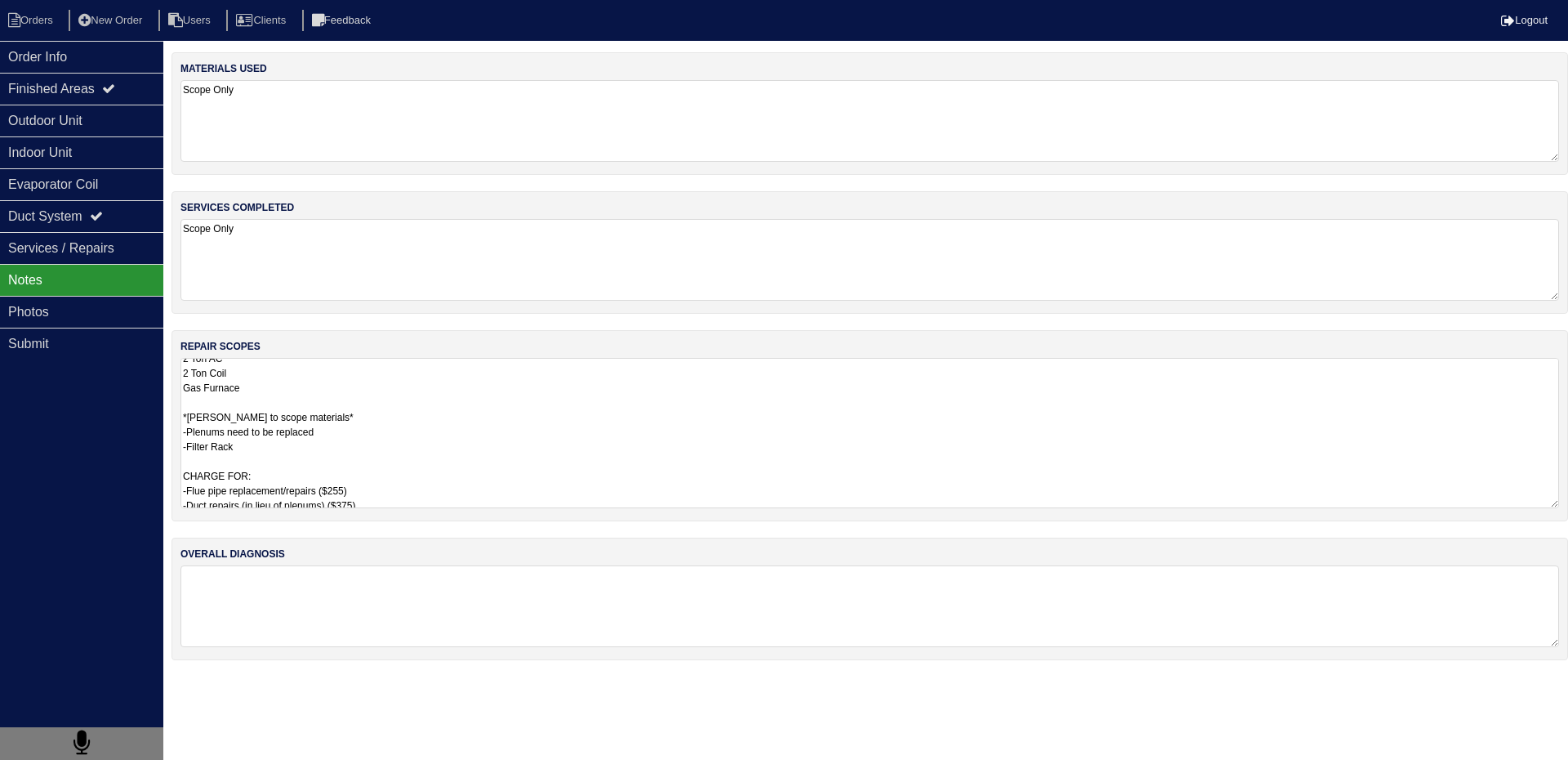 scroll, scrollTop: 46, scrollLeft: 0, axis: vertical 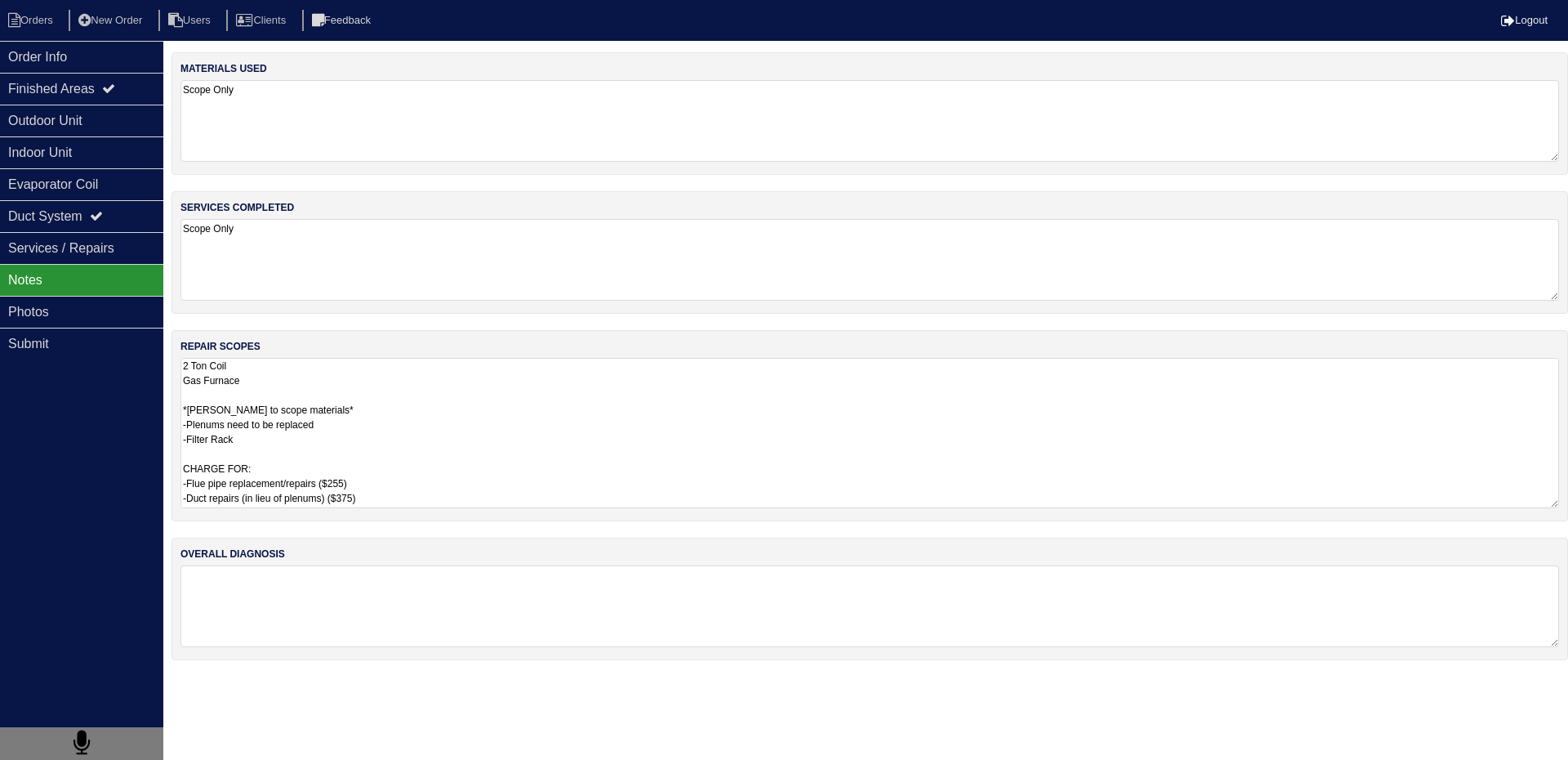 type on "MAIN LEVEL - Replacement
2 Ton AC
2 Ton Coil
Gas Furnace
*Payton to scope materials*
-Plenums need to be replaced
-Filter Rack
CHARGE FOR:
-Flue pipe replacement/repairs ($255)
-Duct repairs (in lieu of plenums) ($375)" 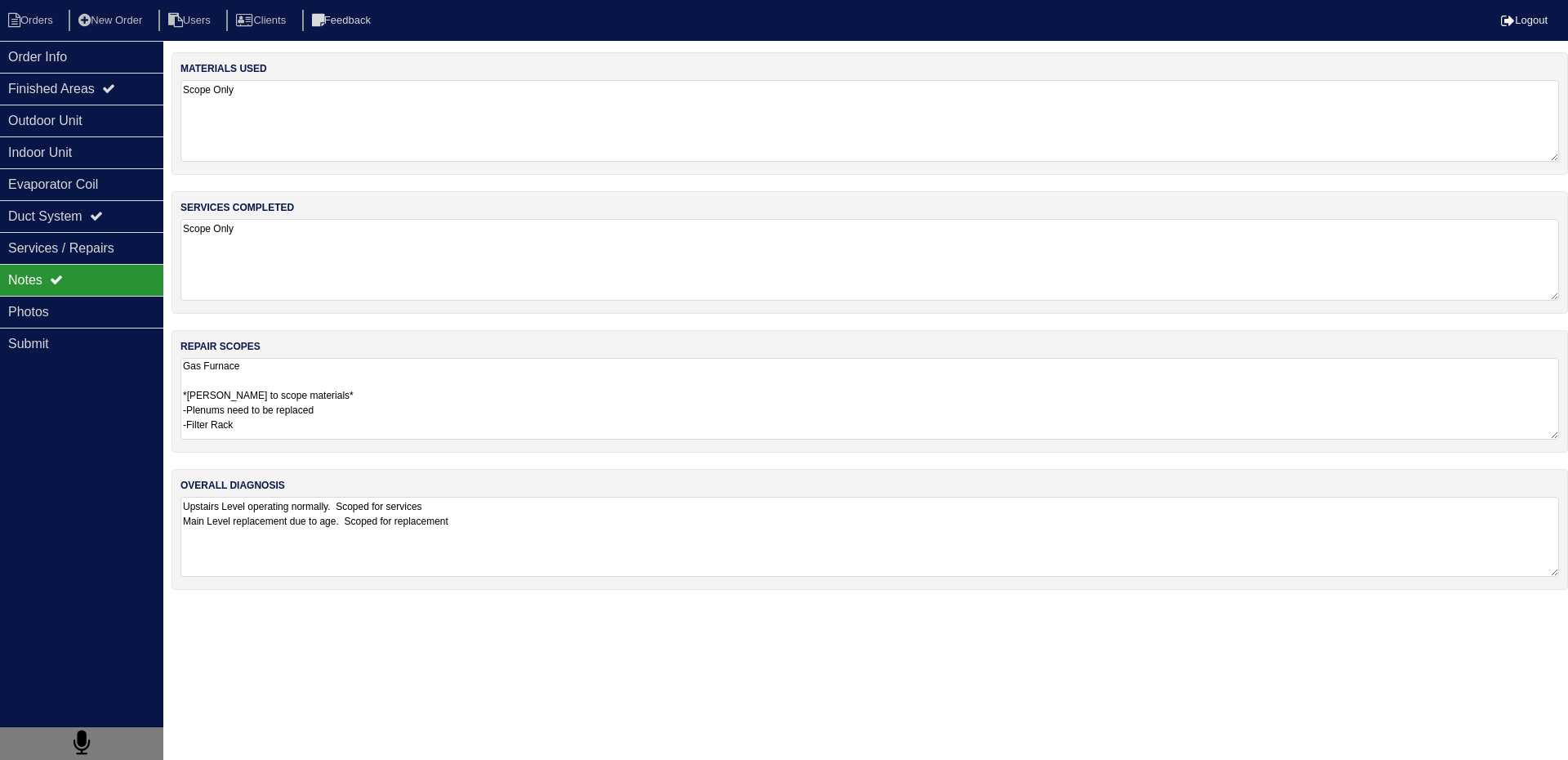 scroll, scrollTop: 0, scrollLeft: 0, axis: both 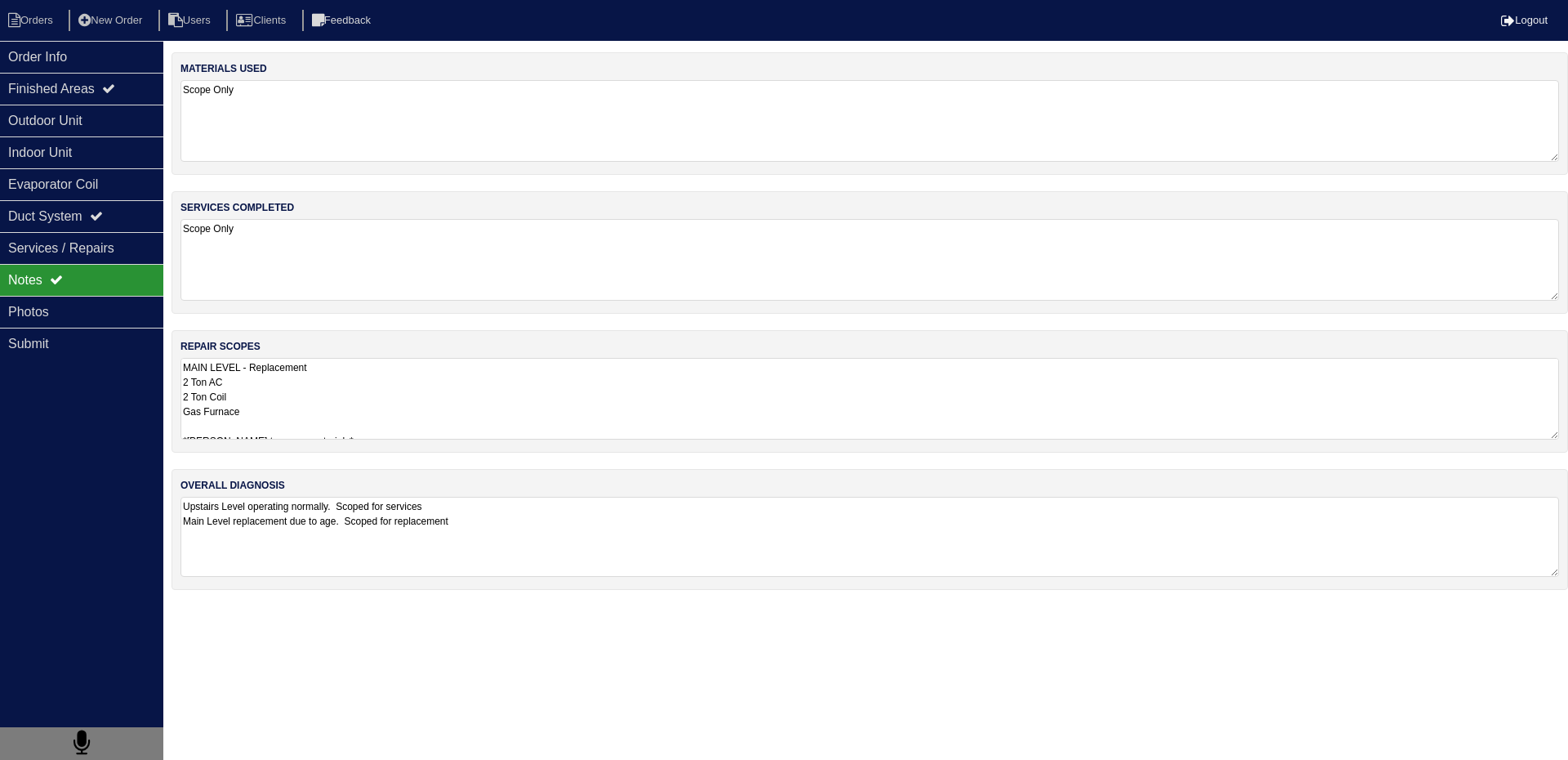 type on "Upstairs Level operating normally.  Scoped for services
Main Level replacement due to age.  Scoped for replacement" 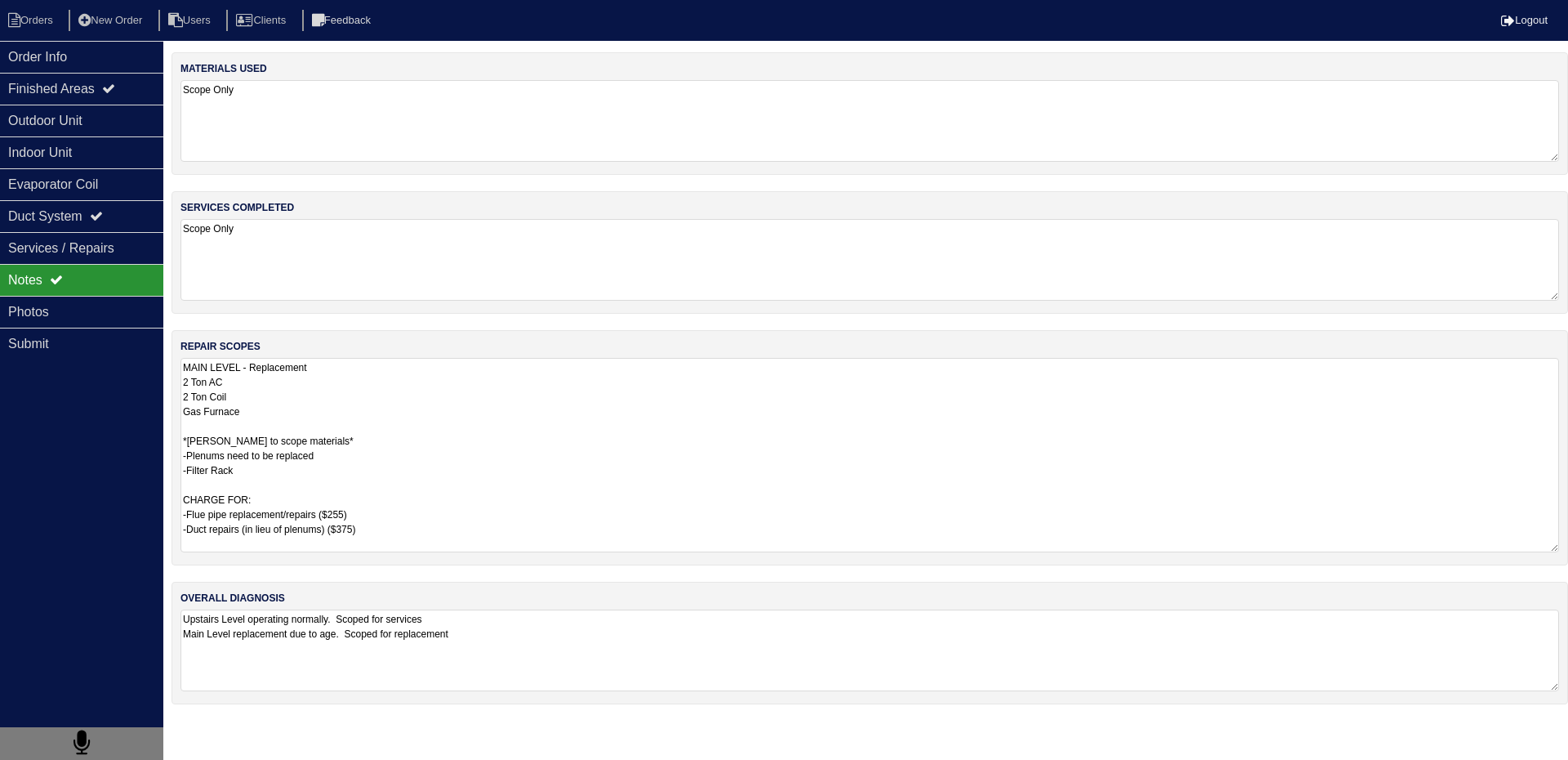 click on "MAIN LEVEL - Replacement
2 Ton AC
2 Ton Coil
Gas Furnace
*Payton to scope materials*
-Plenums need to be replaced
-Filter Rack
CHARGE FOR:
-Flue pipe replacement/repairs ($255)
-Duct repairs (in lieu of plenums) ($375)" at bounding box center (870, 455) 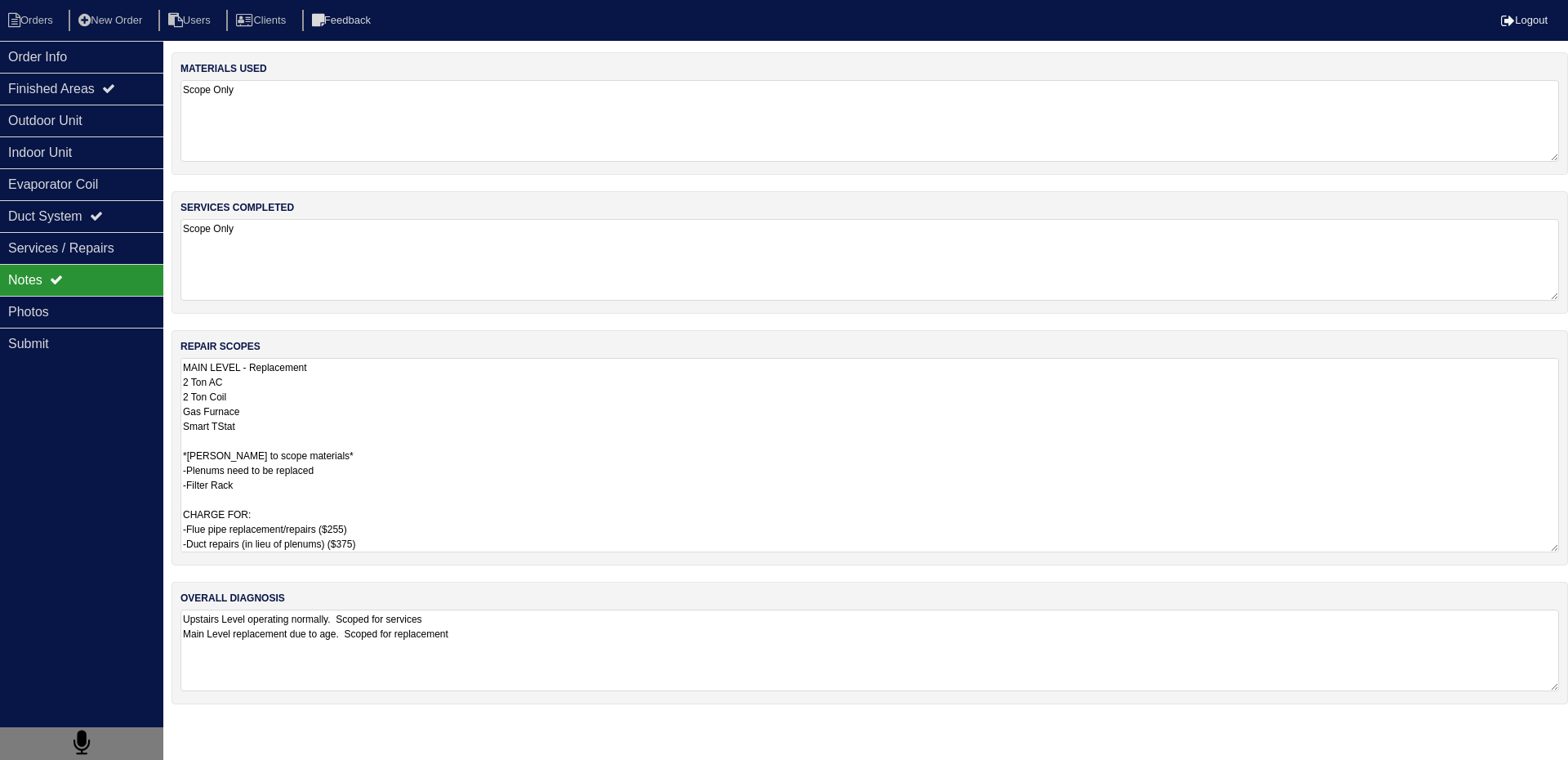 scroll, scrollTop: 16, scrollLeft: 0, axis: vertical 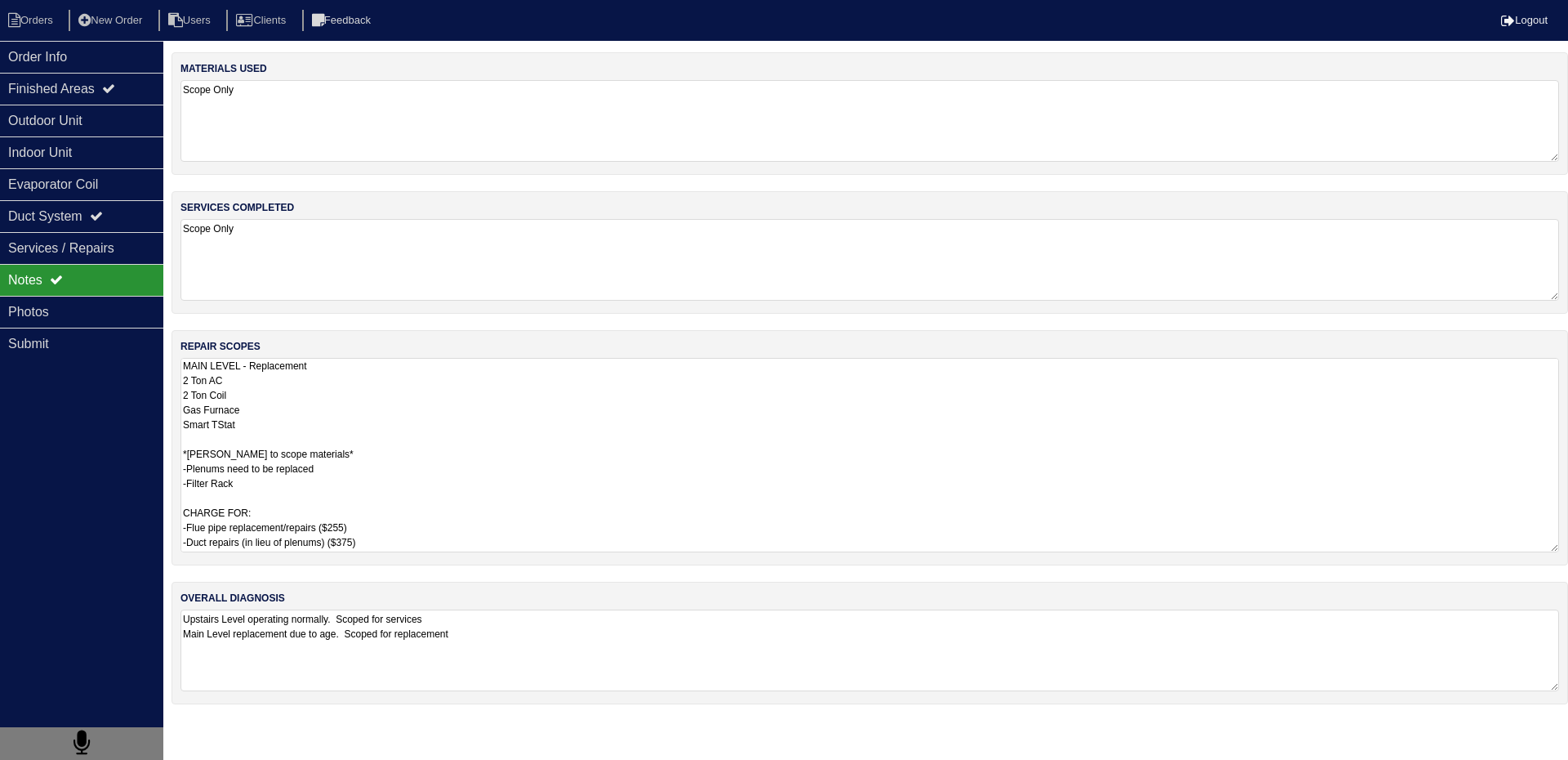 click on "MAIN LEVEL - Replacement
2 Ton AC
2 Ton Coil
Gas Furnace
Smart TStat
*Payton to scope materials*
-Plenums need to be replaced
-Filter Rack
CHARGE FOR:
-Flue pipe replacement/repairs ($255)
-Duct repairs (in lieu of plenums) ($375)" at bounding box center [870, 455] 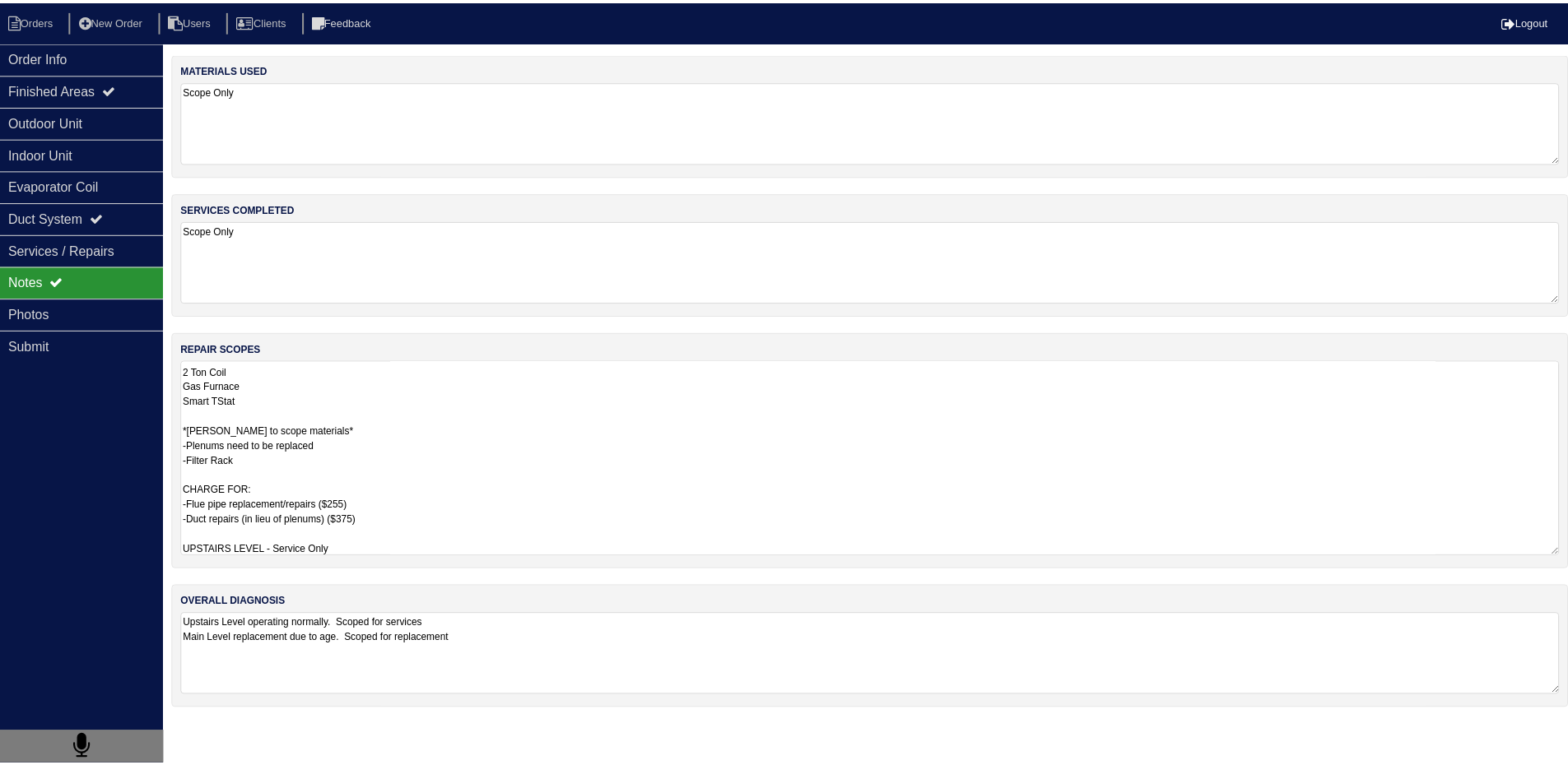 scroll, scrollTop: 43, scrollLeft: 0, axis: vertical 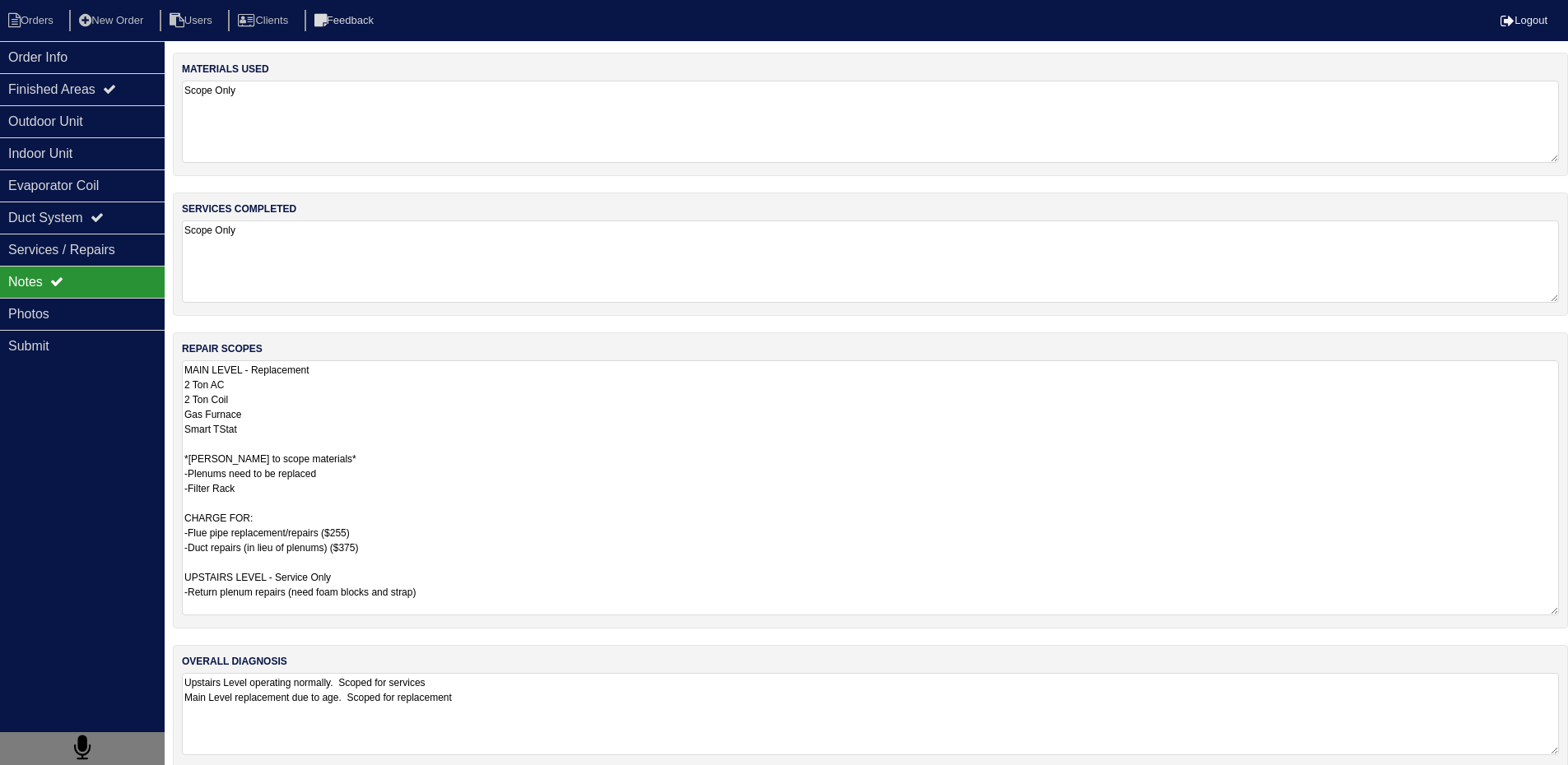 click on "MAIN LEVEL - Replacement
2 Ton AC
2 Ton Coil
Gas Furnace
Smart TStat
*Payton to scope materials*
-Plenums need to be replaced
-Filter Rack
CHARGE FOR:
-Flue pipe replacement/repairs ($255)
-Duct repairs (in lieu of plenums) ($375)
UPSTAIRS LEVEL - Service Only
-Return plenum repairs (need foam blocks and strap)" at bounding box center (870, 488) 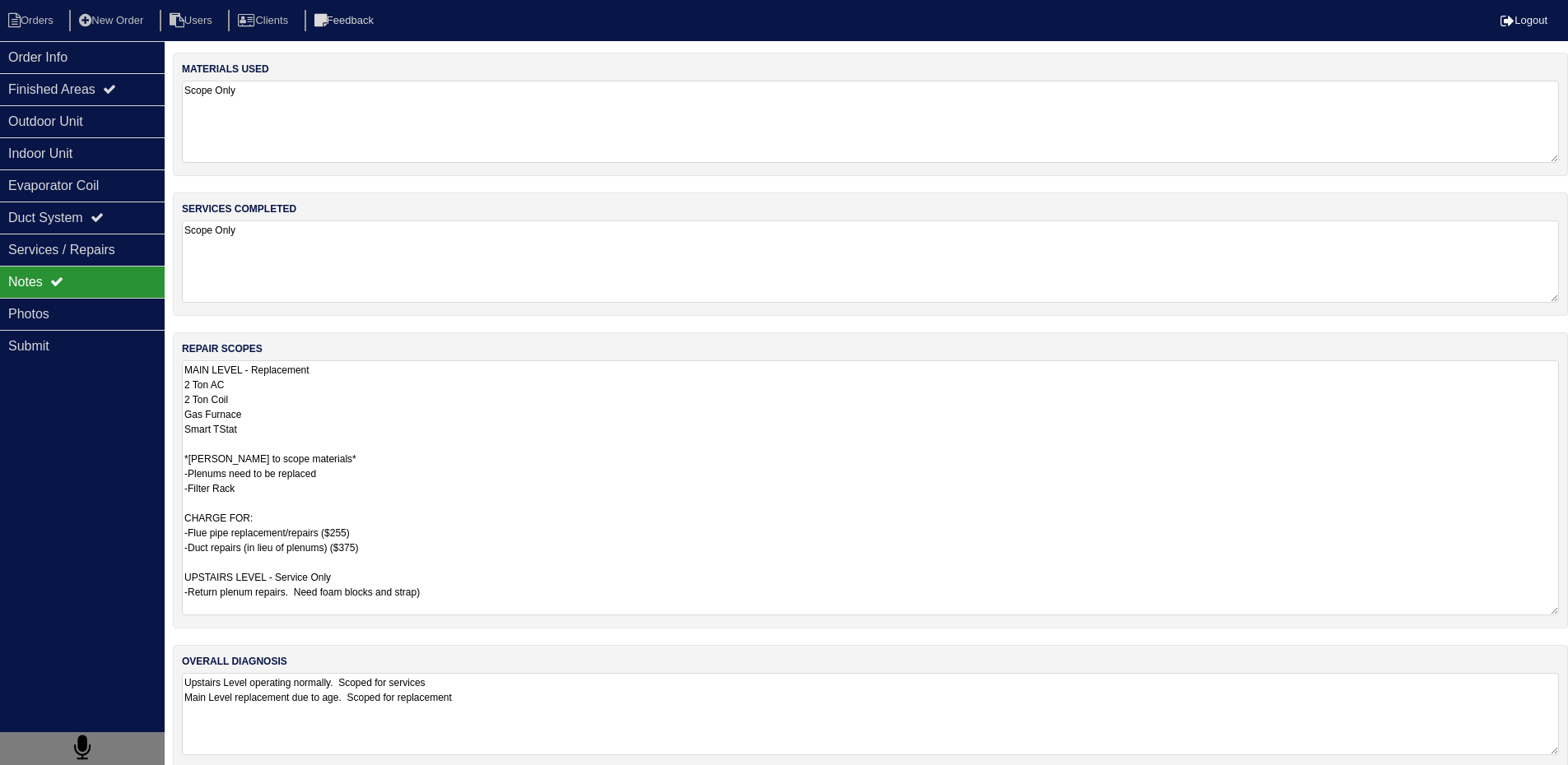 click on "MAIN LEVEL - Replacement
2 Ton AC
2 Ton Coil
Gas Furnace
Smart TStat
*Payton to scope materials*
-Plenums need to be replaced
-Filter Rack
CHARGE FOR:
-Flue pipe replacement/repairs ($255)
-Duct repairs (in lieu of plenums) ($375)
UPSTAIRS LEVEL - Service Only
-Return plenum repairs.  Need foam blocks and strap)" at bounding box center [870, 488] 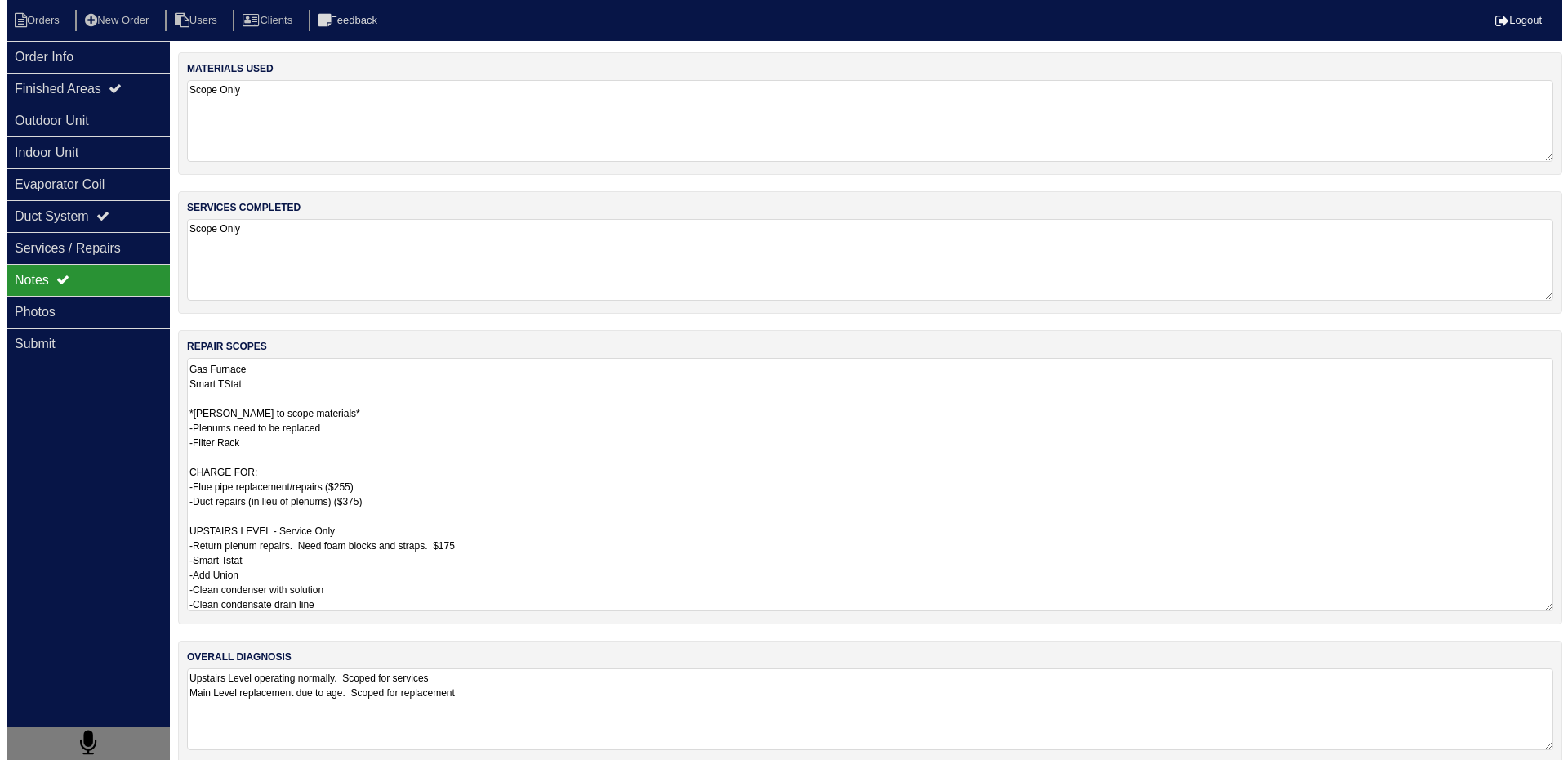 scroll, scrollTop: 57, scrollLeft: 0, axis: vertical 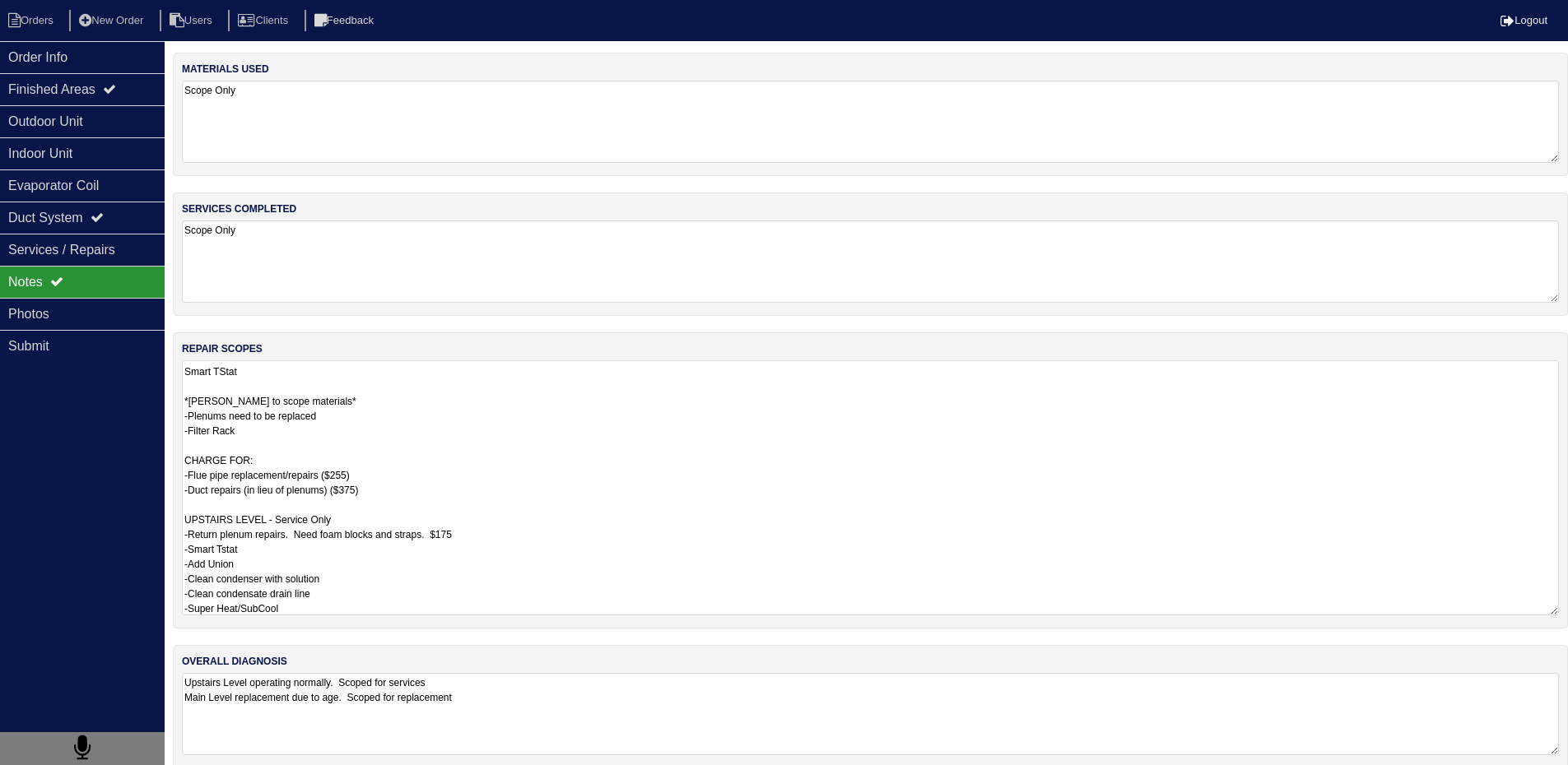 click on "MAIN LEVEL - Replacement
2 Ton AC
2 Ton Coil
Gas Furnace
Smart TStat
*Payton to scope materials*
-Plenums need to be replaced
-Filter Rack
CHARGE FOR:
-Flue pipe replacement/repairs ($255)
-Duct repairs (in lieu of plenums) ($375)
UPSTAIRS LEVEL - Service Only
-Return plenum repairs.  Need foam blocks and straps.  $175
-Smart Tstat
-Add Union
-Clean condenser with solution
-Clean condensate drain line
-Super Heat/SubCool" at bounding box center [870, 488] 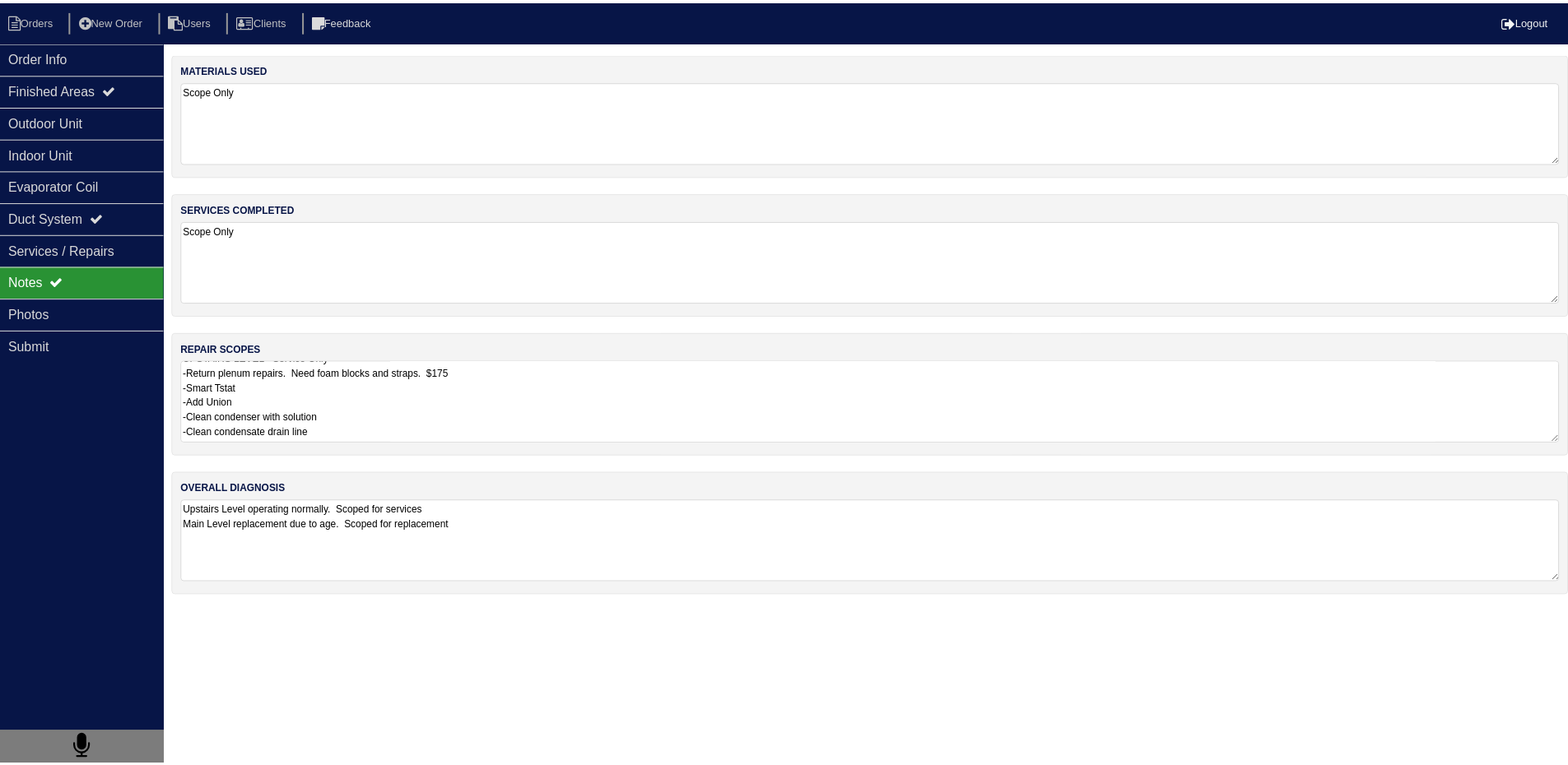 scroll, scrollTop: 248, scrollLeft: 0, axis: vertical 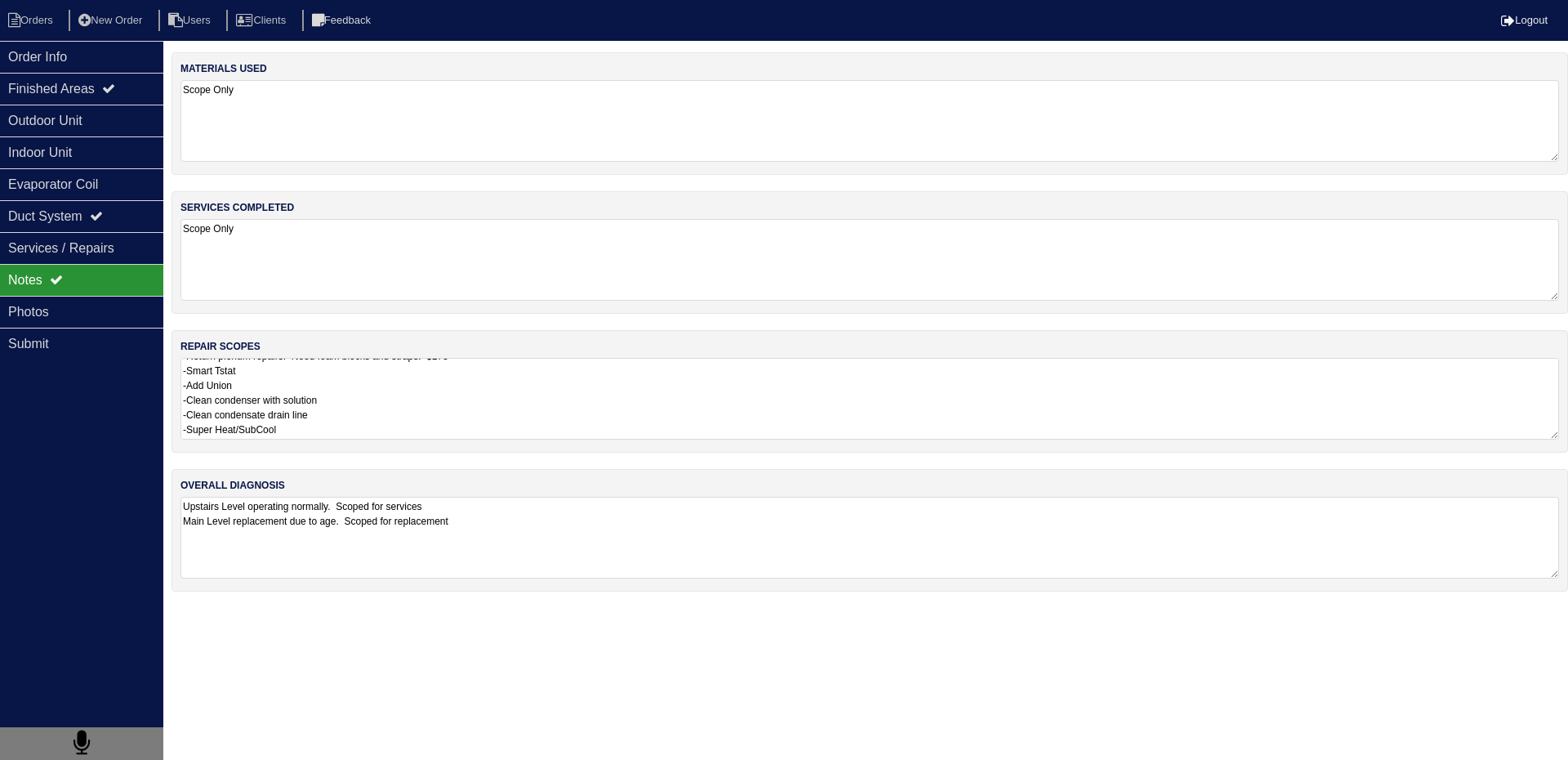 click on "MAIN LEVEL - Replacement
2 Ton AC
2 Ton Coil
Gas Furnace
Smart TStat
*Payton to scope materials*
-Plenums need to be replaced
-Filter Rack
CHARGE FOR:
-Flue pipe replacement/repairs ($255)
-Duct repairs (in lieu of plenums) ($375)
UPSTAIRS LEVEL - Service Only
-Return plenum repairs.  Need foam blocks and straps.  $175
-Smart Tstat
-Add Union
-Clean condenser with solution
-Clean condensate drain line
-Super Heat/SubCool" at bounding box center (870, 399) 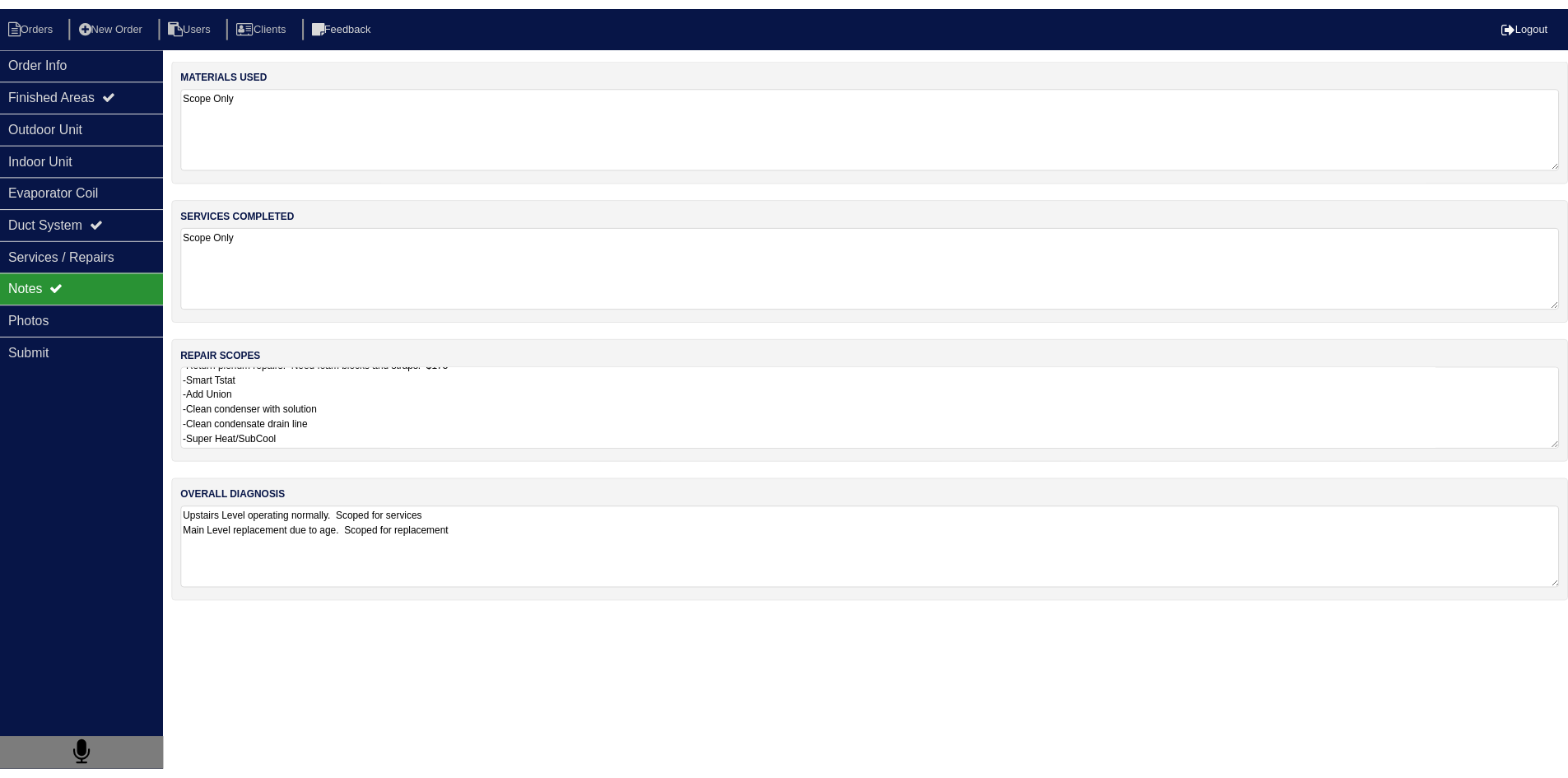 scroll, scrollTop: 2, scrollLeft: 0, axis: vertical 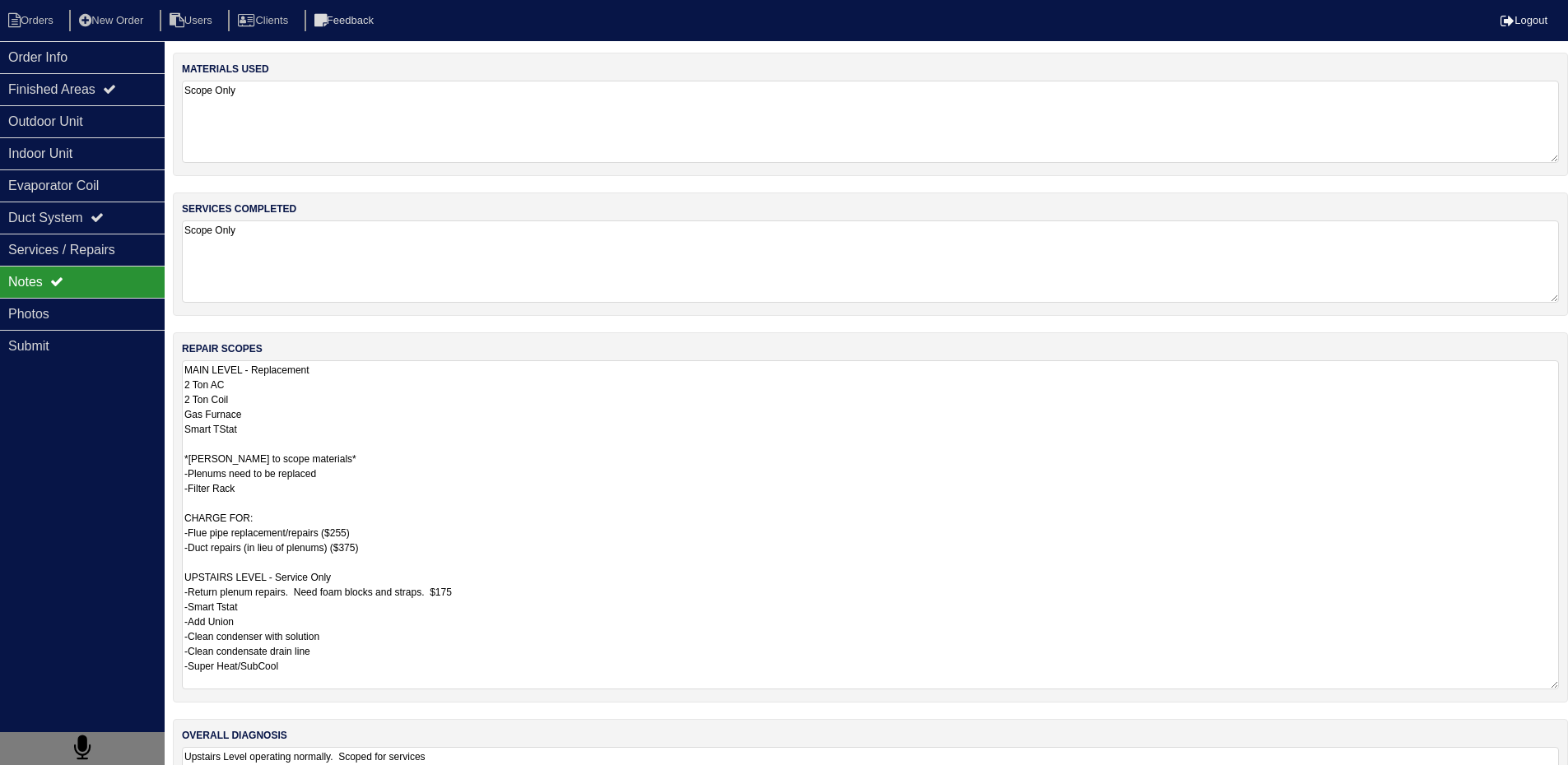 click on "MAIN LEVEL - Replacement
2 Ton AC
2 Ton Coil
Gas Furnace
Smart TStat
*Payton to scope materials*
-Plenums need to be replaced
-Filter Rack
CHARGE FOR:
-Flue pipe replacement/repairs ($255)
-Duct repairs (in lieu of plenums) ($375)
UPSTAIRS LEVEL - Service Only
-Return plenum repairs.  Need foam blocks and straps.  $175
-Smart Tstat
-Add Union
-Clean condenser with solution
-Clean condensate drain line
-Super Heat/SubCool" at bounding box center (870, 525) 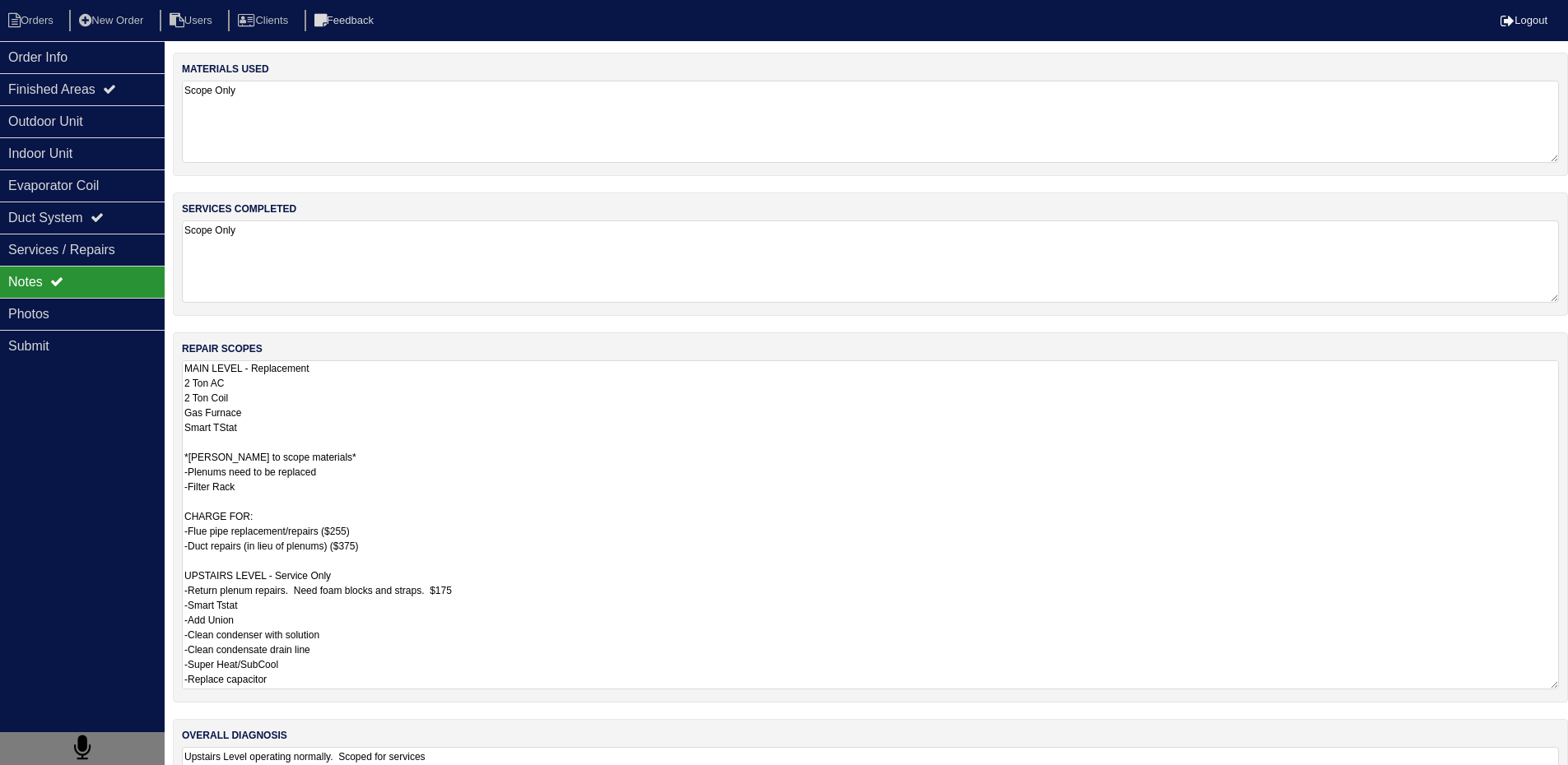click on "MAIN LEVEL - Replacement
2 Ton AC
2 Ton Coil
Gas Furnace
Smart TStat
*Payton to scope materials*
-Plenums need to be replaced
-Filter Rack
CHARGE FOR:
-Flue pipe replacement/repairs ($255)
-Duct repairs (in lieu of plenums) ($375)
UPSTAIRS LEVEL - Service Only
-Return plenum repairs.  Need foam blocks and straps.  $175
-Smart Tstat
-Add Union
-Clean condenser with solution
-Clean condensate drain line
-Super Heat/SubCool
-Replace capacitor" at bounding box center [870, 525] 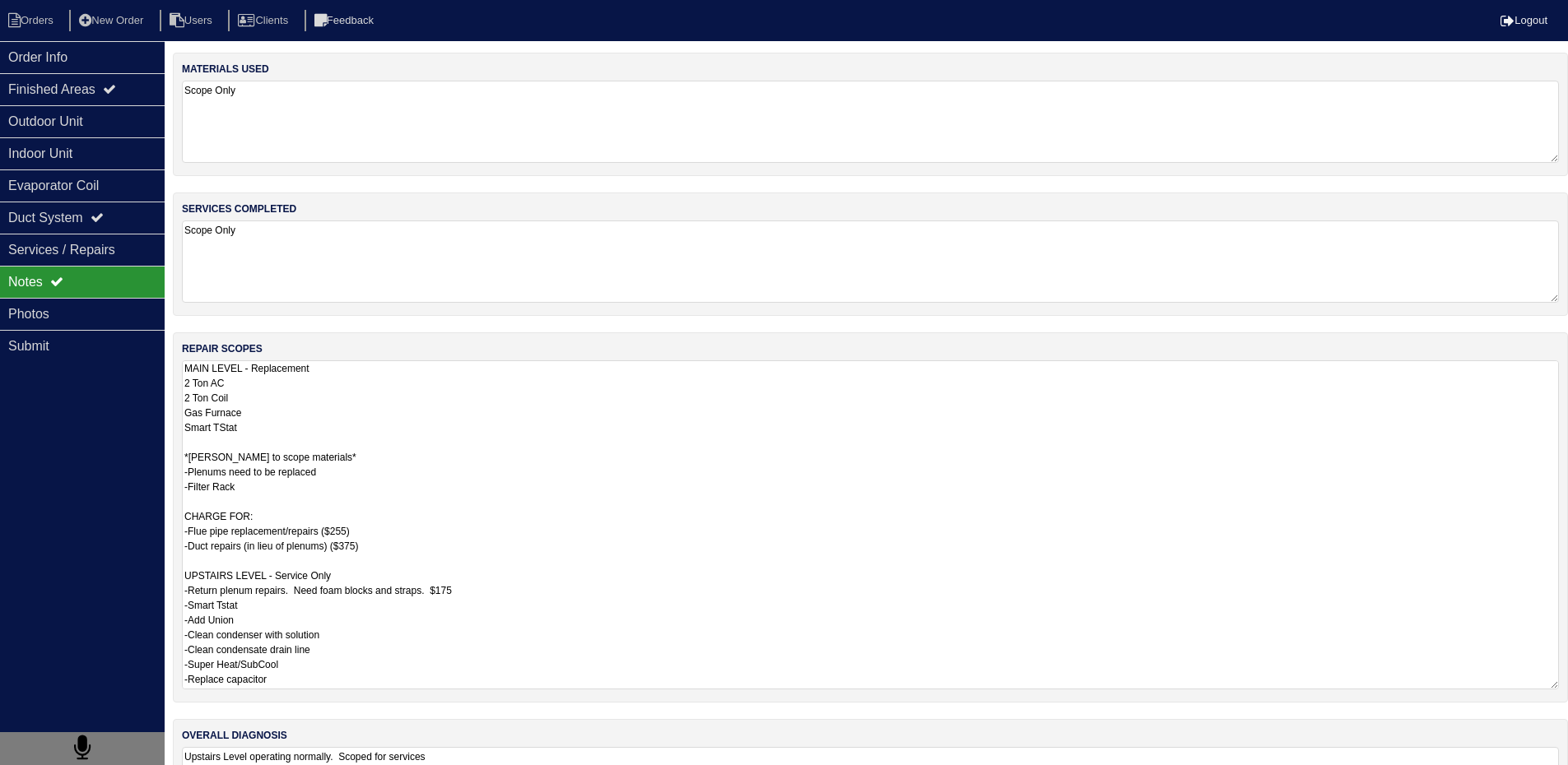 click on "MAIN LEVEL - Replacement
2 Ton AC
2 Ton Coil
Gas Furnace
Smart TStat
*Payton to scope materials*
-Plenums need to be replaced
-Filter Rack
CHARGE FOR:
-Flue pipe replacement/repairs ($255)
-Duct repairs (in lieu of plenums) ($375)
UPSTAIRS LEVEL - Service Only
-Return plenum repairs.  Need foam blocks and straps.  $175
-Smart Tstat
-Add Union
-Clean condenser with solution
-Clean condensate drain line
-Super Heat/SubCool
-Replace capacitor" at bounding box center (870, 525) 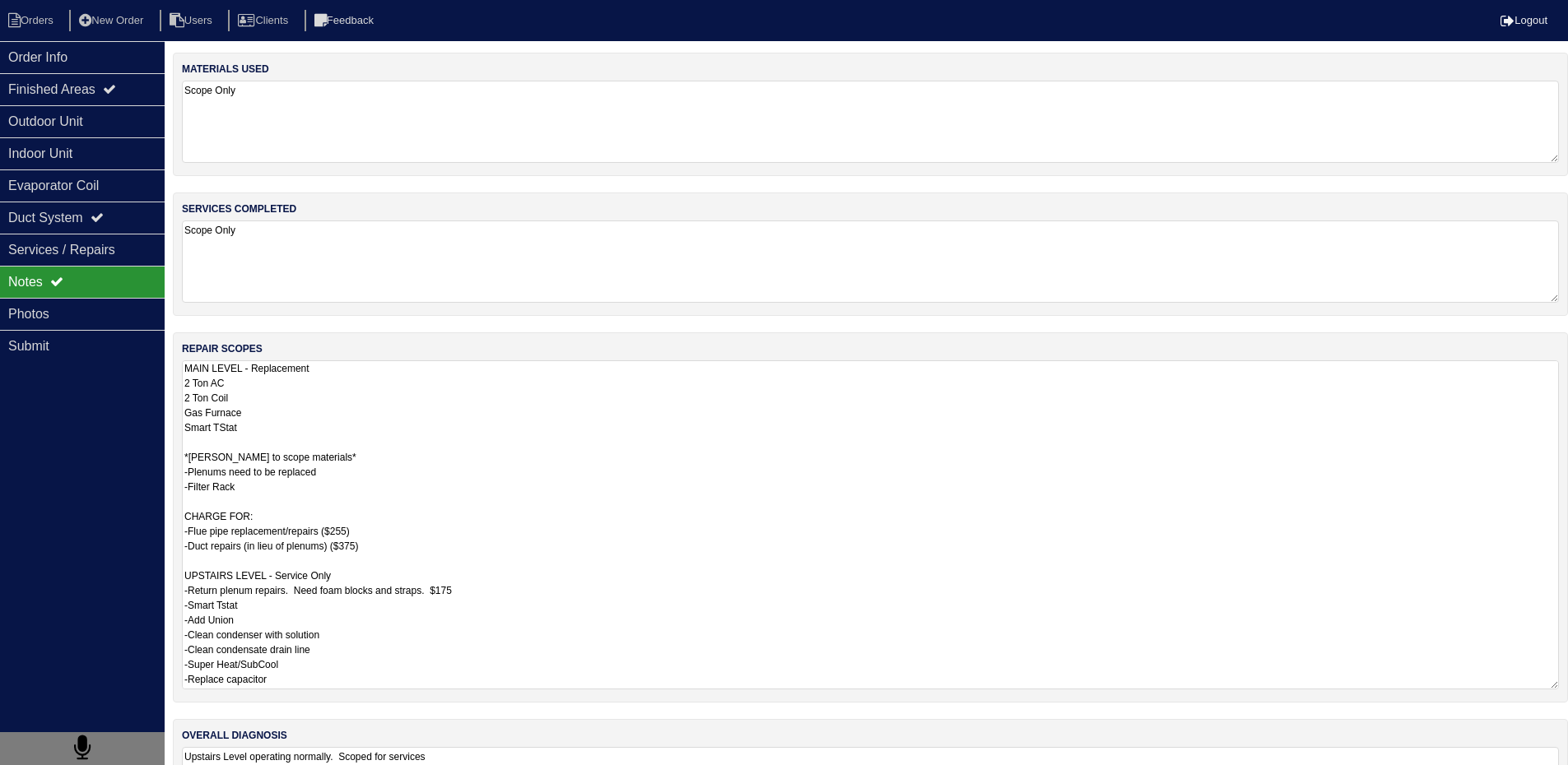 type on "MAIN LEVEL - Replacement
2 Ton AC
2 Ton Coil
Gas Furnace
Smart TStat
*Payton to scope materials*
-Plenums need to be replaced
-Filter Rack
CHARGE FOR:
-Flue pipe replacement/repairs ($255)
-Duct repairs (in lieu of plenums) ($375)
UPSTAIRS LEVEL - Service Only
-Return plenum repairs.  Need foam blocks and straps.  $175
-Smart Tstat
-Add Union
-Clean condenser with solution
-Clean condensate drain line
-Super Heat/SubCool
-Replace capacitor" 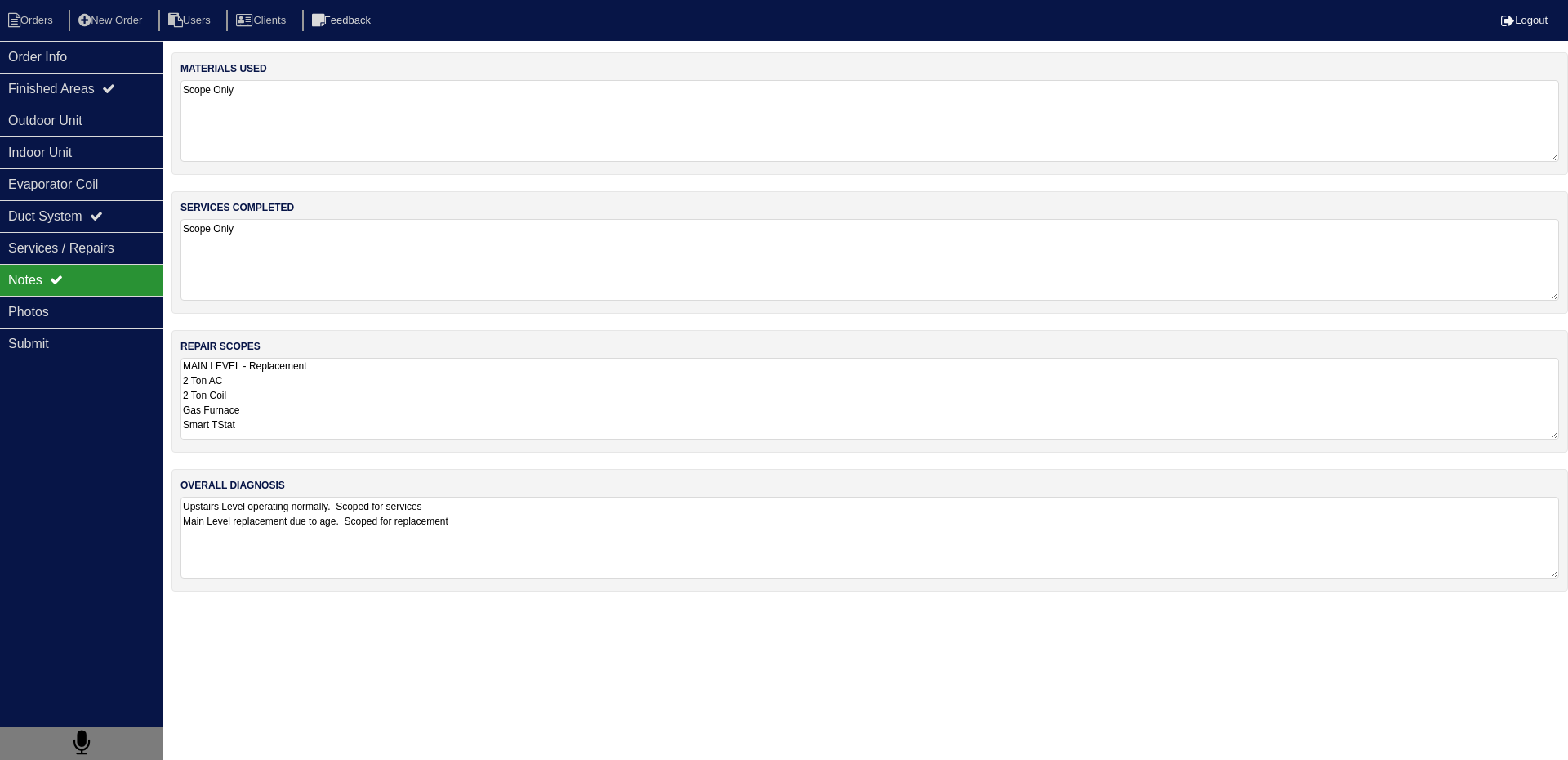 click on "Order Info     Finished Areas    Outdoor Unit    Indoor Unit    Evaporator Coil    Duct System    Services / Repairs    Notes    Photos    Submit" at bounding box center [82, 421] 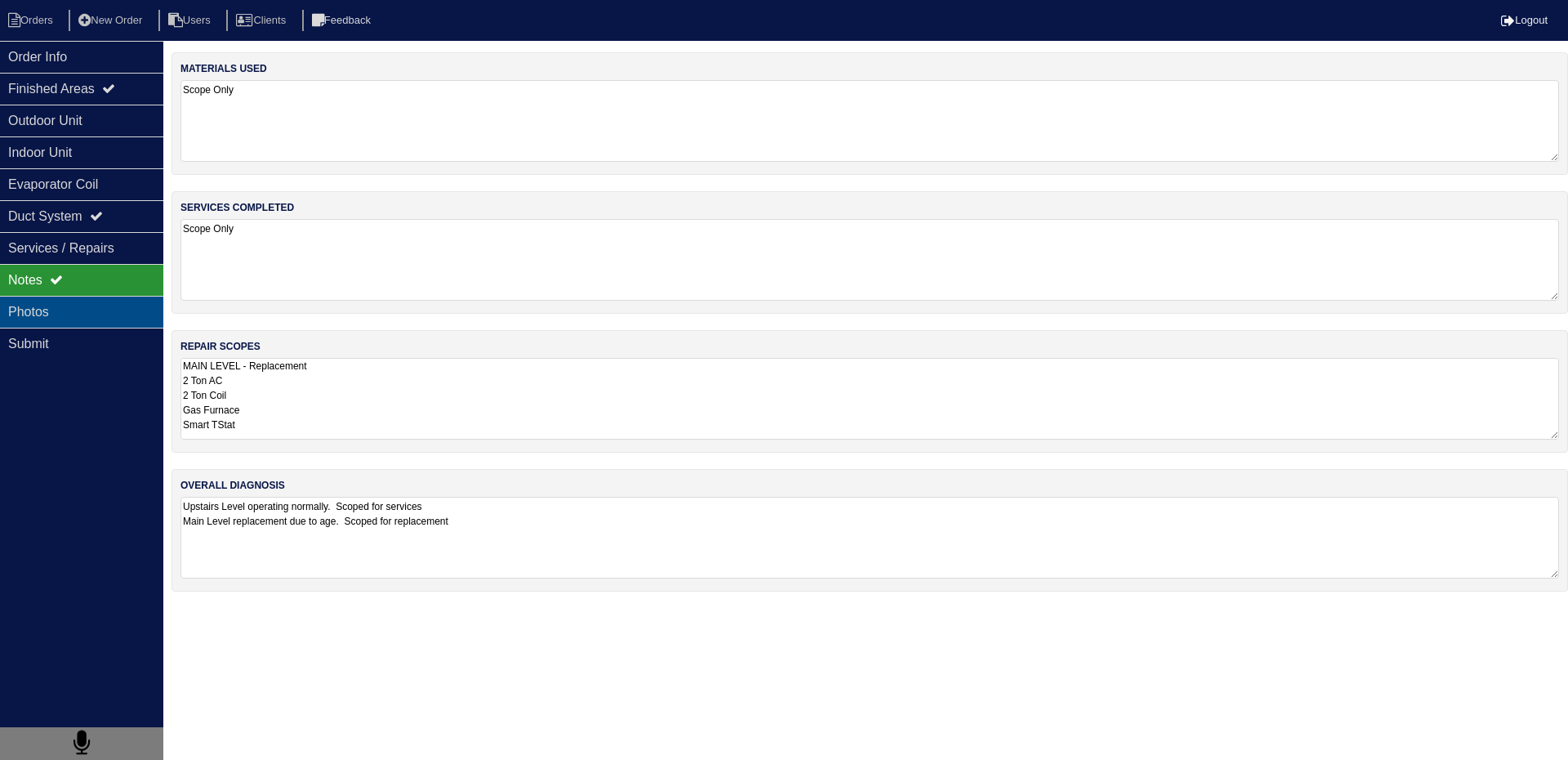 click on "Photos" at bounding box center (82, 311) 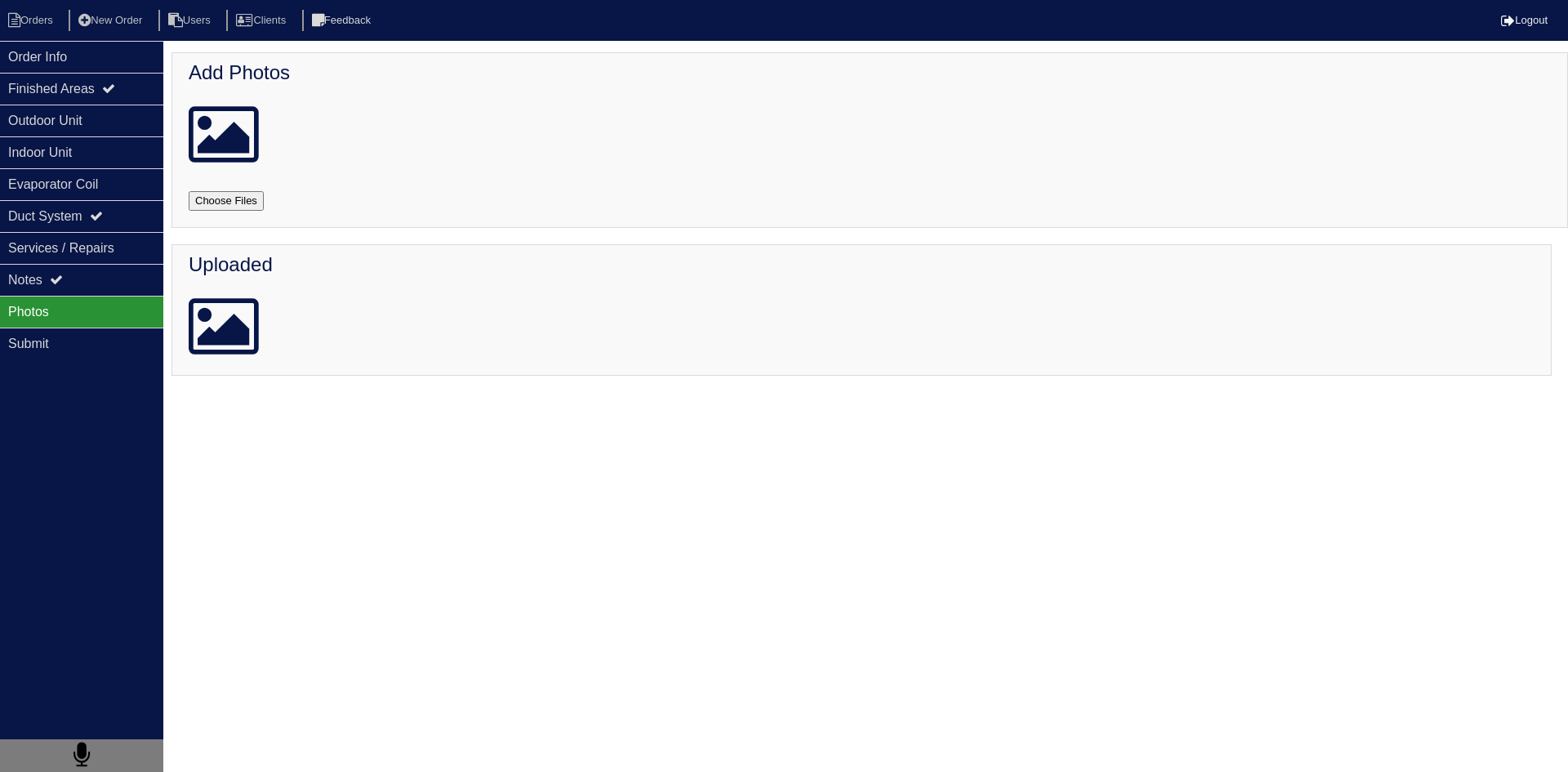 click at bounding box center [246, 201] 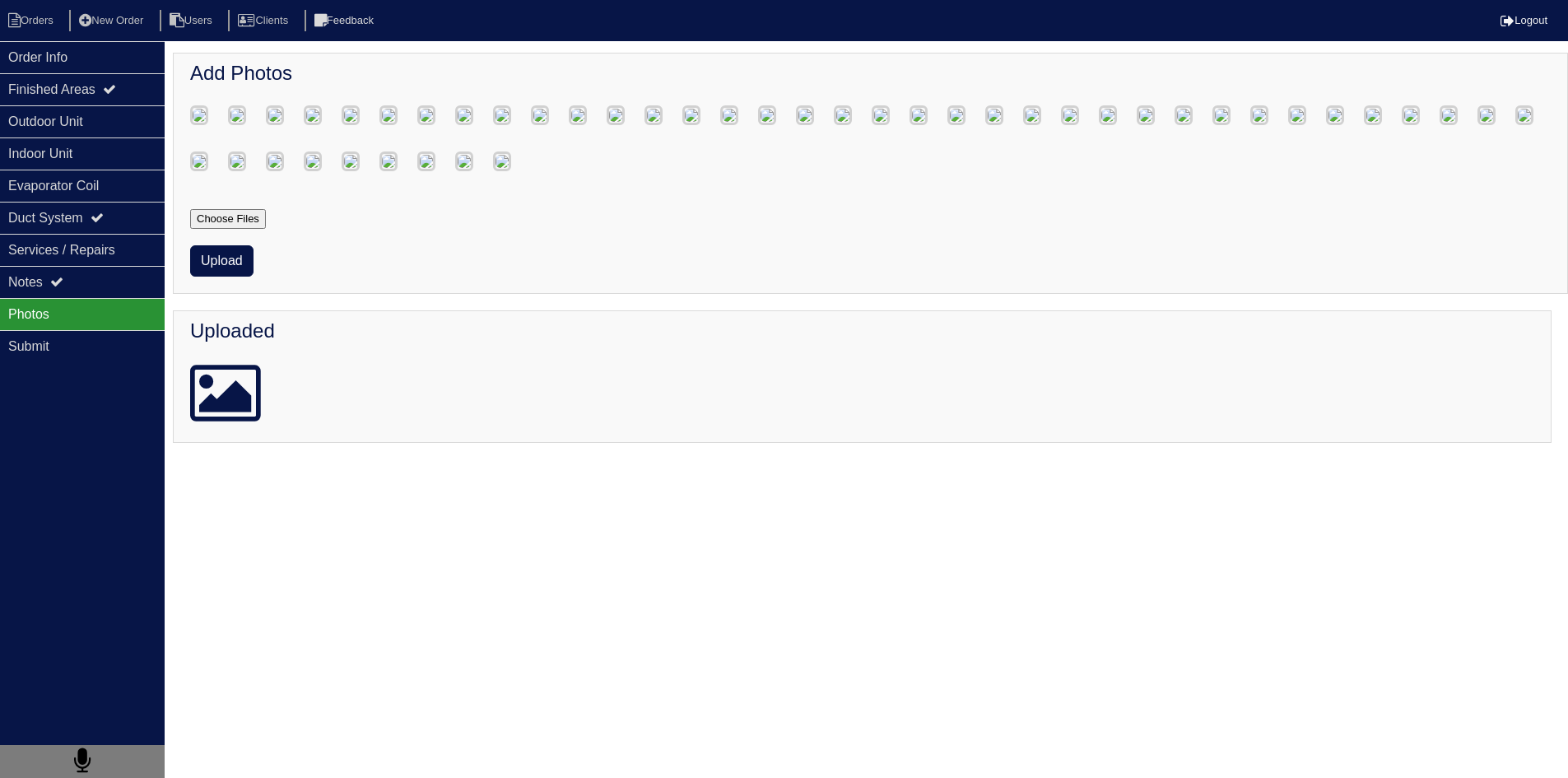 scroll, scrollTop: 329, scrollLeft: 0, axis: vertical 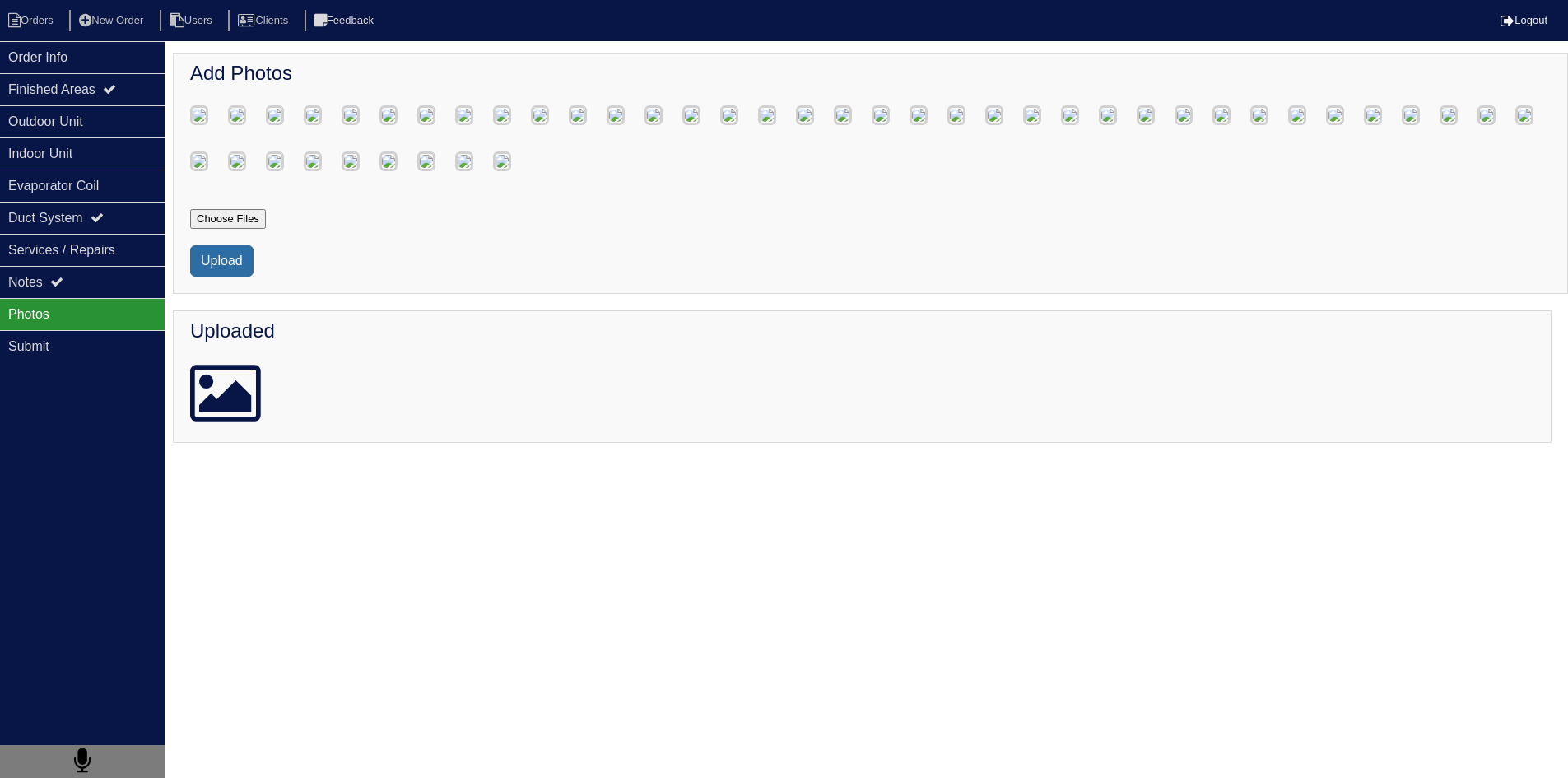 click on "Upload" at bounding box center [221, 261] 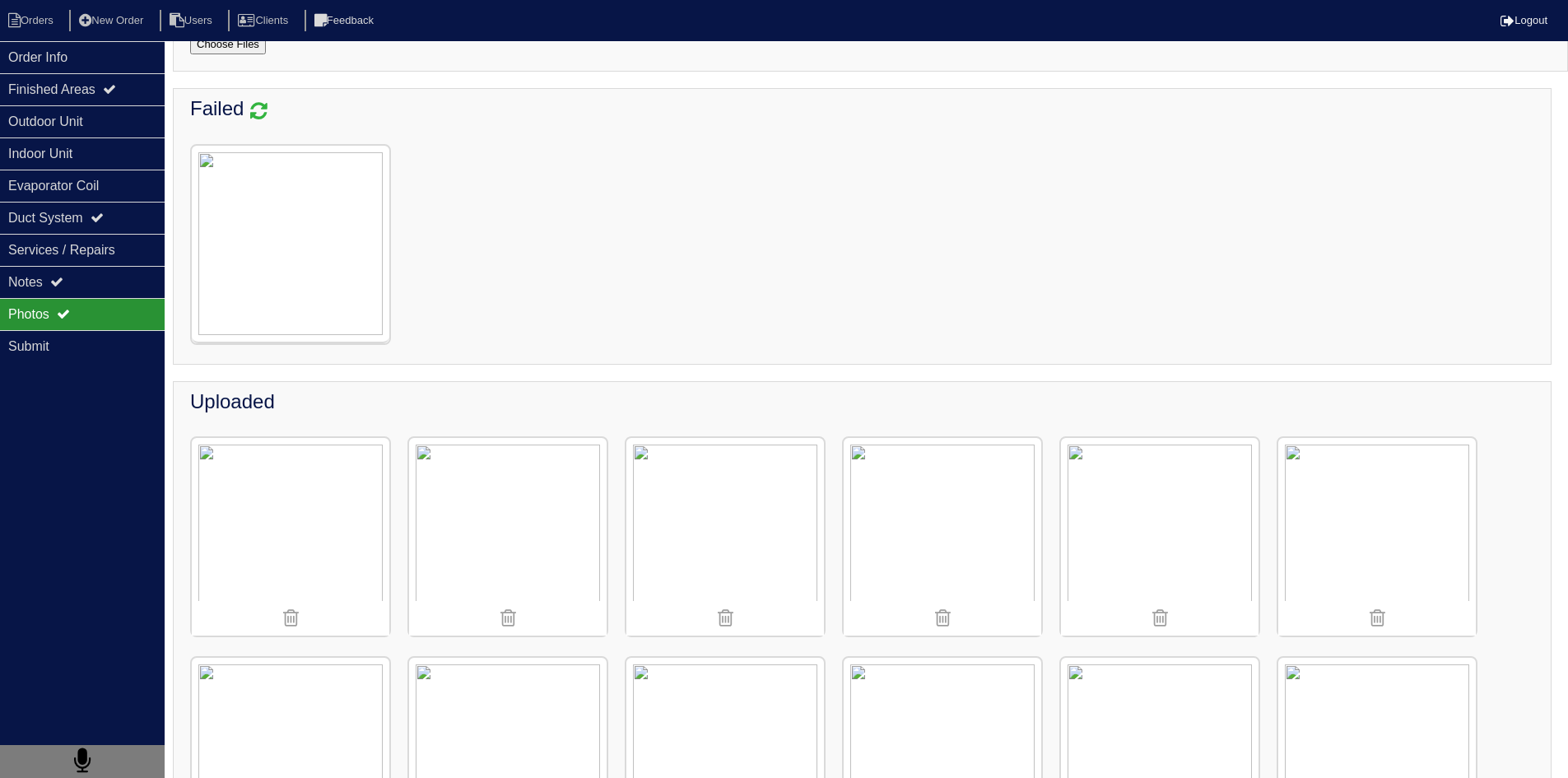 scroll, scrollTop: 63, scrollLeft: 0, axis: vertical 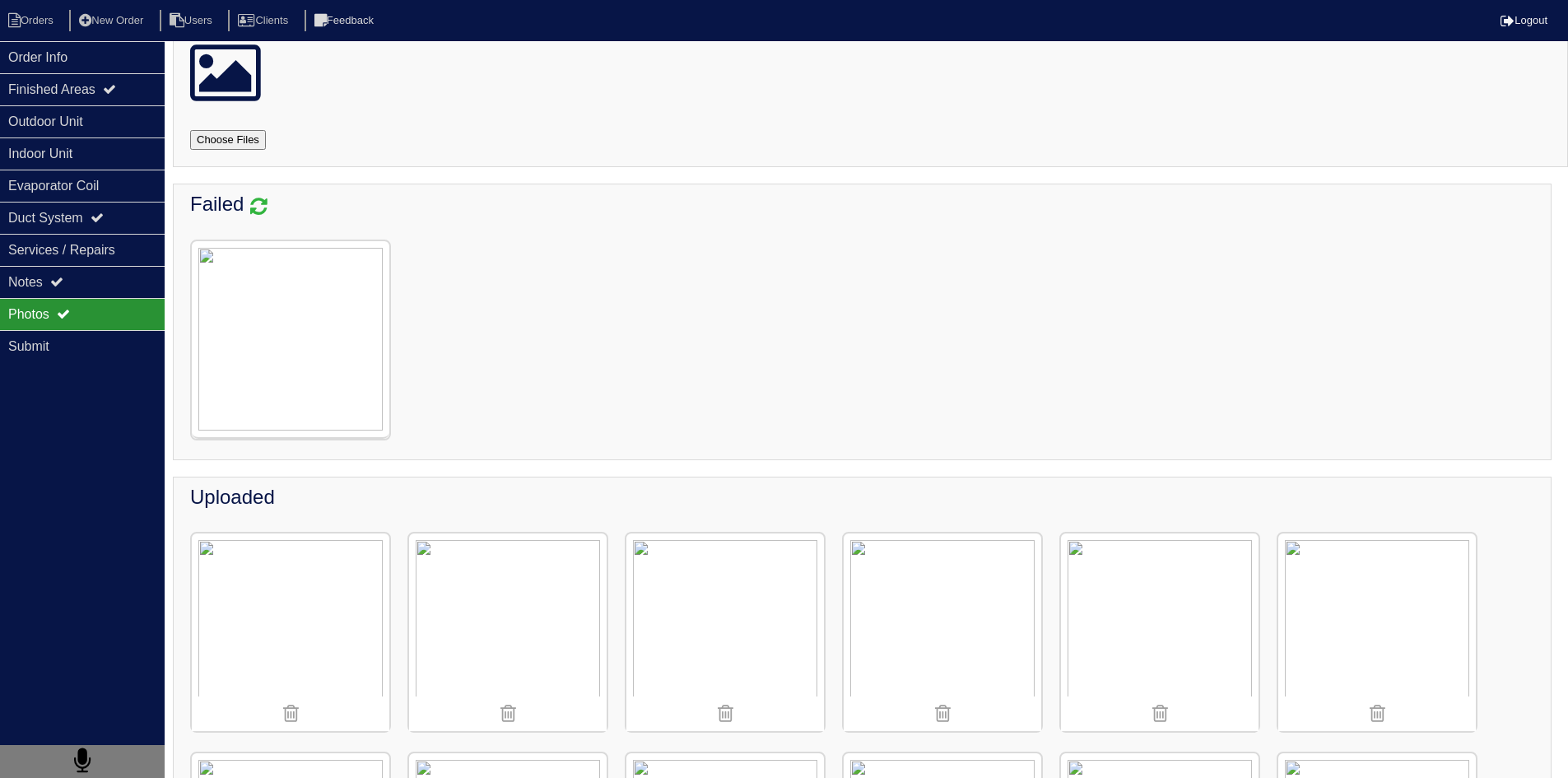 click at bounding box center (258, 206) 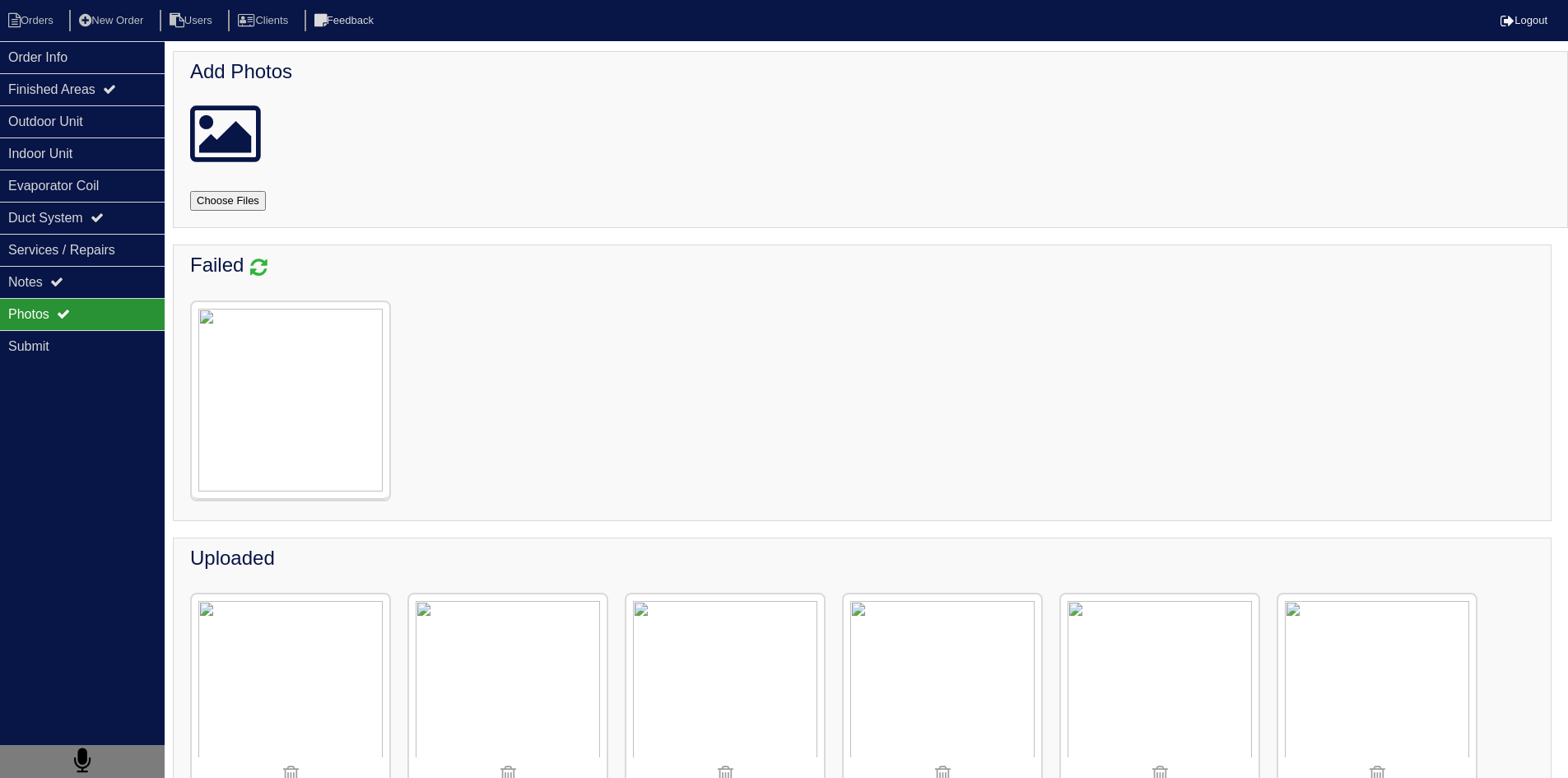 scroll, scrollTop: 0, scrollLeft: 0, axis: both 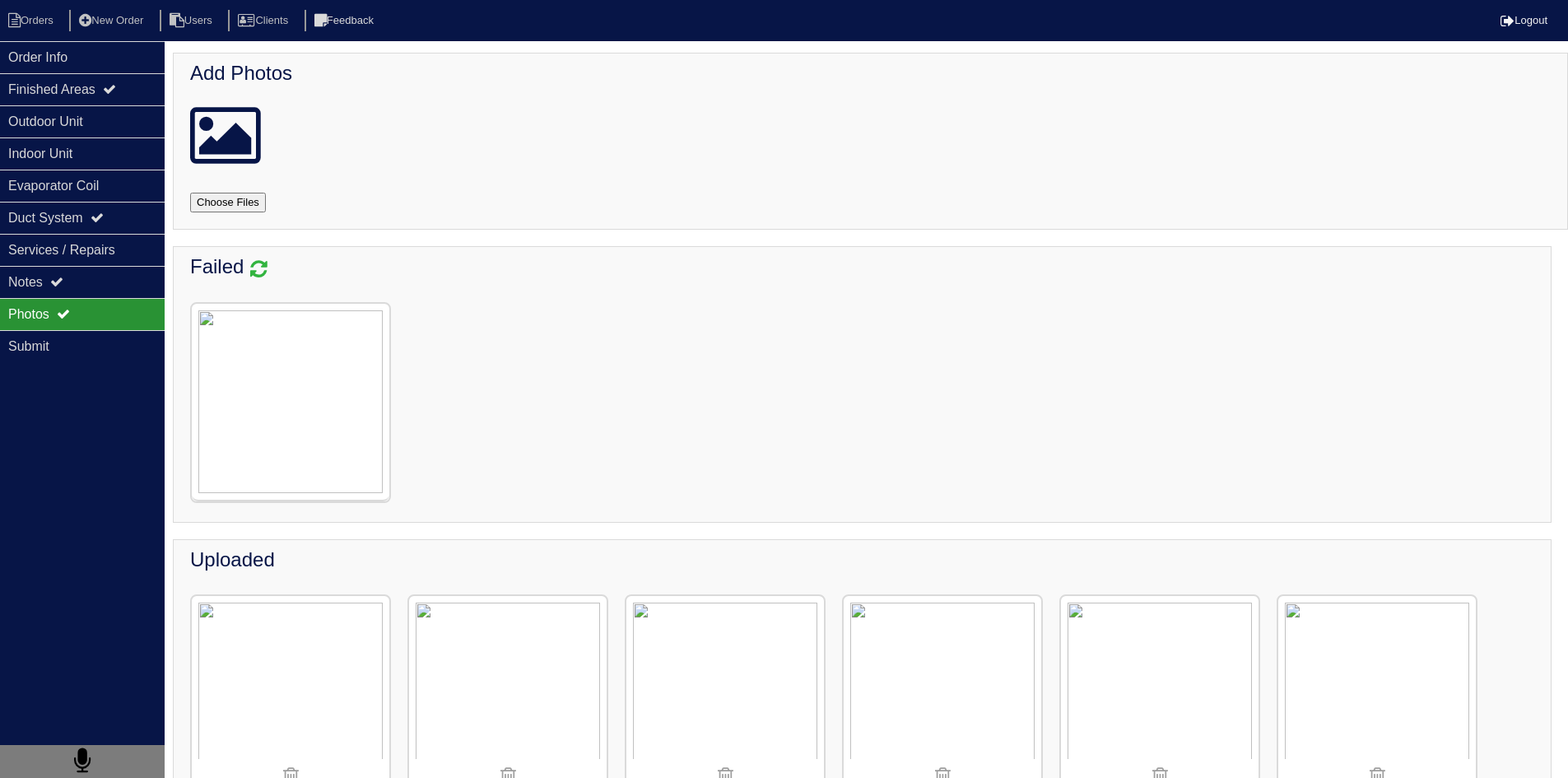 click at bounding box center [248, 203] 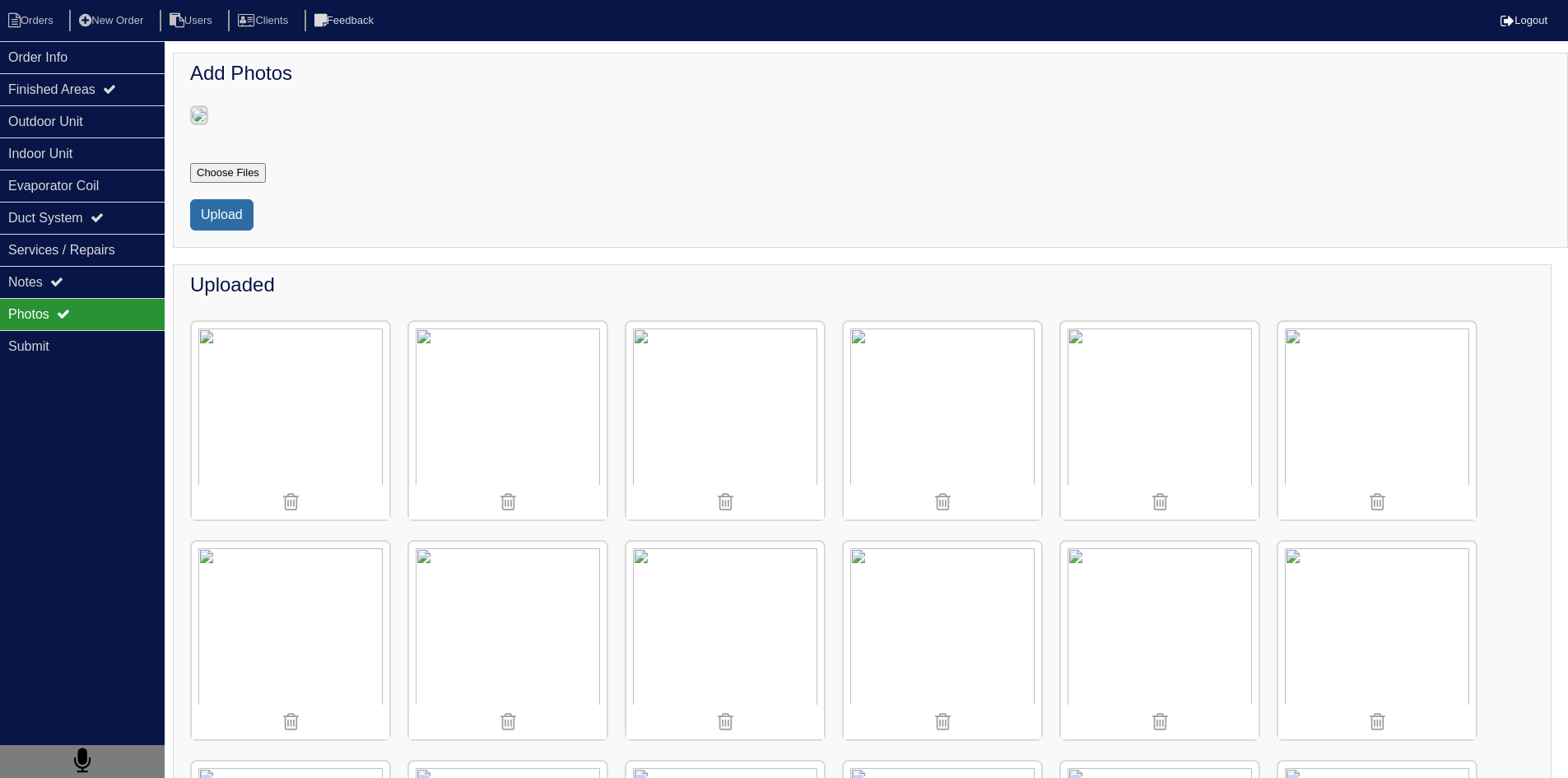 click on "Upload" at bounding box center (221, 215) 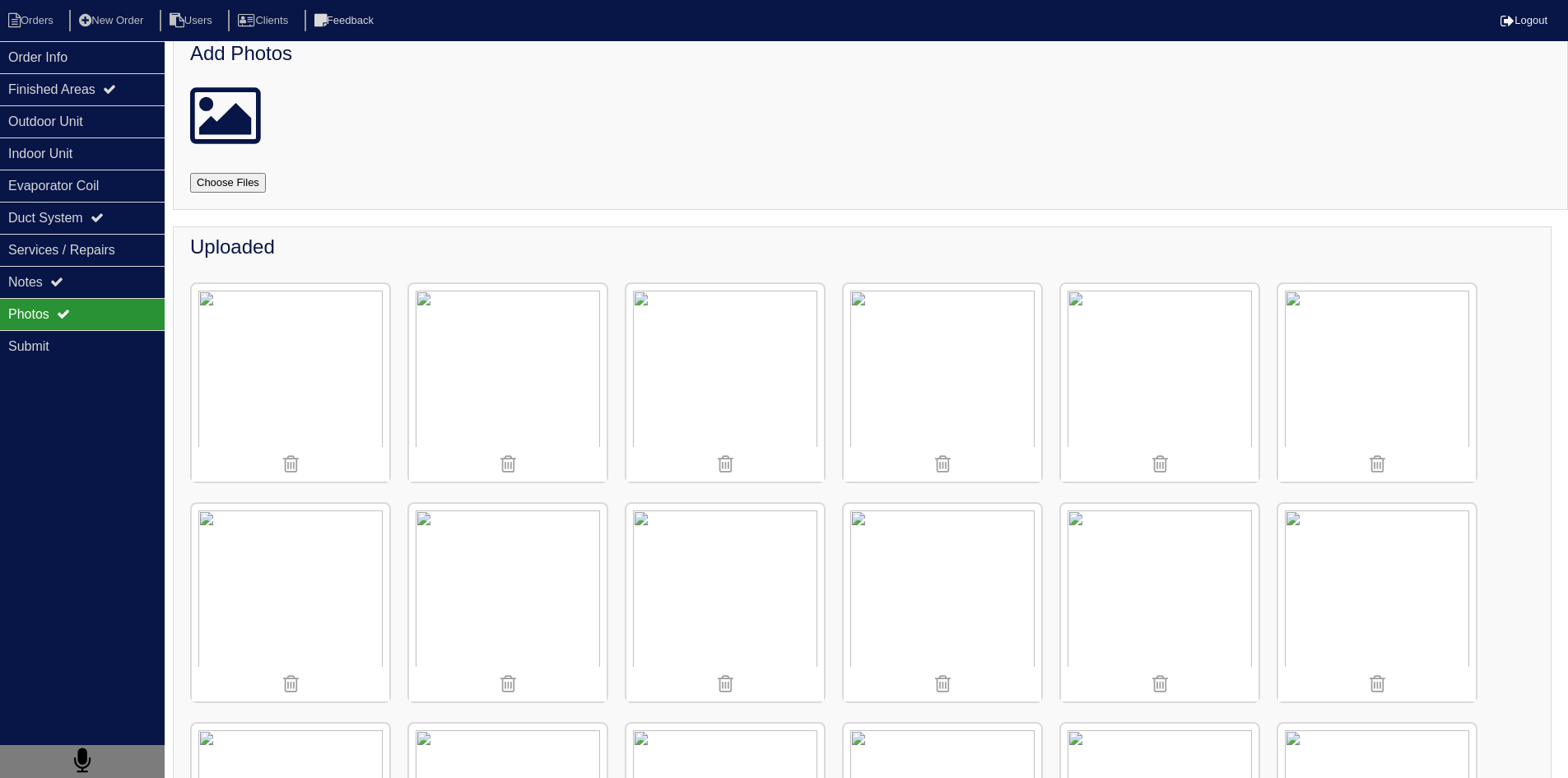scroll, scrollTop: 0, scrollLeft: 0, axis: both 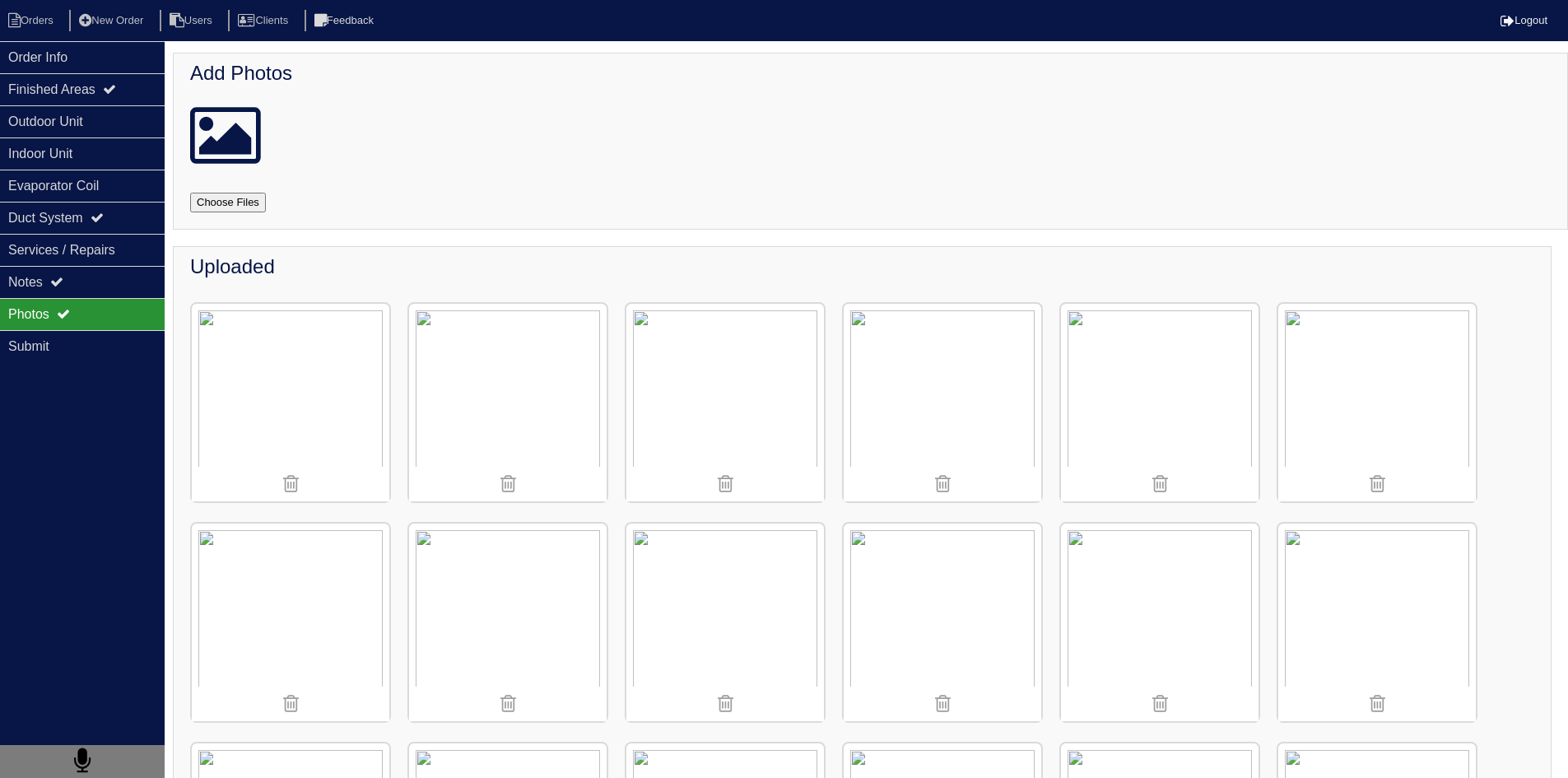 click on "Order Info     Finished Areas    Outdoor Unit    Indoor Unit    Evaporator Coil    Duct System    Services / Repairs    Notes    Photos    Submit" at bounding box center [82, 430] 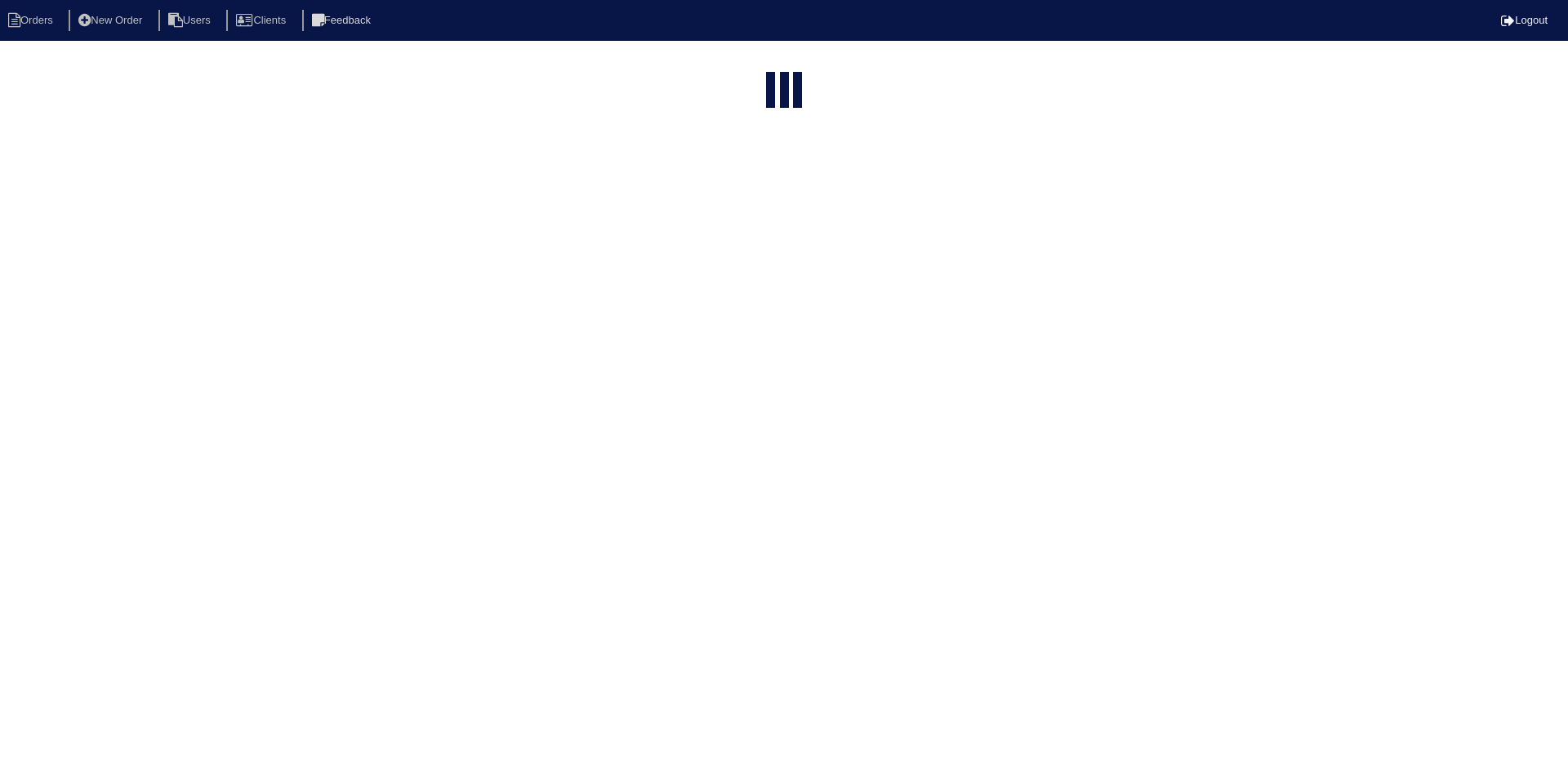 select on "15" 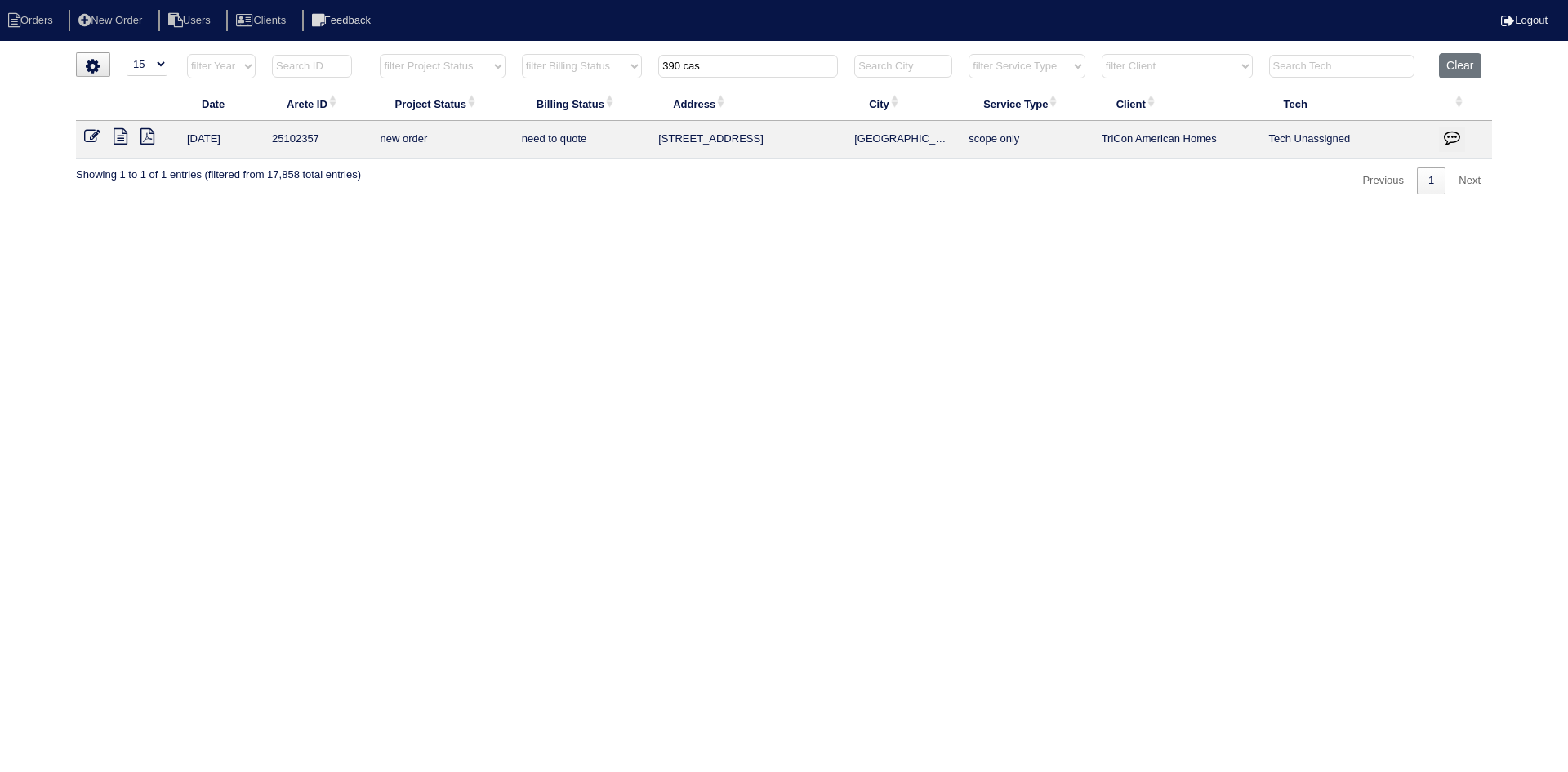 click on "390 cas" at bounding box center (748, 66) 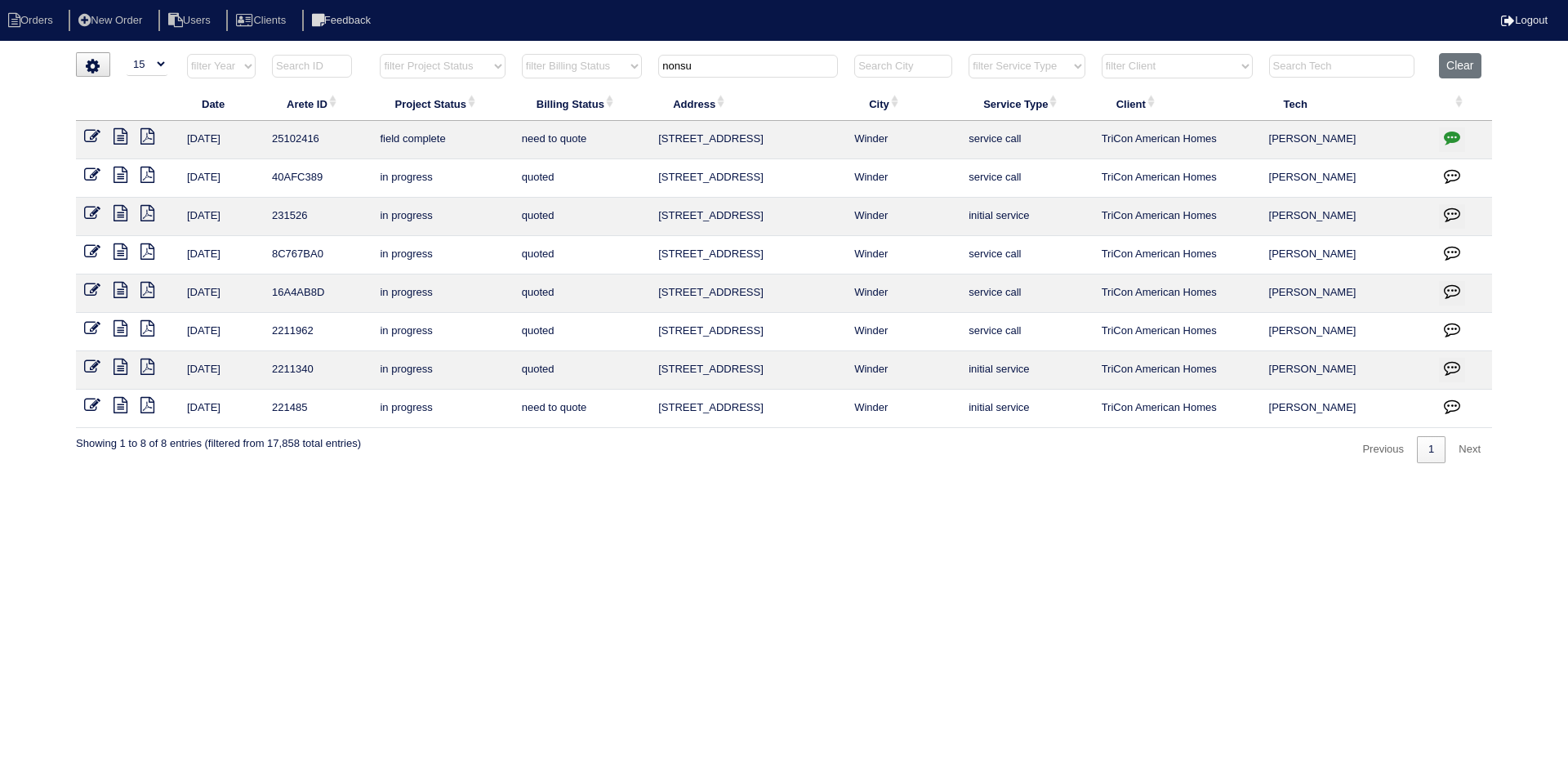 type on "nonsu" 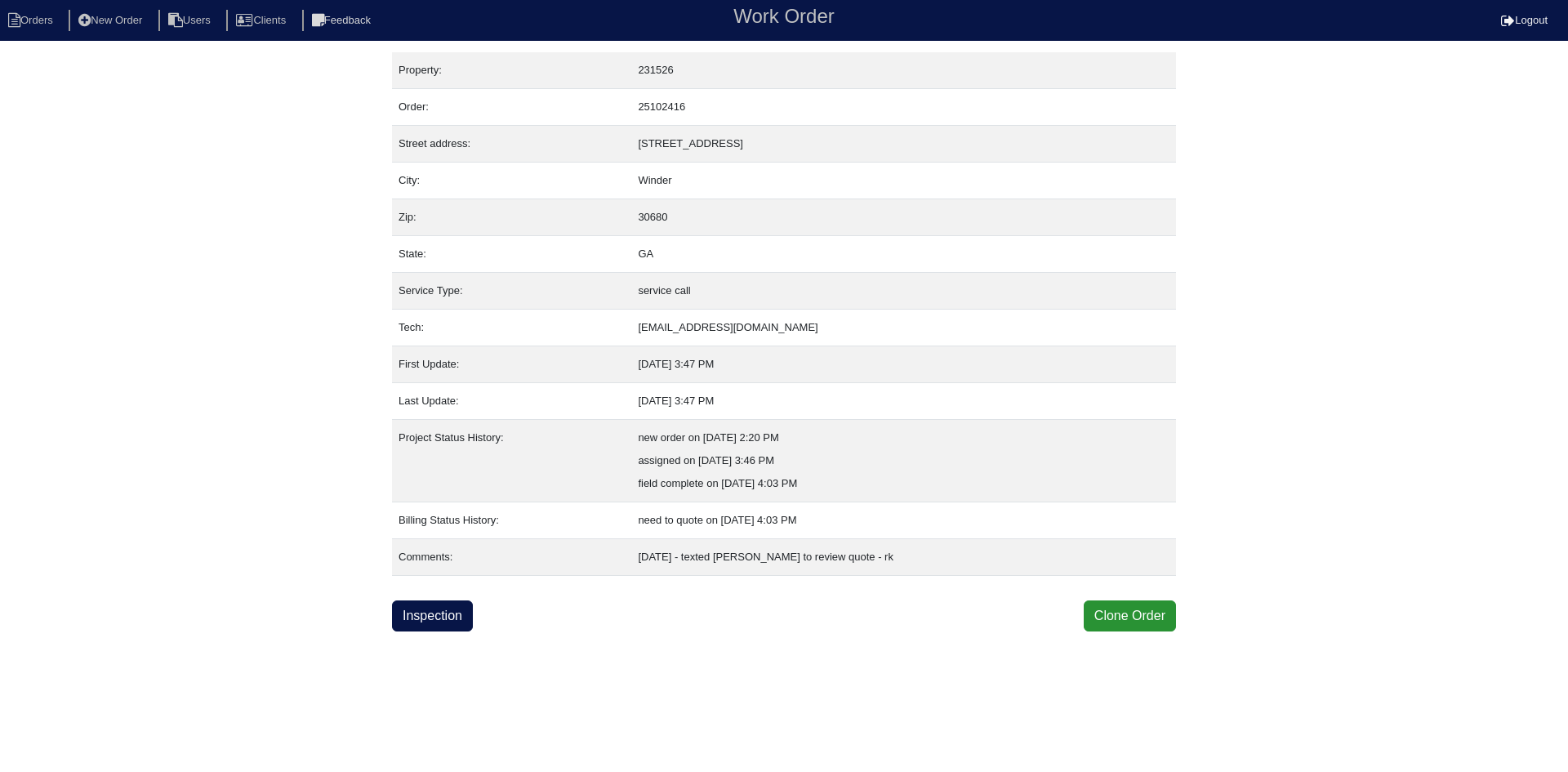 scroll, scrollTop: 0, scrollLeft: 0, axis: both 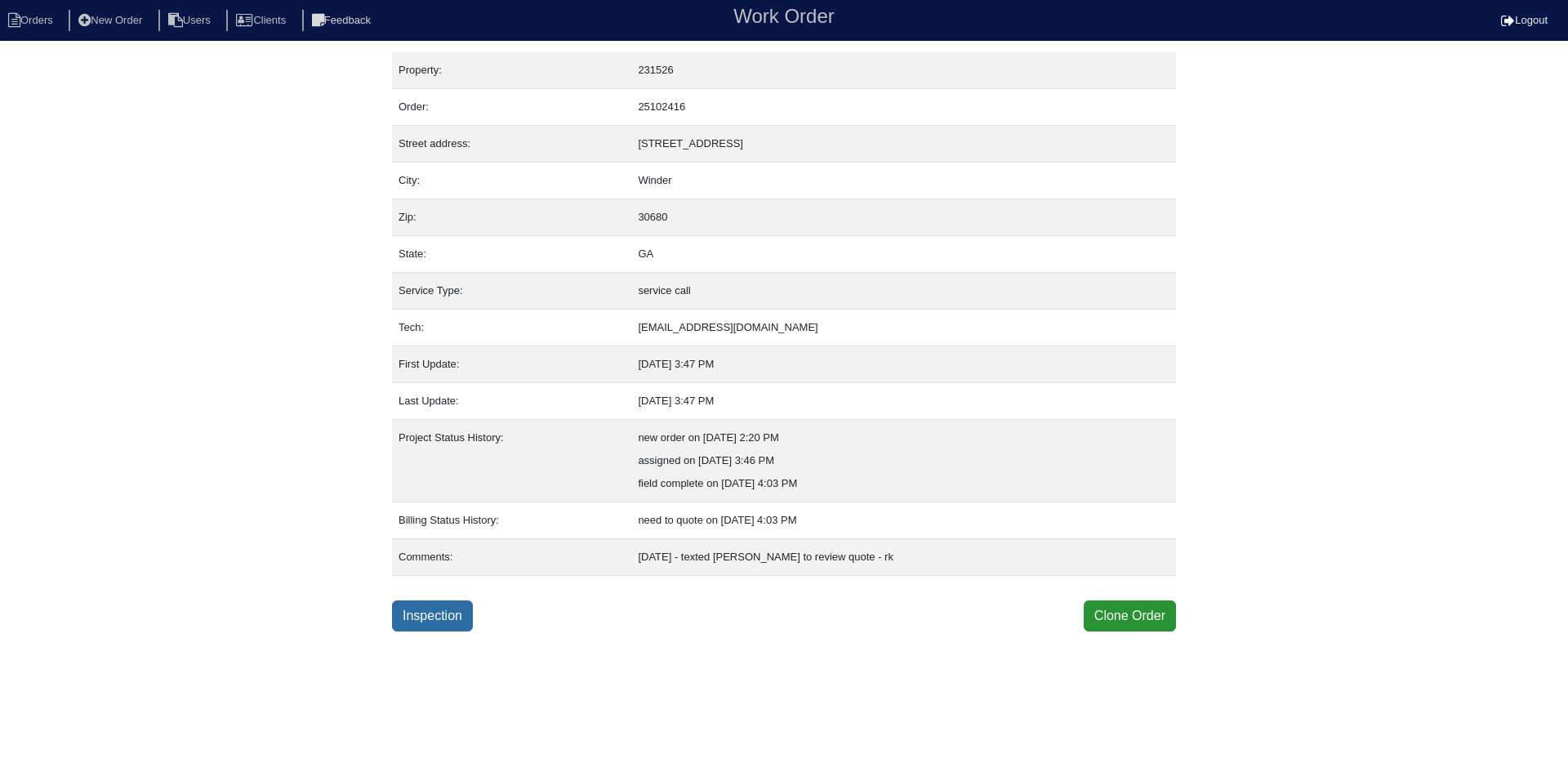 click on "Inspection" at bounding box center [432, 616] 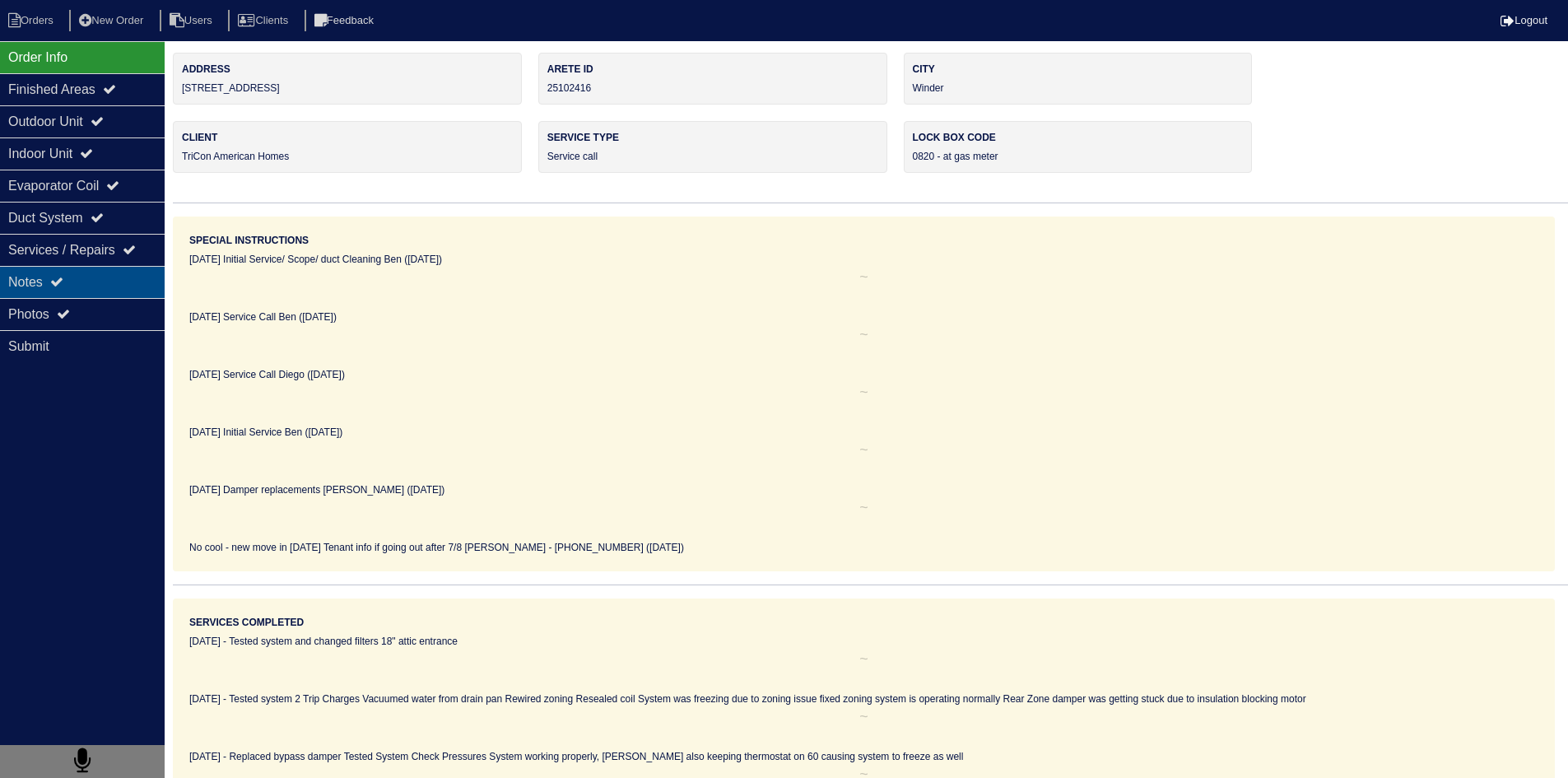 click on "Notes" at bounding box center [82, 282] 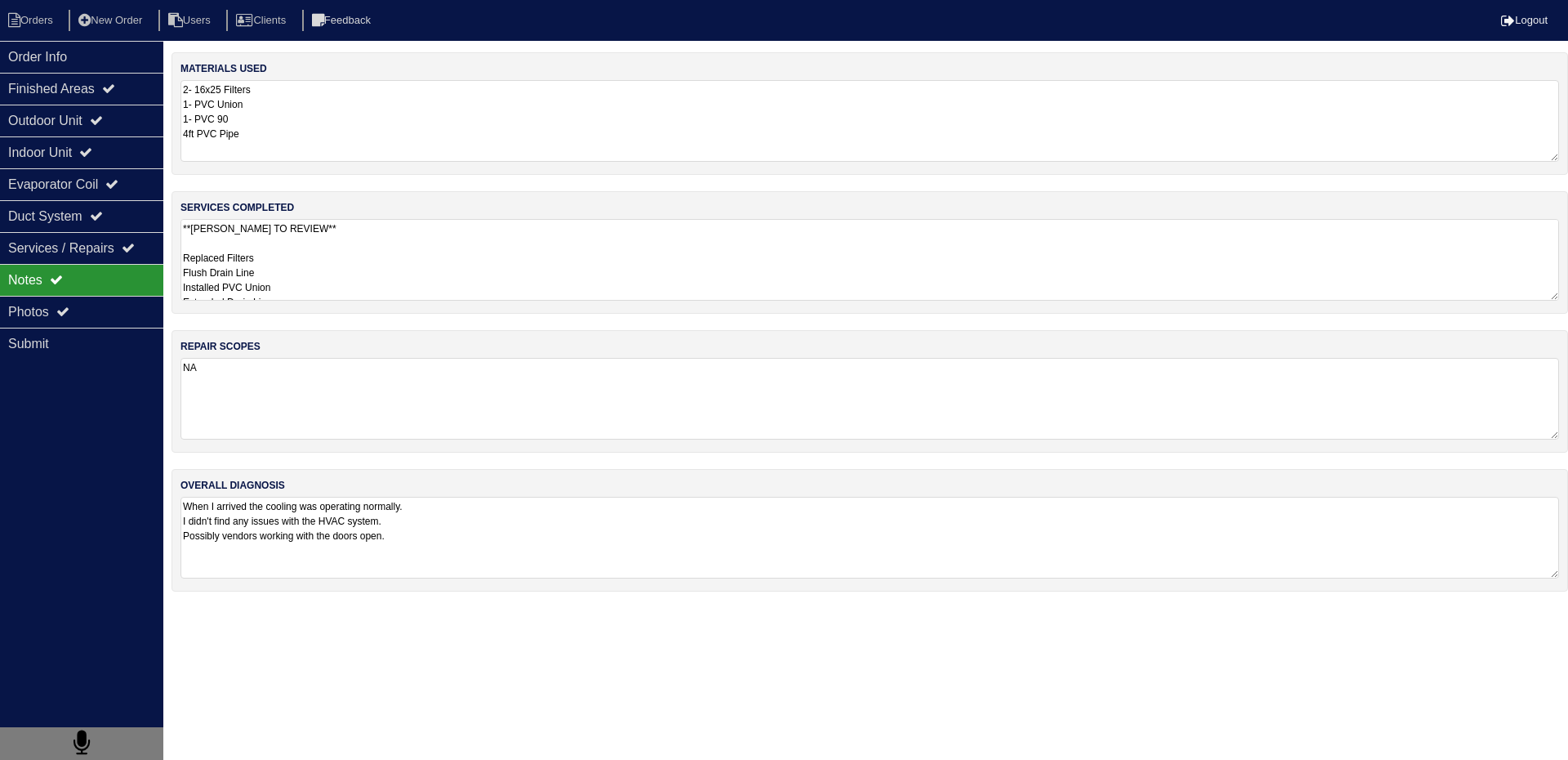 click on "When I arrived the cooling was operating normally.
I didn't find any issues with the HVAC system.
Possibly vendors working with the doors open." at bounding box center [870, 538] 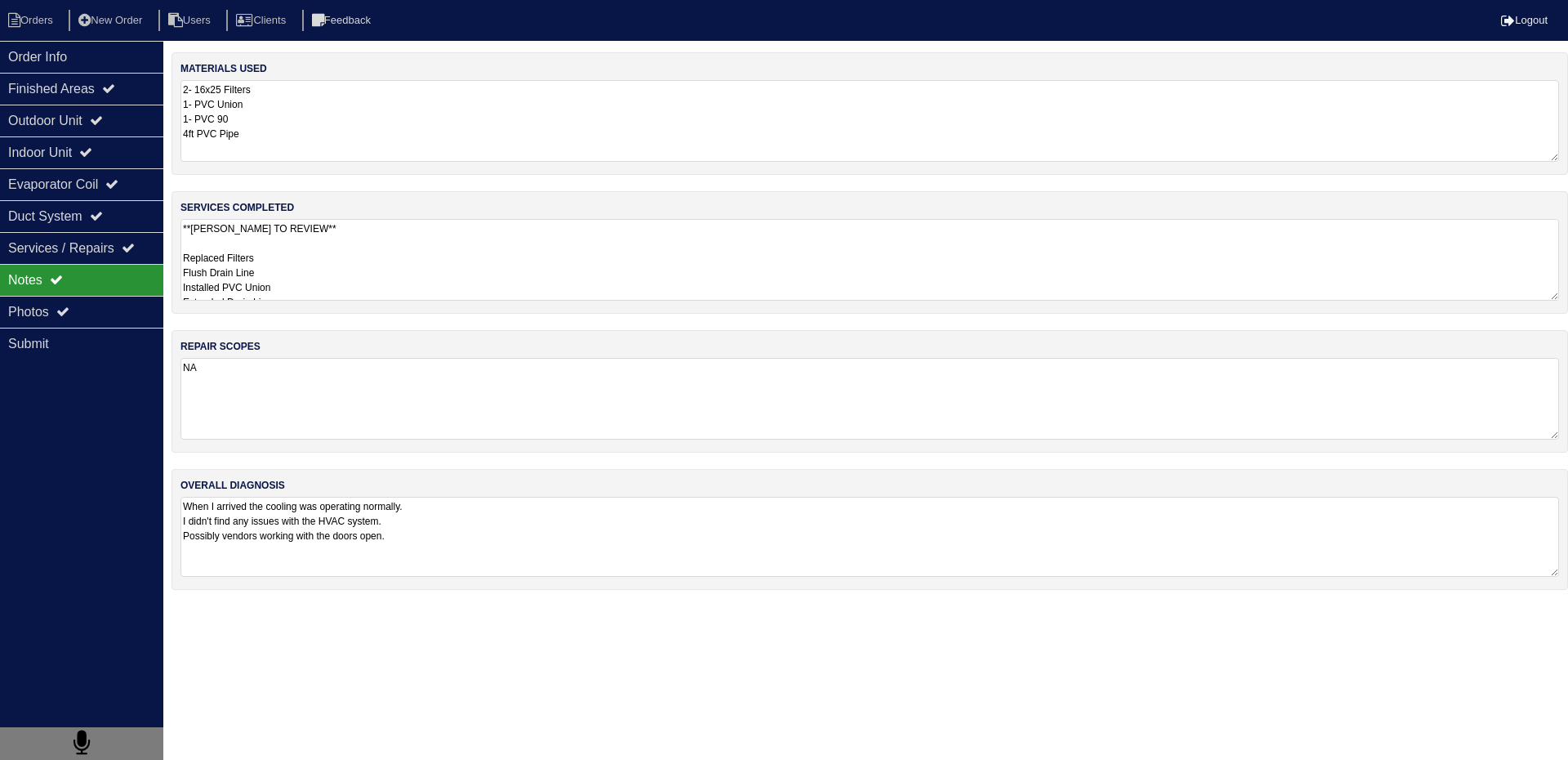 click on "**DAN TO REVIEW**
Replaced Filters
Flush Drain Line
Installed PVC Union
Extended Drain Line
Test System
Cooling is operating normally." at bounding box center (870, 260) 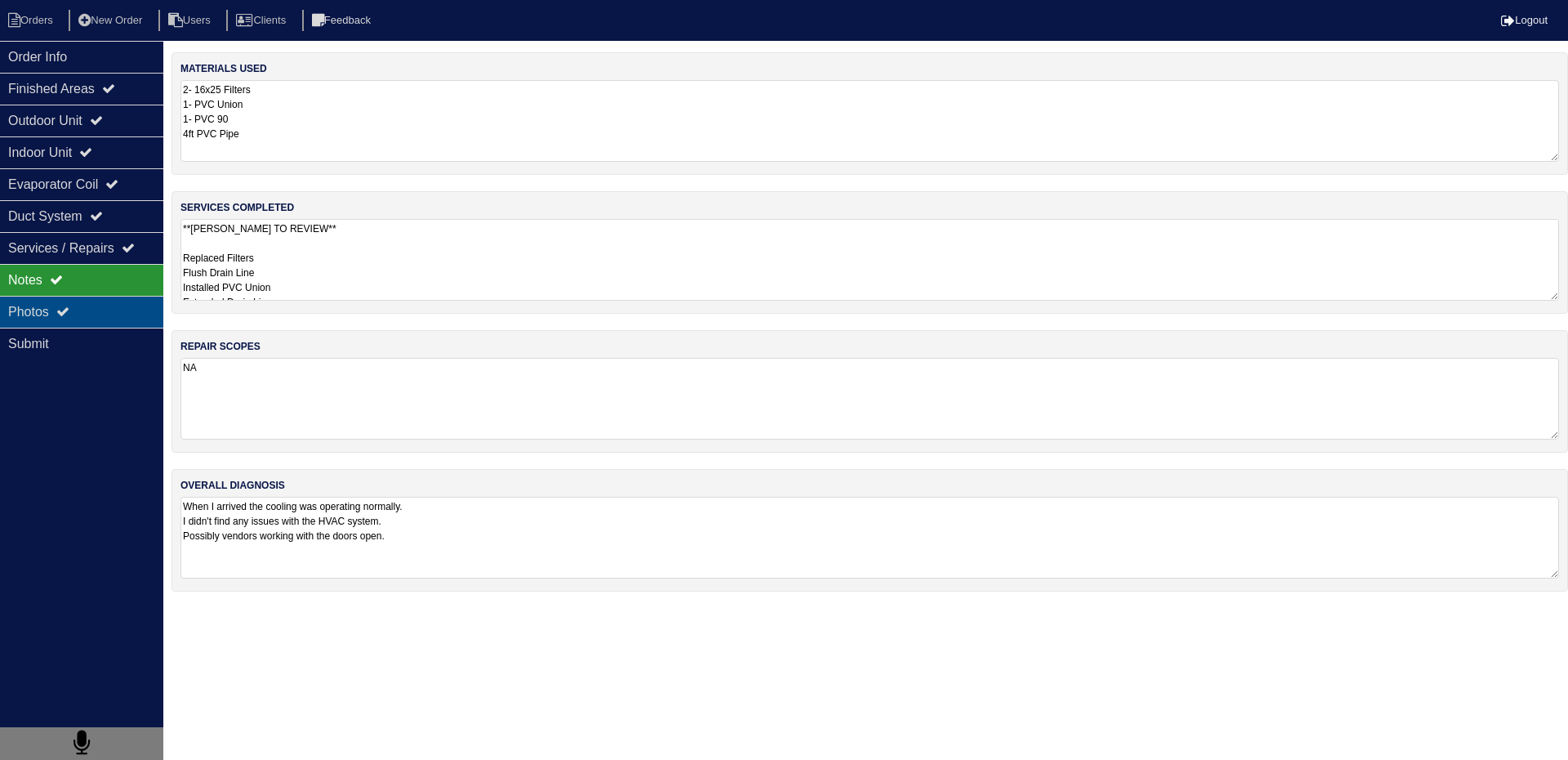 click on "Photos" at bounding box center (82, 311) 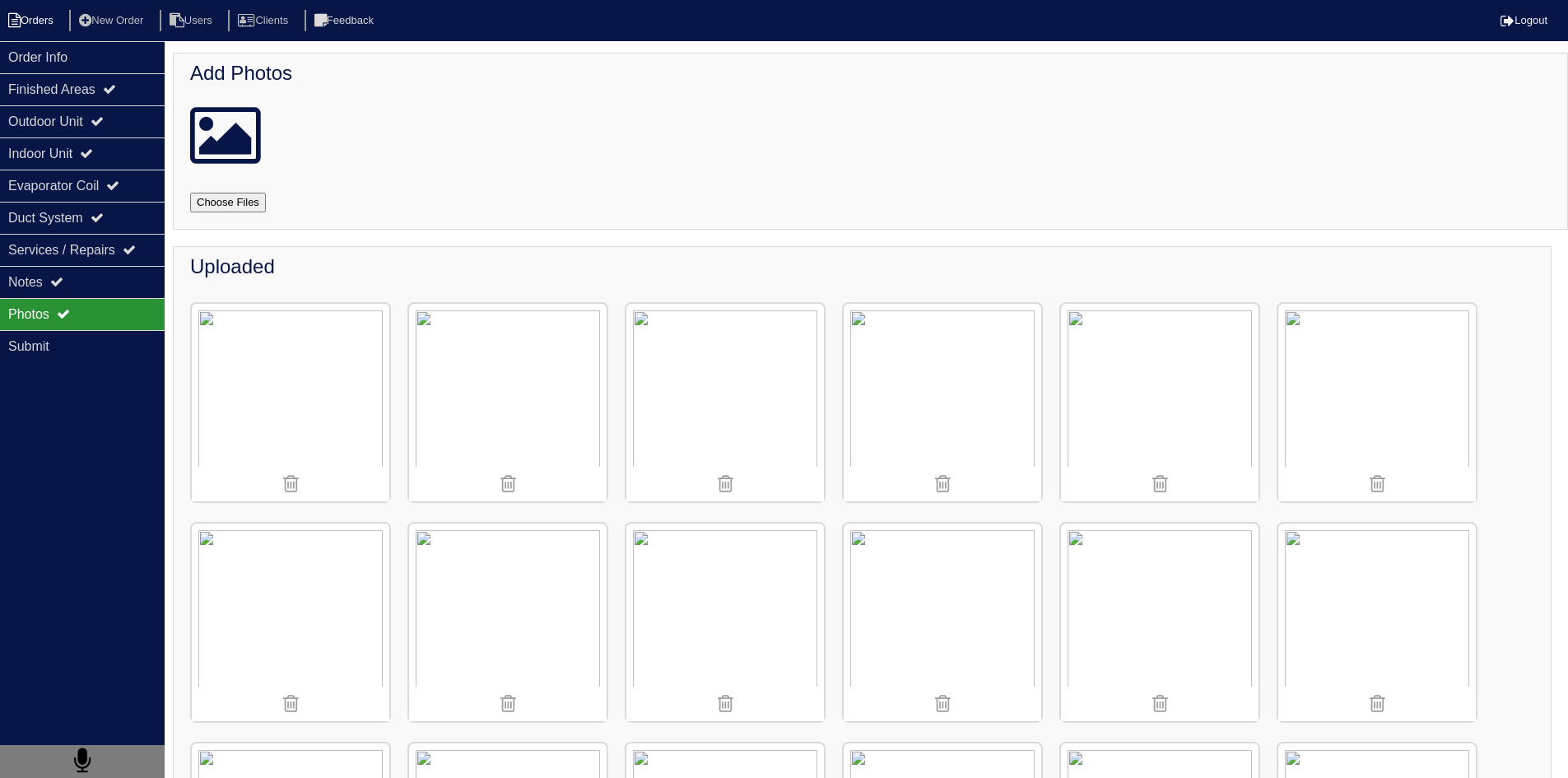 click on "Orders" at bounding box center (33, 21) 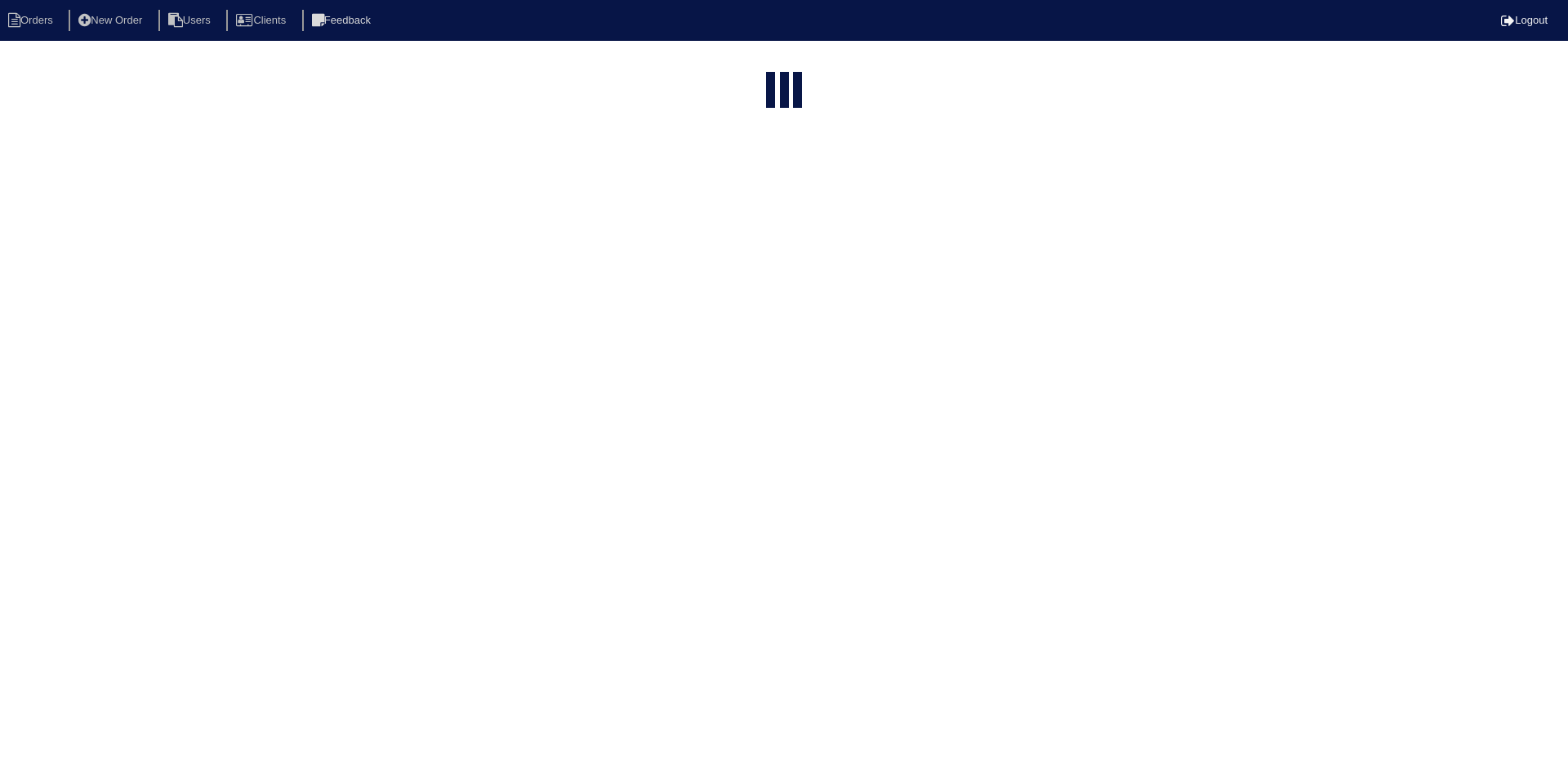 select on "15" 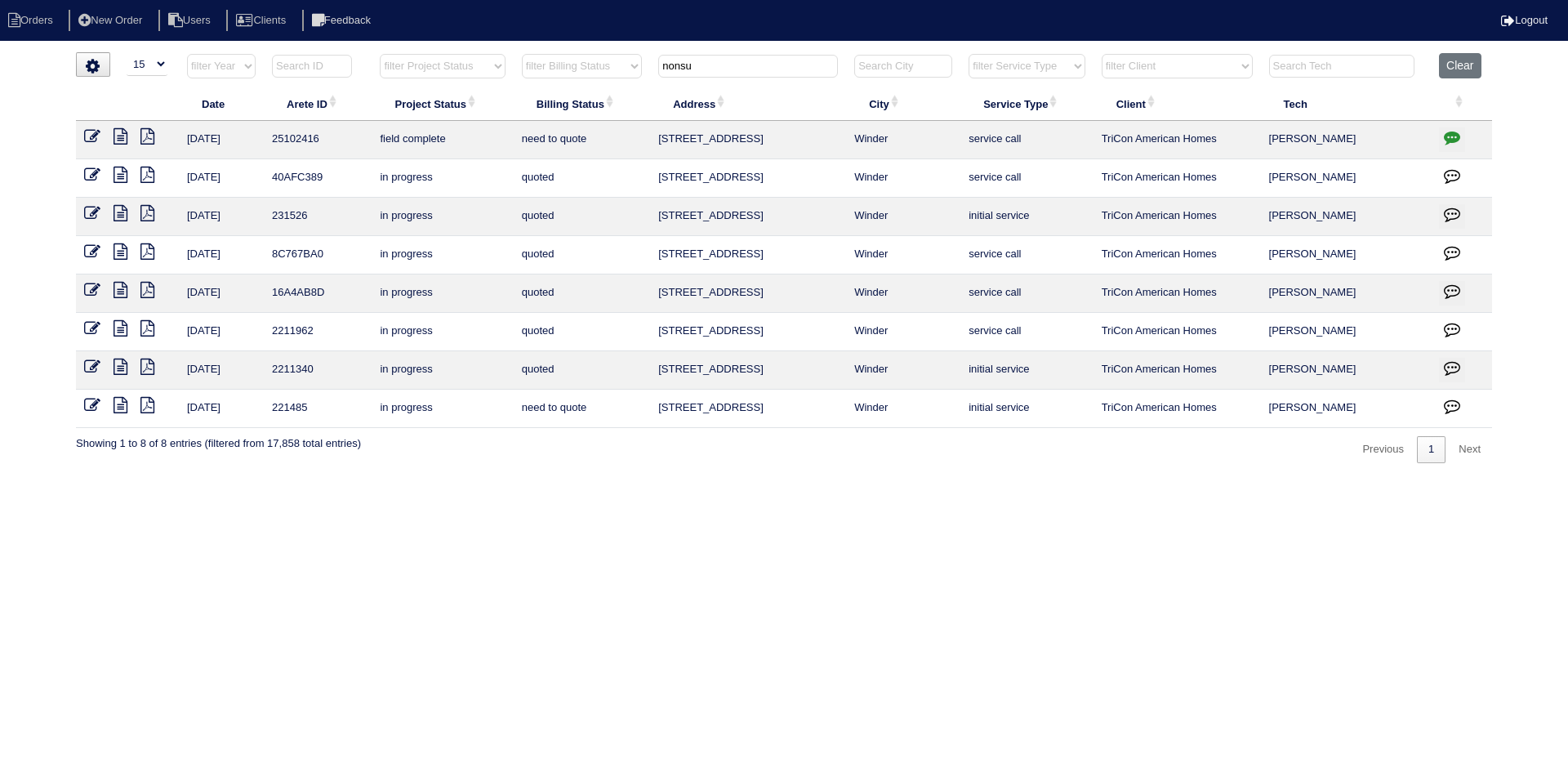 click on "nonsu" at bounding box center [748, 66] 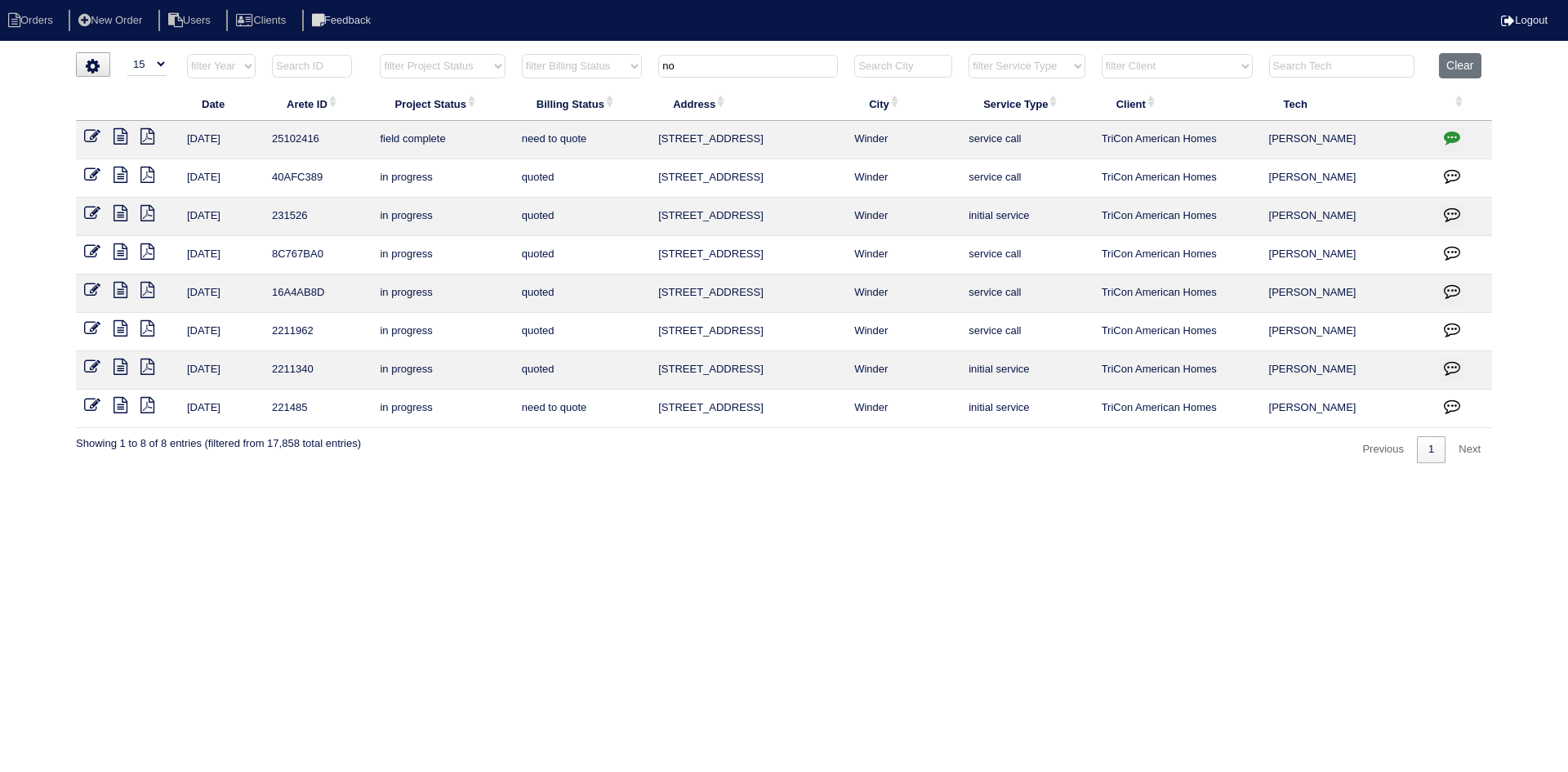 type on "n" 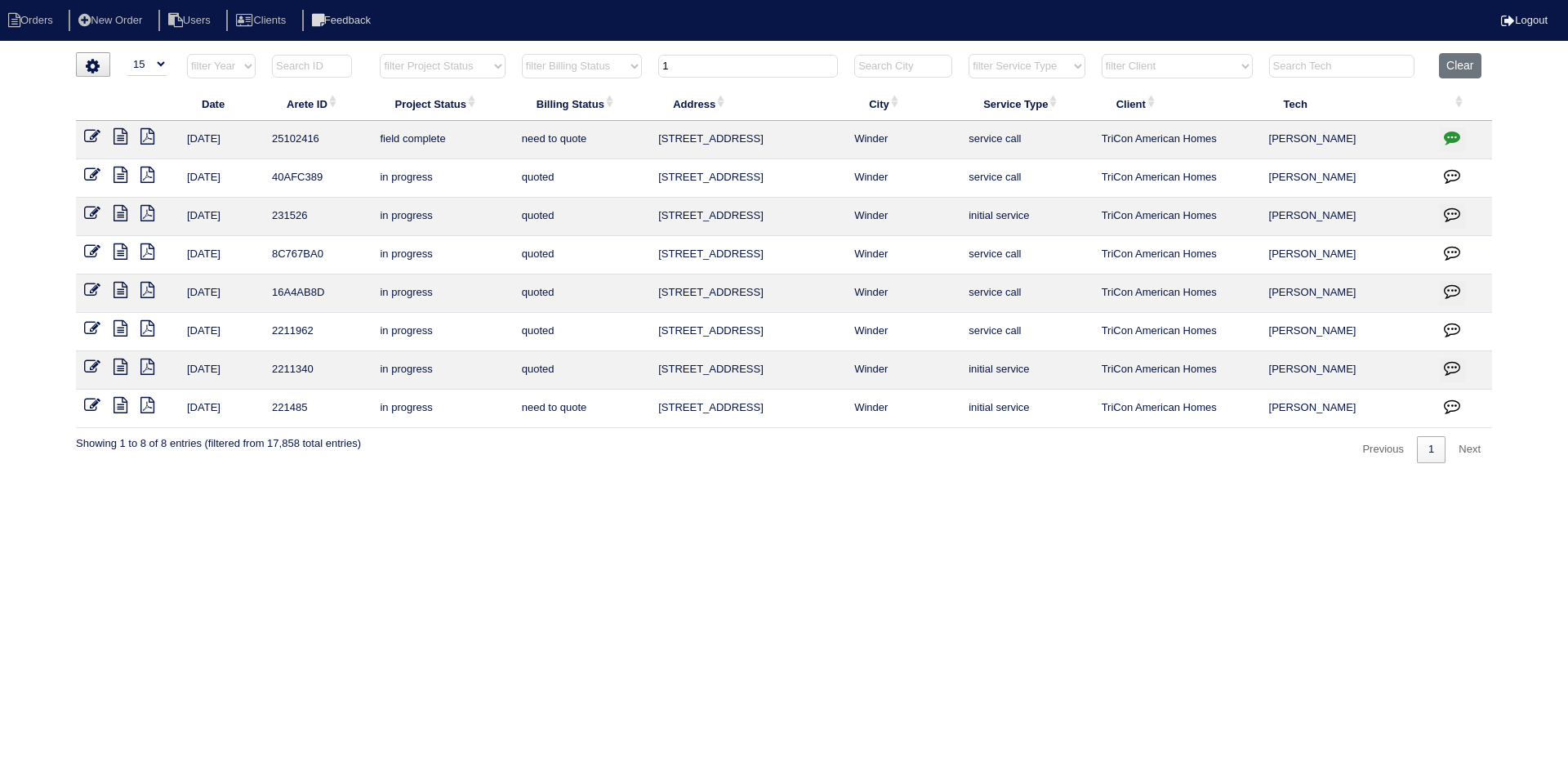 type on "12" 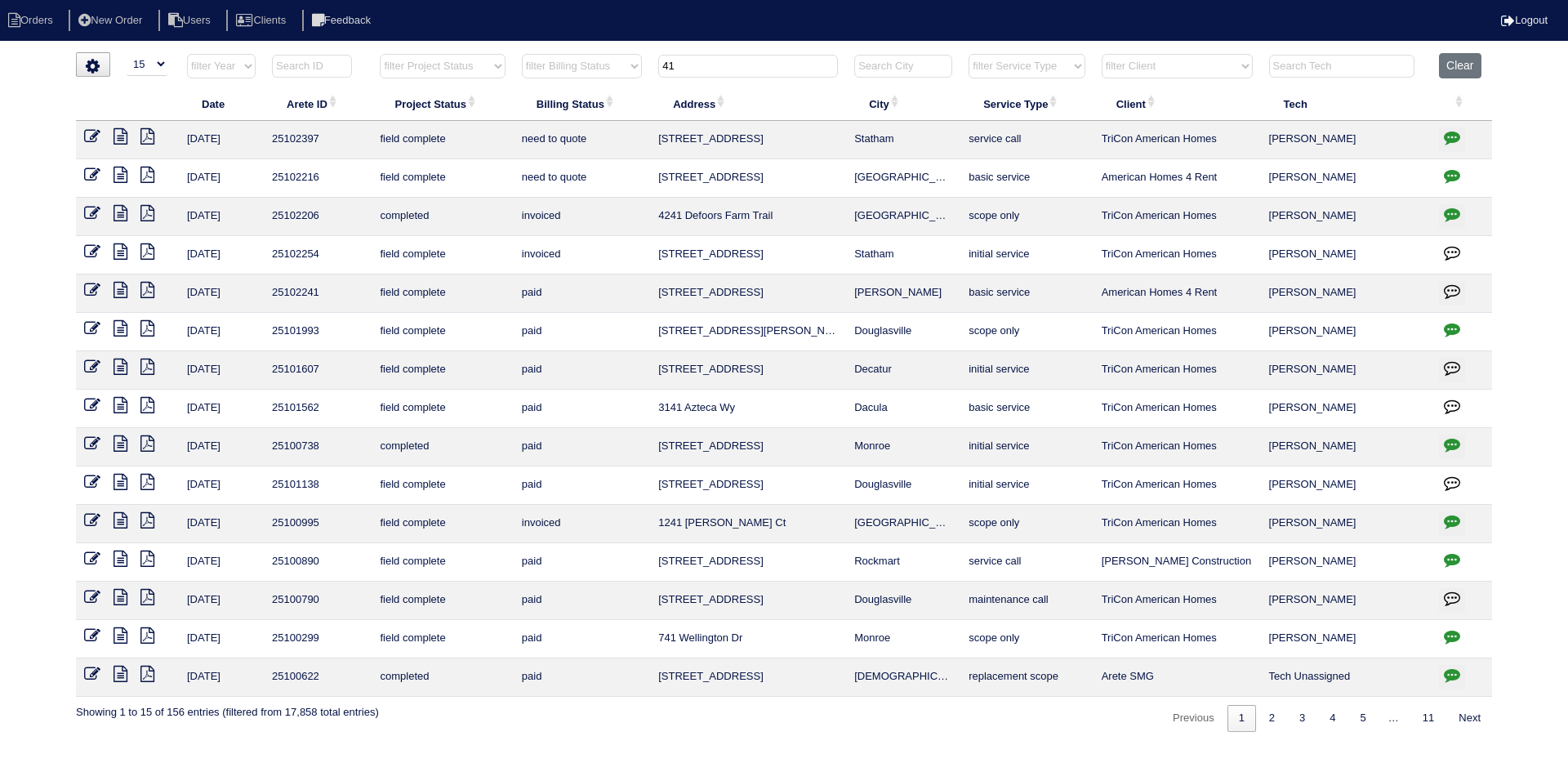 type on "41" 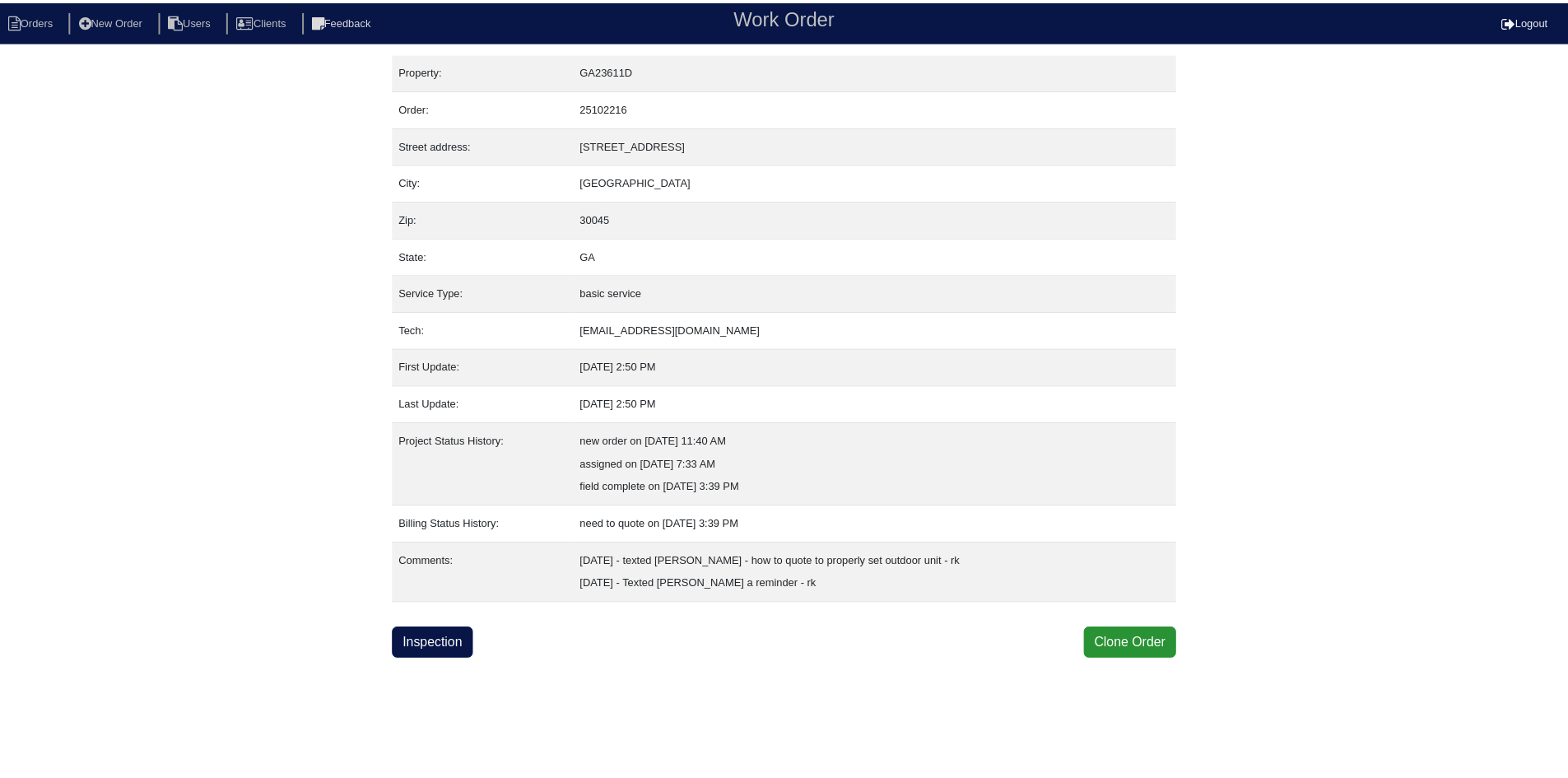scroll, scrollTop: 0, scrollLeft: 0, axis: both 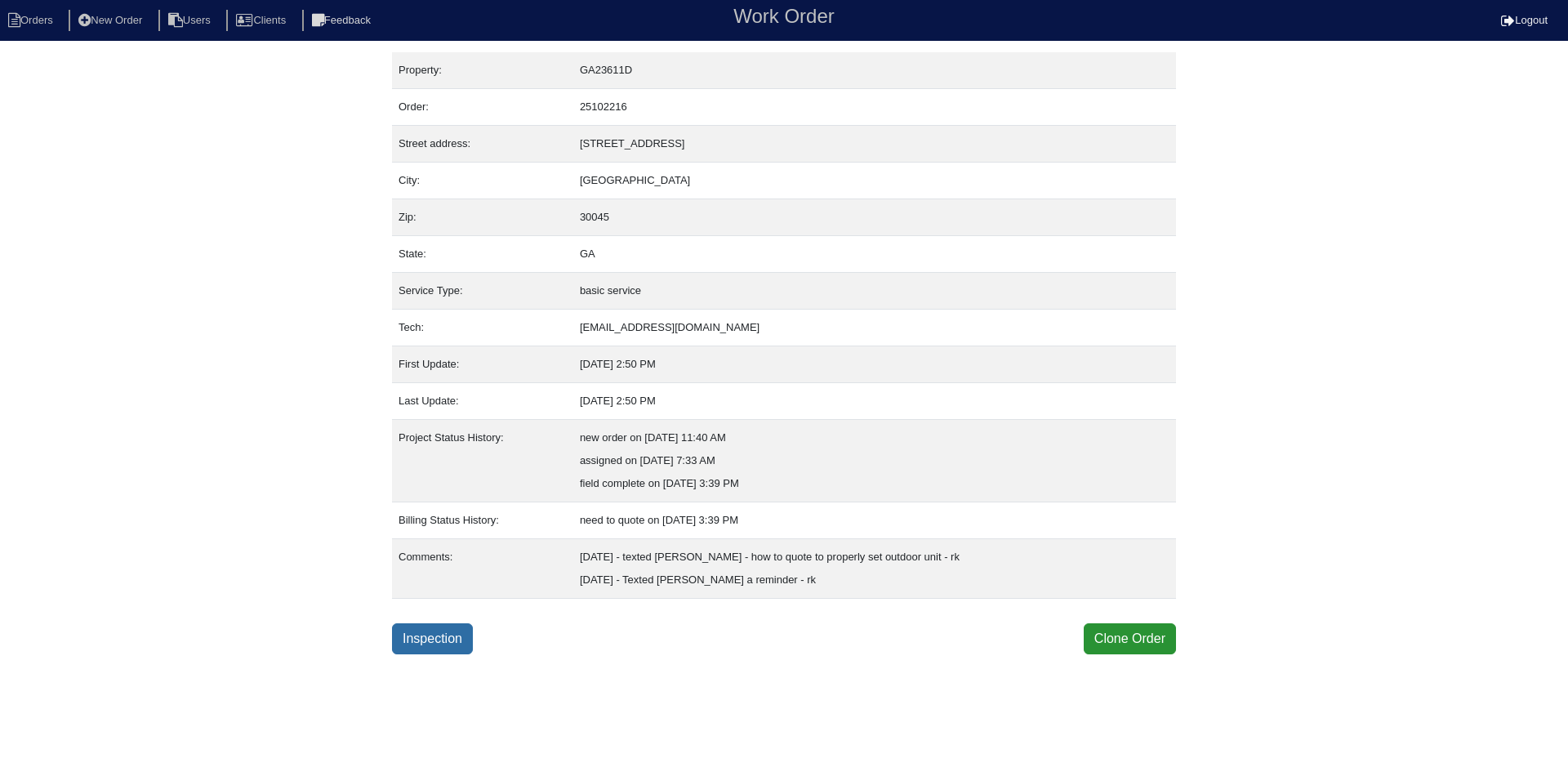 click on "Inspection" at bounding box center (432, 639) 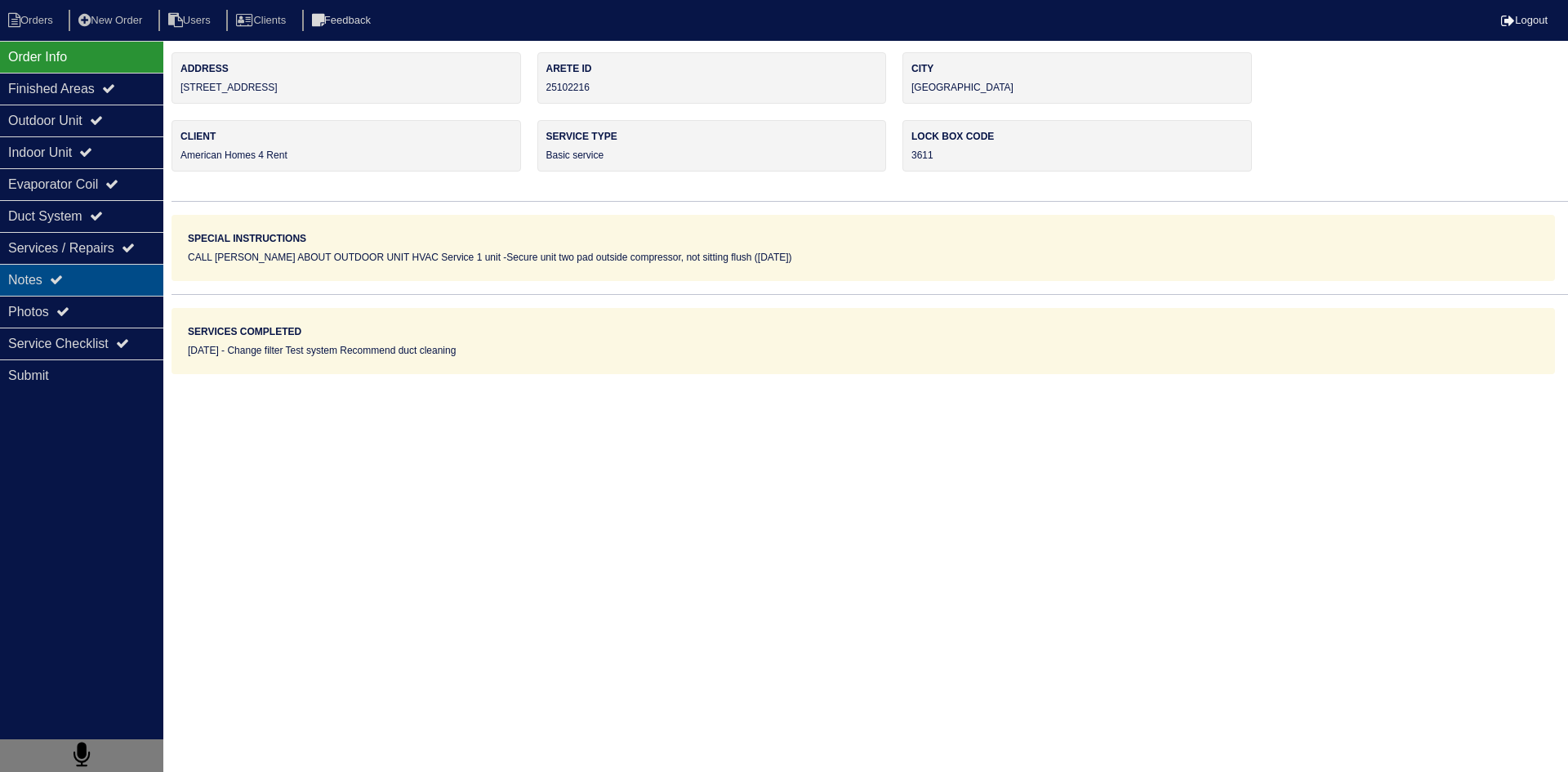 click on "Notes" at bounding box center [82, 279] 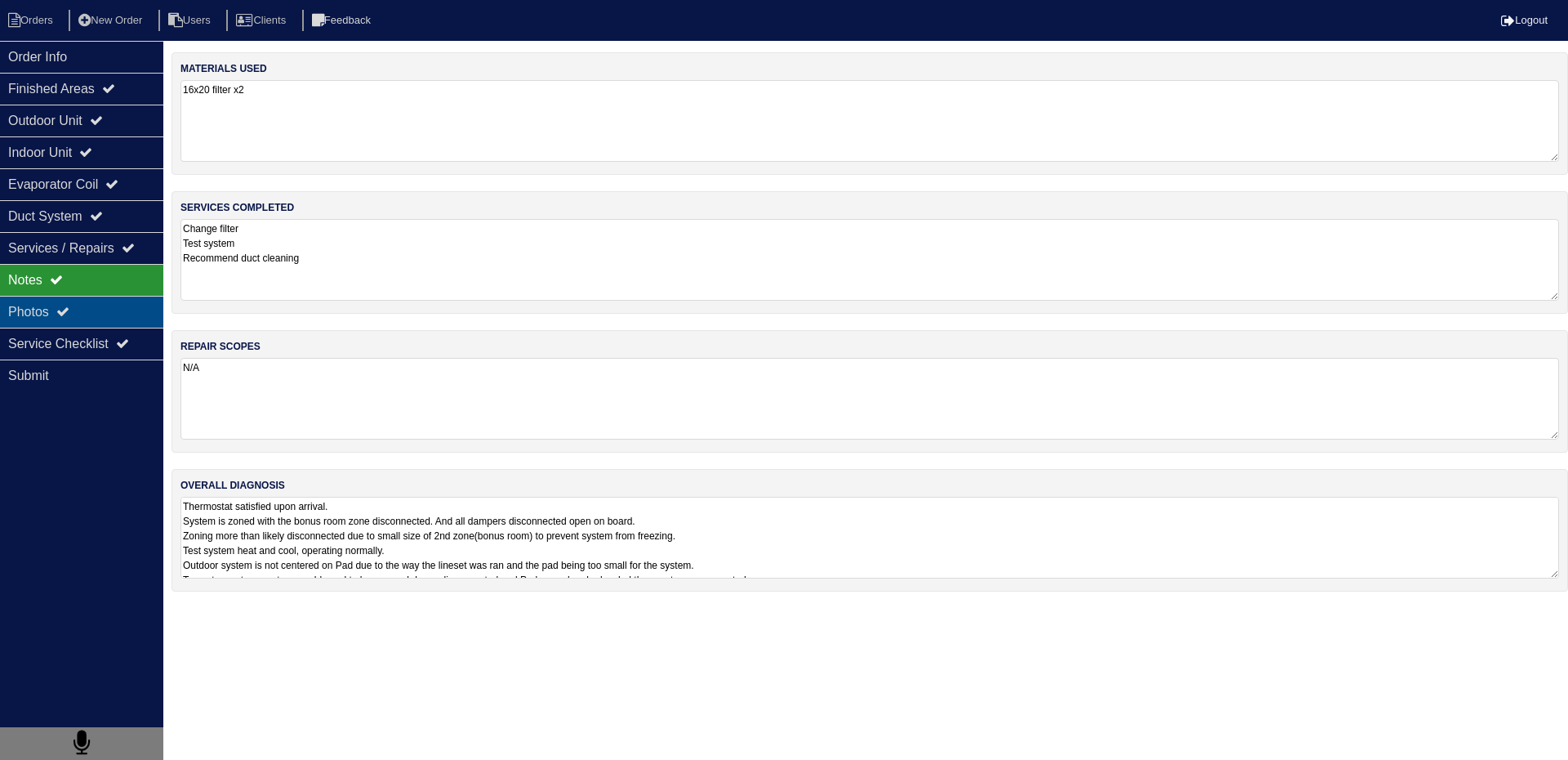 click on "Photos" at bounding box center (82, 311) 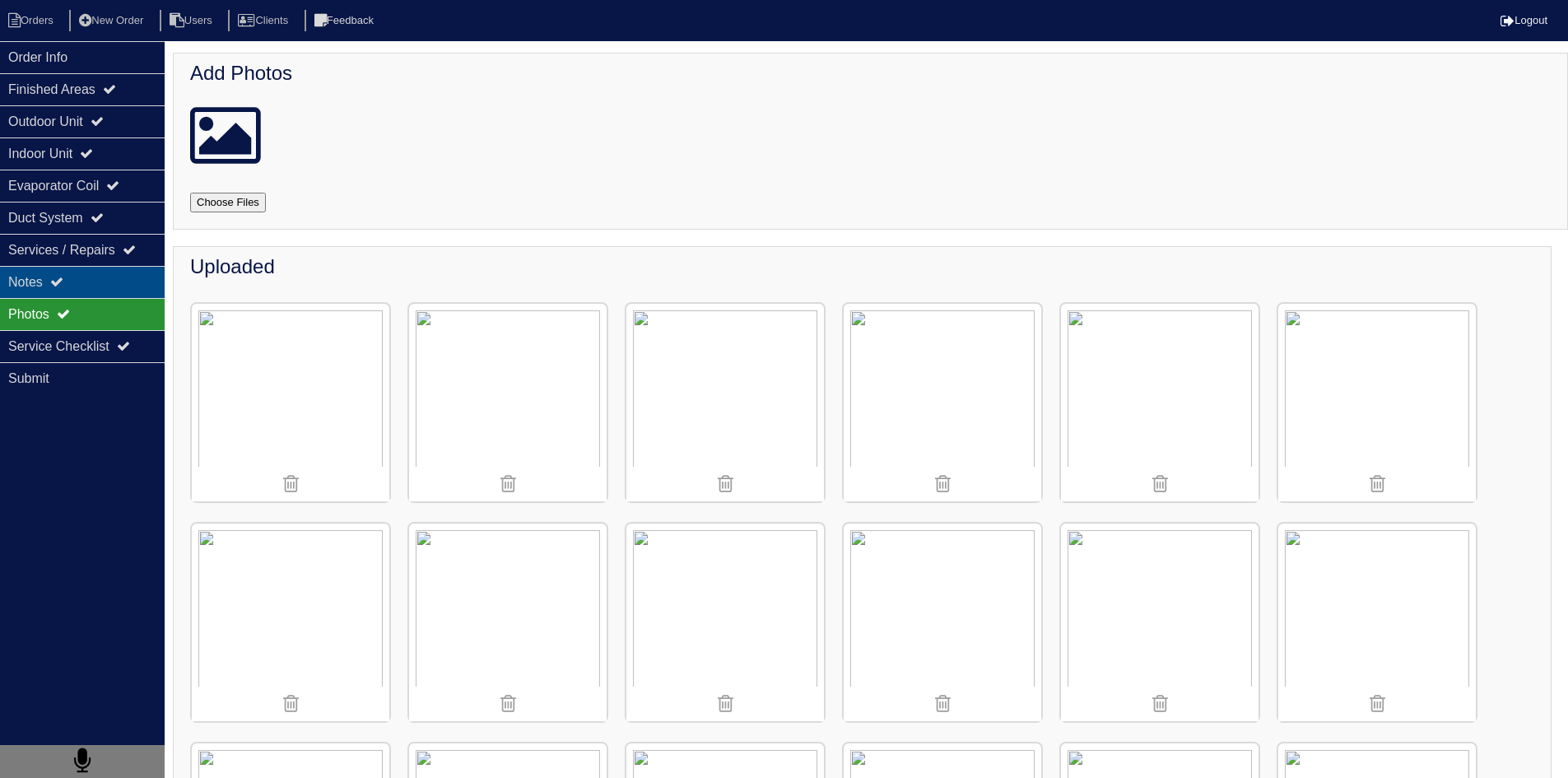 click on "Notes" at bounding box center (82, 282) 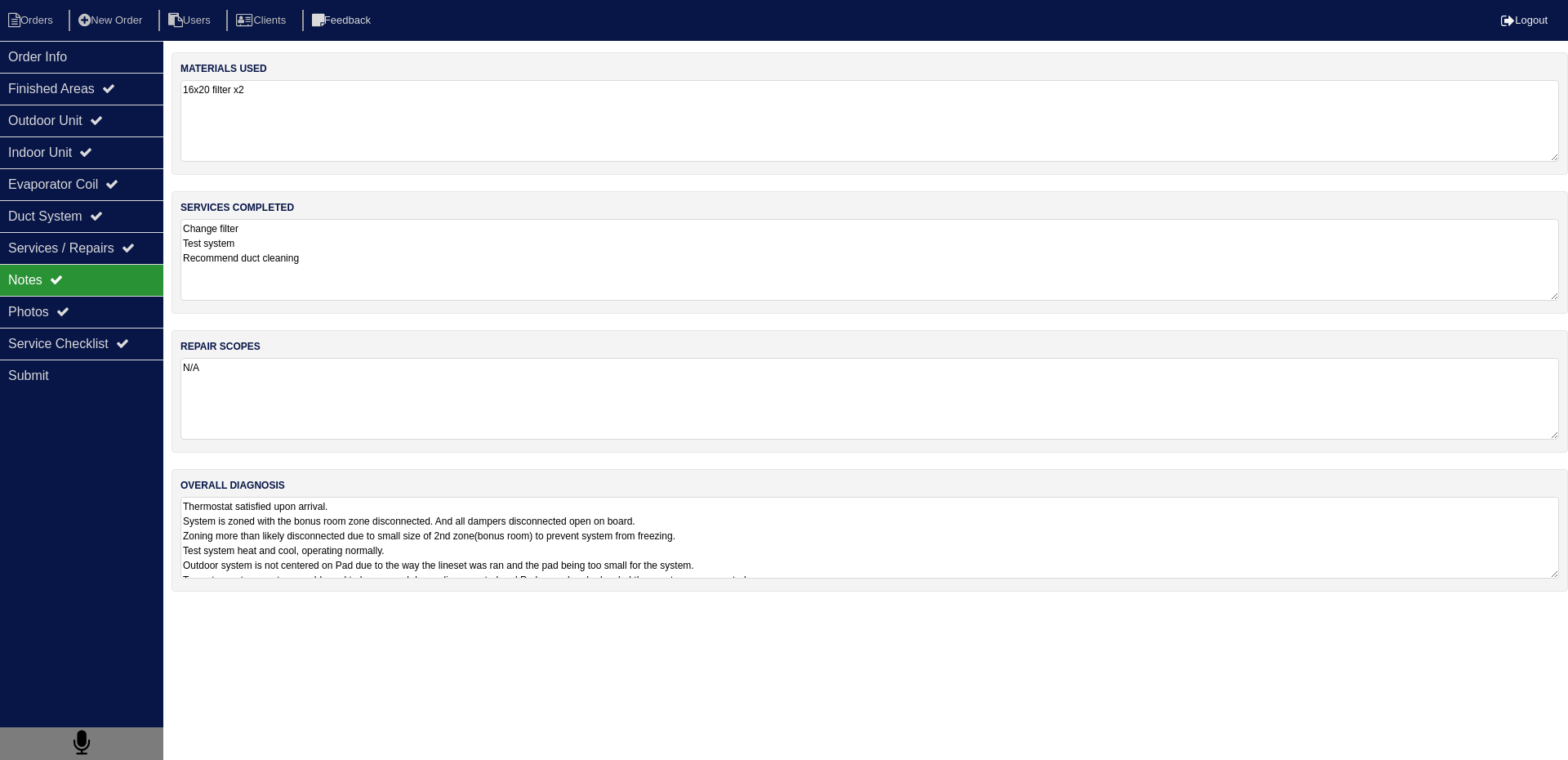 click on "Thermostat satisfied upon arrival.
System is zoned with the bonus room zone disconnected. And all dampers disconnected open on board.
Zoning more than likely disconnected due to small size of 2nd zone(bonus room) to prevent system from freezing.
Test system heat and cool, operating normally.
Outdoor system is not centered on Pad due to the way the lineset was ran and the pad being too small for the system.
To center system, system would need to be pumped down, disconnected and Pad moved and releveled then system re connected.
Recommend duct cleaning." at bounding box center (870, 538) 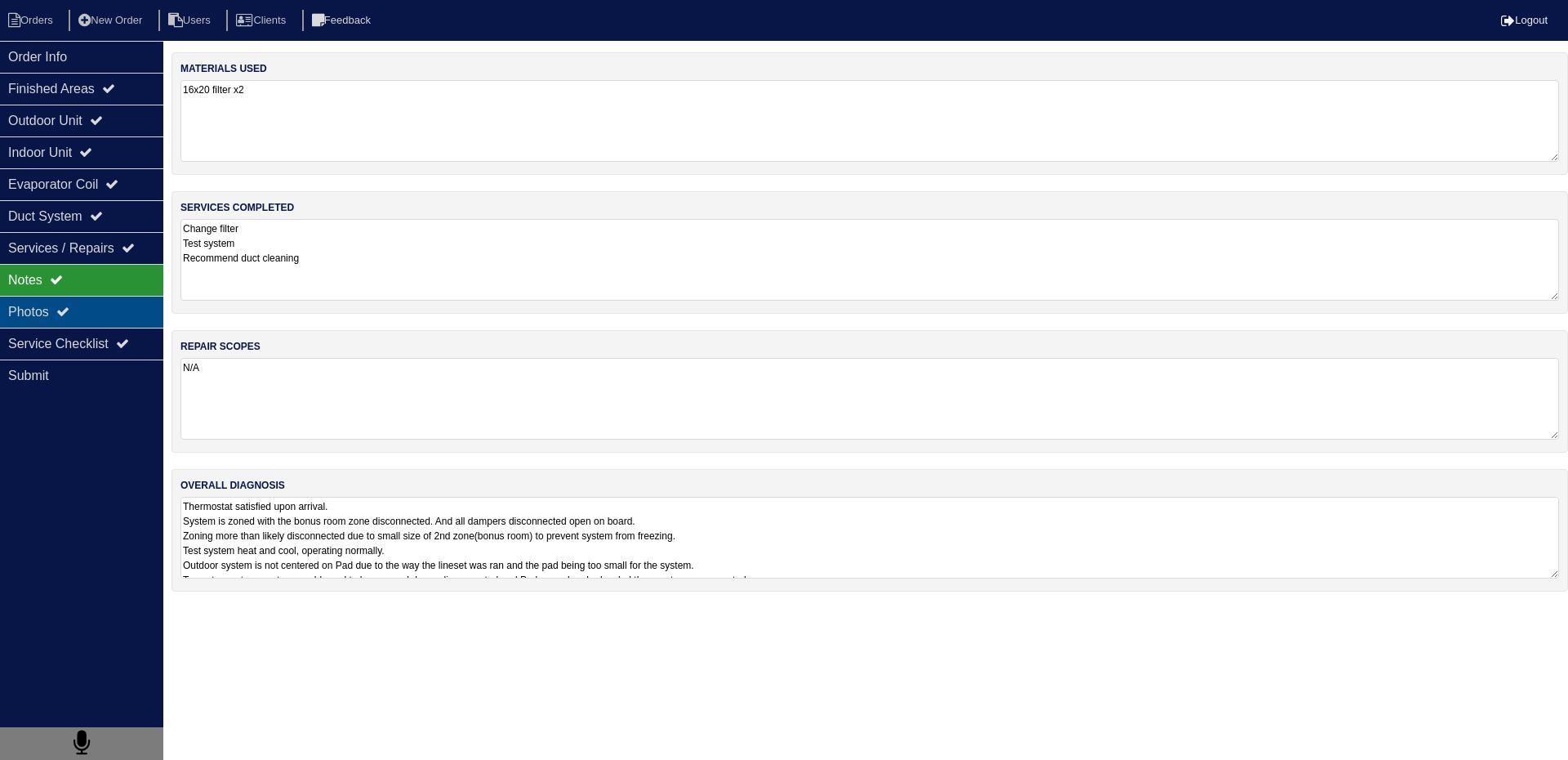 click on "Photos" at bounding box center [82, 311] 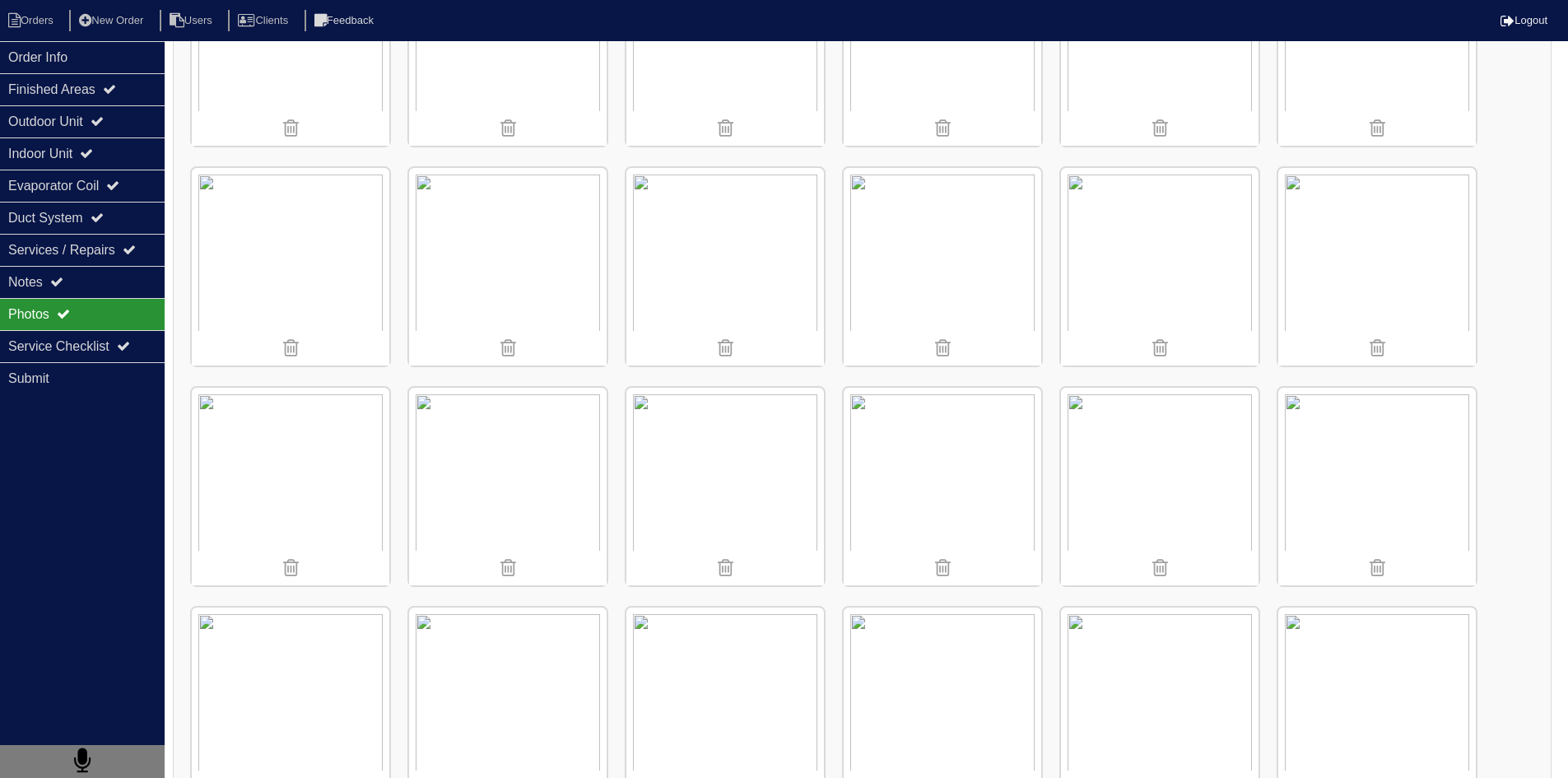 scroll, scrollTop: 1647, scrollLeft: 0, axis: vertical 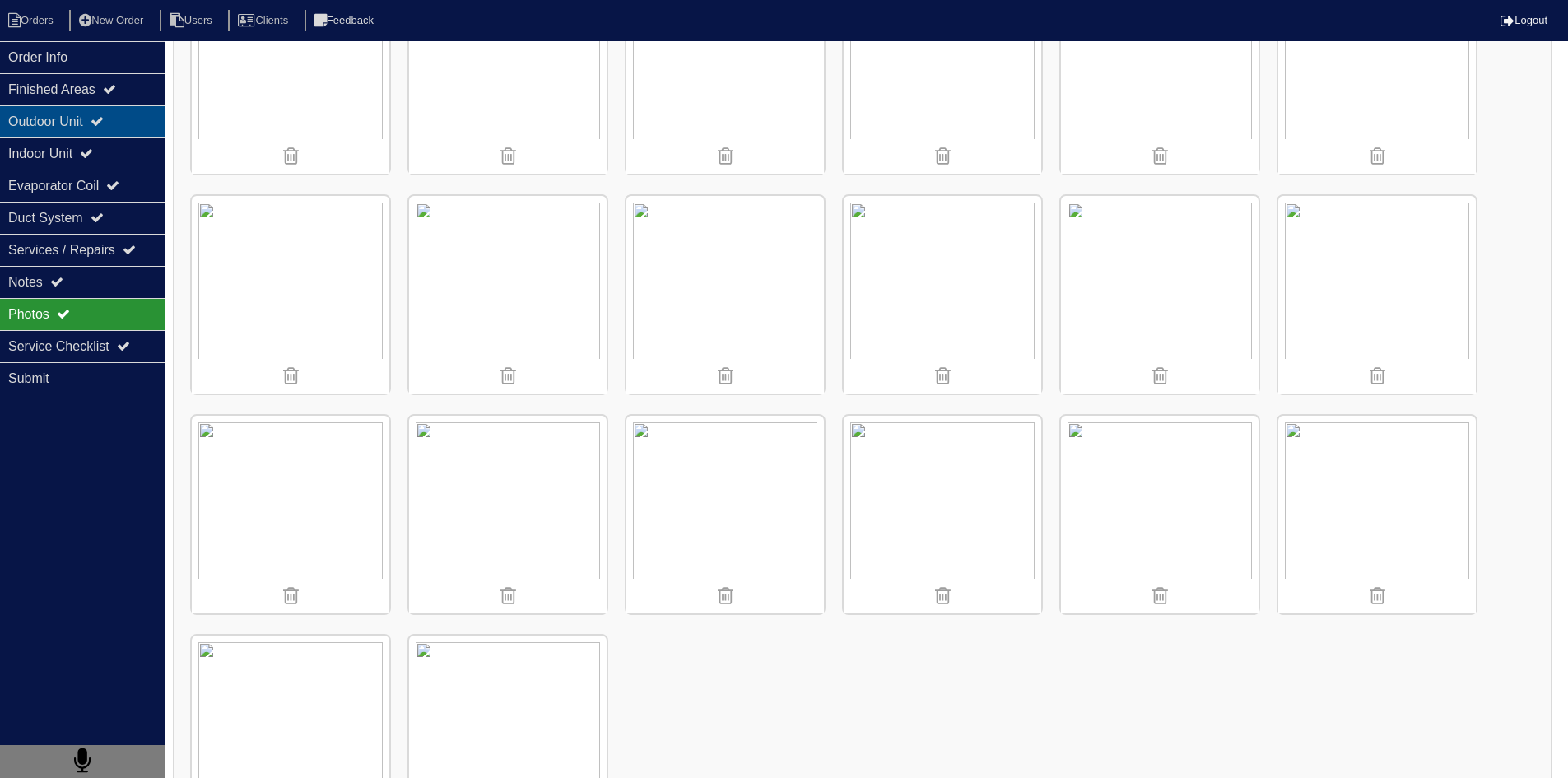 click on "Outdoor Unit" at bounding box center [82, 121] 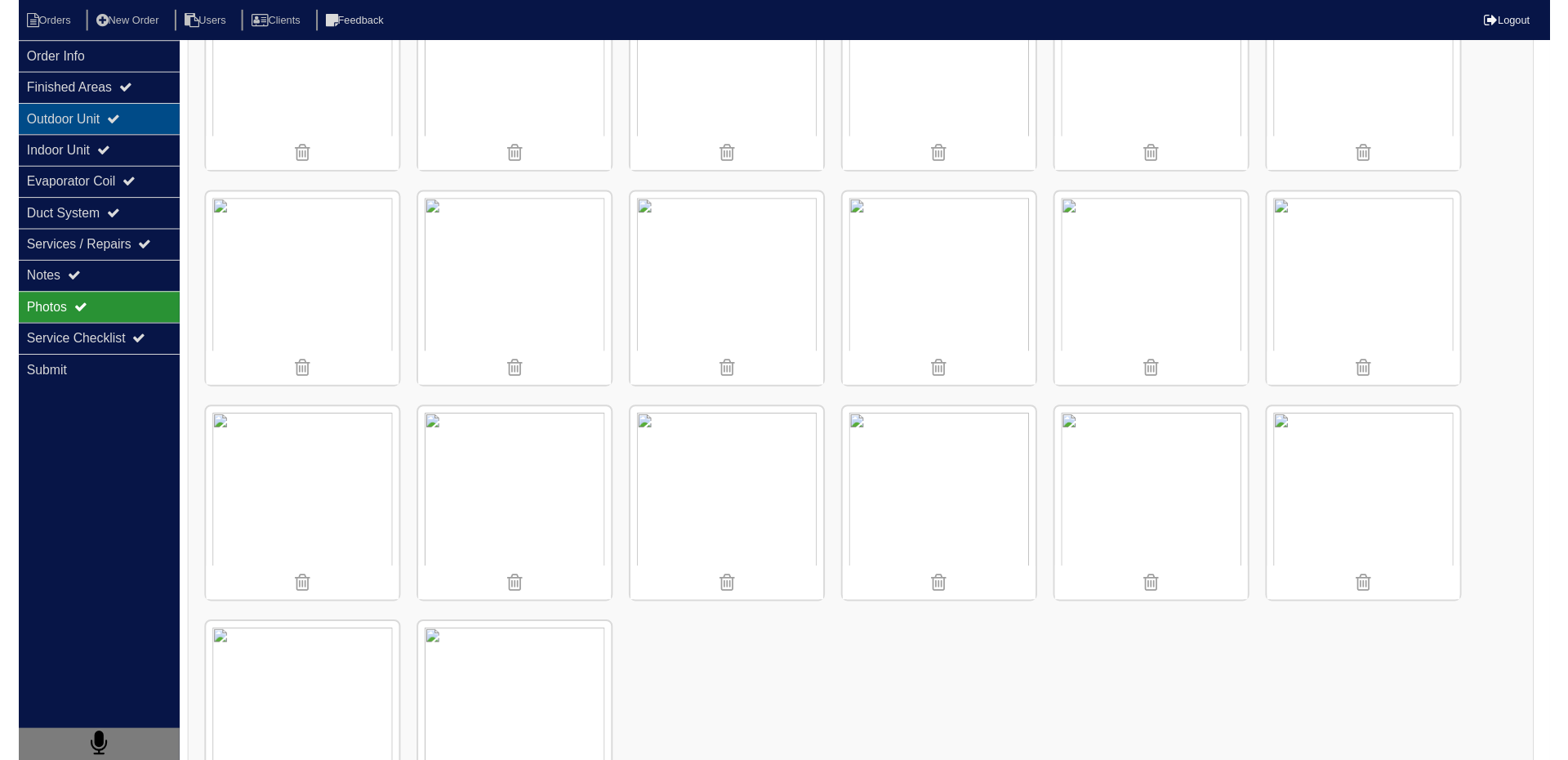 scroll, scrollTop: 0, scrollLeft: 0, axis: both 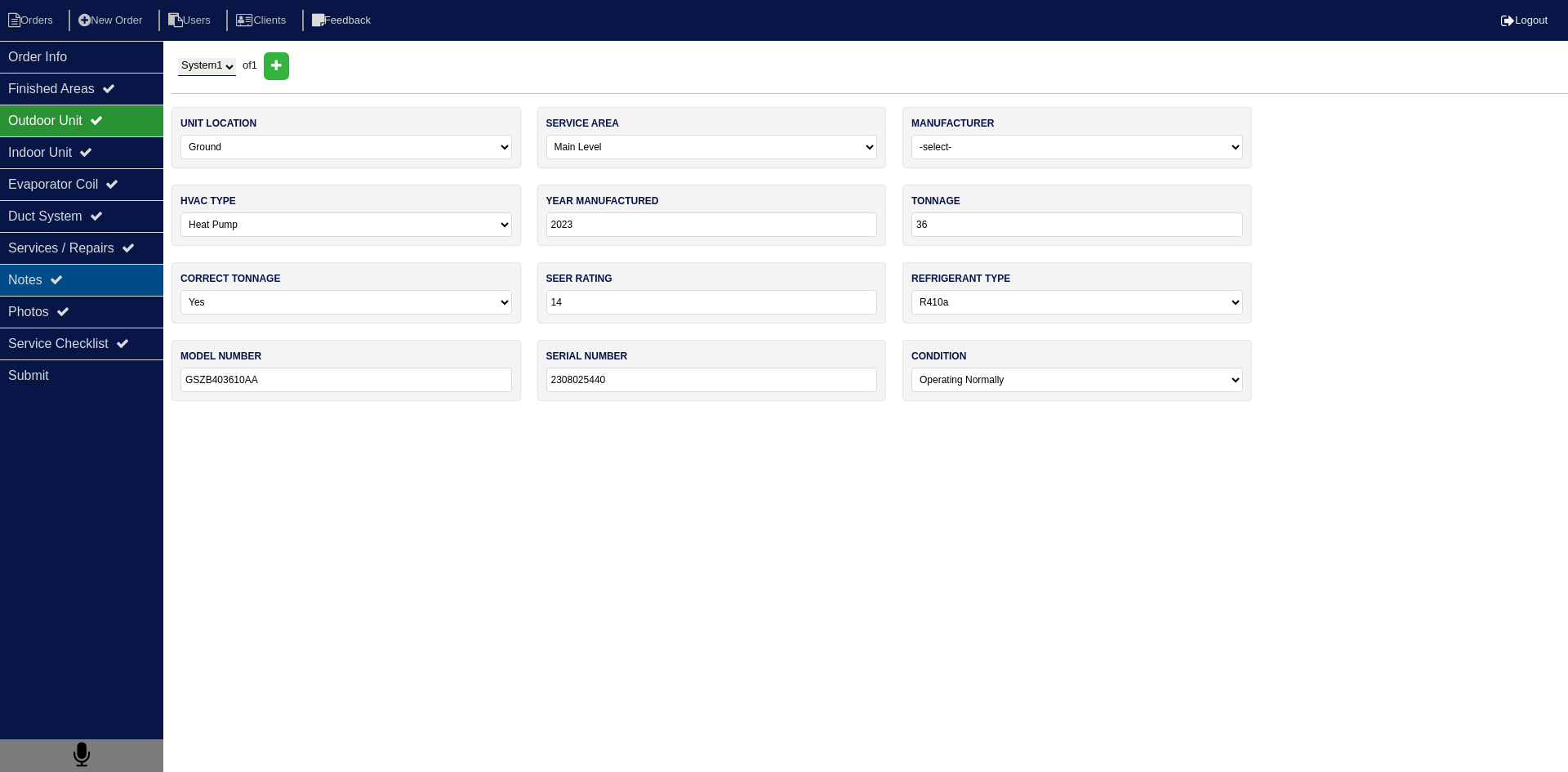 click on "Notes" at bounding box center (82, 279) 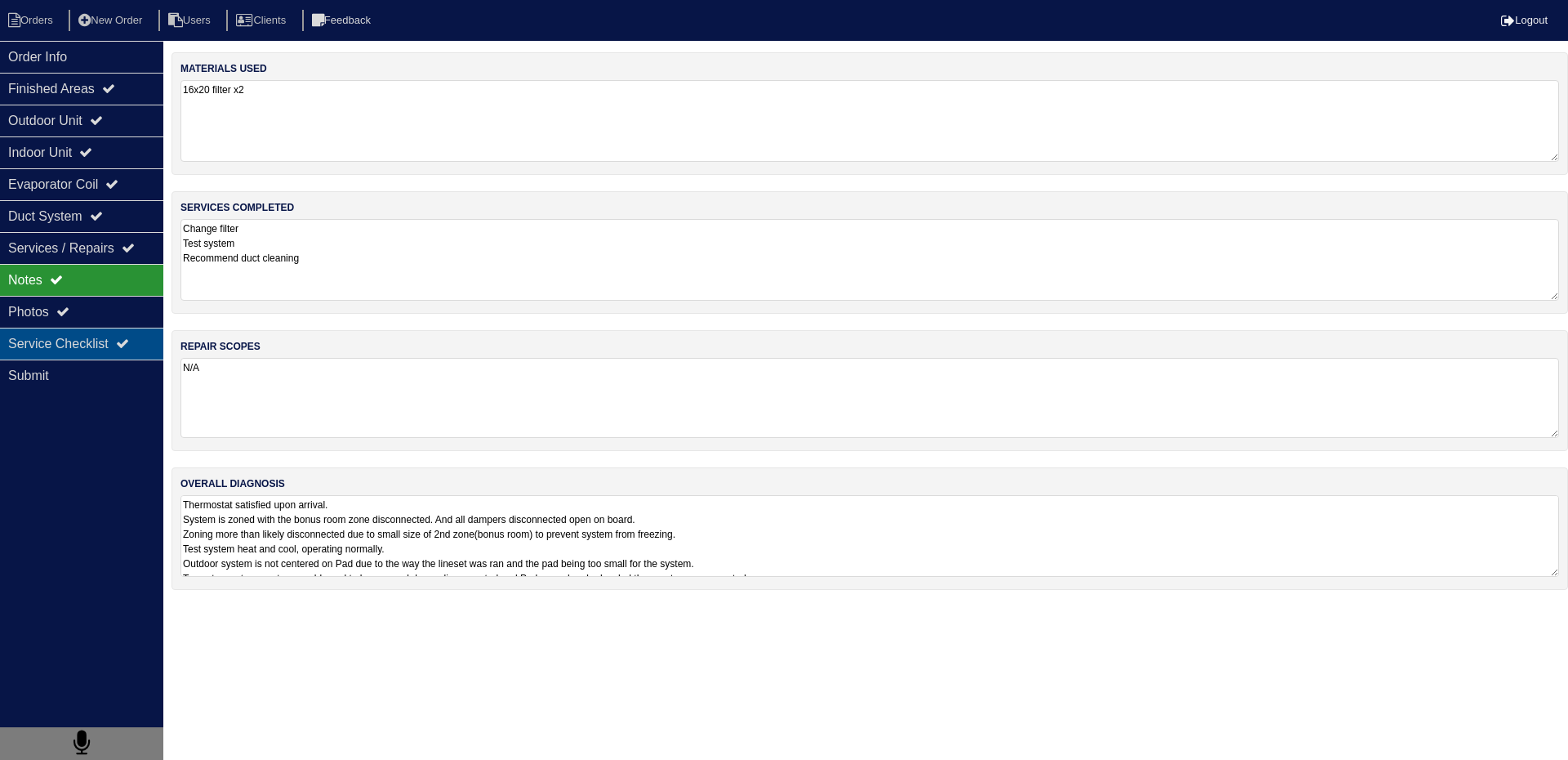 drag, startPoint x: 253, startPoint y: 361, endPoint x: 115, endPoint y: 345, distance: 138.92444 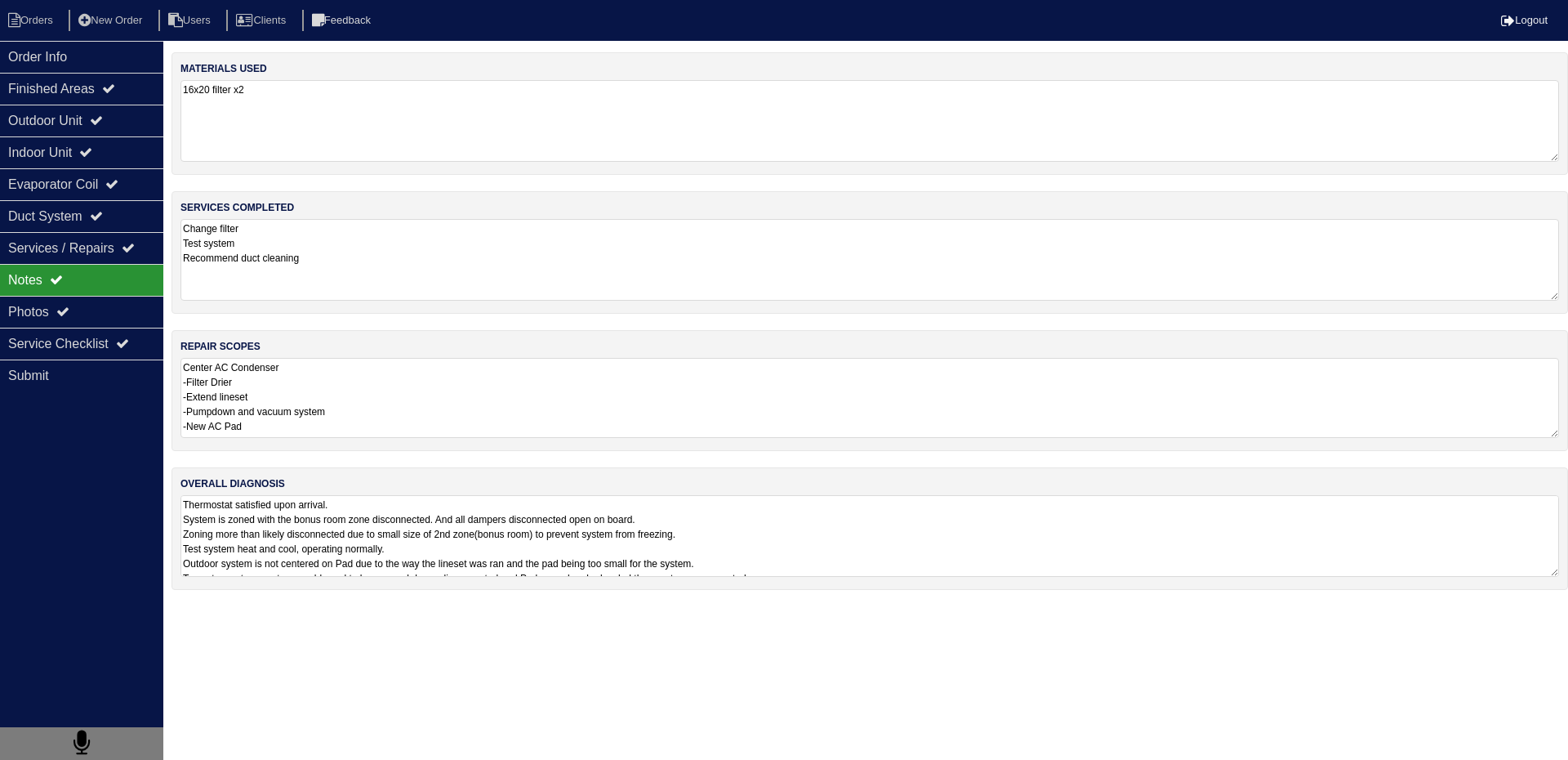 click on "Center AC Condenser
-Filter Drier
-Extend lineset
-Pumpdown and vacuum system
-New AC Pad" at bounding box center [870, 398] 